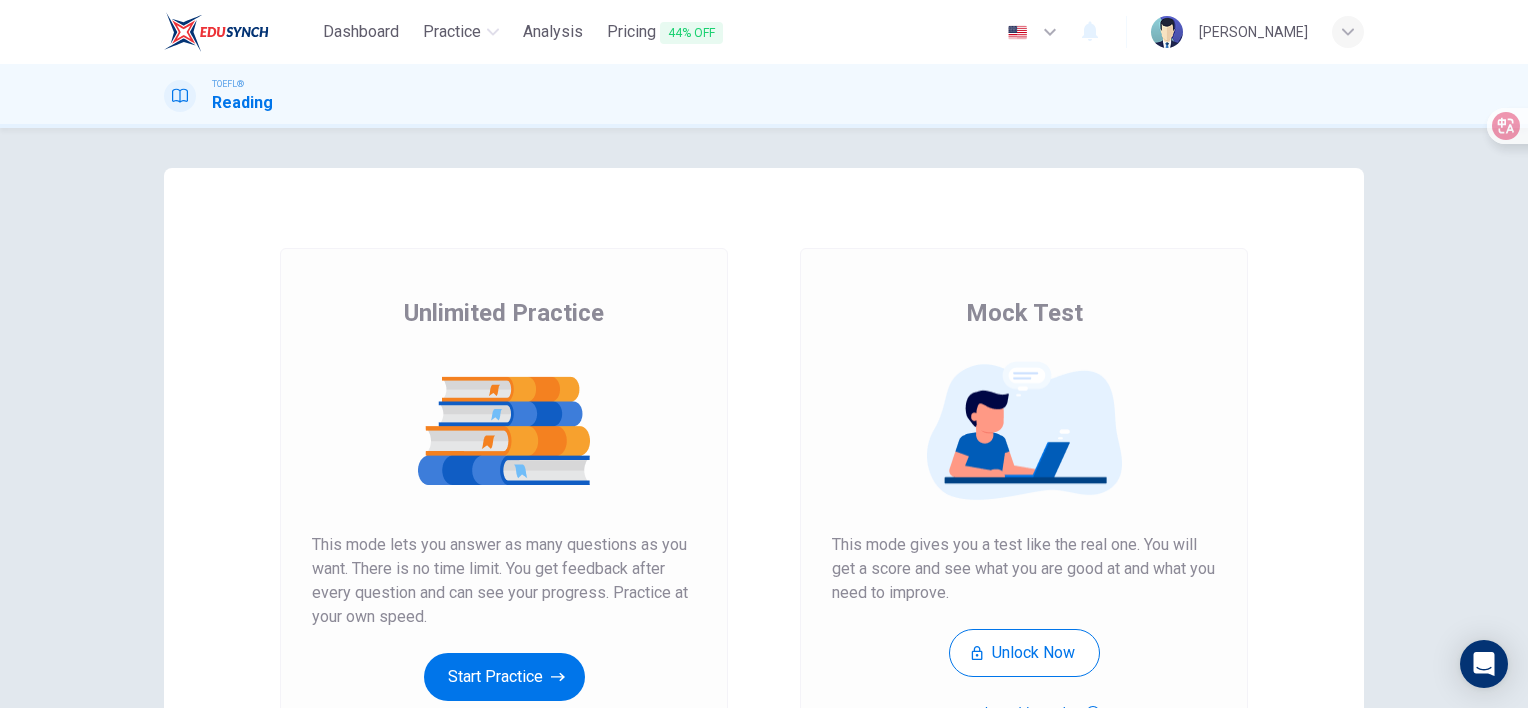 scroll, scrollTop: 0, scrollLeft: 0, axis: both 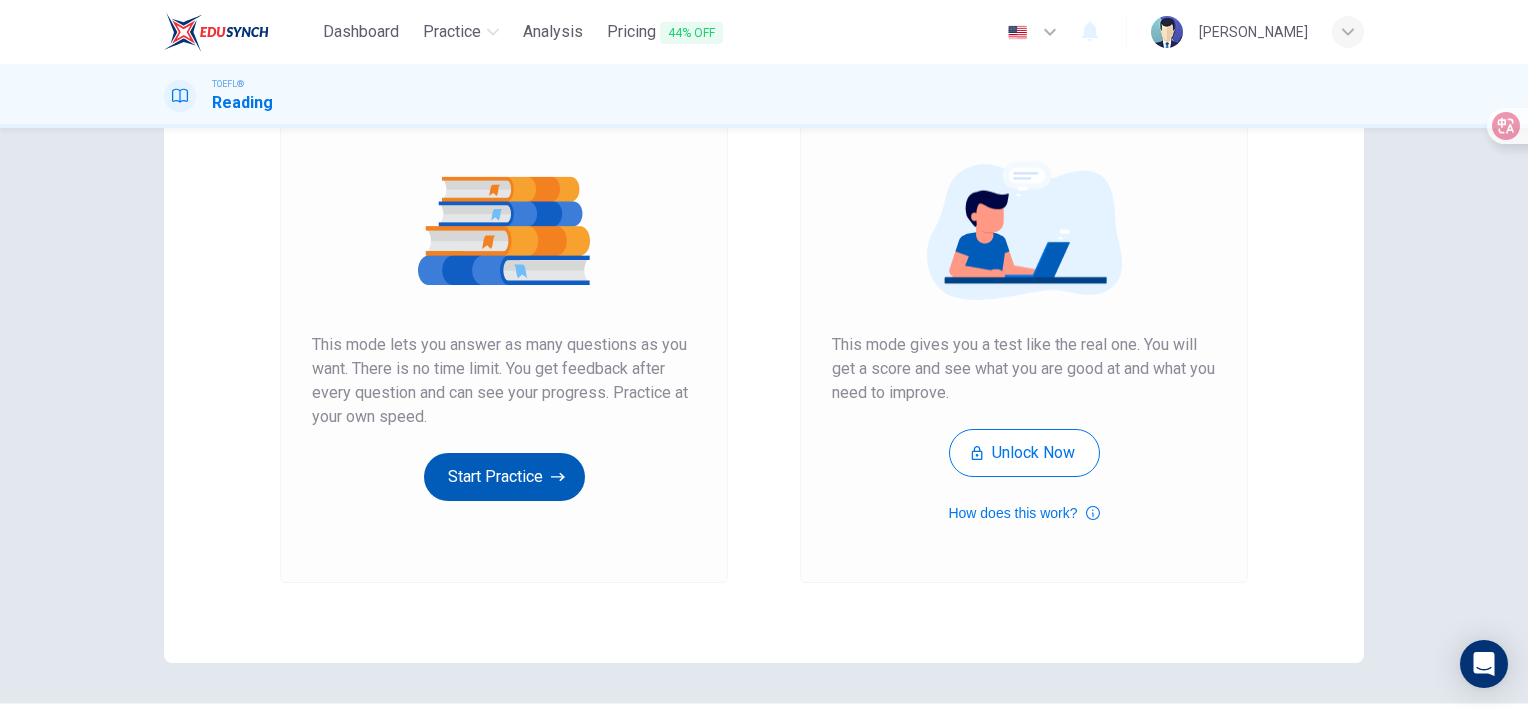 click on "Start Practice" at bounding box center (504, 477) 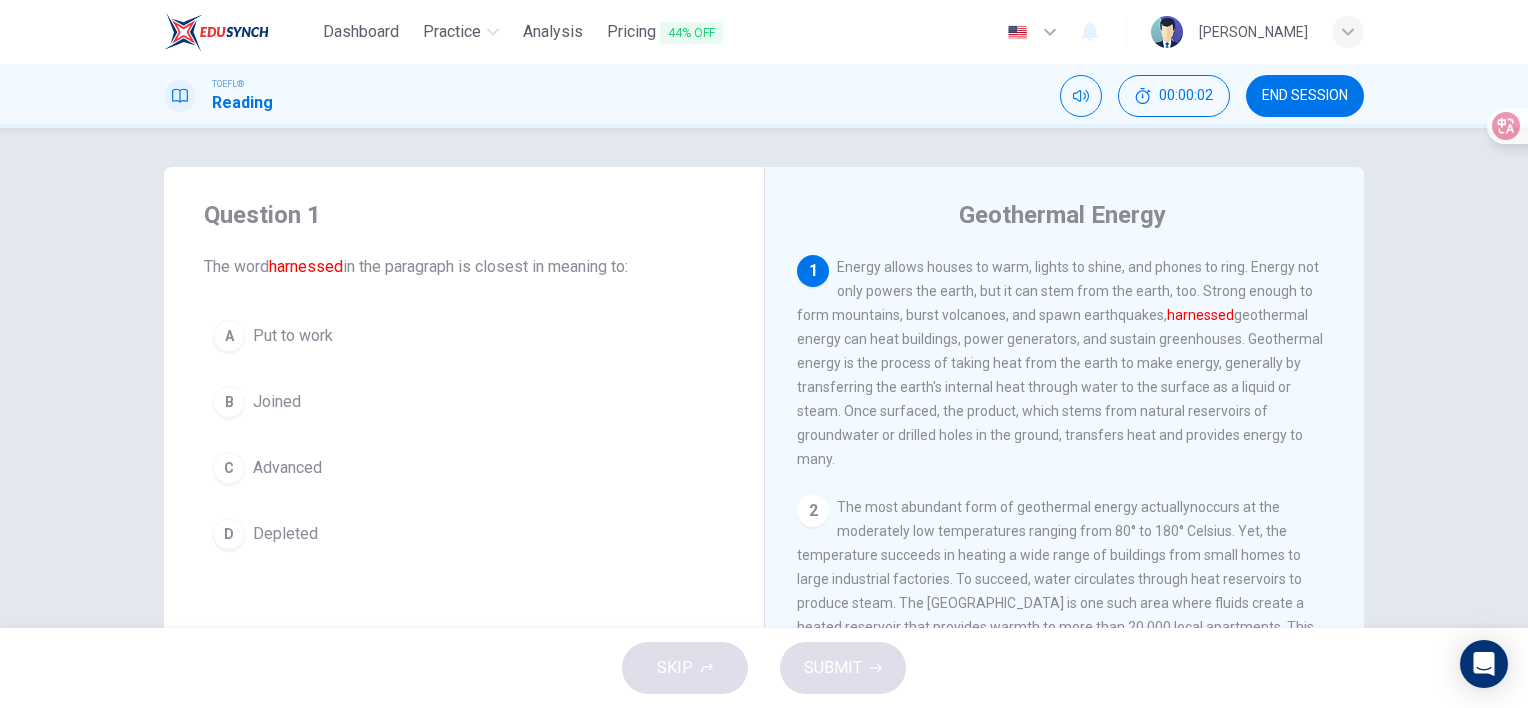 scroll, scrollTop: 0, scrollLeft: 0, axis: both 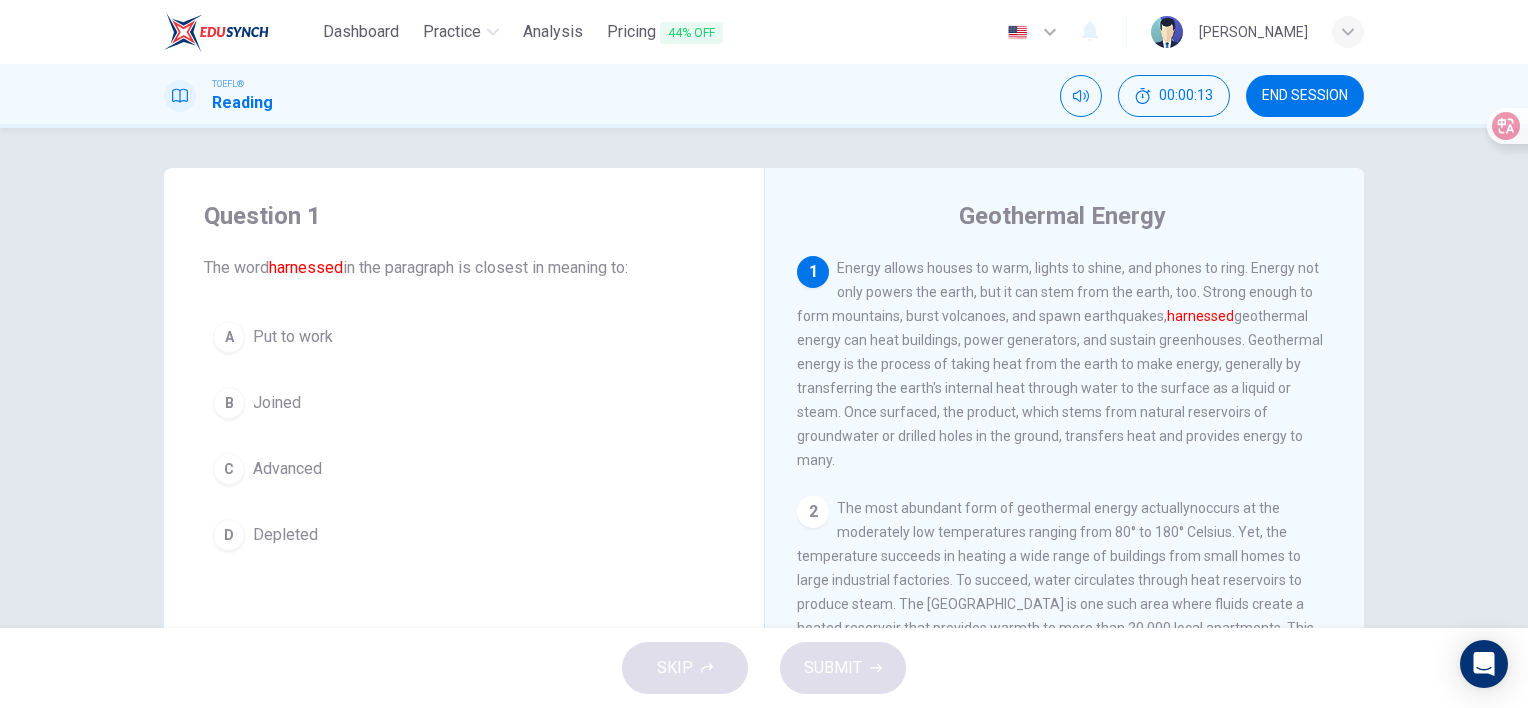 click on "C" at bounding box center [229, 469] 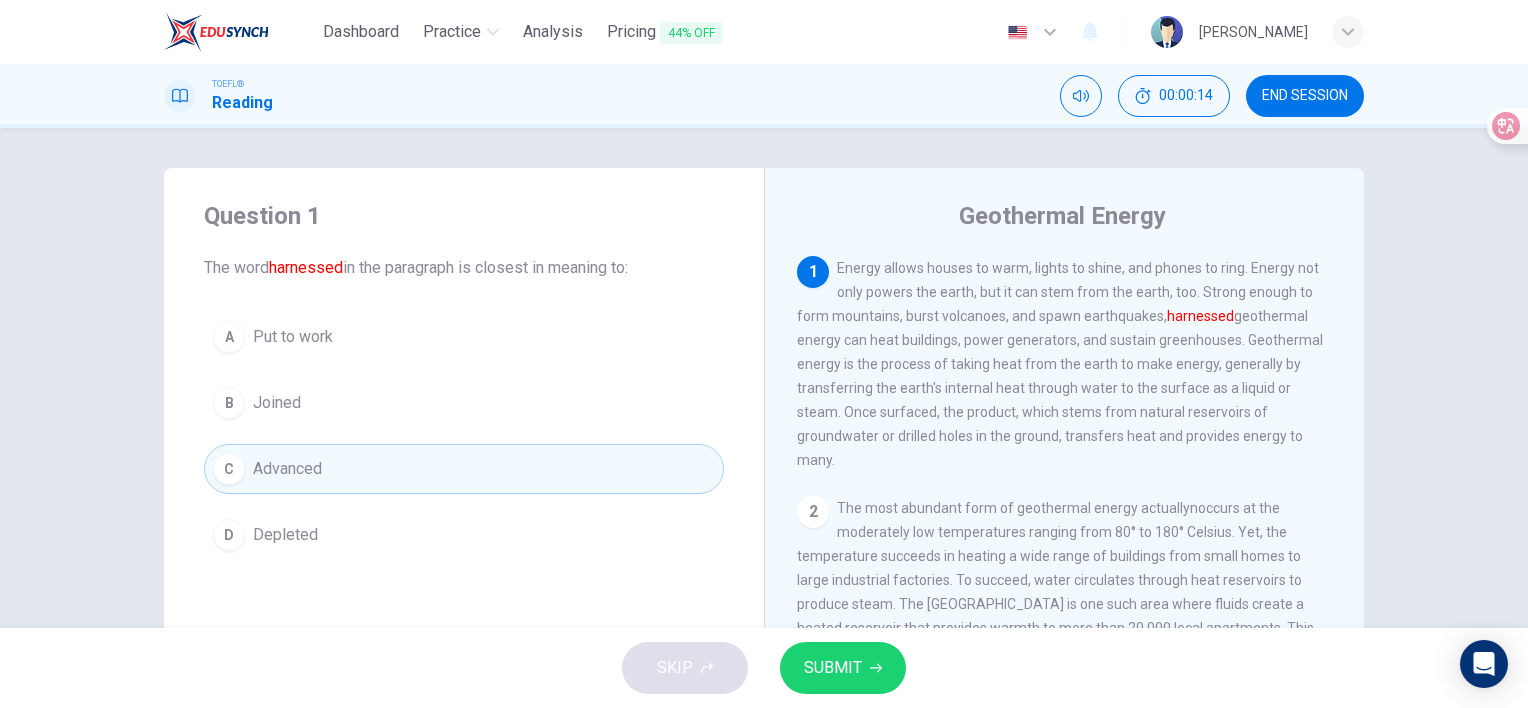 click on "SUBMIT" at bounding box center (833, 668) 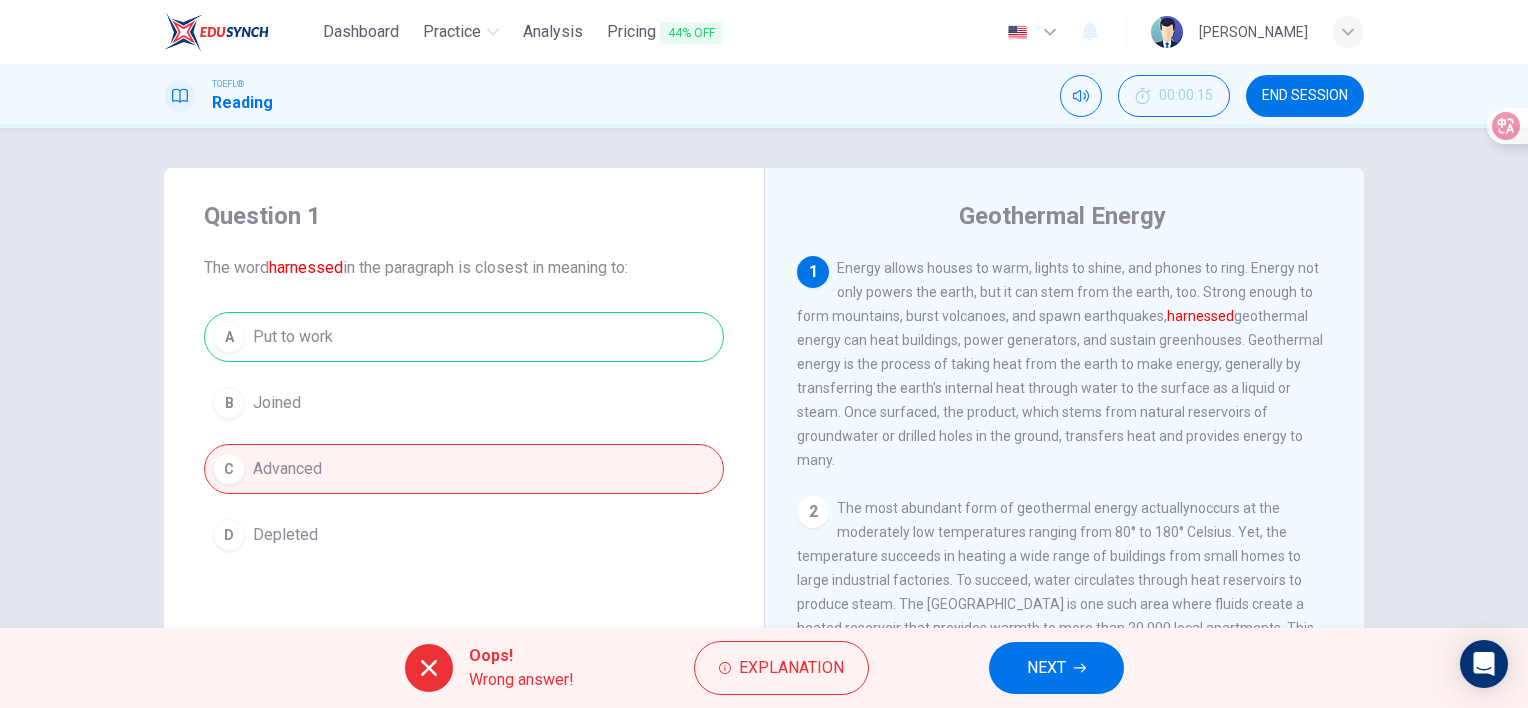 click on "A Put to work B Joined C Advanced D Depleted" at bounding box center (464, 436) 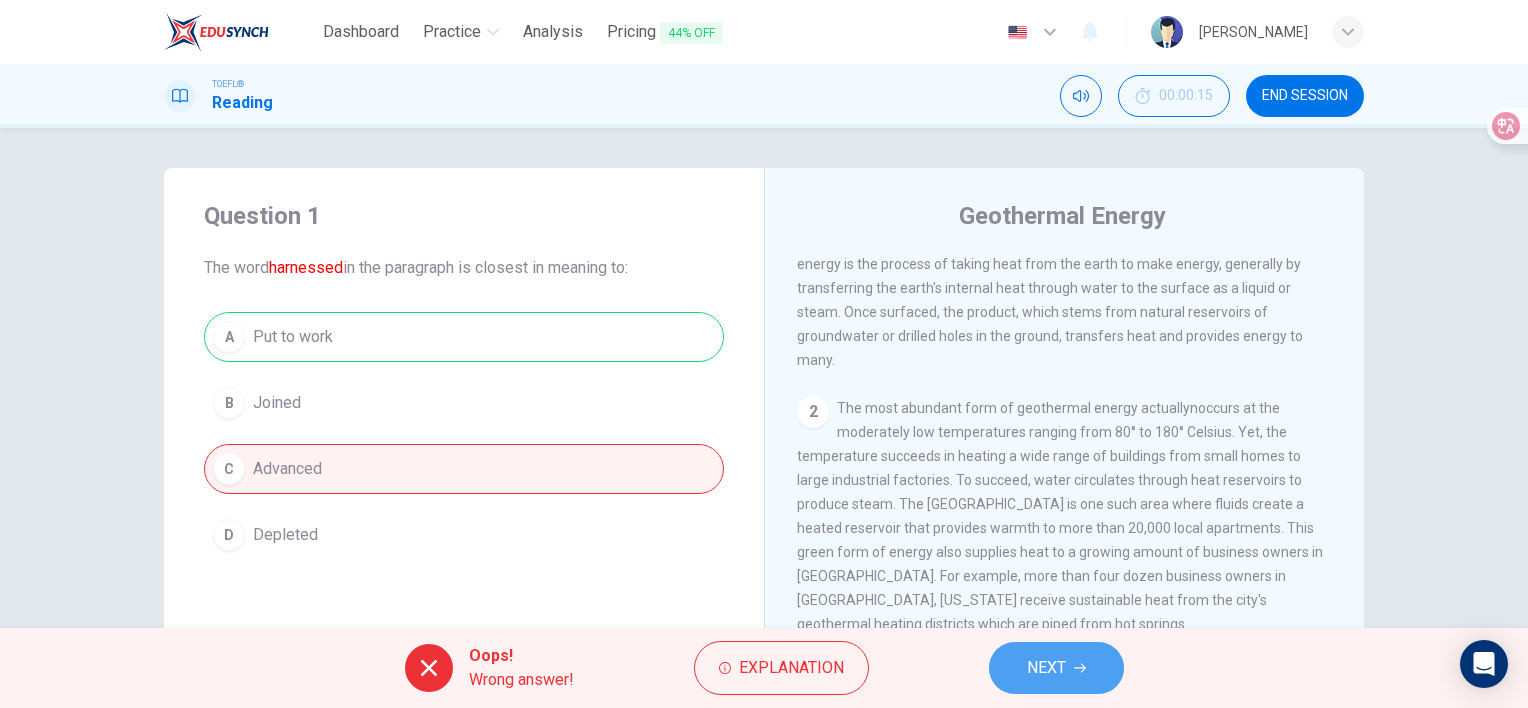 click on "NEXT" at bounding box center [1046, 668] 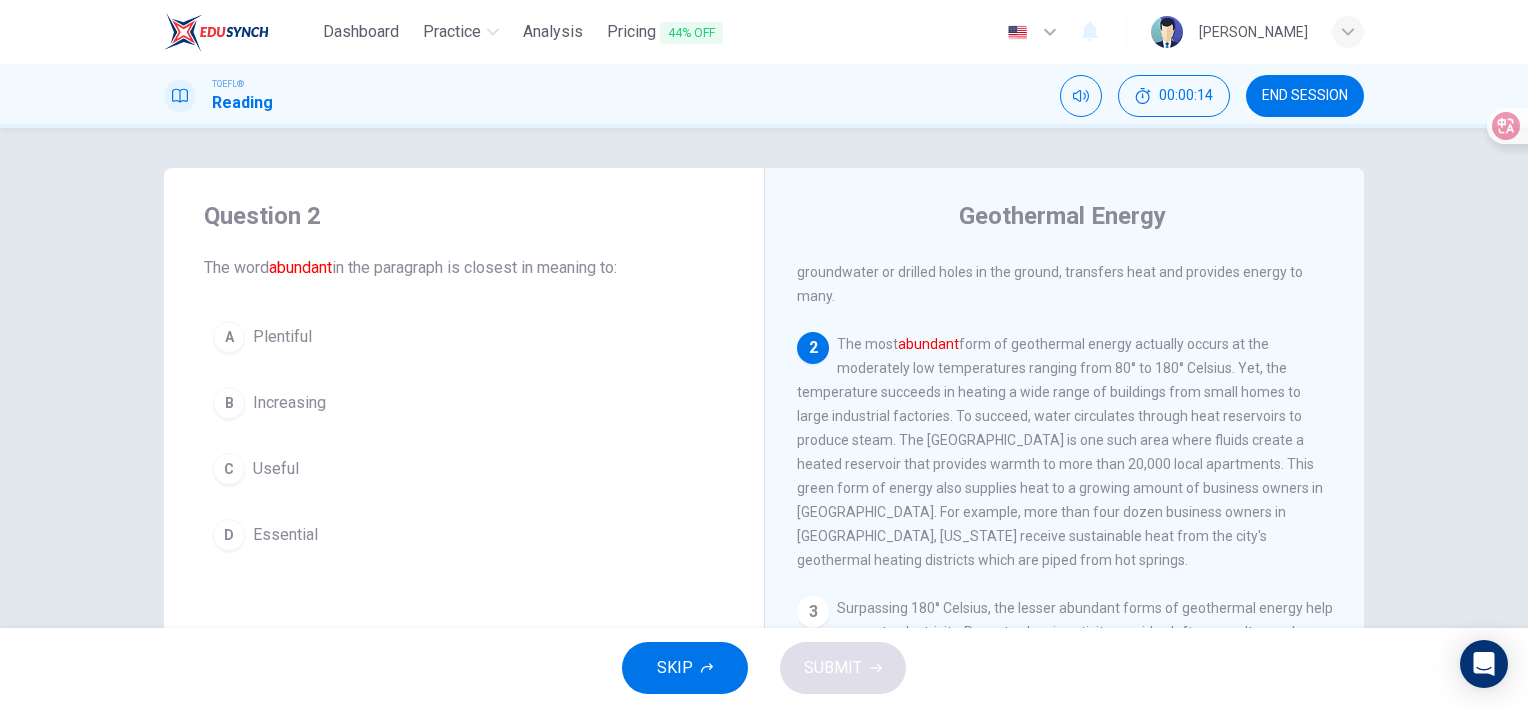 scroll, scrollTop: 247, scrollLeft: 0, axis: vertical 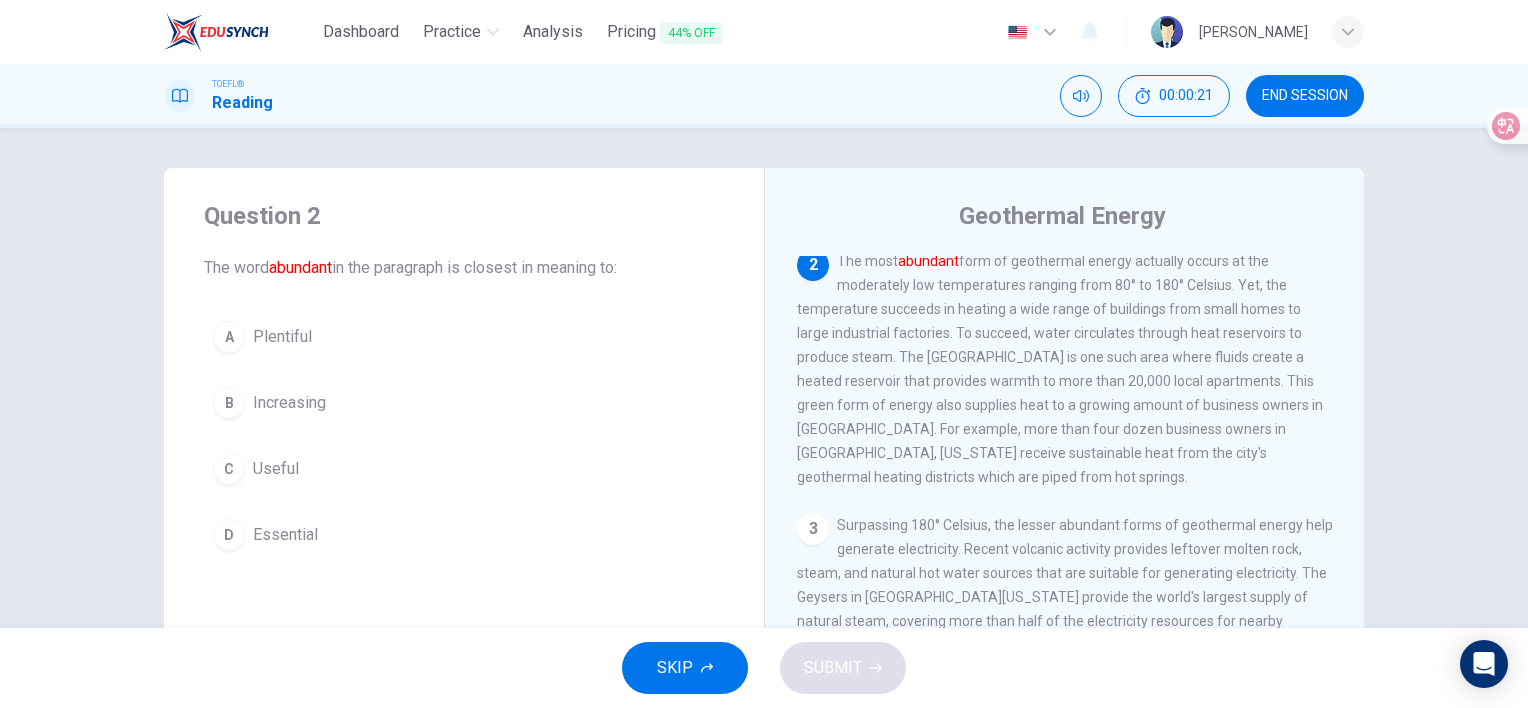 click on "C" at bounding box center (229, 469) 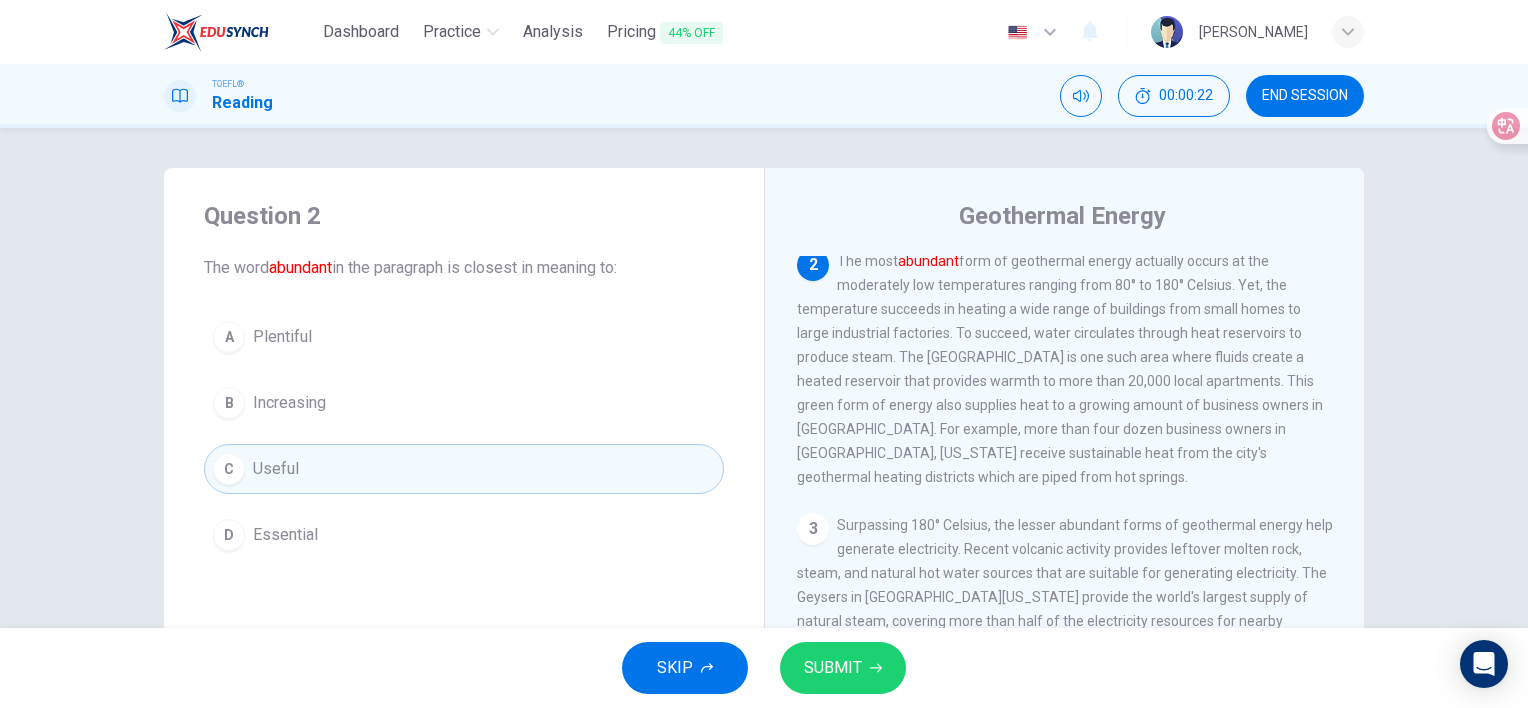 click on "SUBMIT" at bounding box center [833, 668] 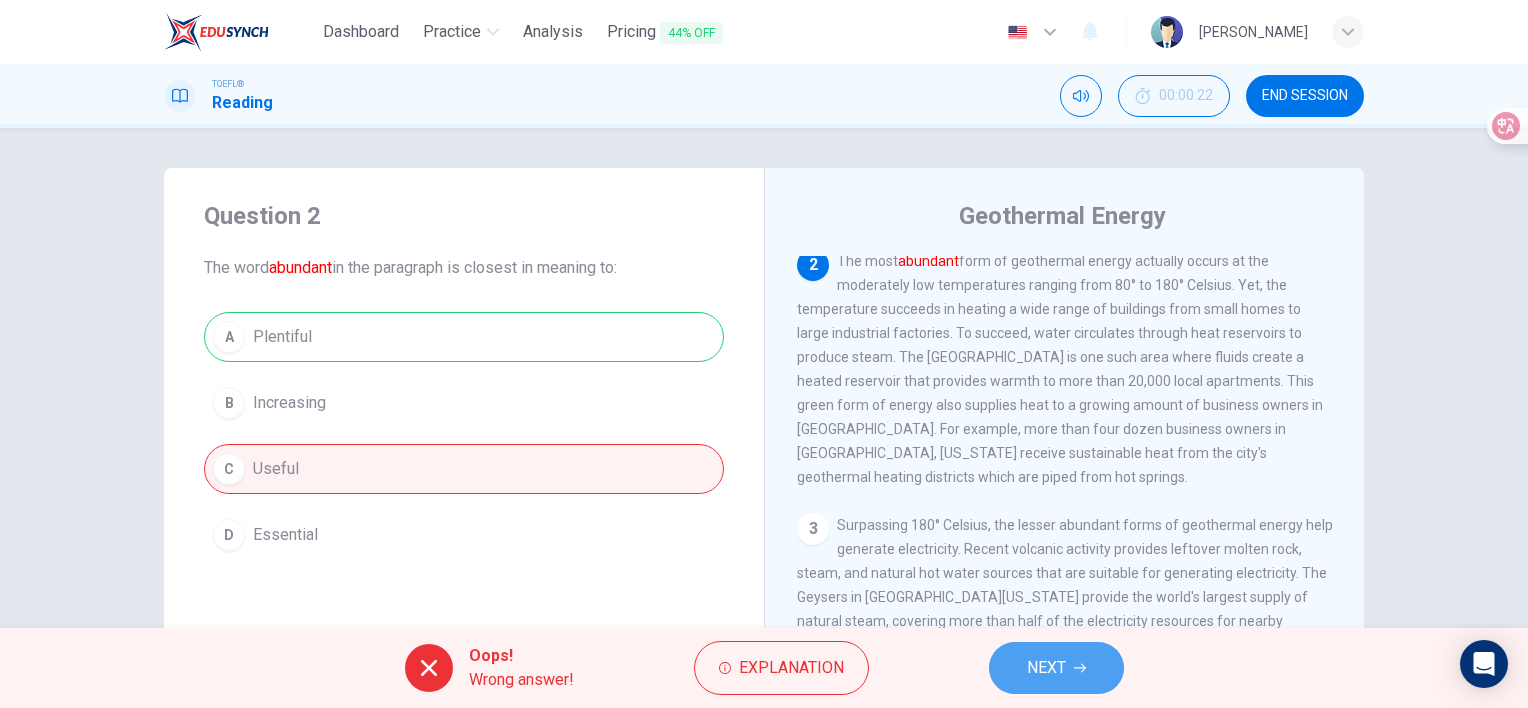 click on "NEXT" at bounding box center (1046, 668) 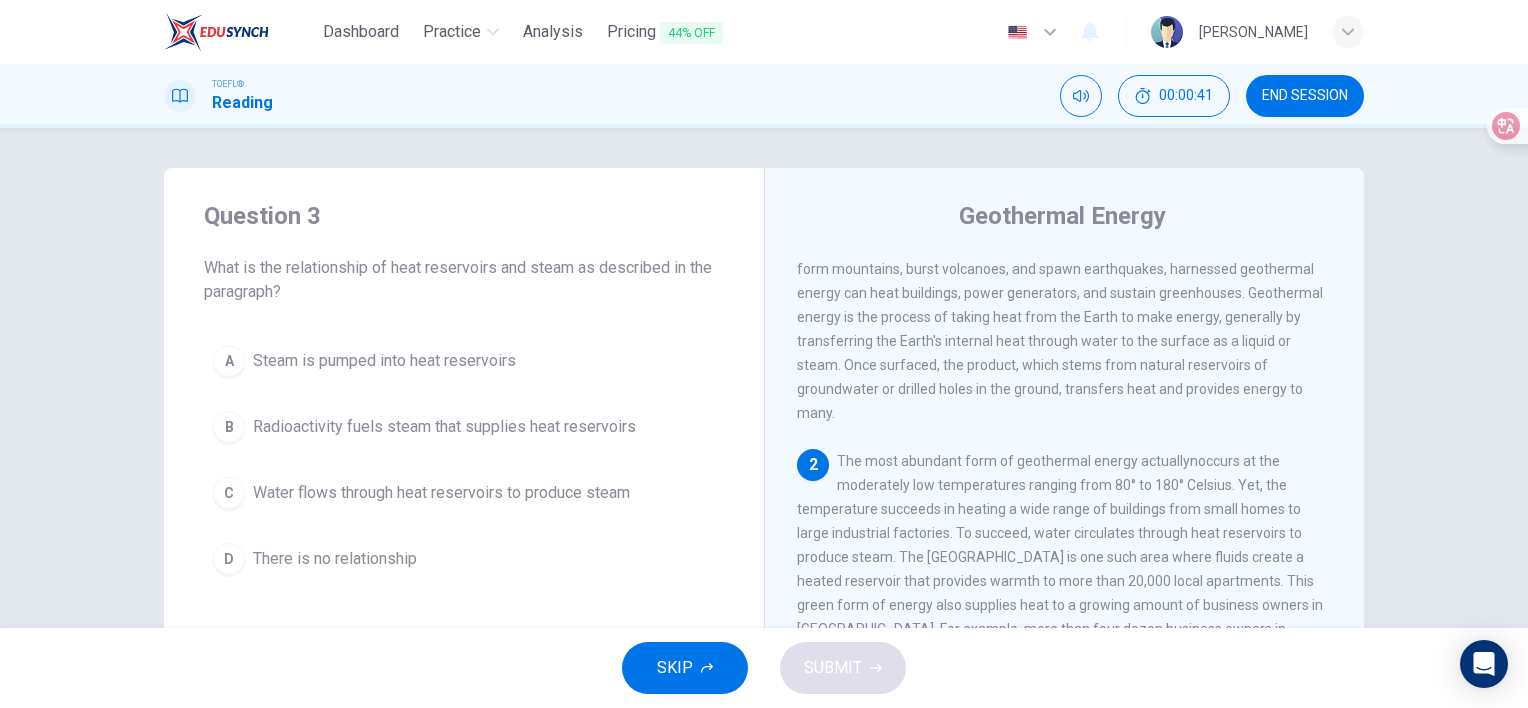 scroll, scrollTop: 200, scrollLeft: 0, axis: vertical 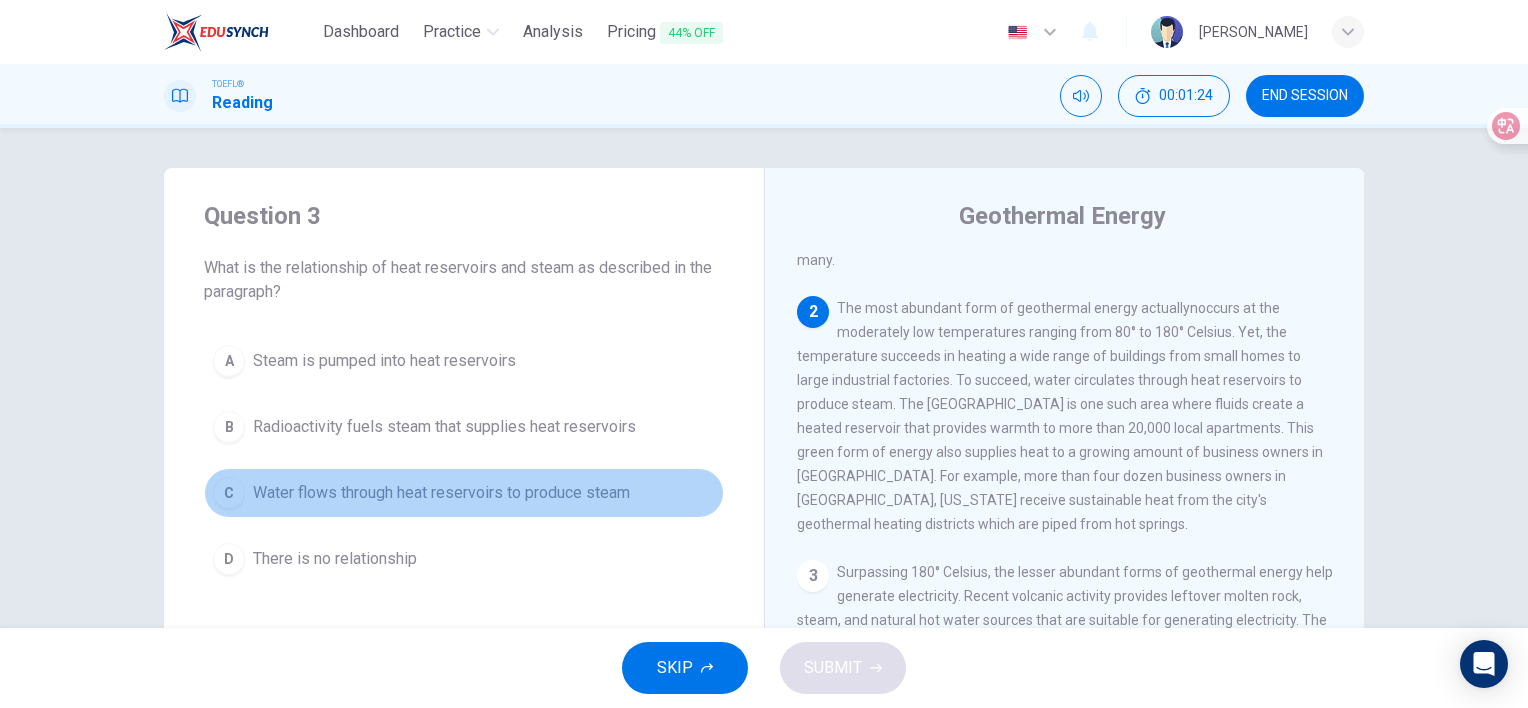click on "C" at bounding box center (229, 493) 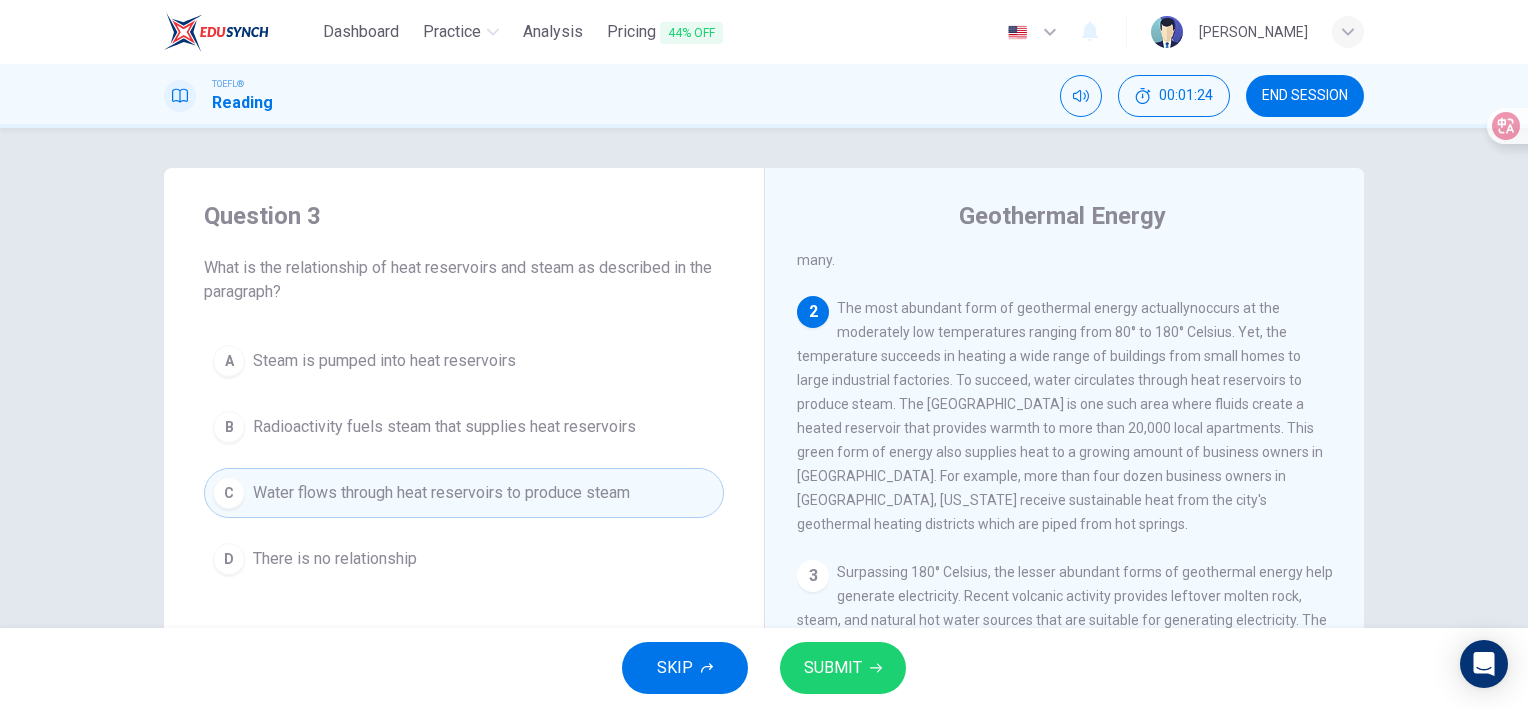 click on "SUBMIT" at bounding box center [833, 668] 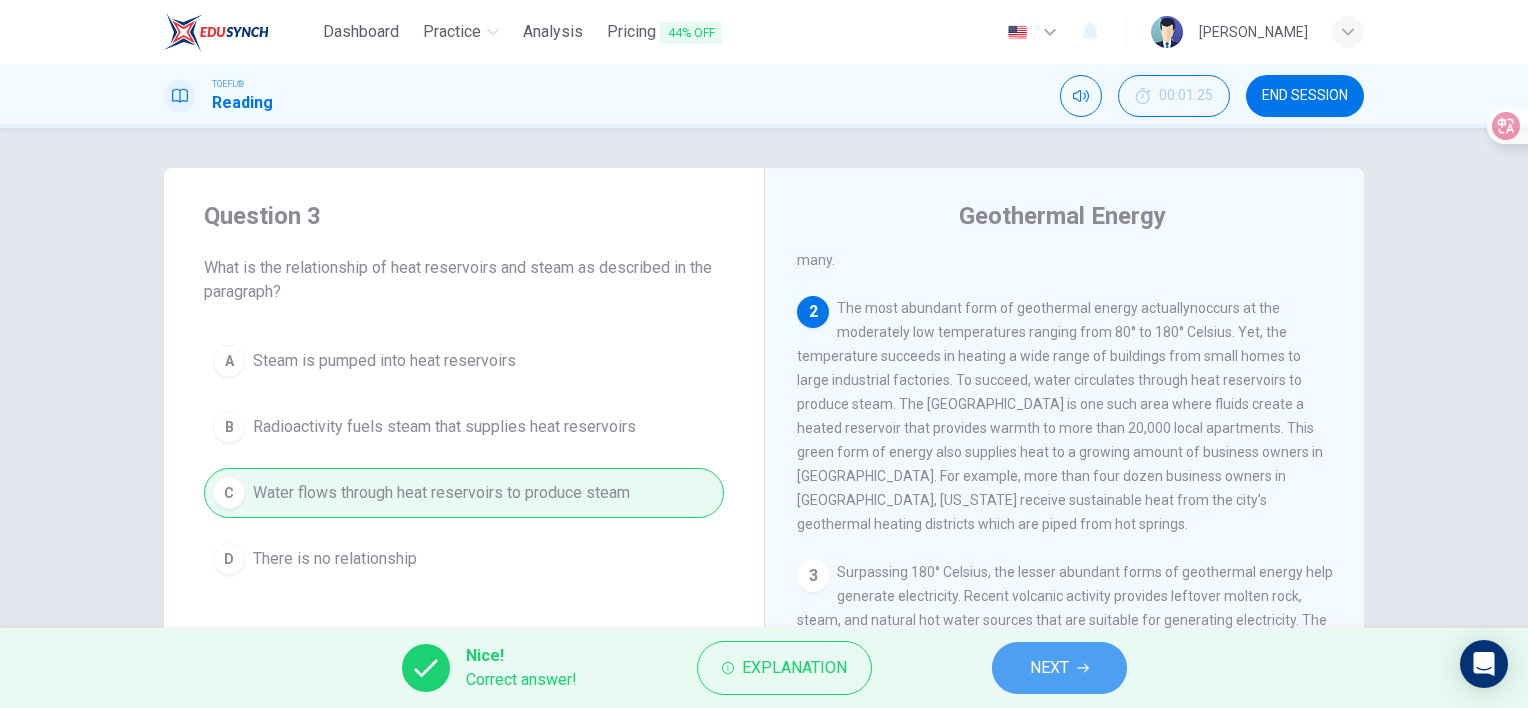 click on "NEXT" at bounding box center [1059, 668] 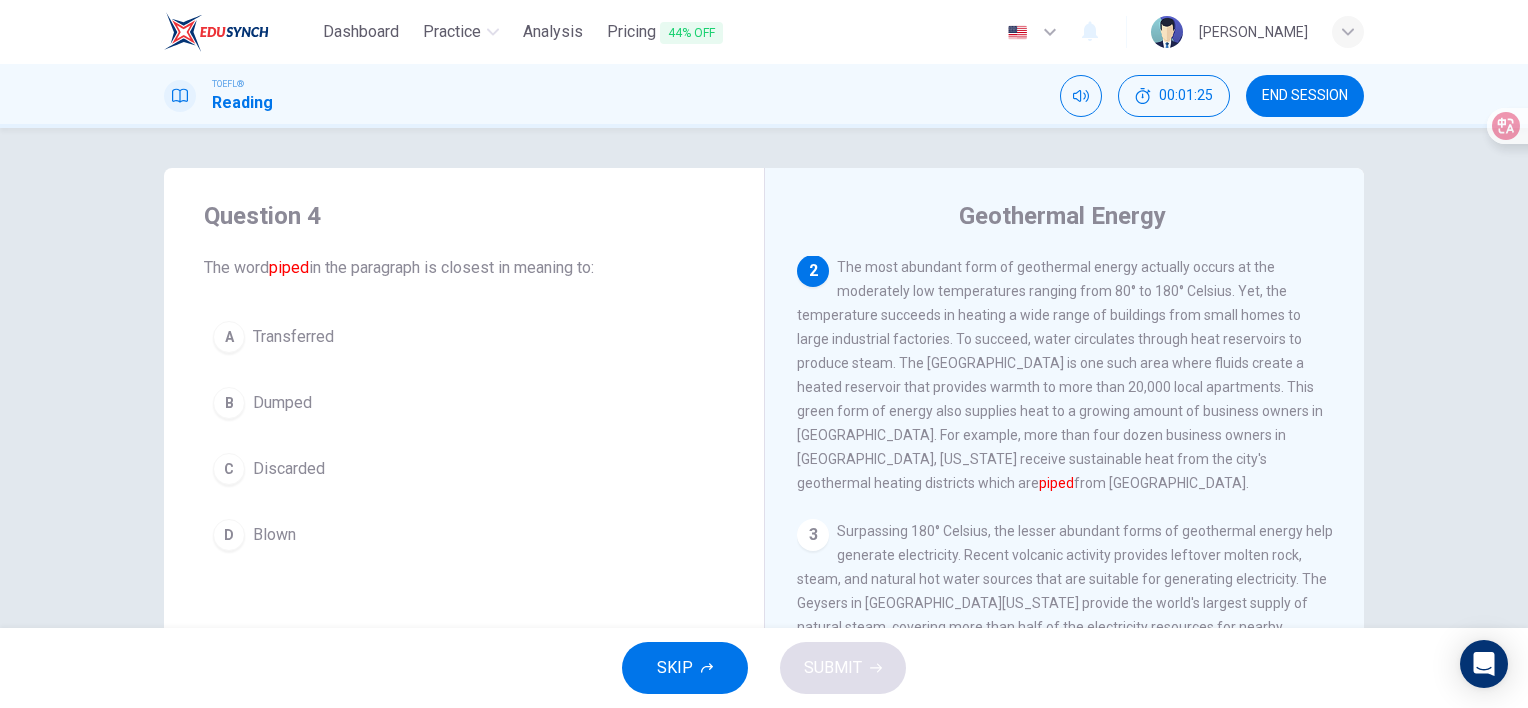 scroll, scrollTop: 247, scrollLeft: 0, axis: vertical 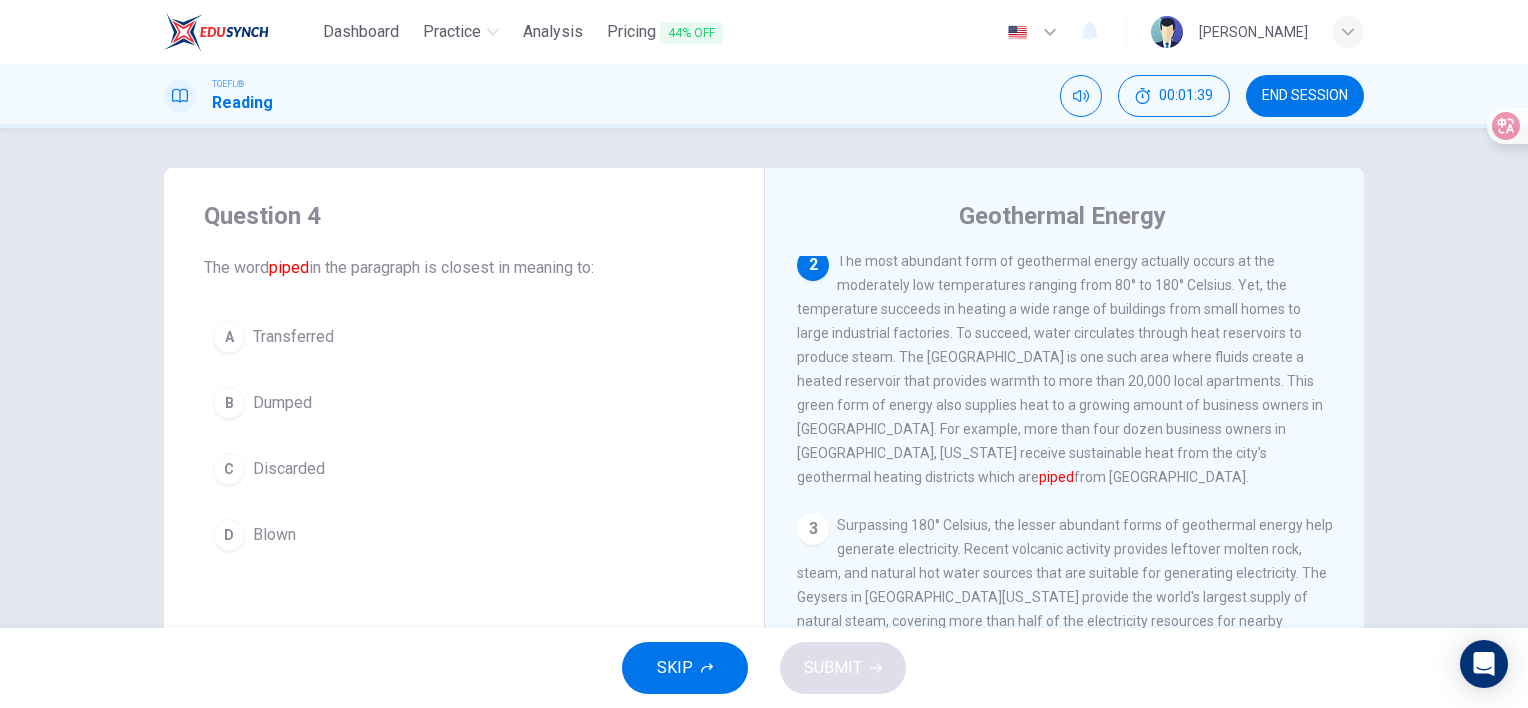 click on "A" at bounding box center [229, 337] 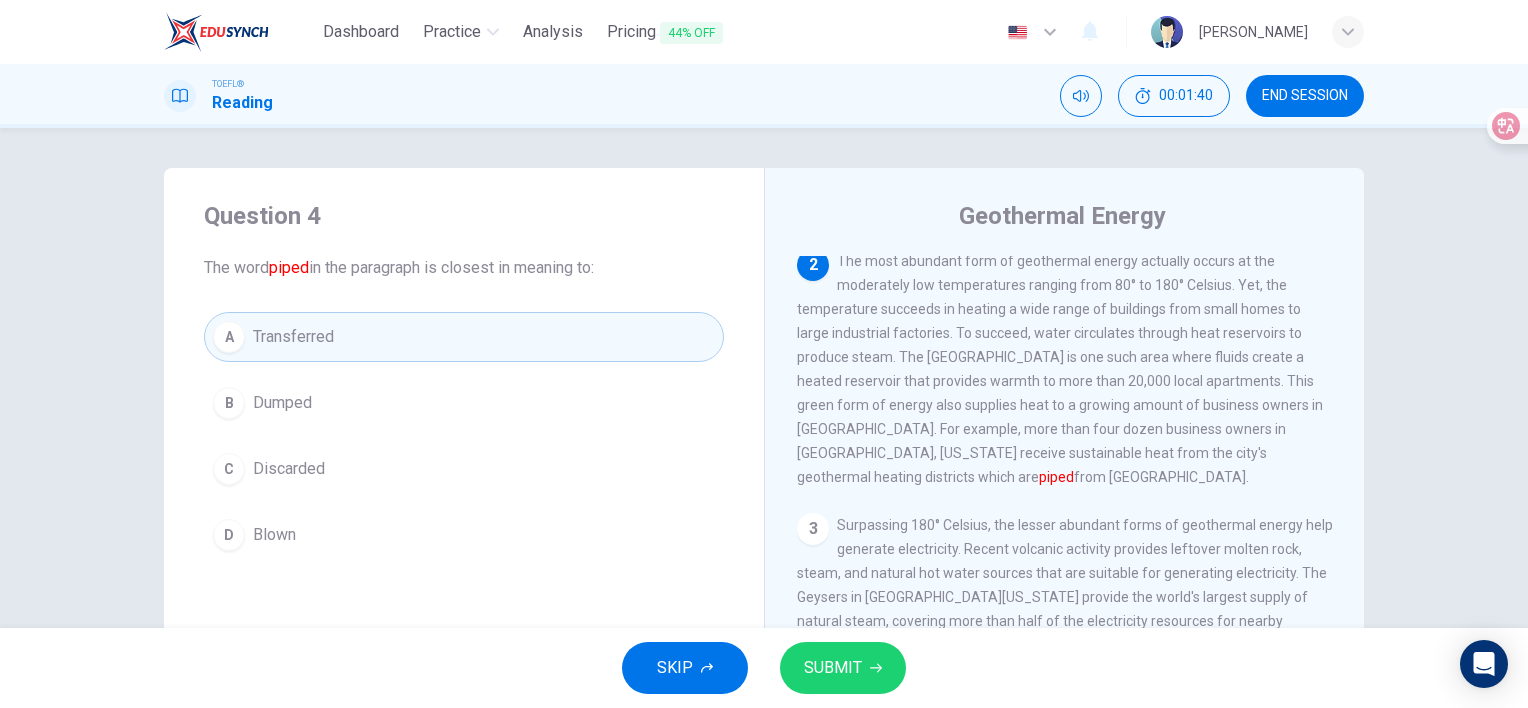 click on "SUBMIT" at bounding box center [833, 668] 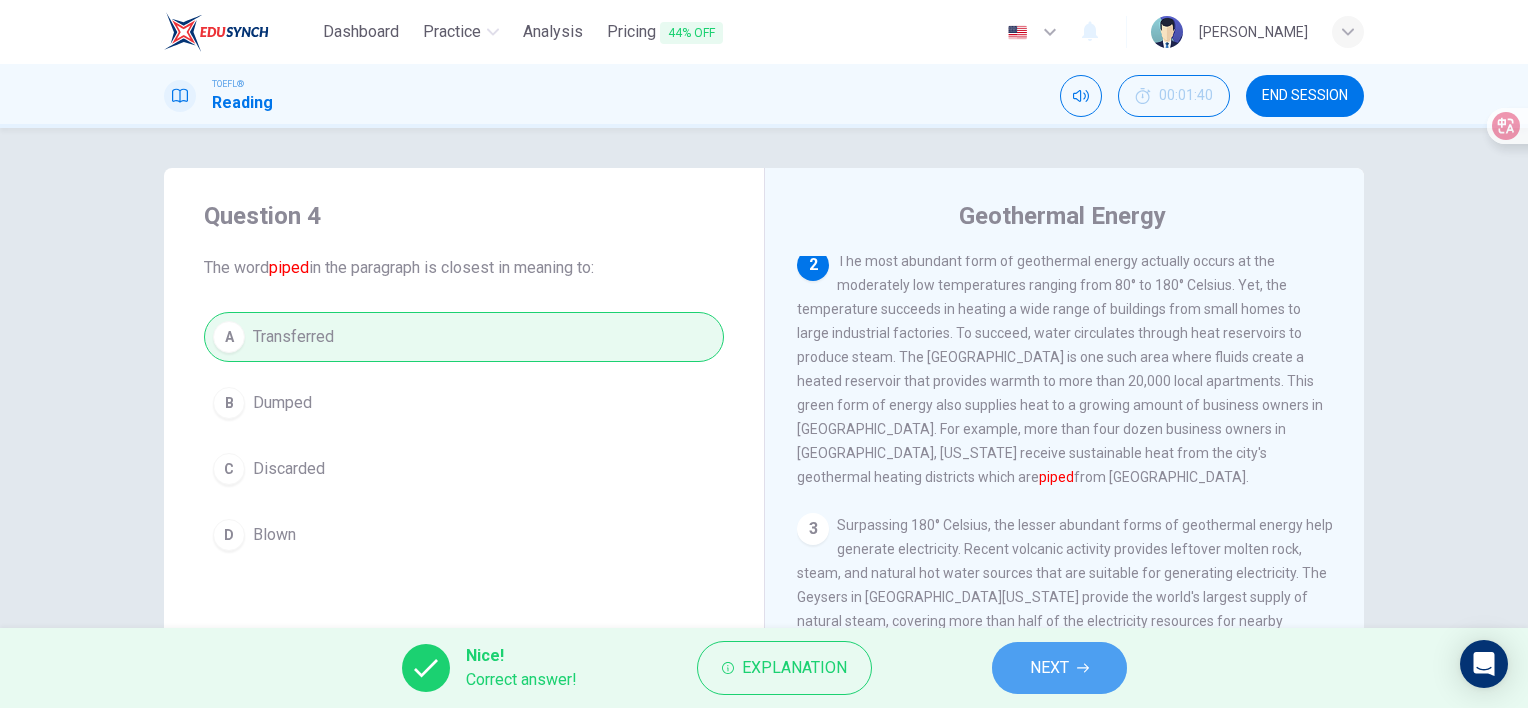 click on "NEXT" at bounding box center [1059, 668] 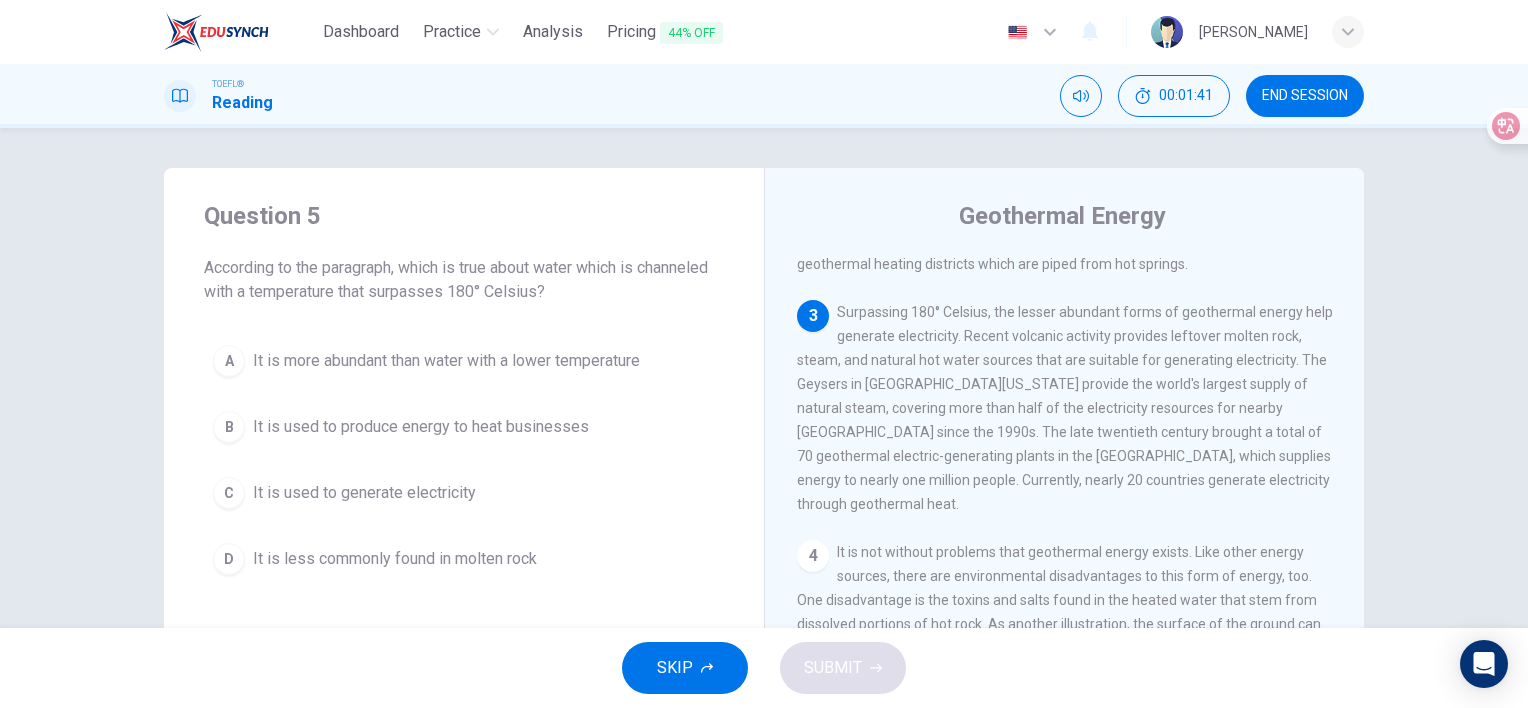 scroll, scrollTop: 467, scrollLeft: 0, axis: vertical 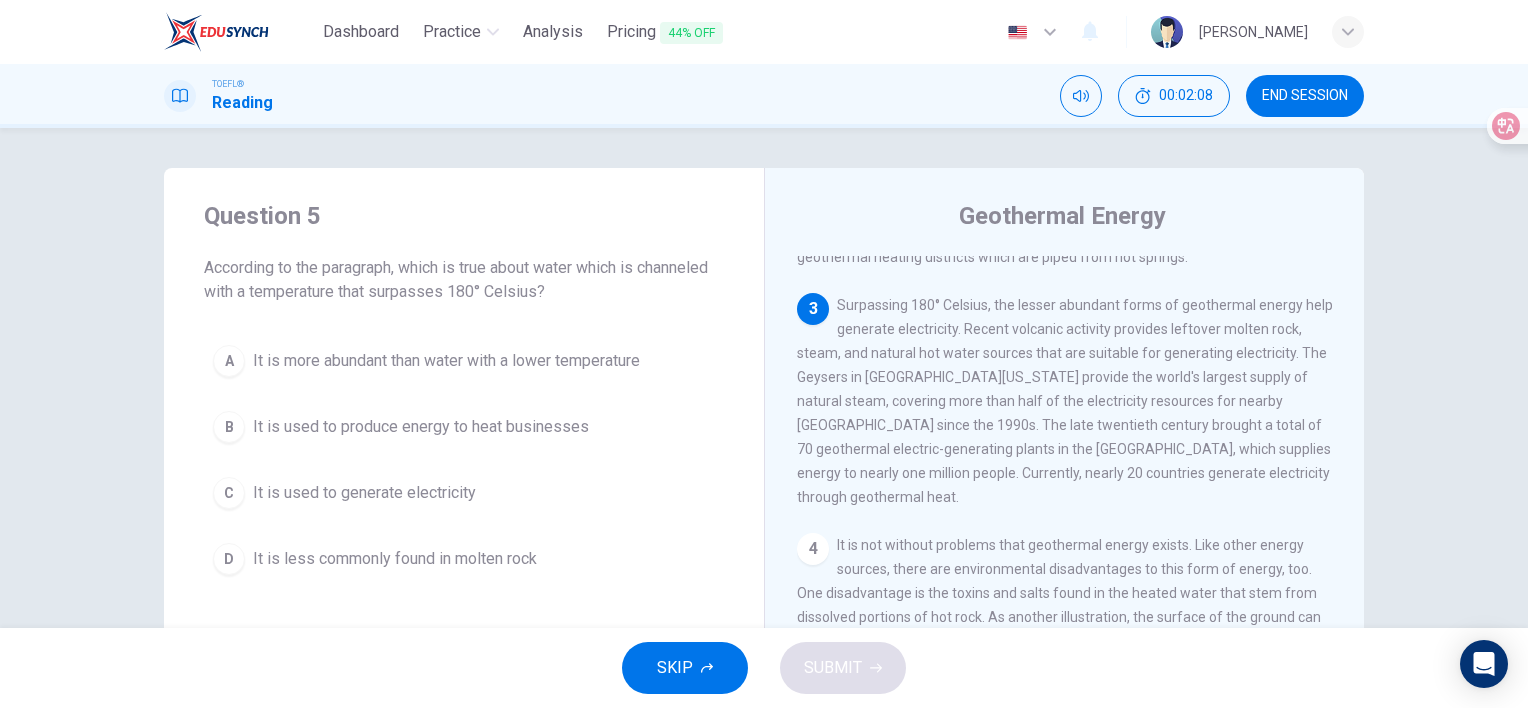 click on "C" at bounding box center [229, 493] 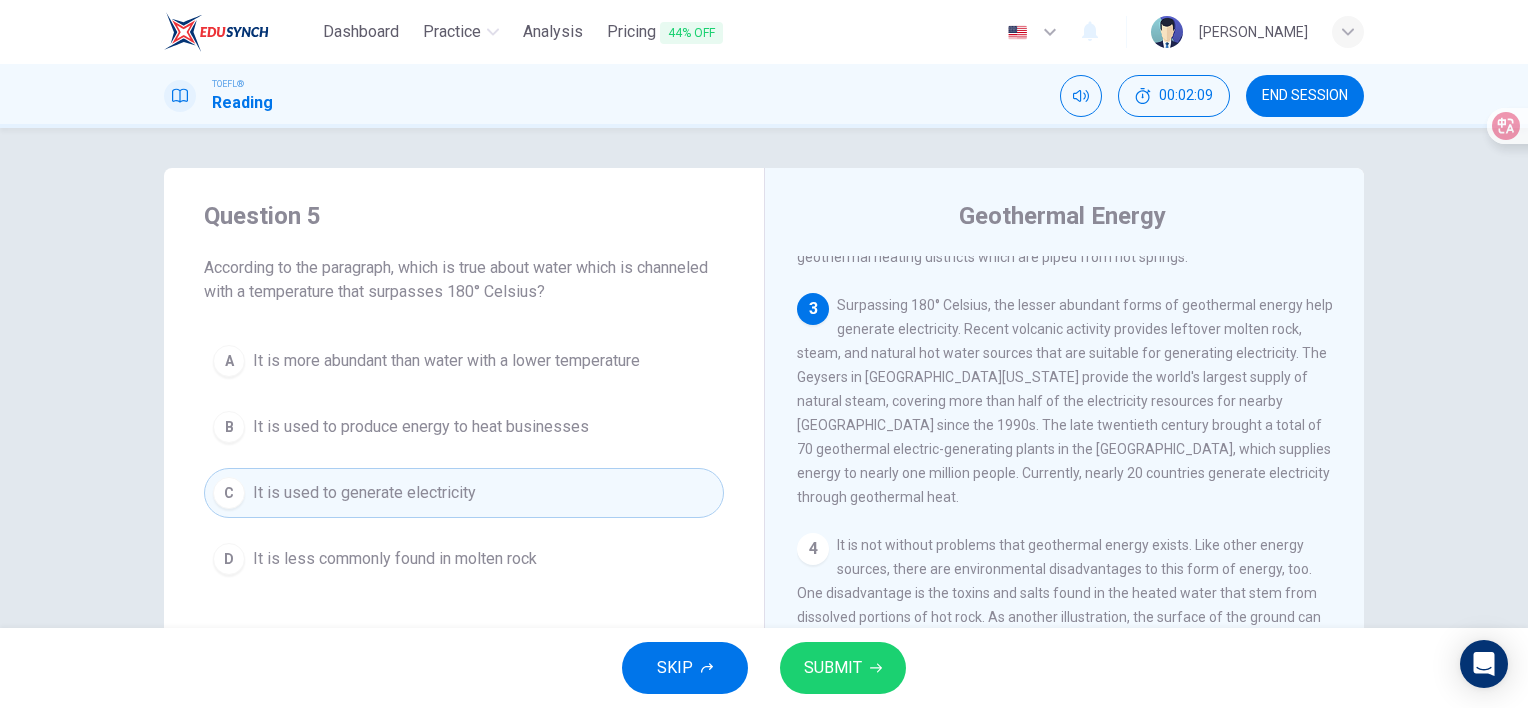 click on "SUBMIT" at bounding box center (843, 668) 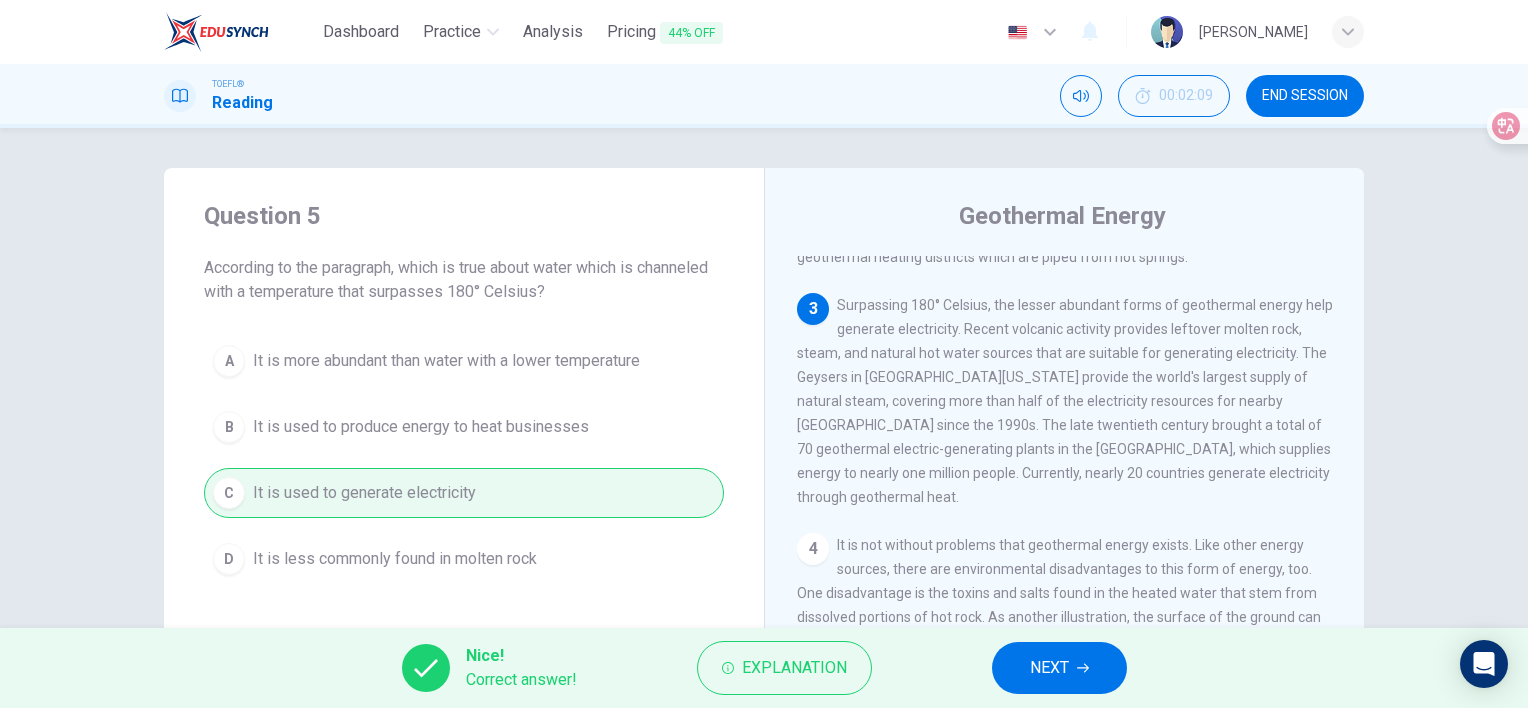 click on "NEXT" at bounding box center (1059, 668) 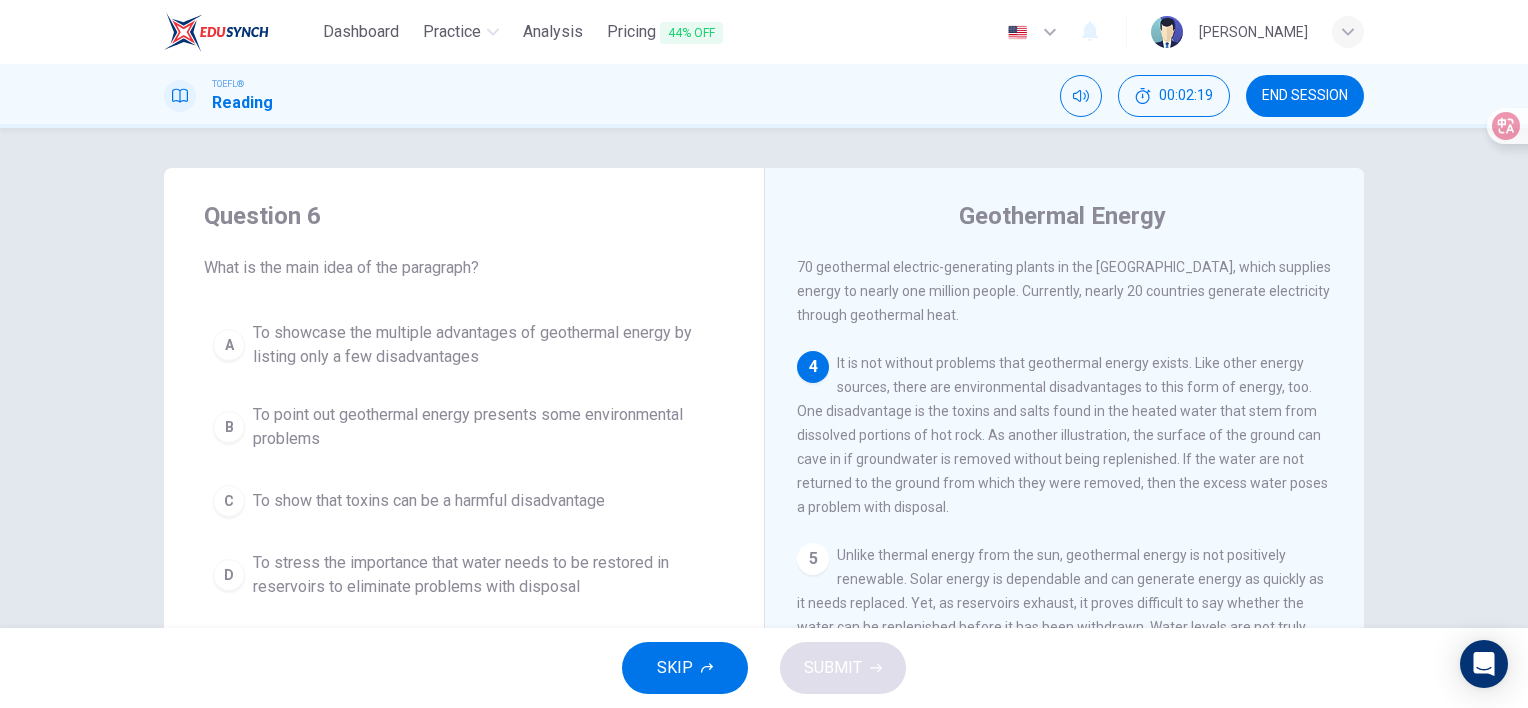scroll, scrollTop: 664, scrollLeft: 0, axis: vertical 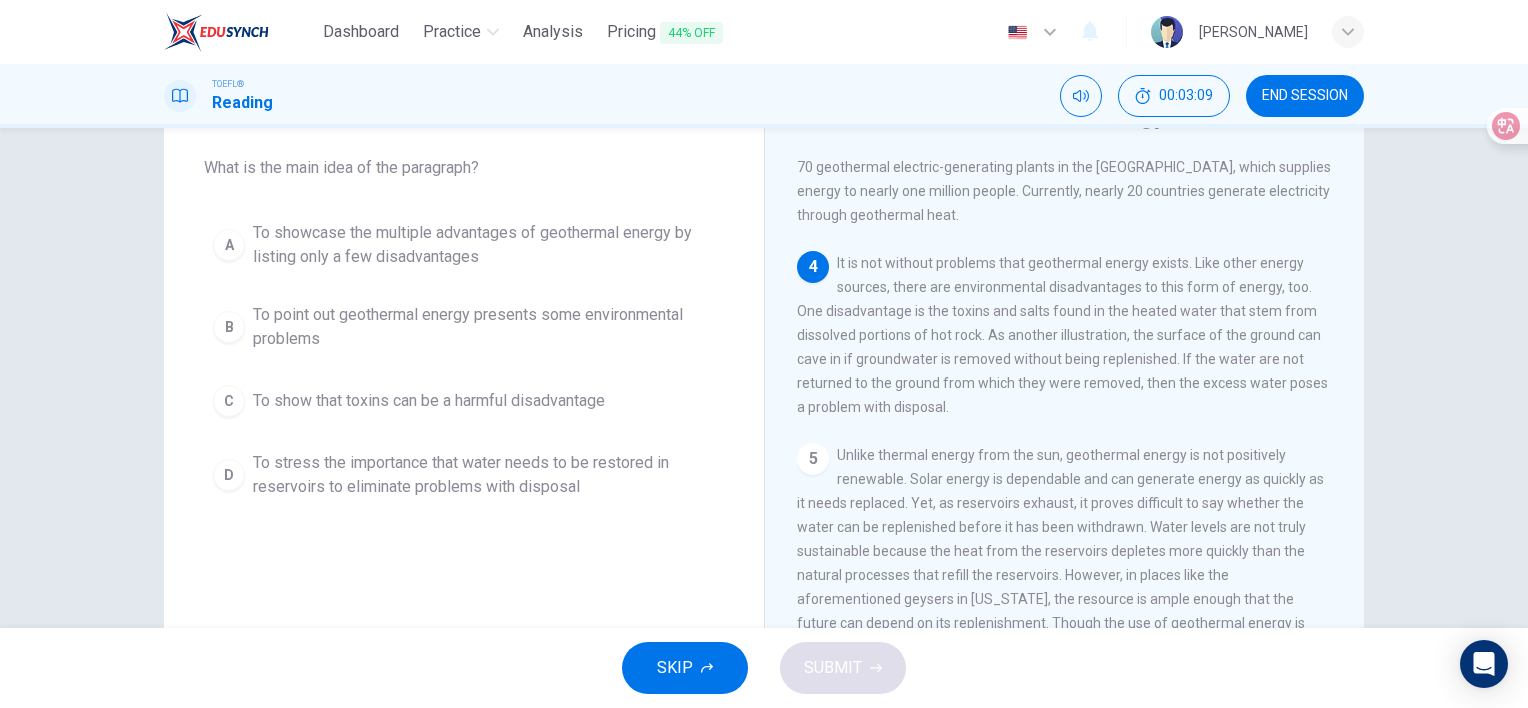 click on "D" at bounding box center [229, 475] 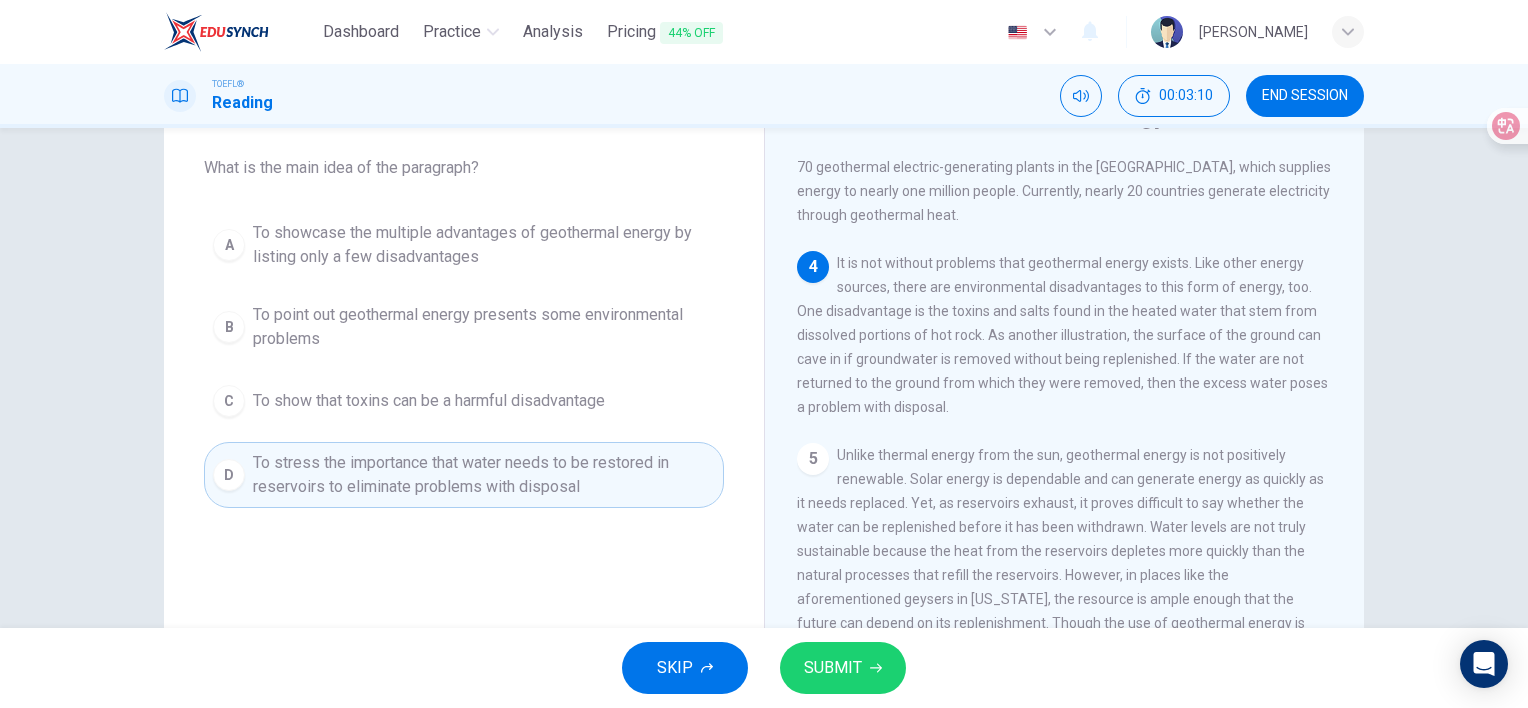 click on "SUBMIT" at bounding box center [833, 668] 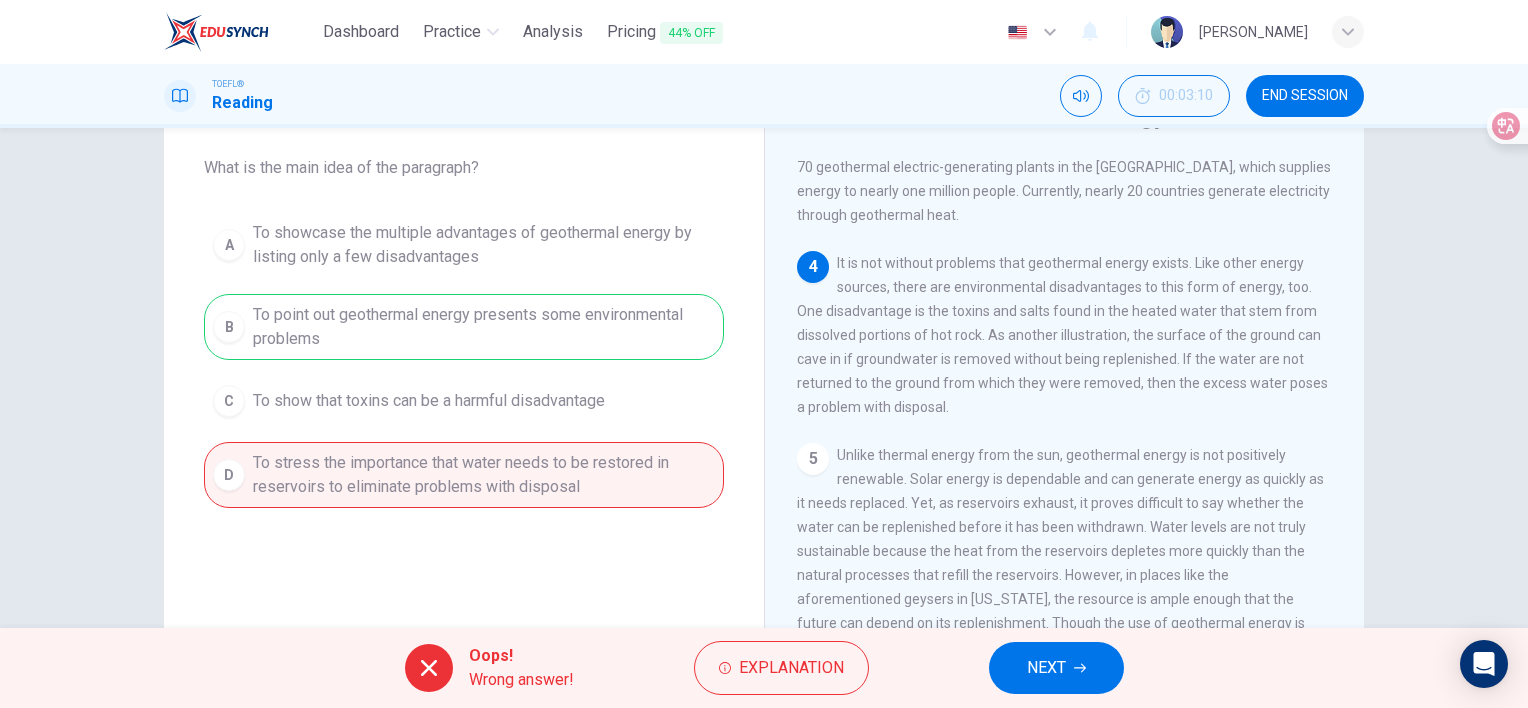 click on "NEXT" at bounding box center (1056, 668) 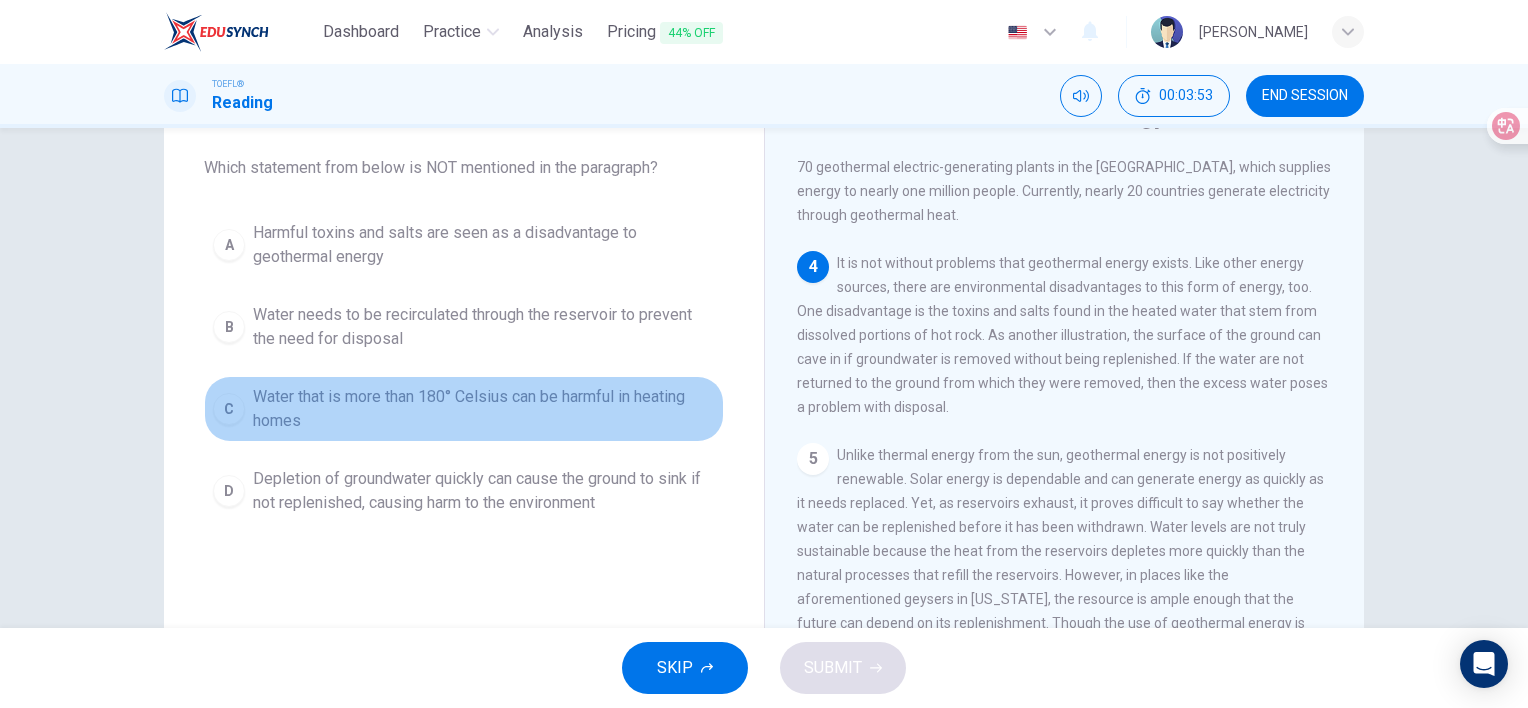 click on "C" at bounding box center (229, 409) 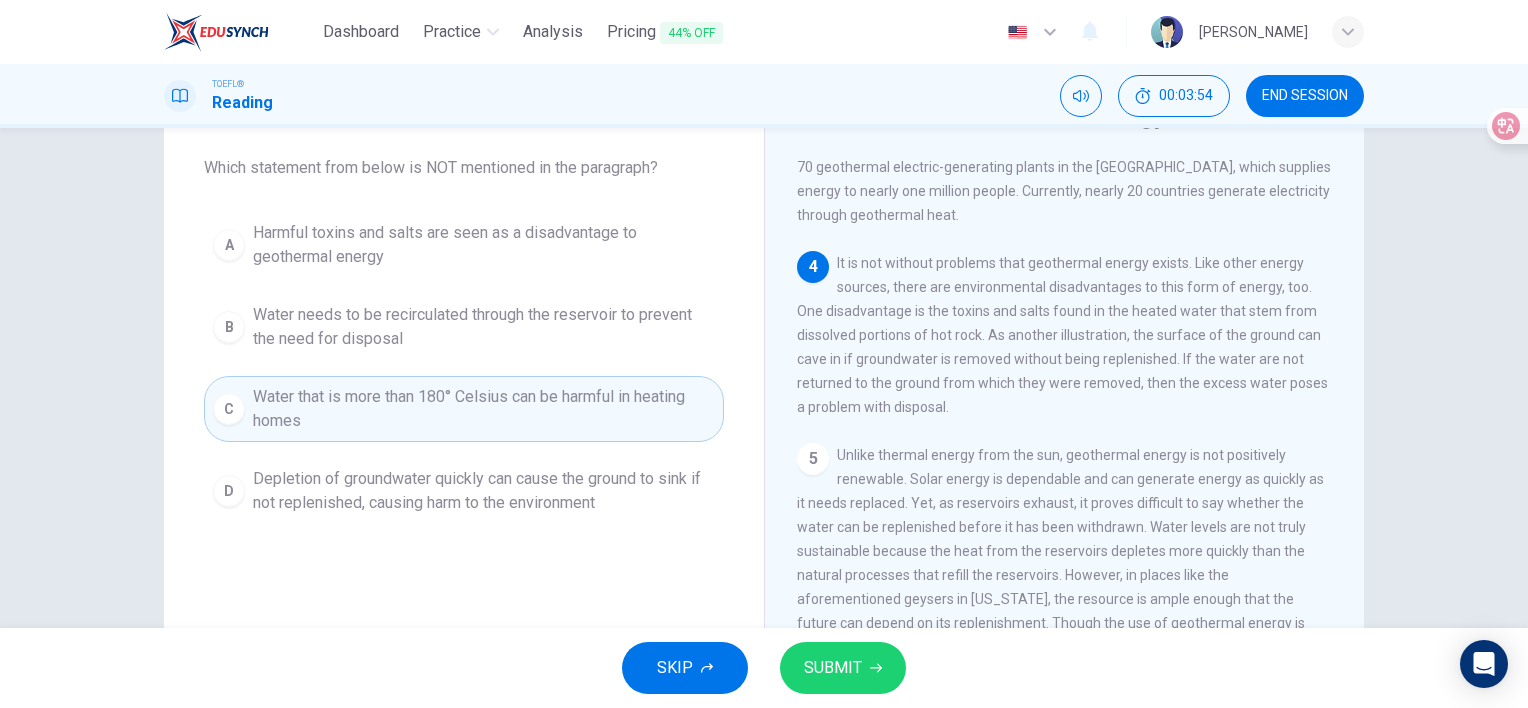 click on "SUBMIT" at bounding box center (833, 668) 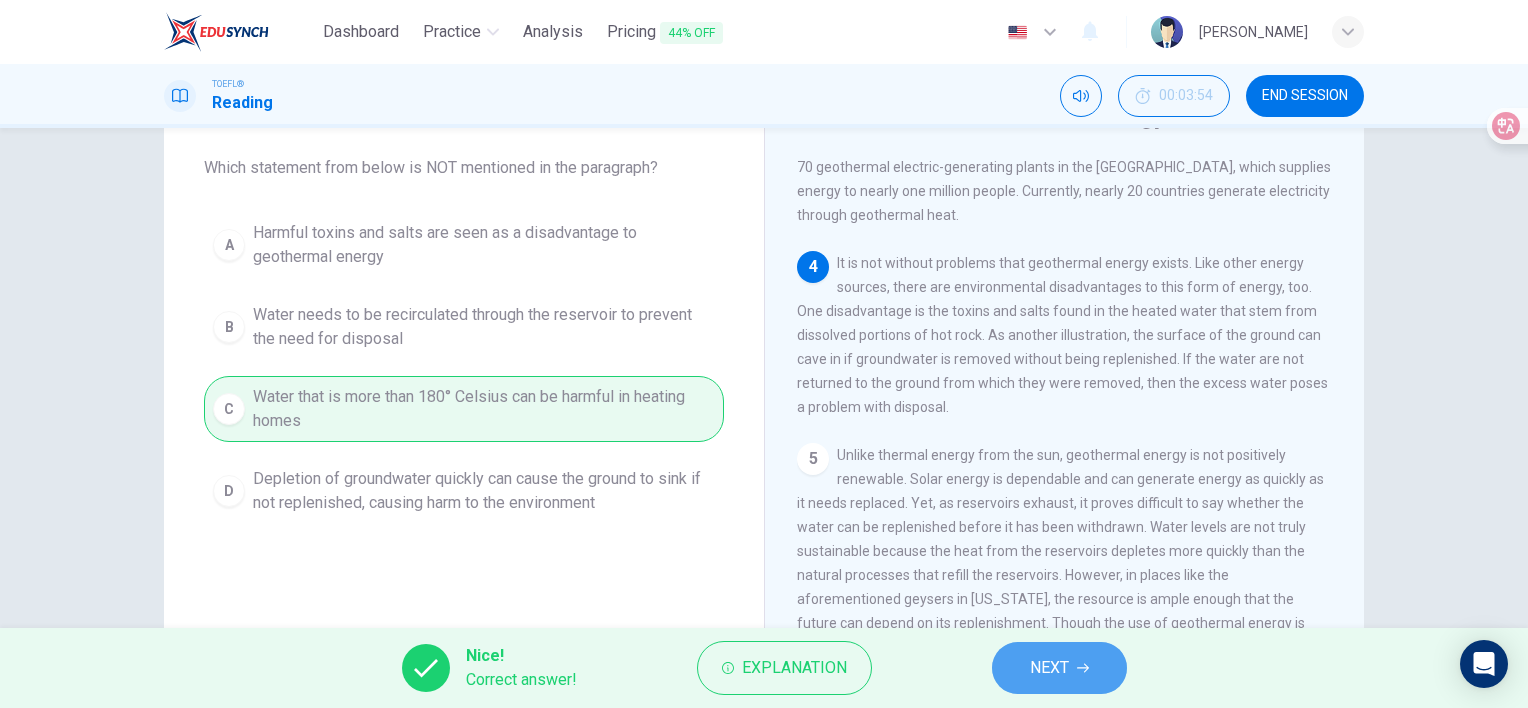 click on "NEXT" at bounding box center (1049, 668) 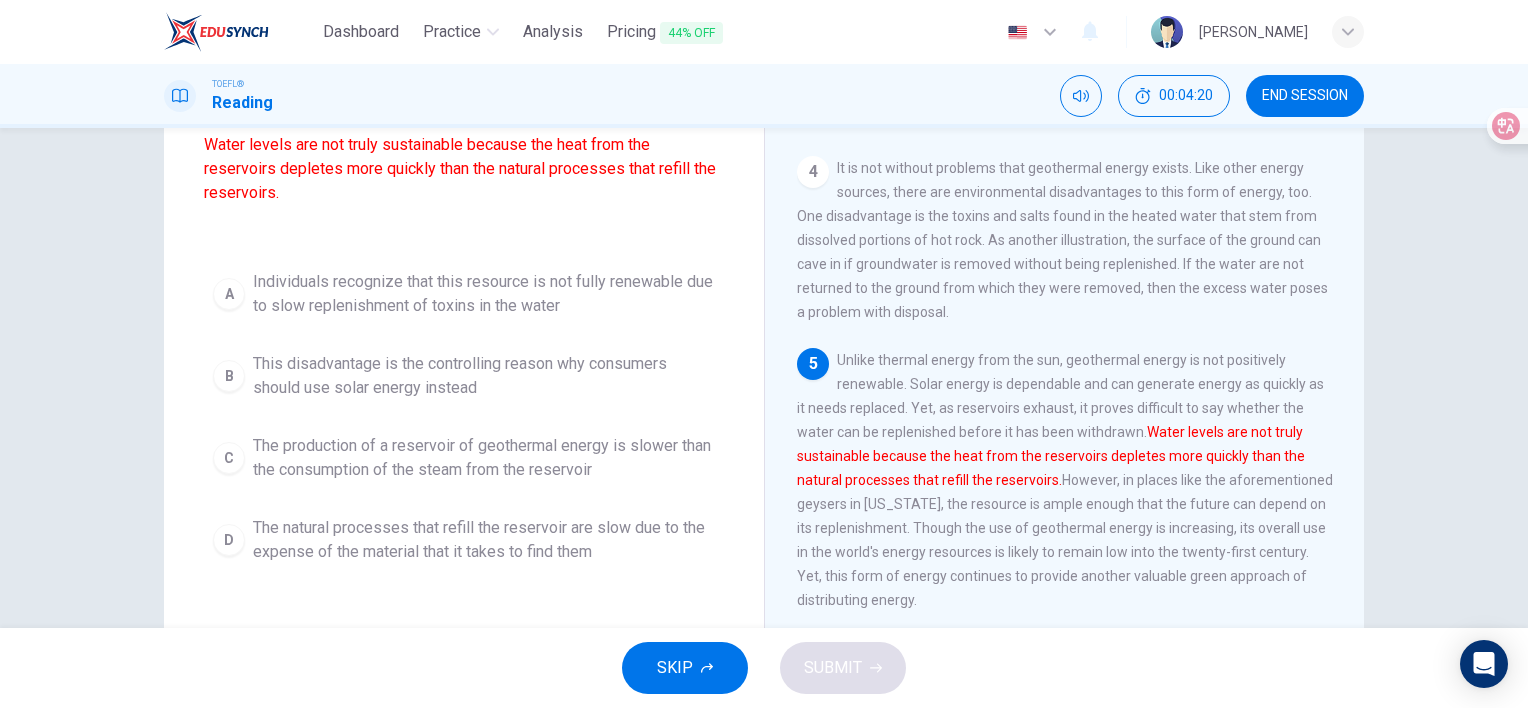 scroll, scrollTop: 200, scrollLeft: 0, axis: vertical 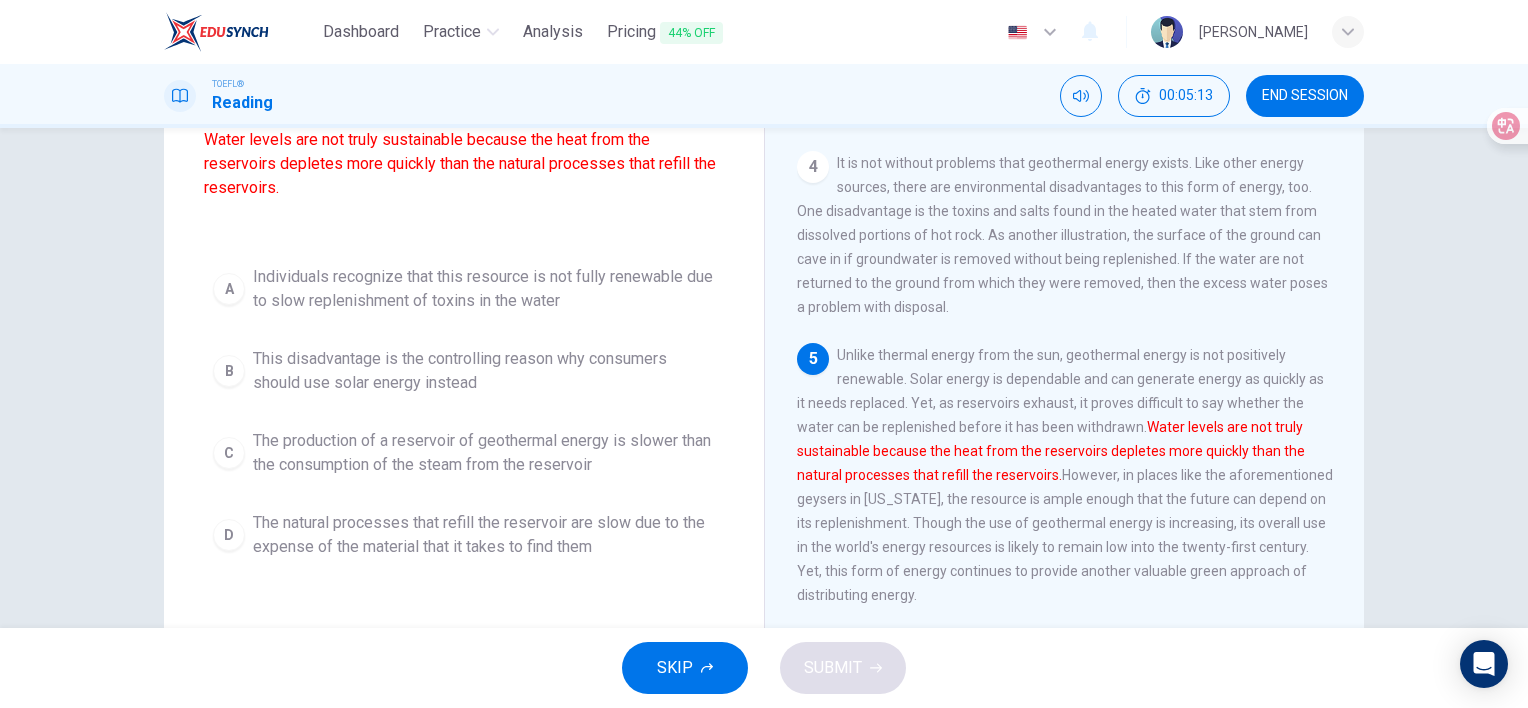 click on "C" at bounding box center [229, 453] 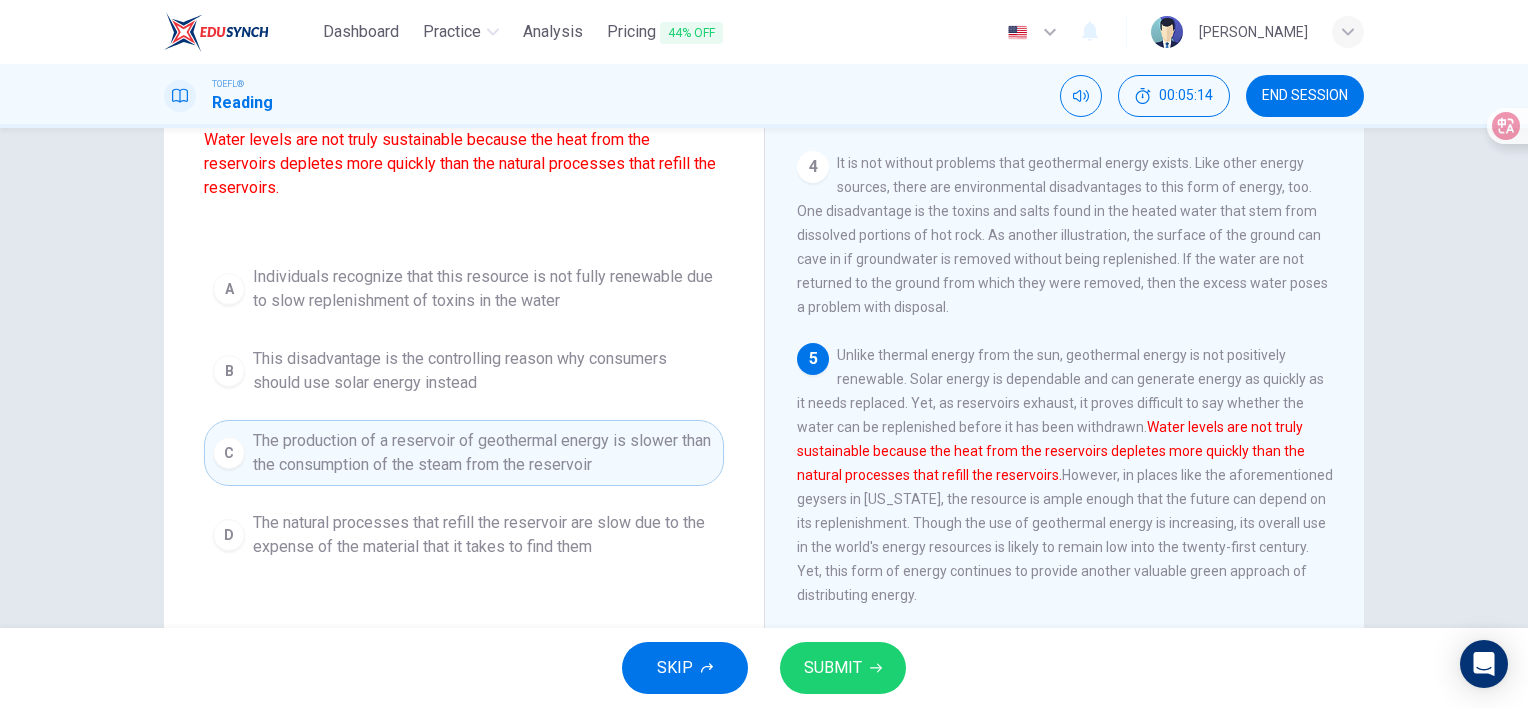 click on "SUBMIT" at bounding box center (843, 668) 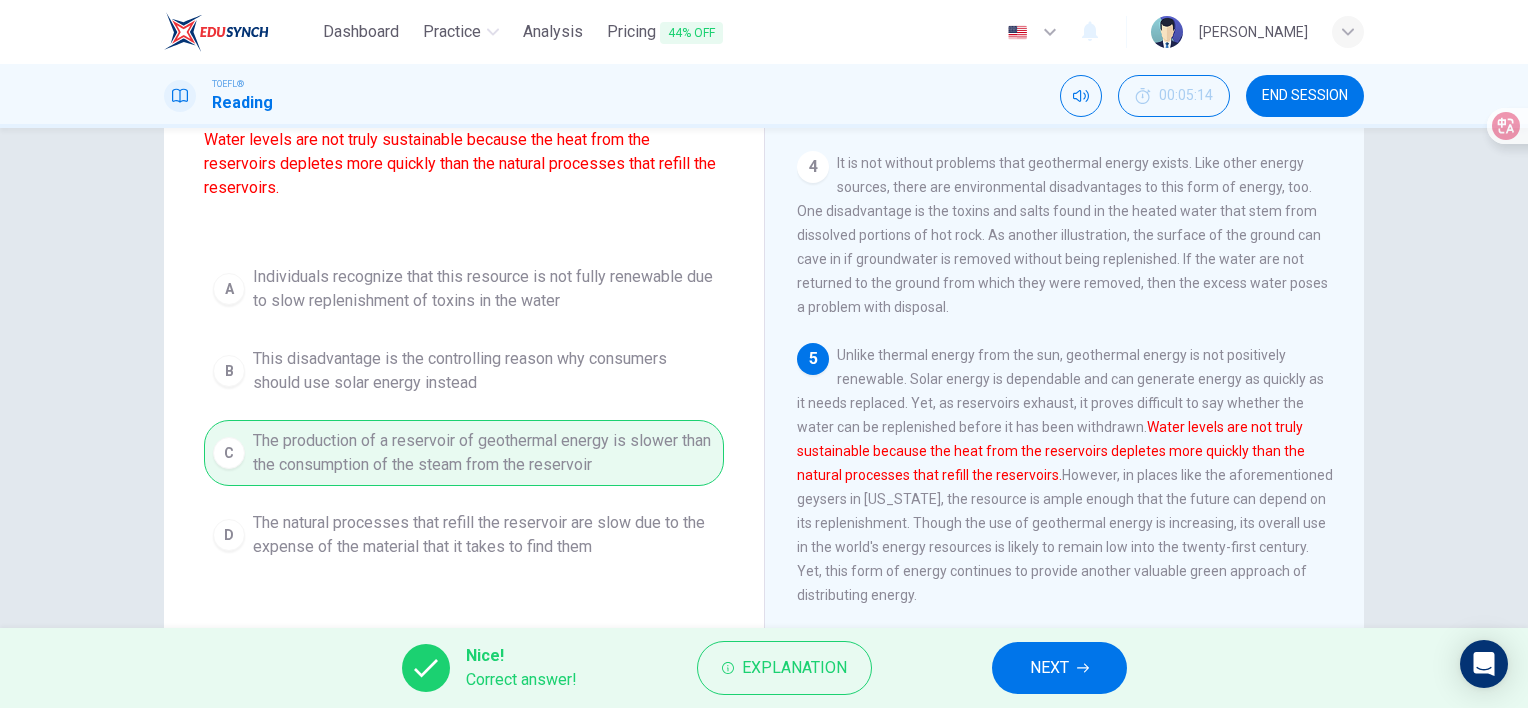 click on "NEXT" at bounding box center (1059, 668) 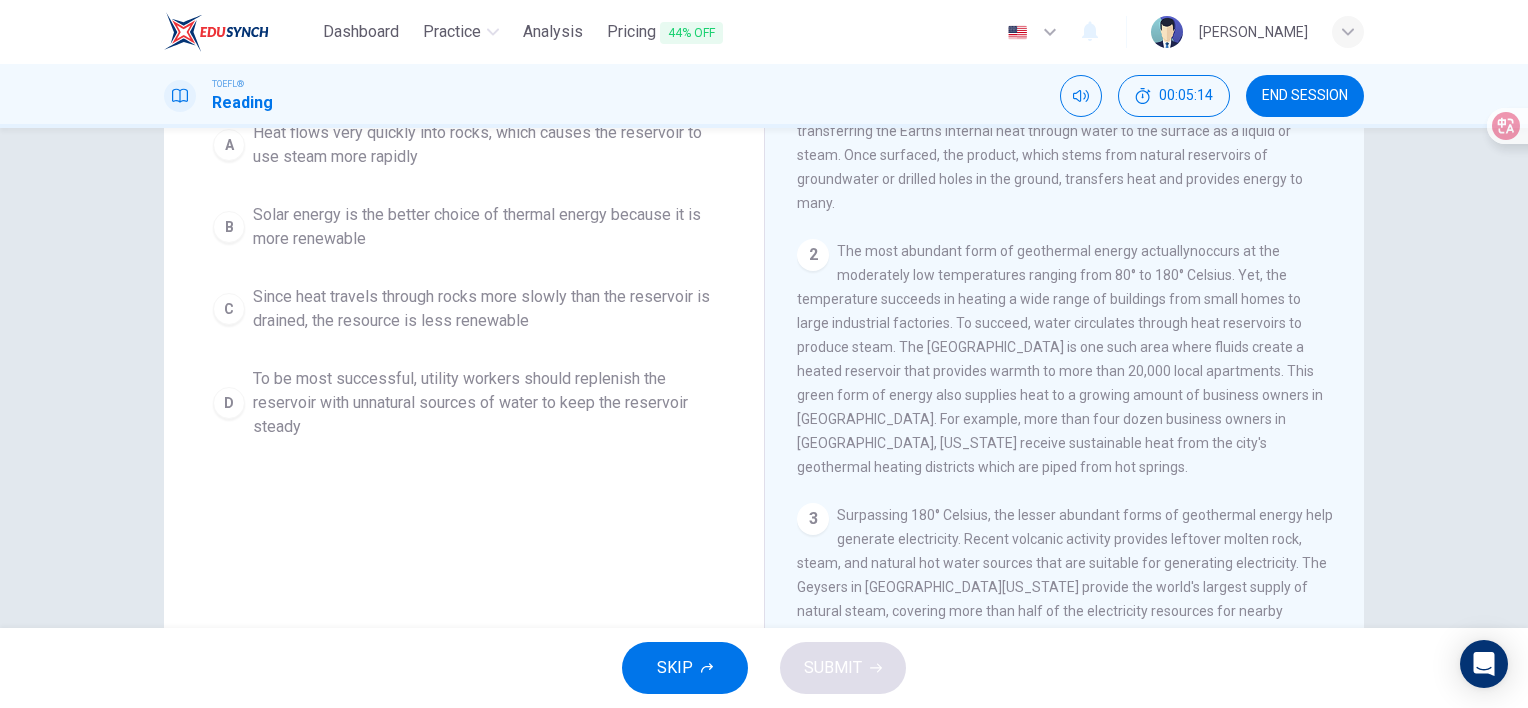 scroll, scrollTop: 0, scrollLeft: 0, axis: both 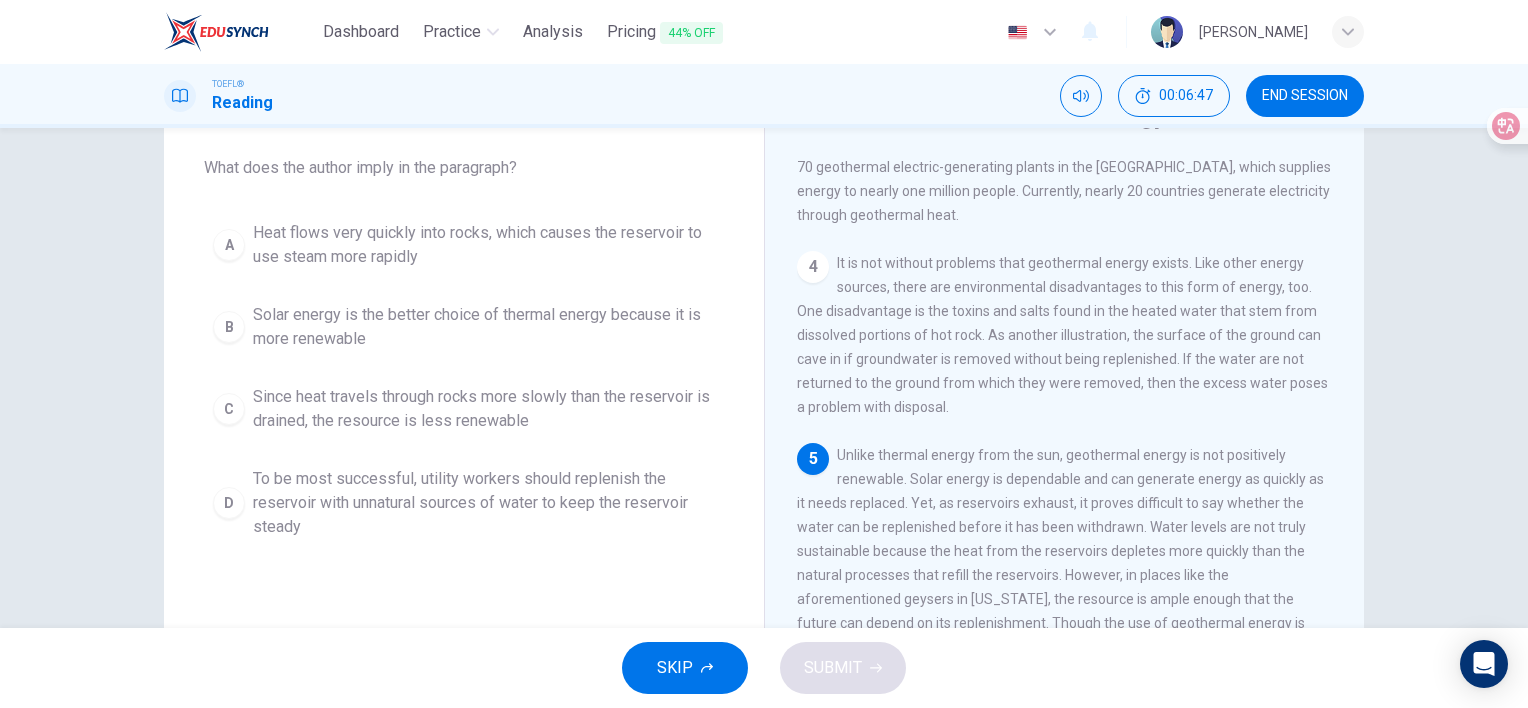 click on "B" at bounding box center [229, 327] 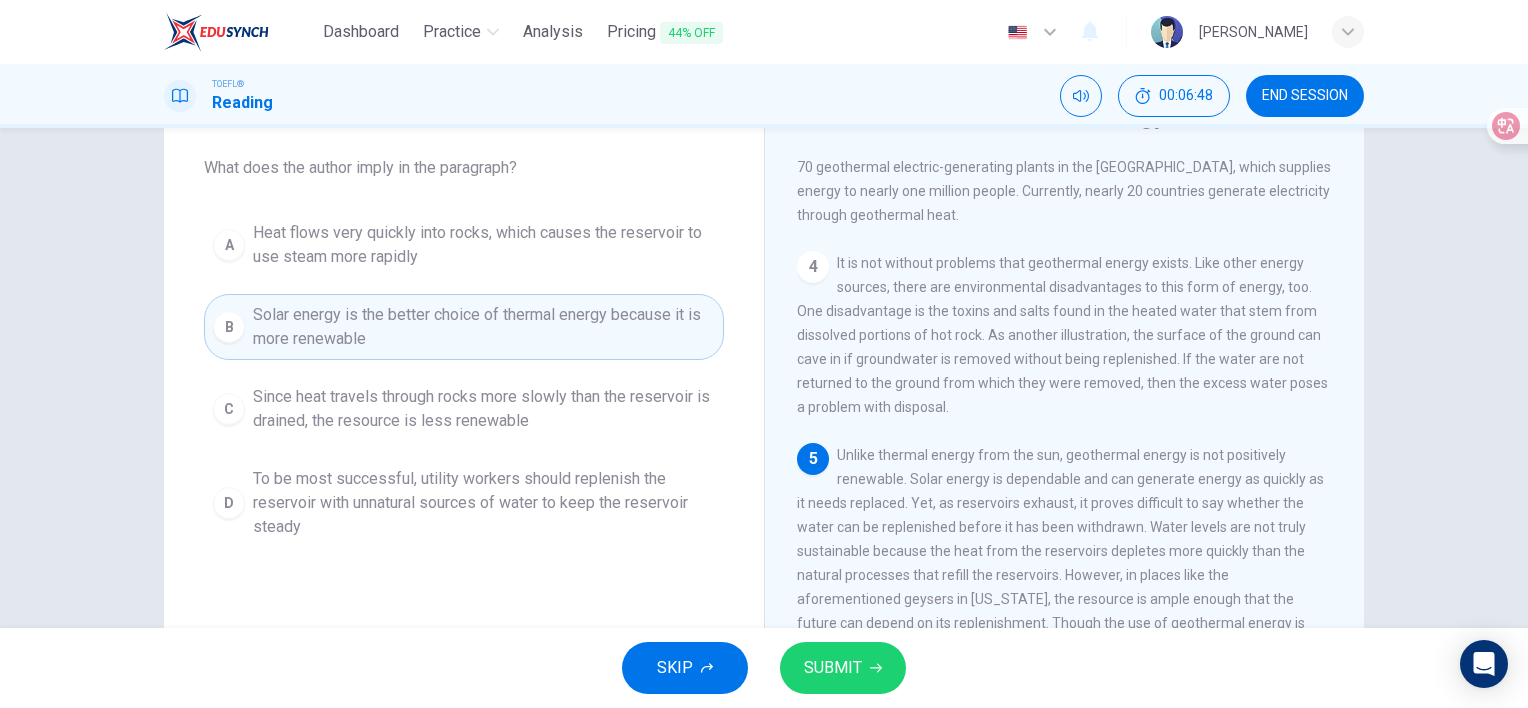 click on "SUBMIT" at bounding box center (833, 668) 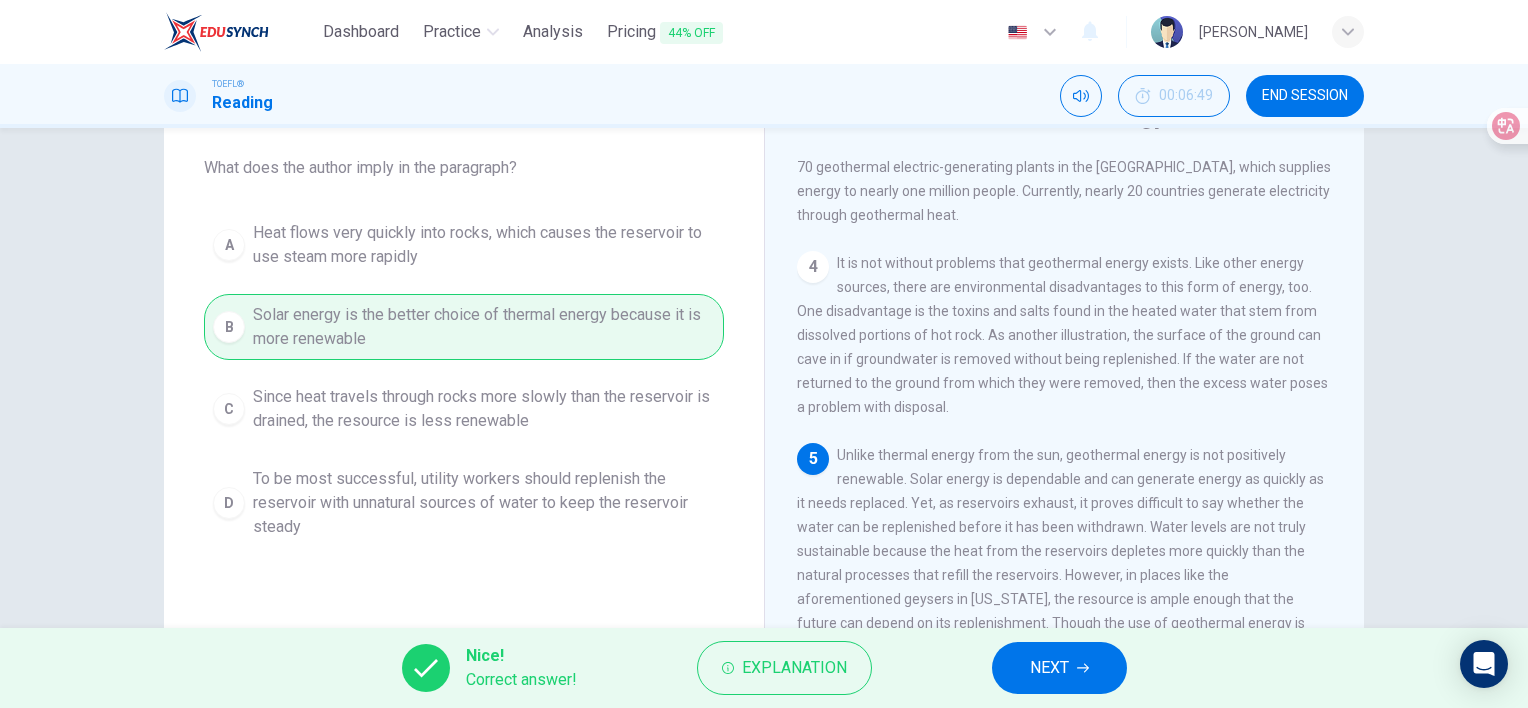 click on "NEXT" at bounding box center (1059, 668) 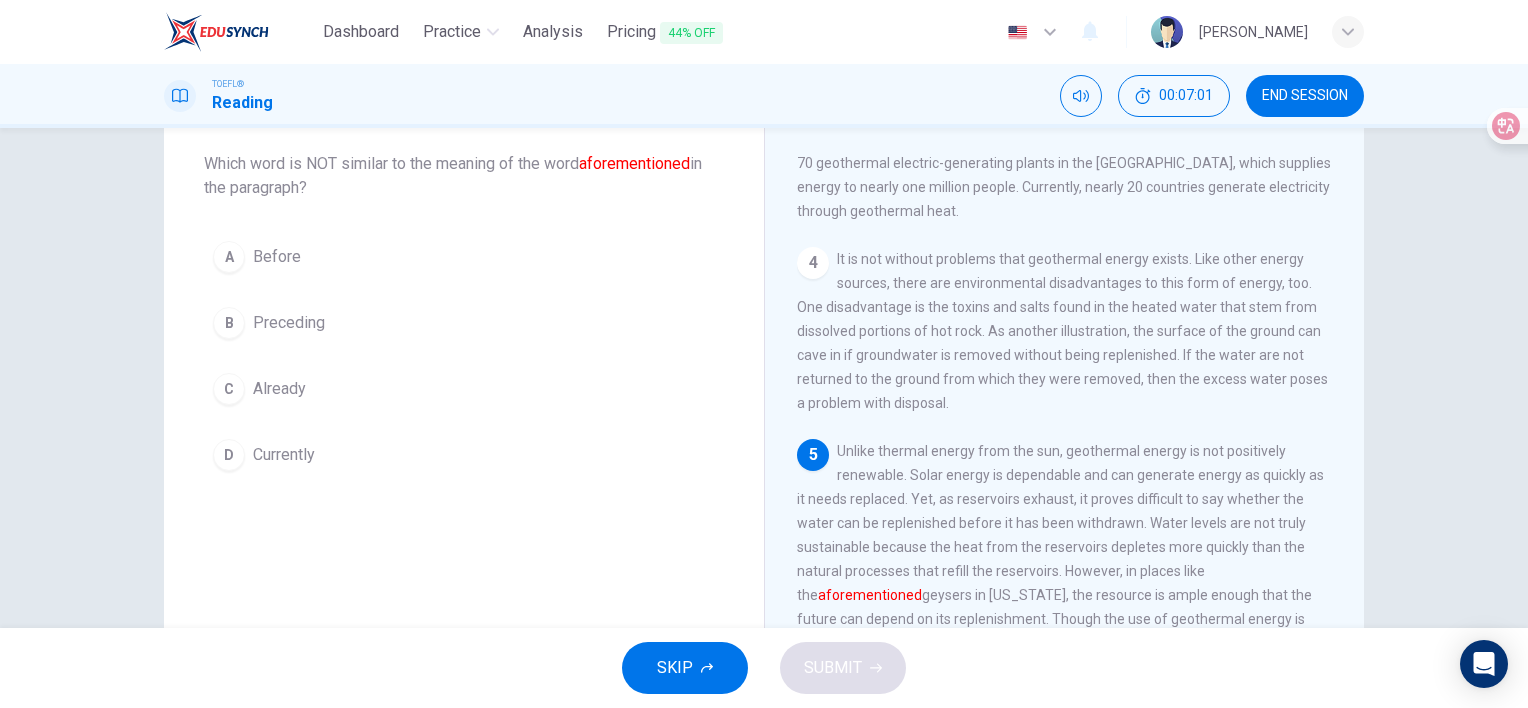 scroll, scrollTop: 100, scrollLeft: 0, axis: vertical 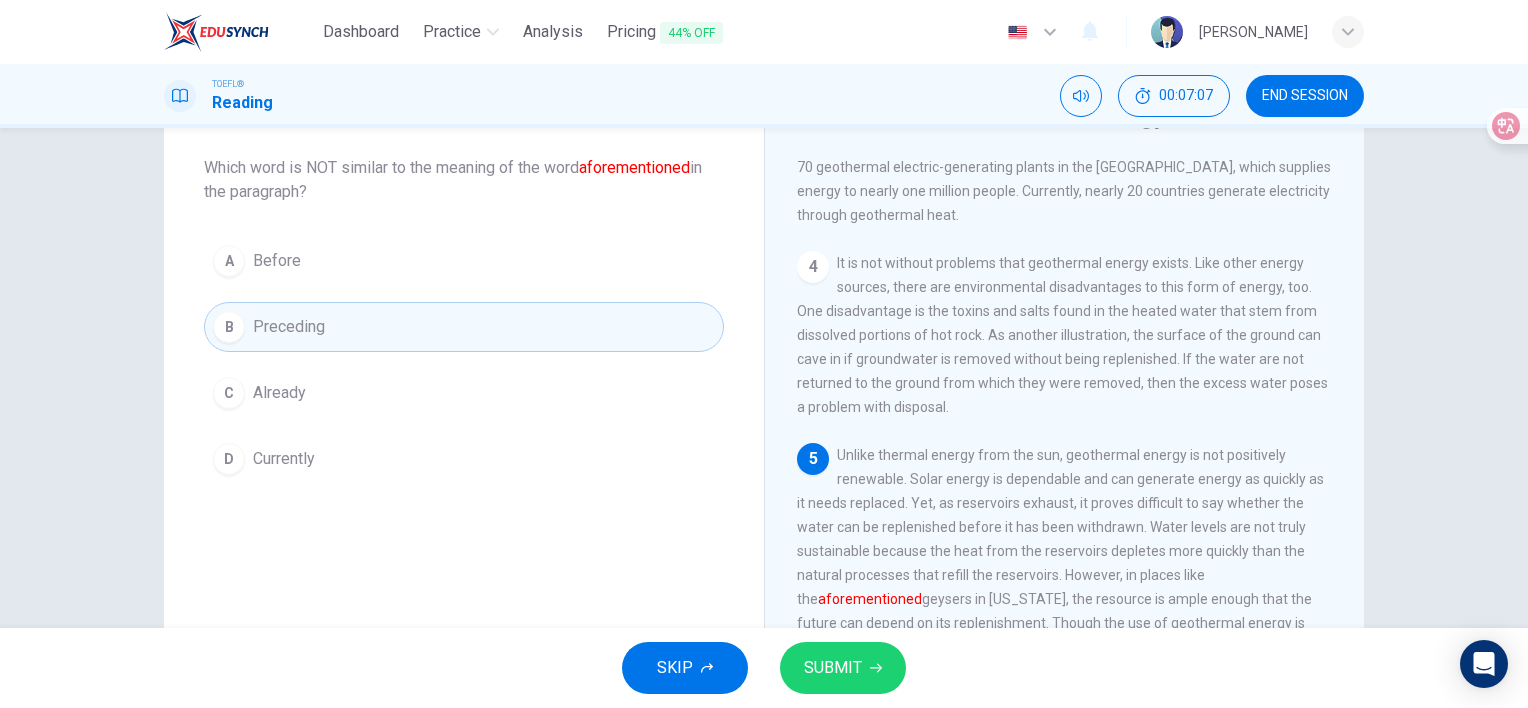 click on "SUBMIT" at bounding box center (843, 668) 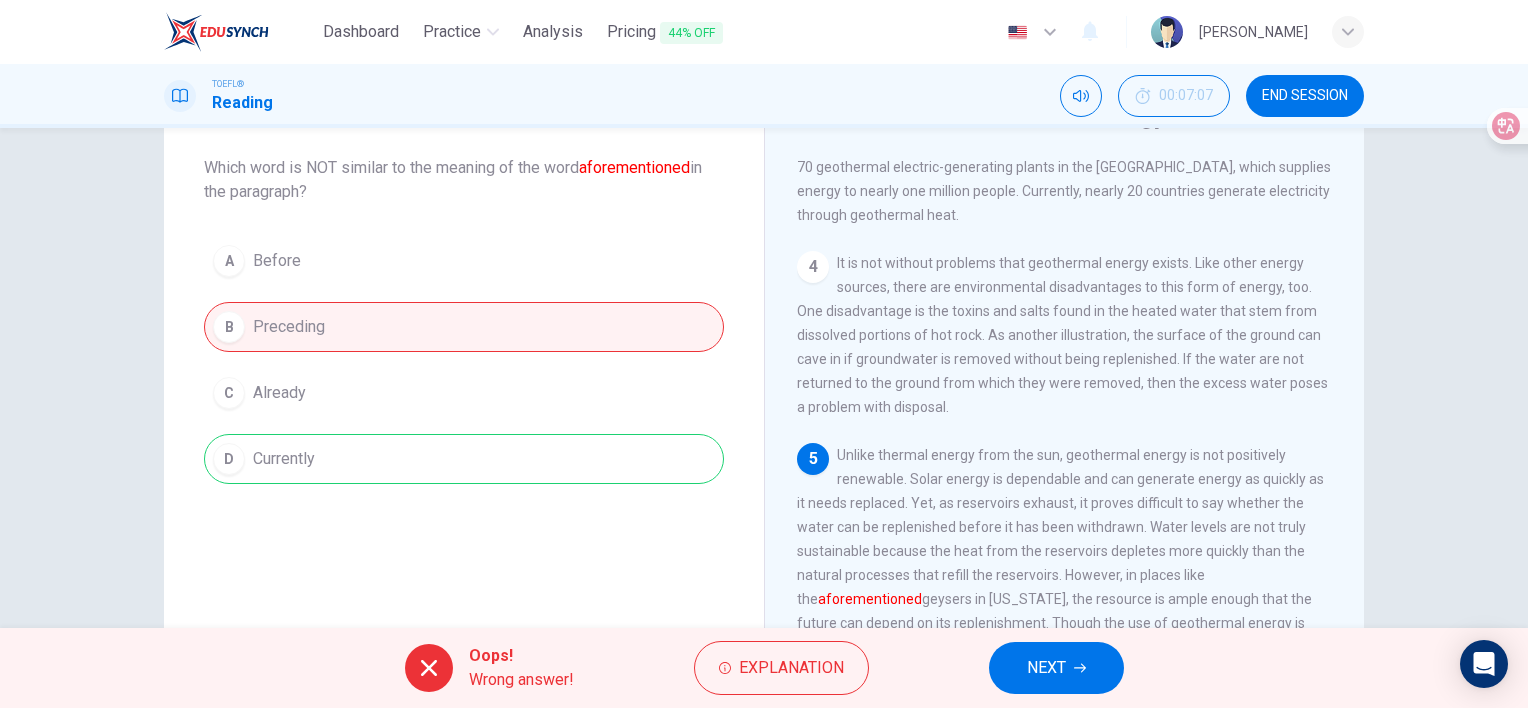 click on "NEXT" at bounding box center [1046, 668] 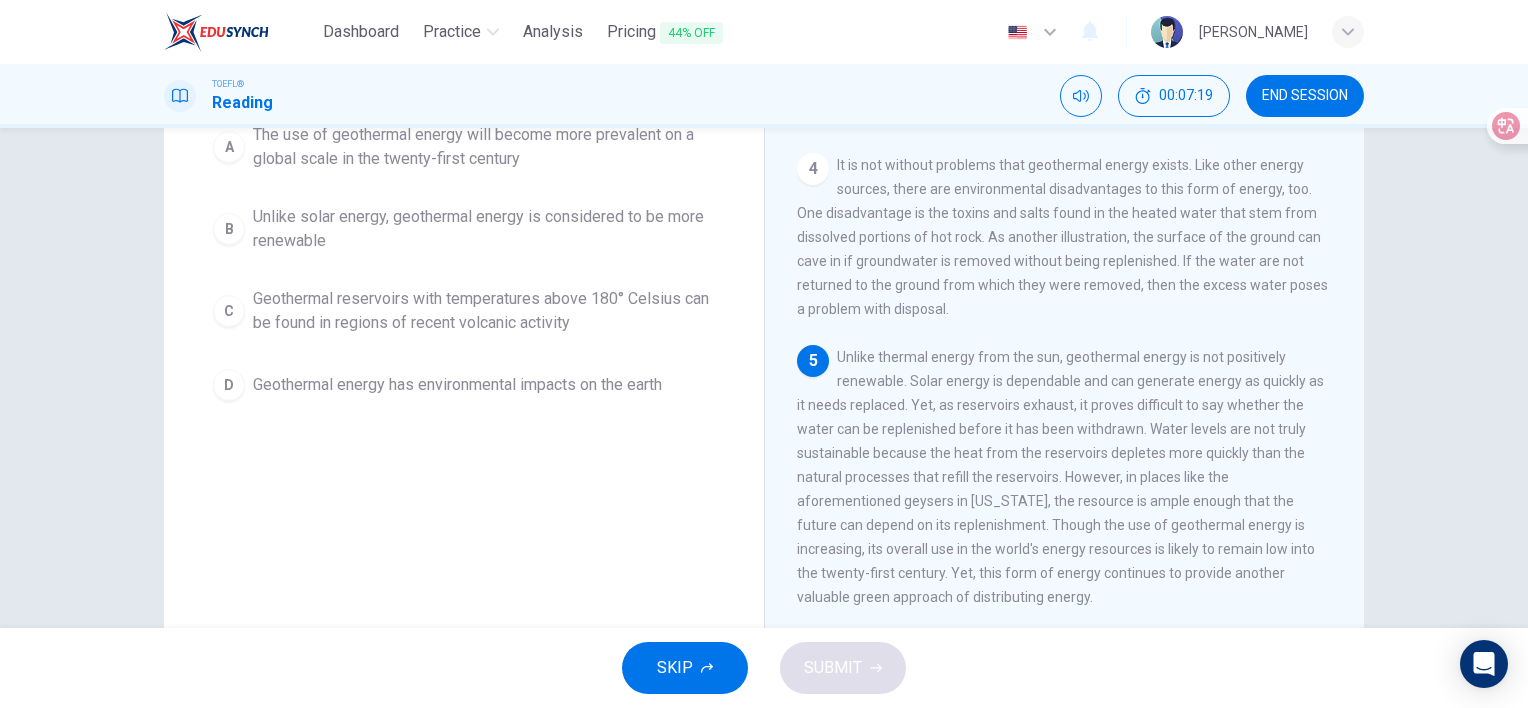 scroll, scrollTop: 200, scrollLeft: 0, axis: vertical 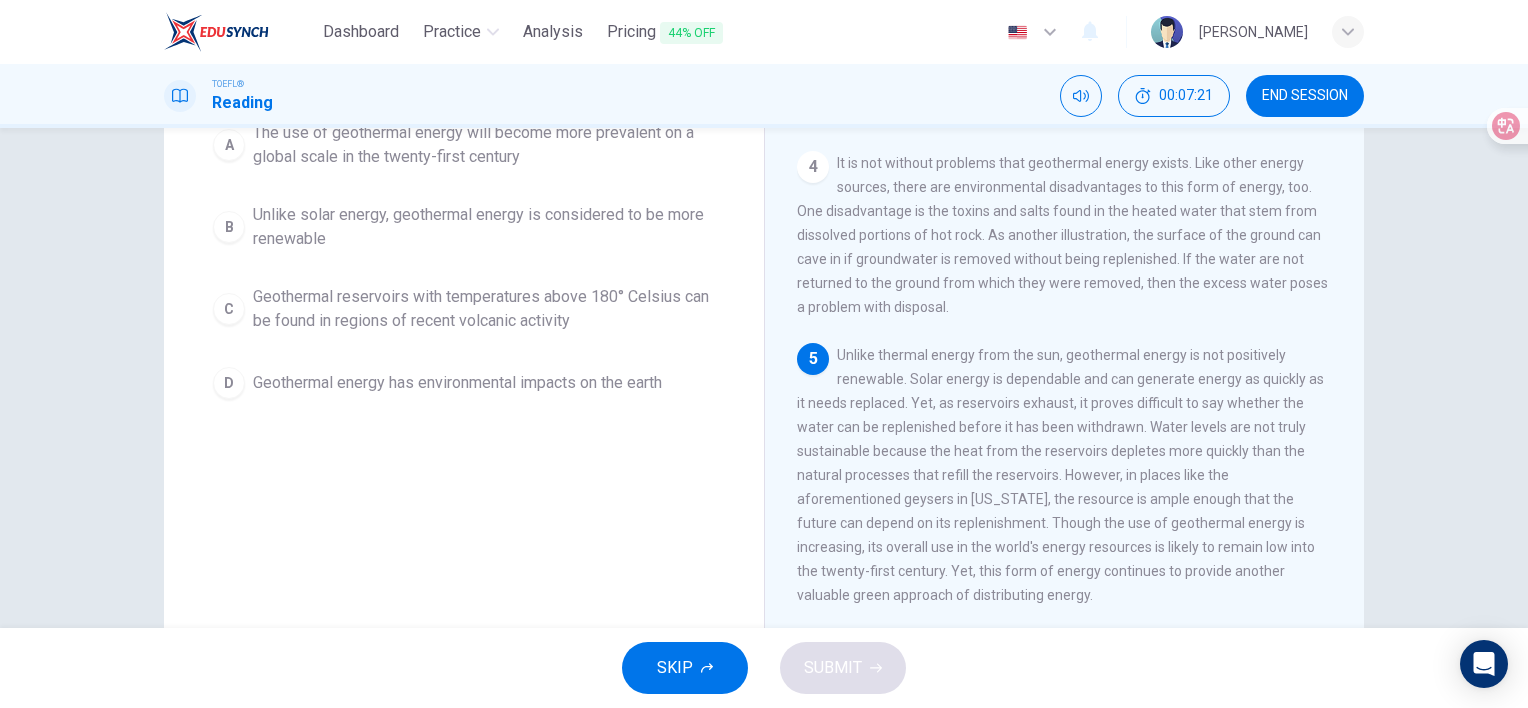 click on "C" at bounding box center (229, 309) 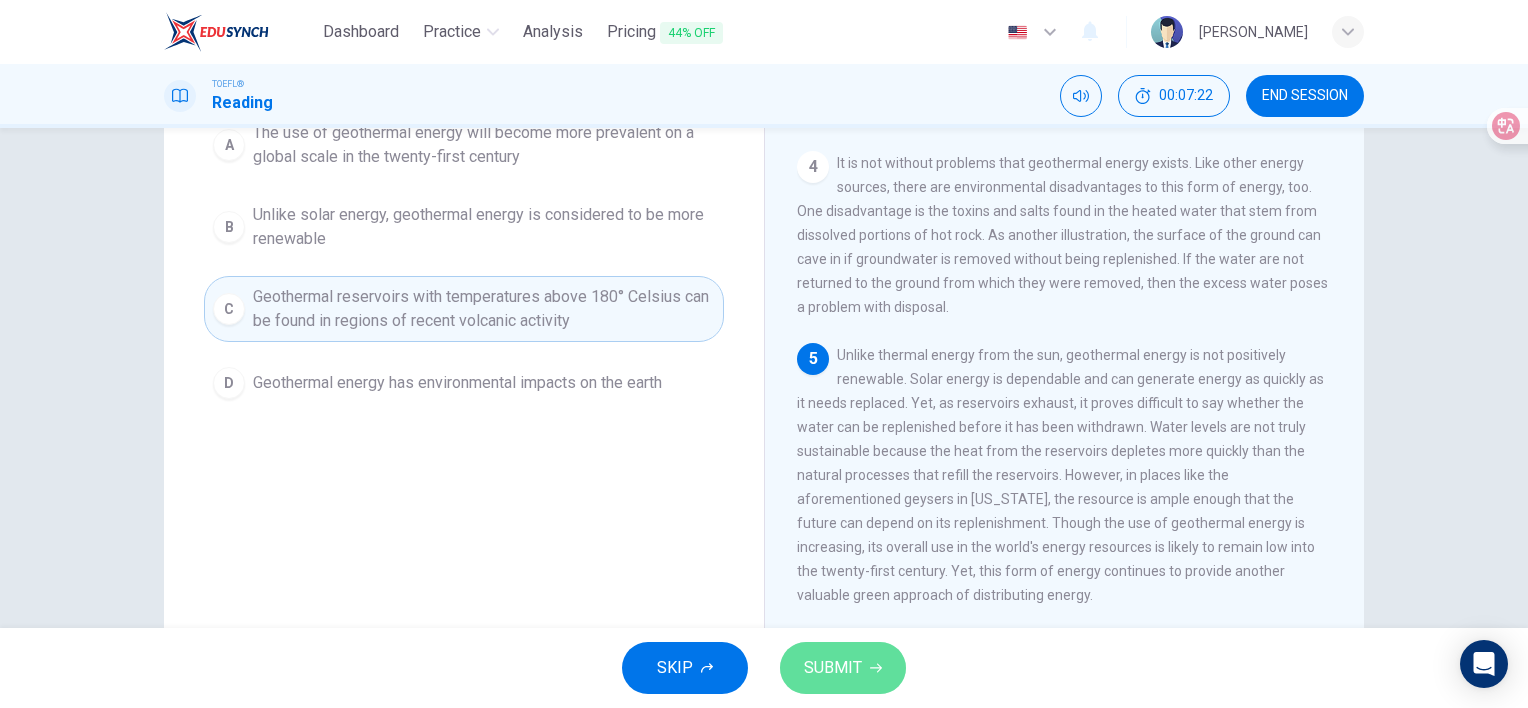 click on "SUBMIT" at bounding box center [843, 668] 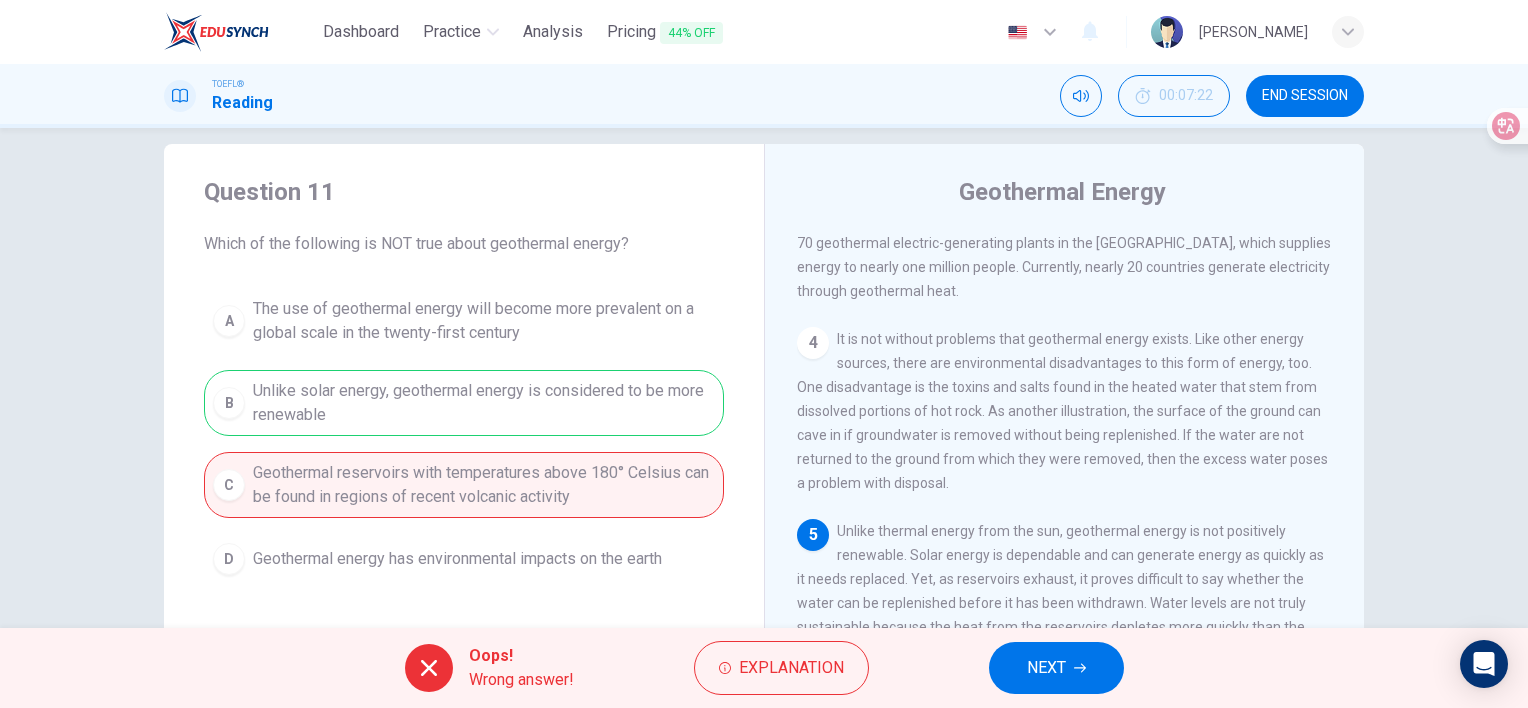scroll, scrollTop: 0, scrollLeft: 0, axis: both 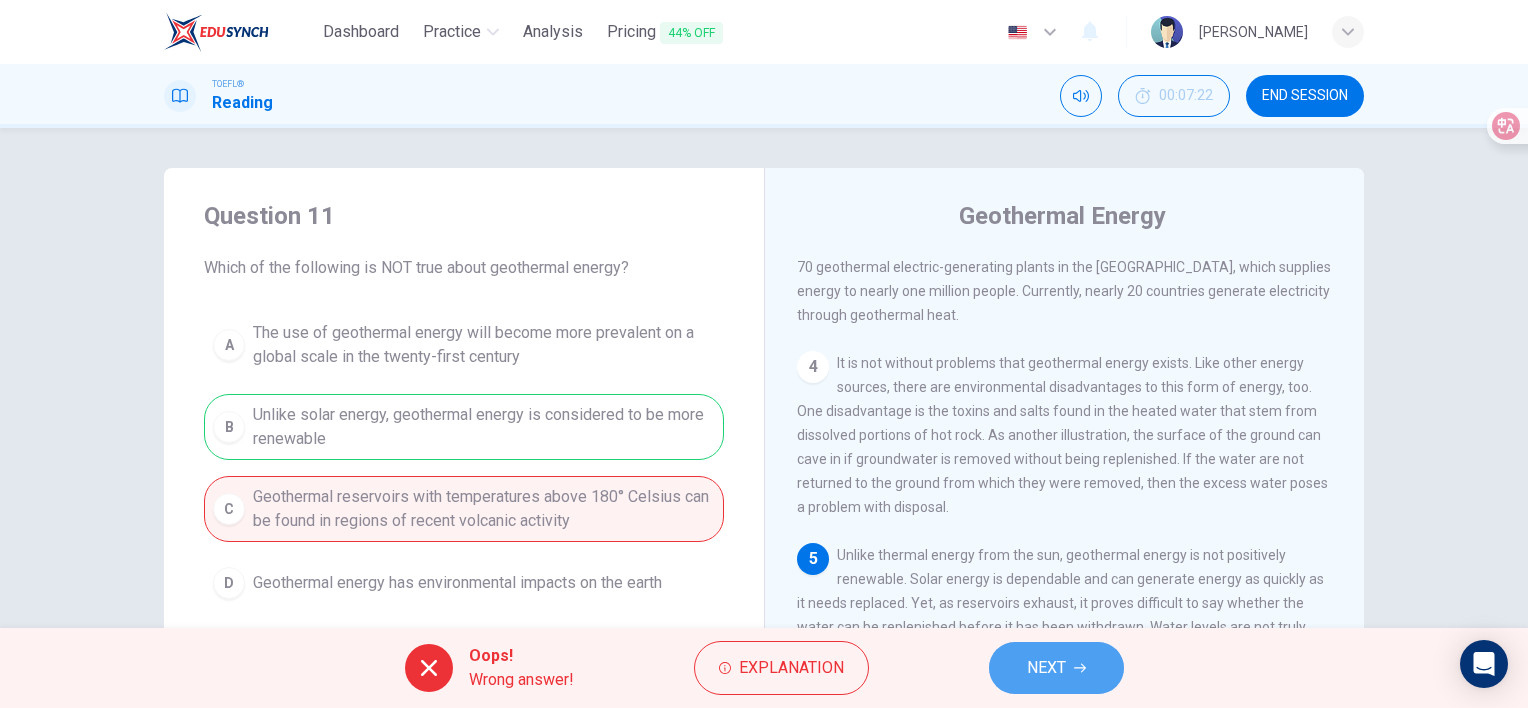 click on "NEXT" at bounding box center [1046, 668] 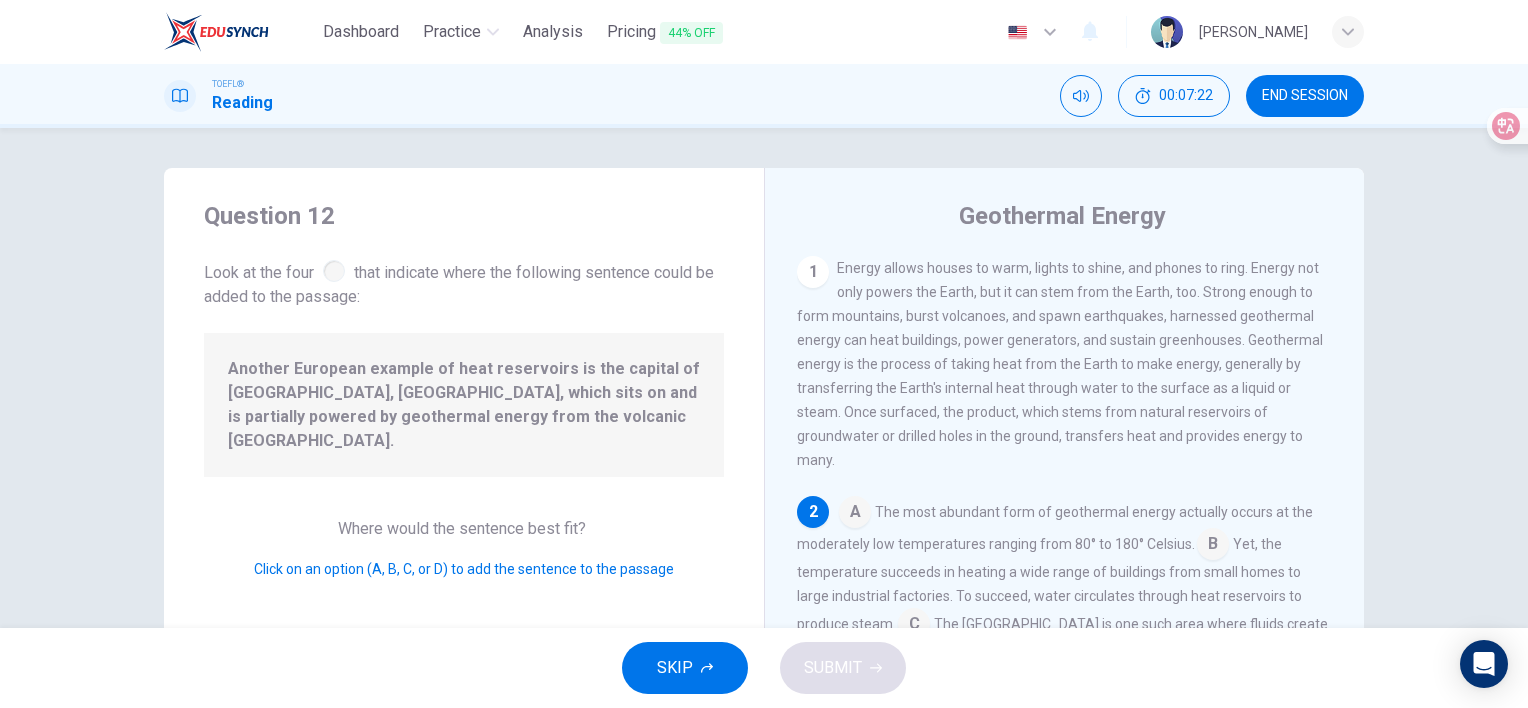 scroll, scrollTop: 144, scrollLeft: 0, axis: vertical 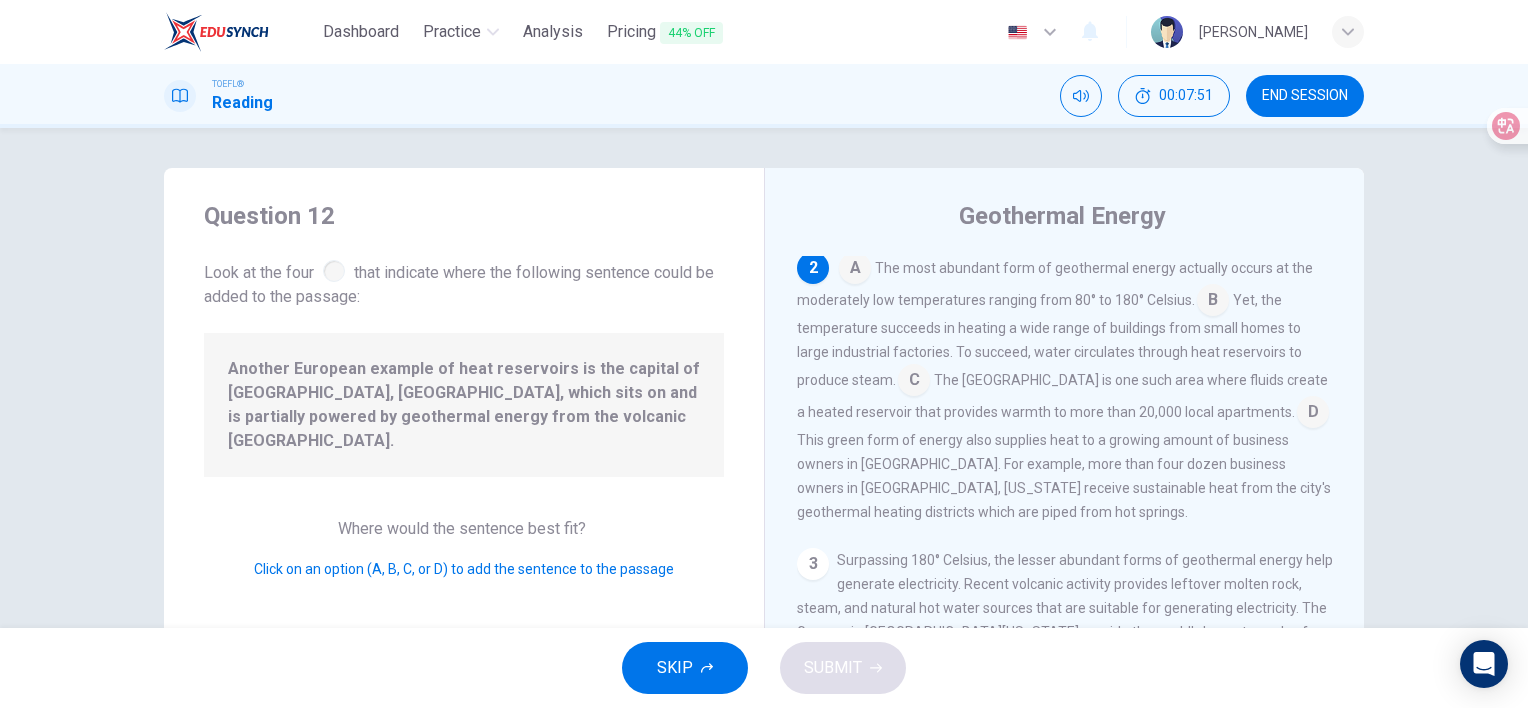 click at bounding box center (914, 382) 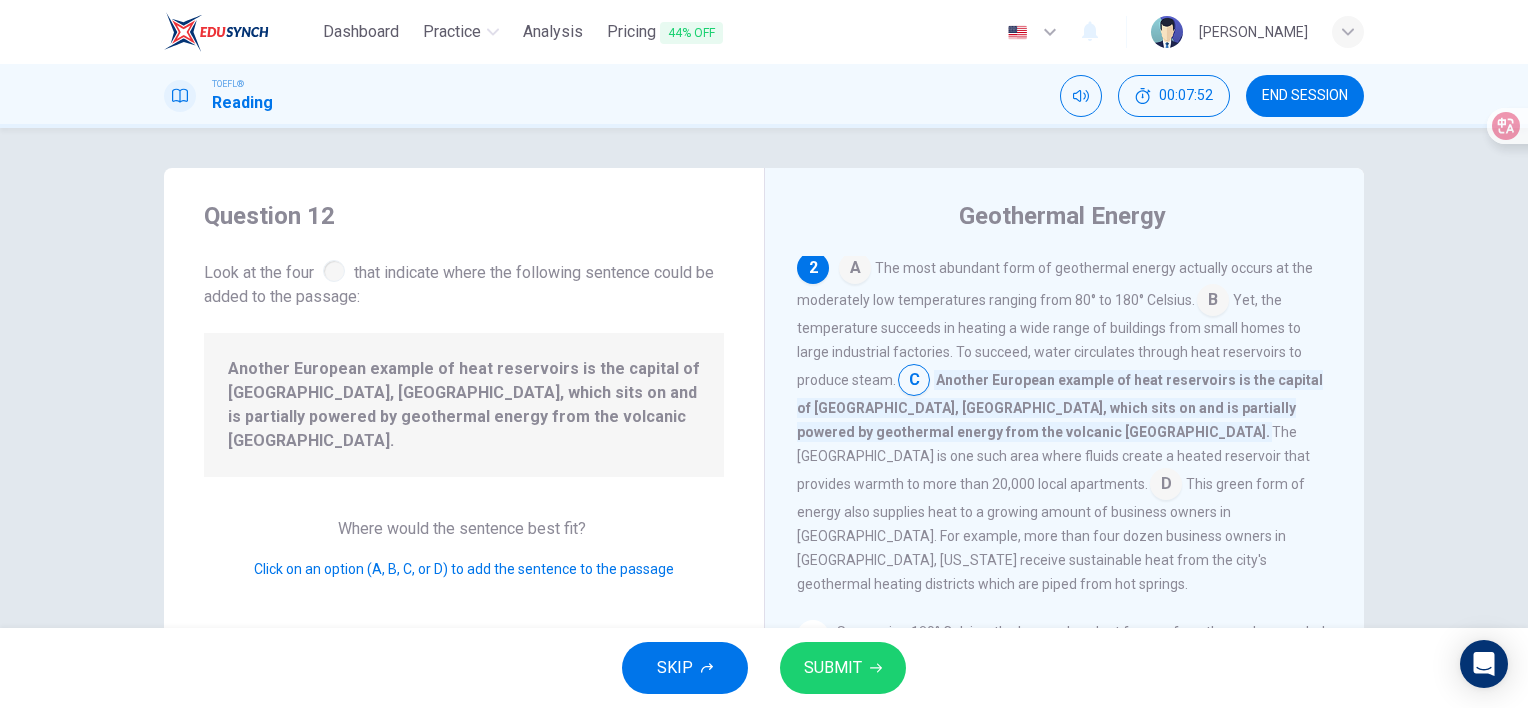 click on "SUBMIT" at bounding box center [833, 668] 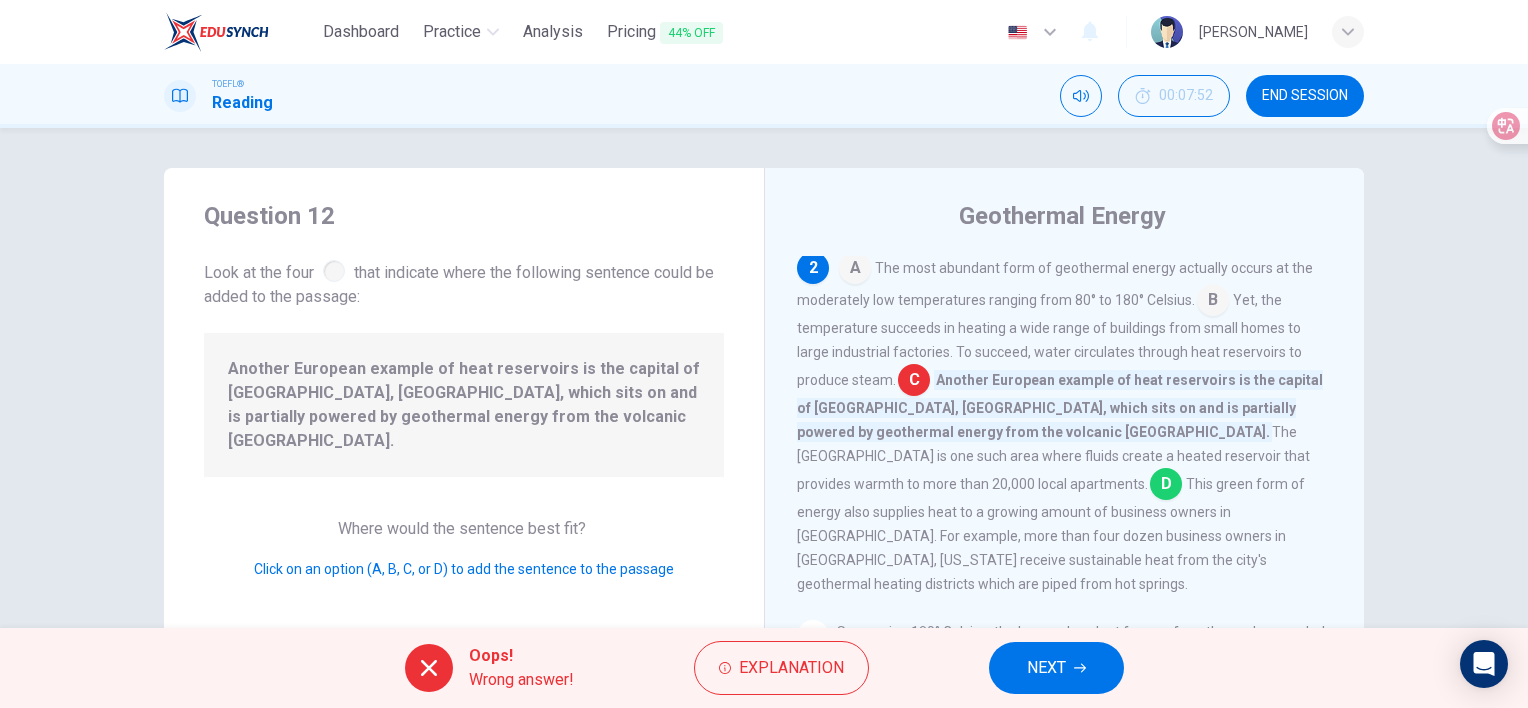 click 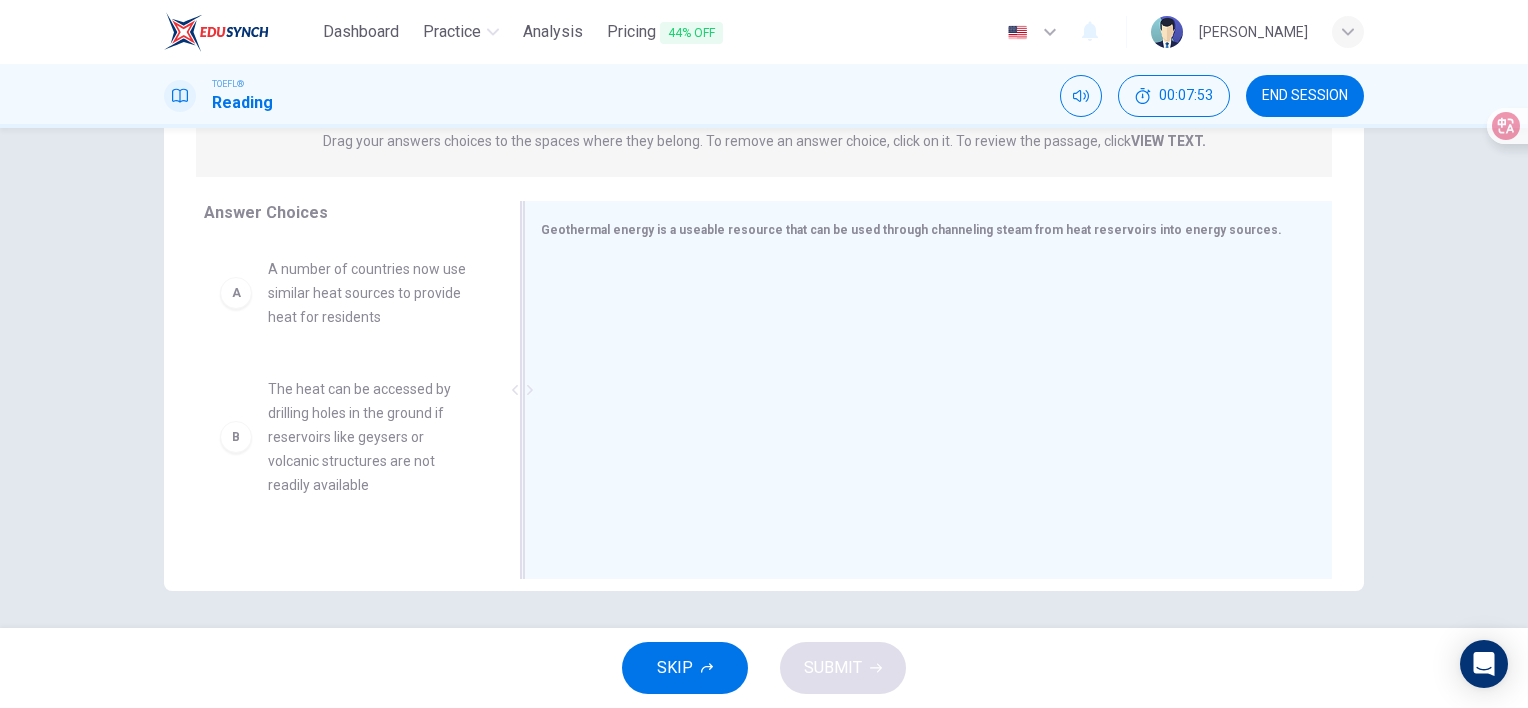 scroll, scrollTop: 275, scrollLeft: 0, axis: vertical 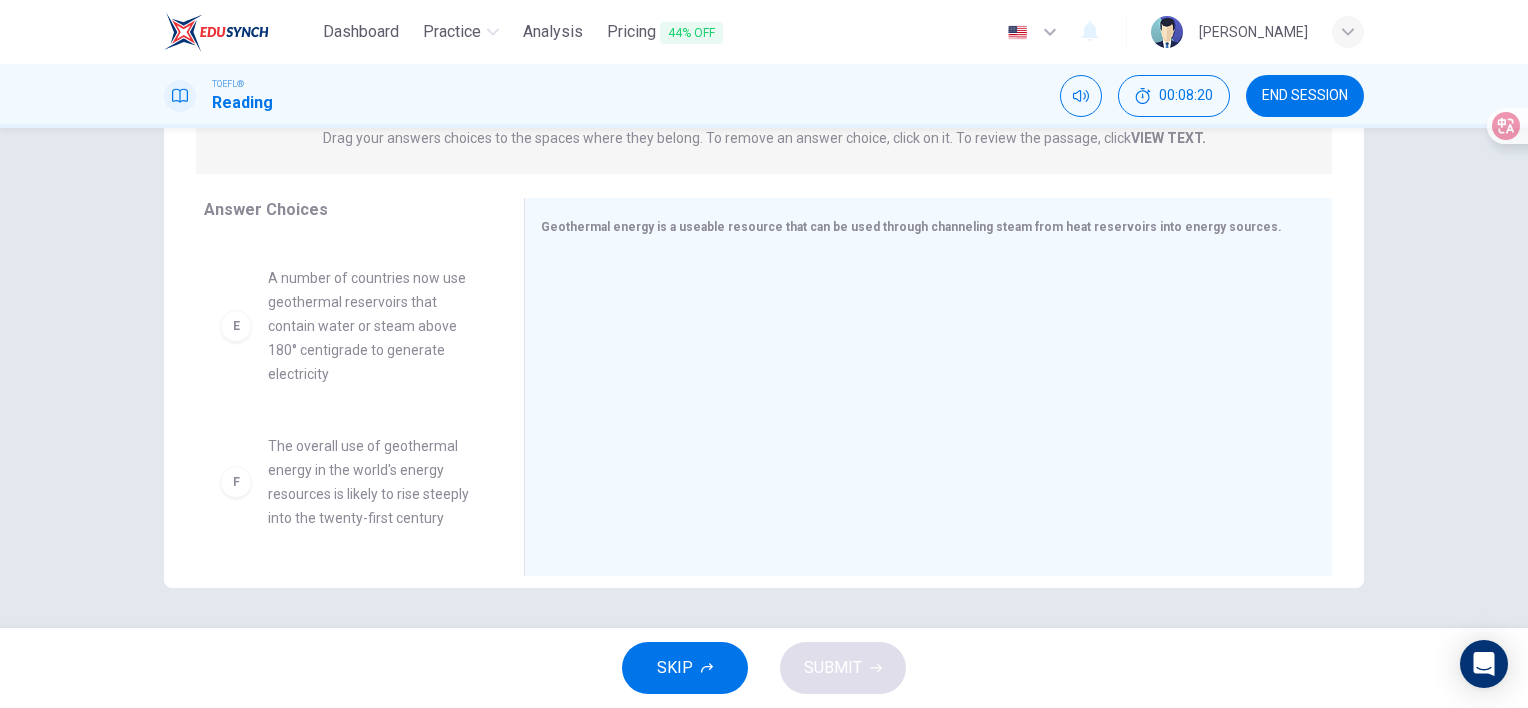 click on "F" at bounding box center (236, 482) 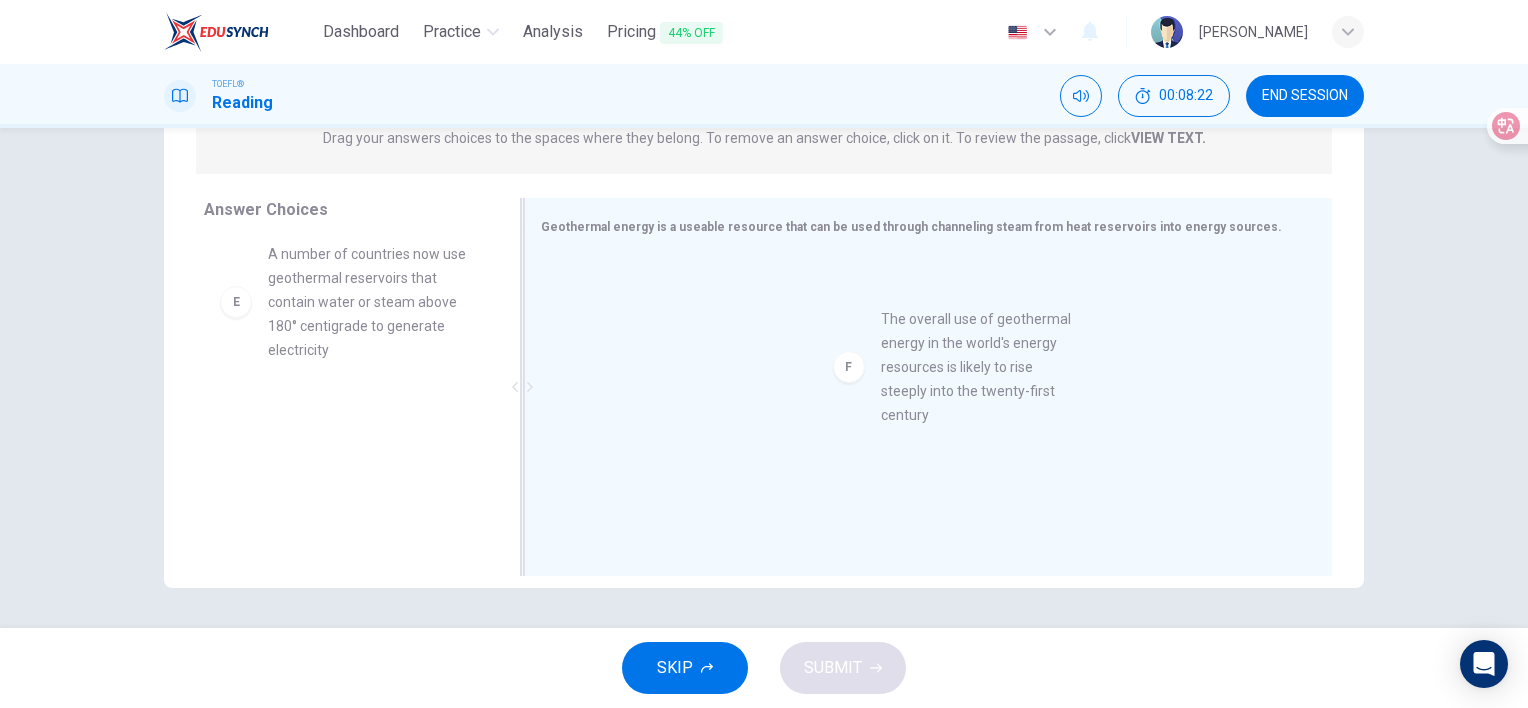 drag, startPoint x: 229, startPoint y: 479, endPoint x: 860, endPoint y: 342, distance: 645.7012 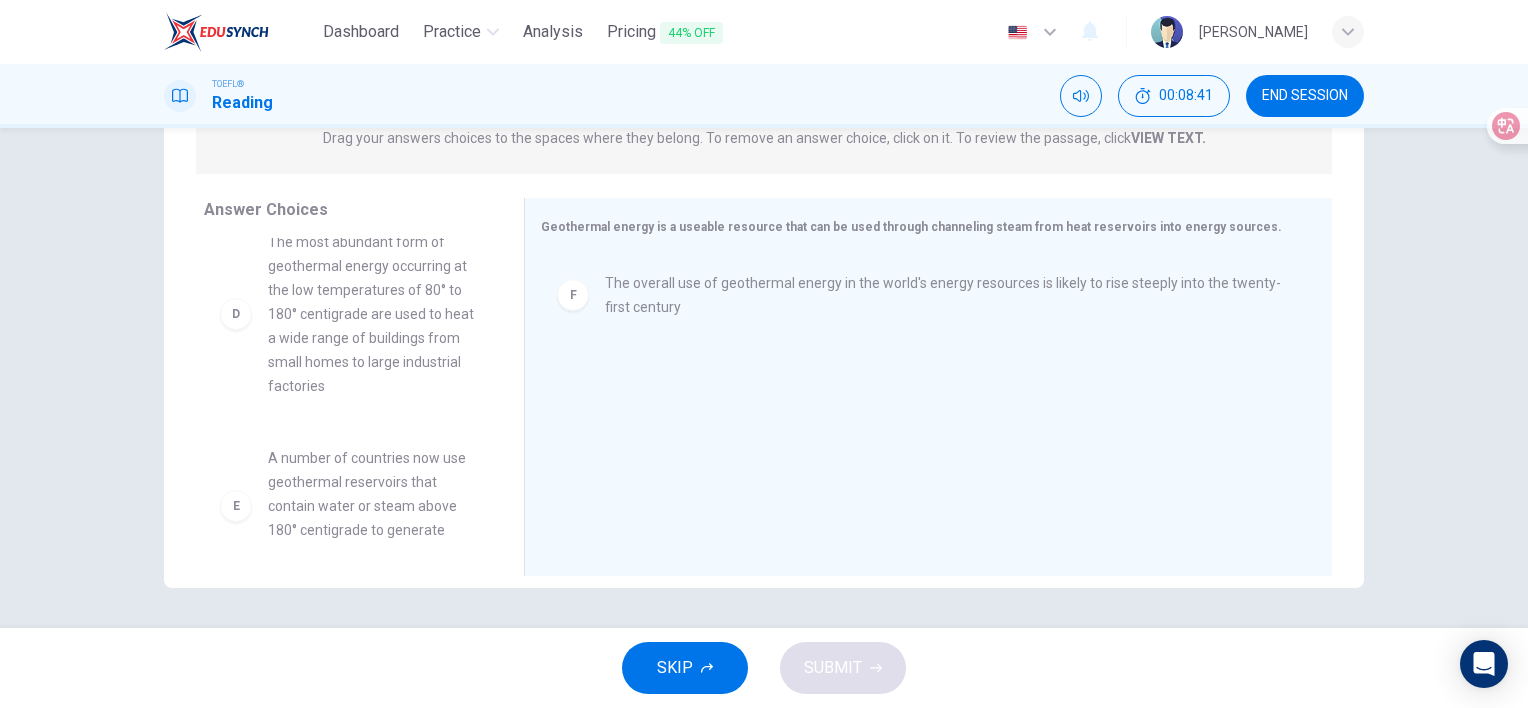 scroll, scrollTop: 540, scrollLeft: 0, axis: vertical 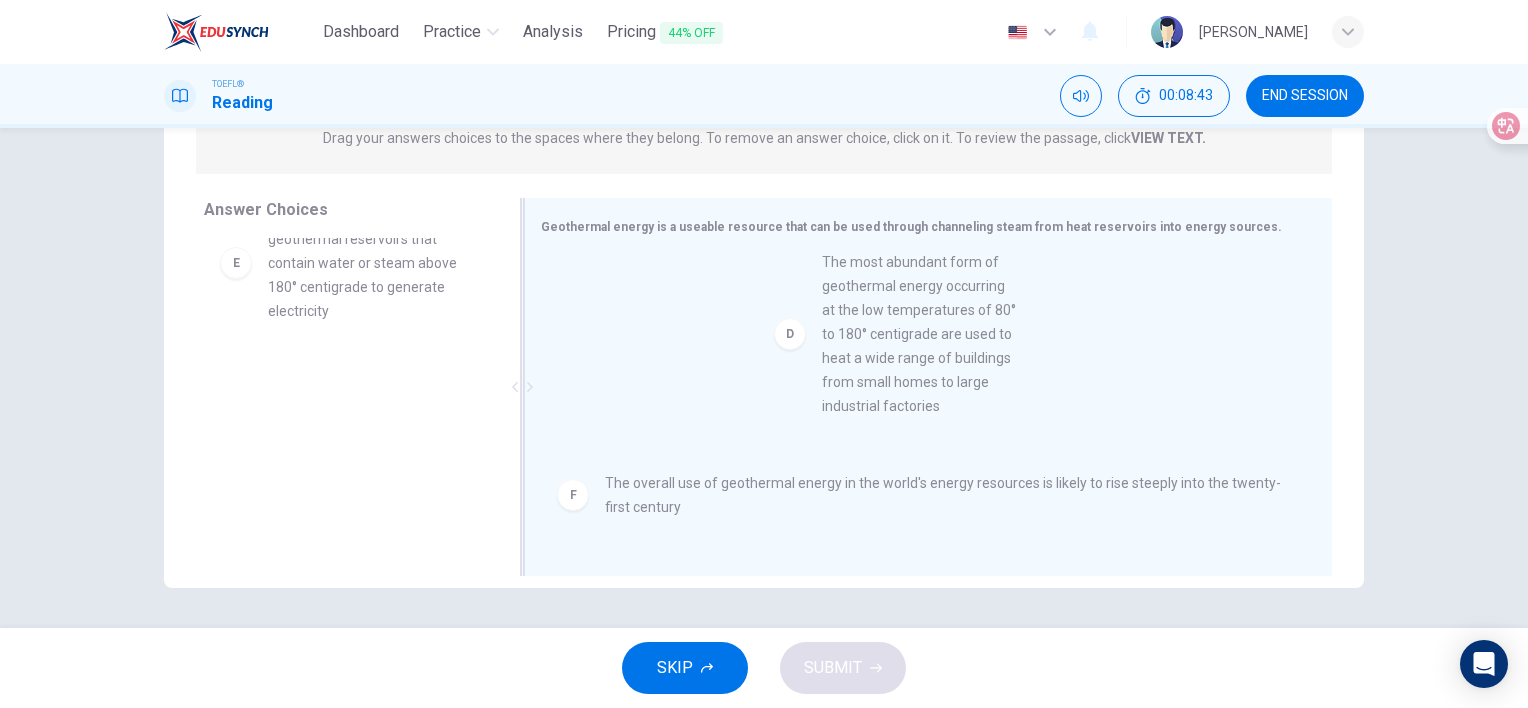 drag, startPoint x: 256, startPoint y: 295, endPoint x: 803, endPoint y: 344, distance: 549.1903 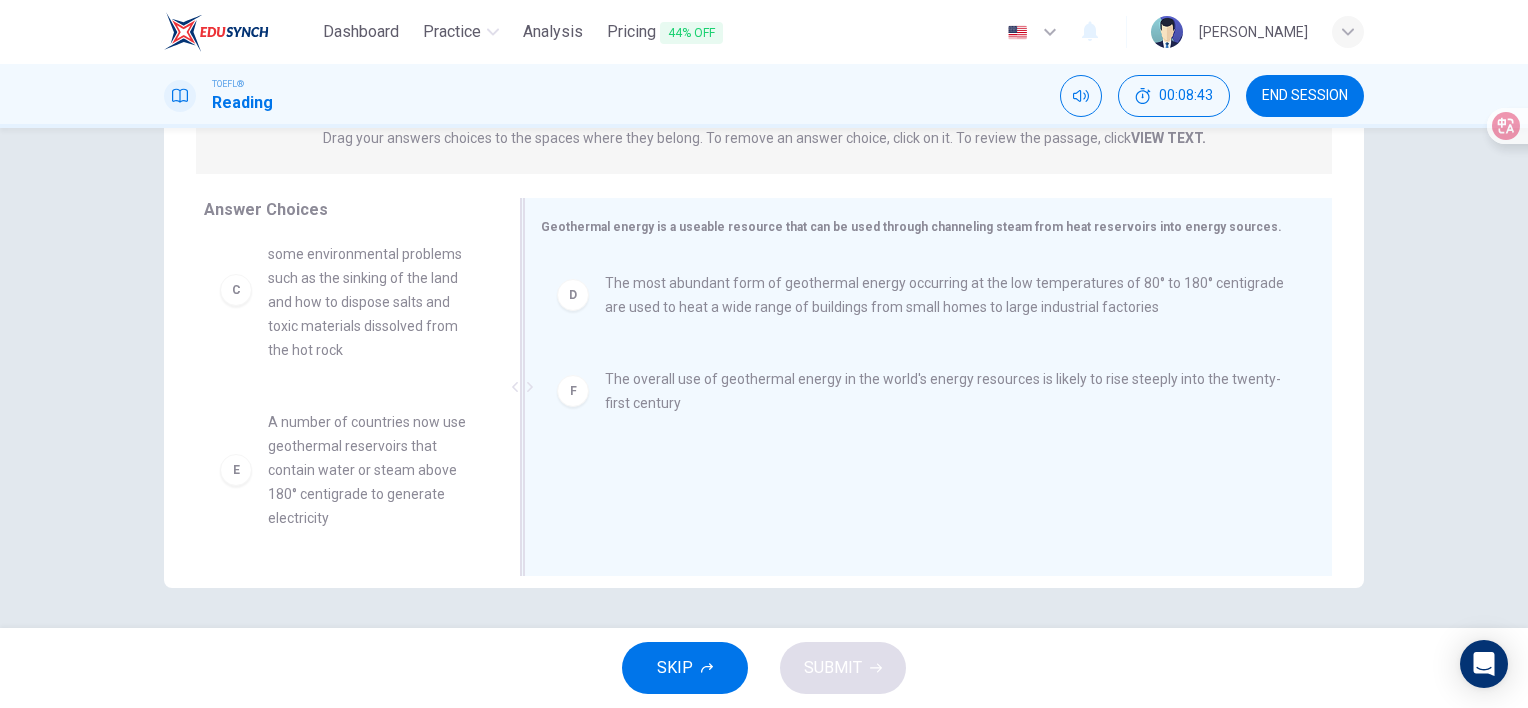 scroll, scrollTop: 324, scrollLeft: 0, axis: vertical 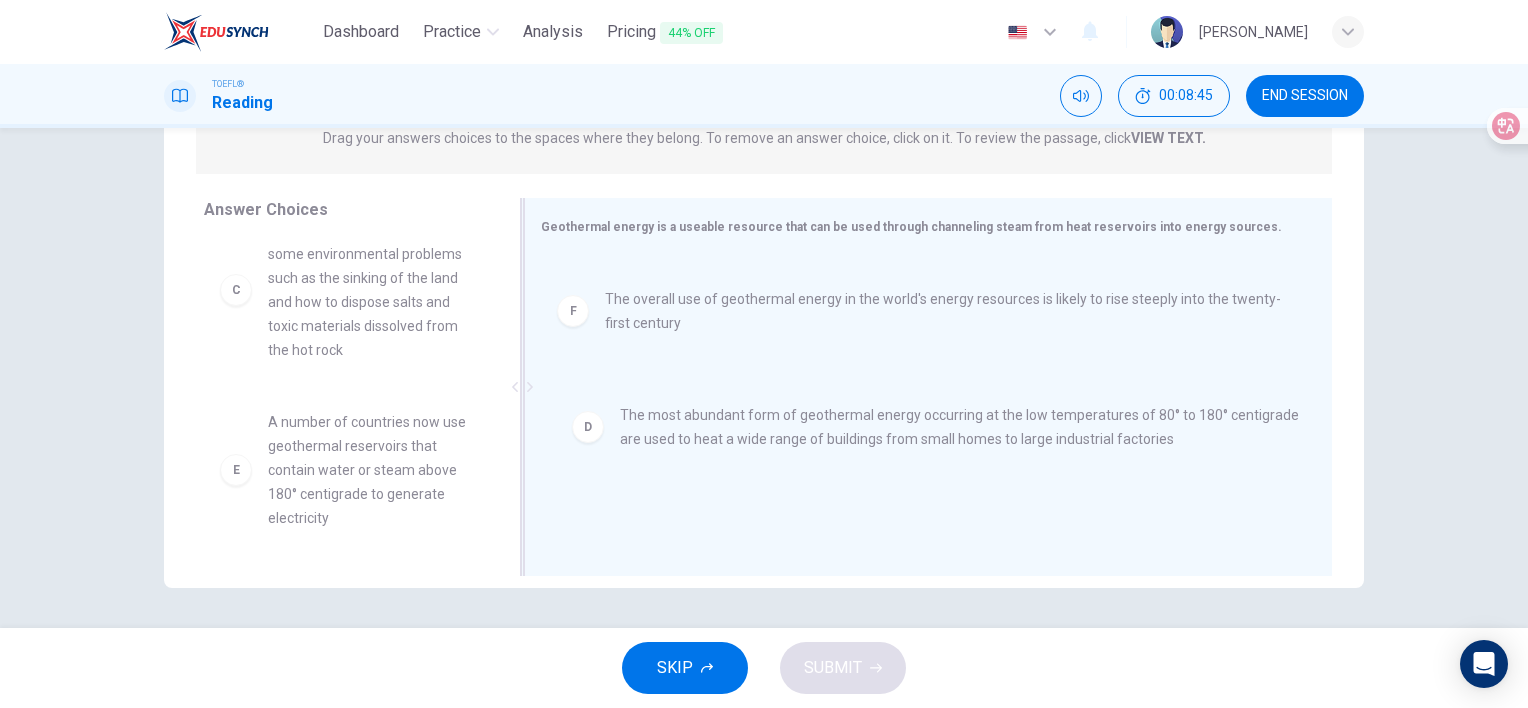 drag, startPoint x: 572, startPoint y: 300, endPoint x: 594, endPoint y: 417, distance: 119.05041 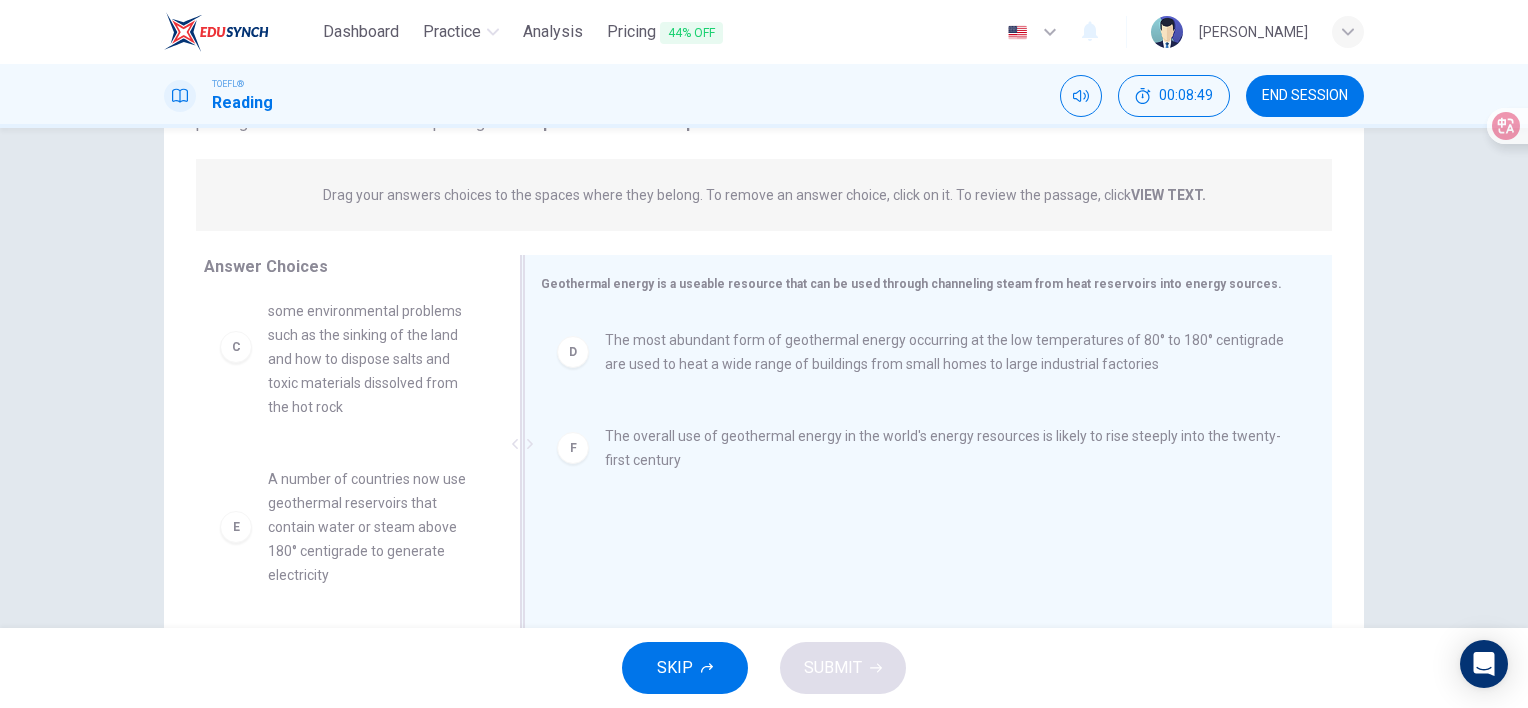 scroll, scrollTop: 275, scrollLeft: 0, axis: vertical 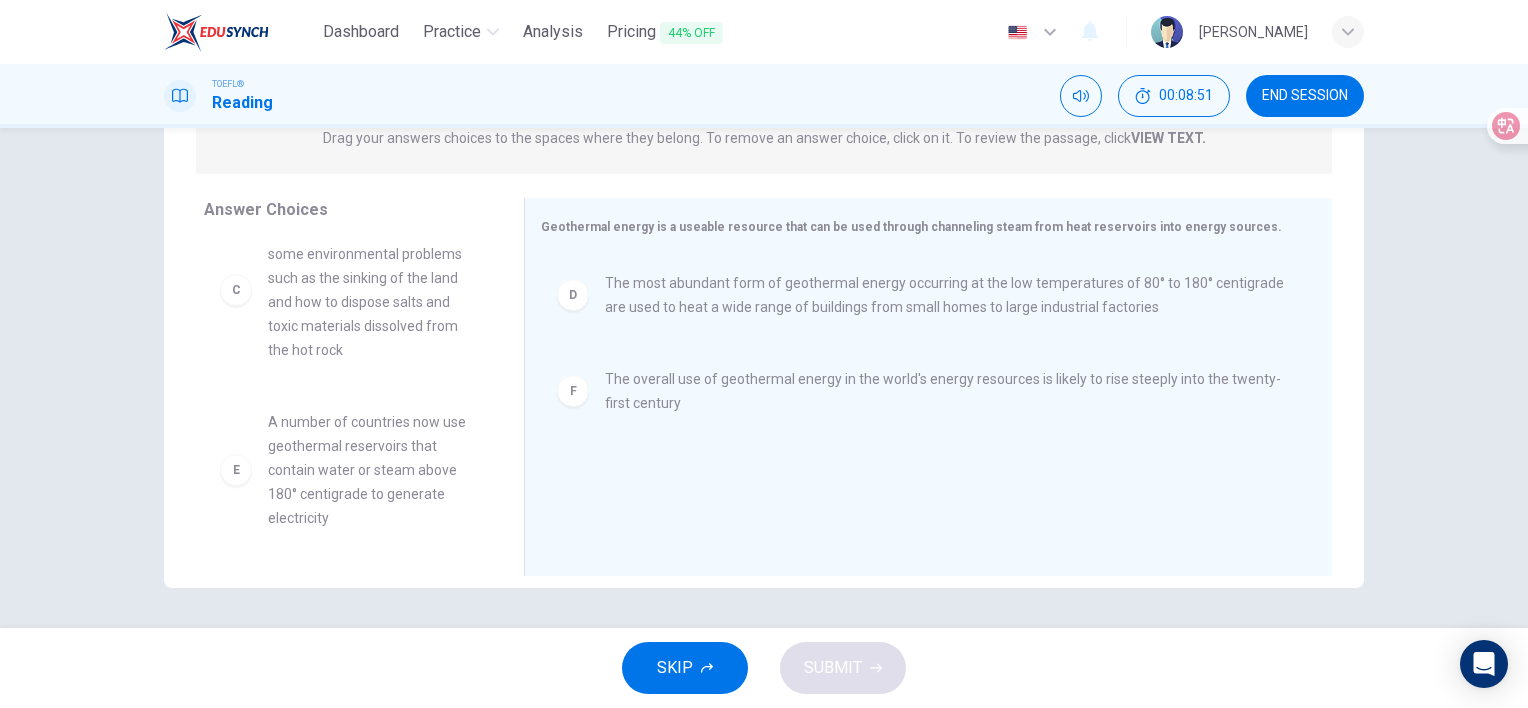 click on "D" at bounding box center [573, 295] 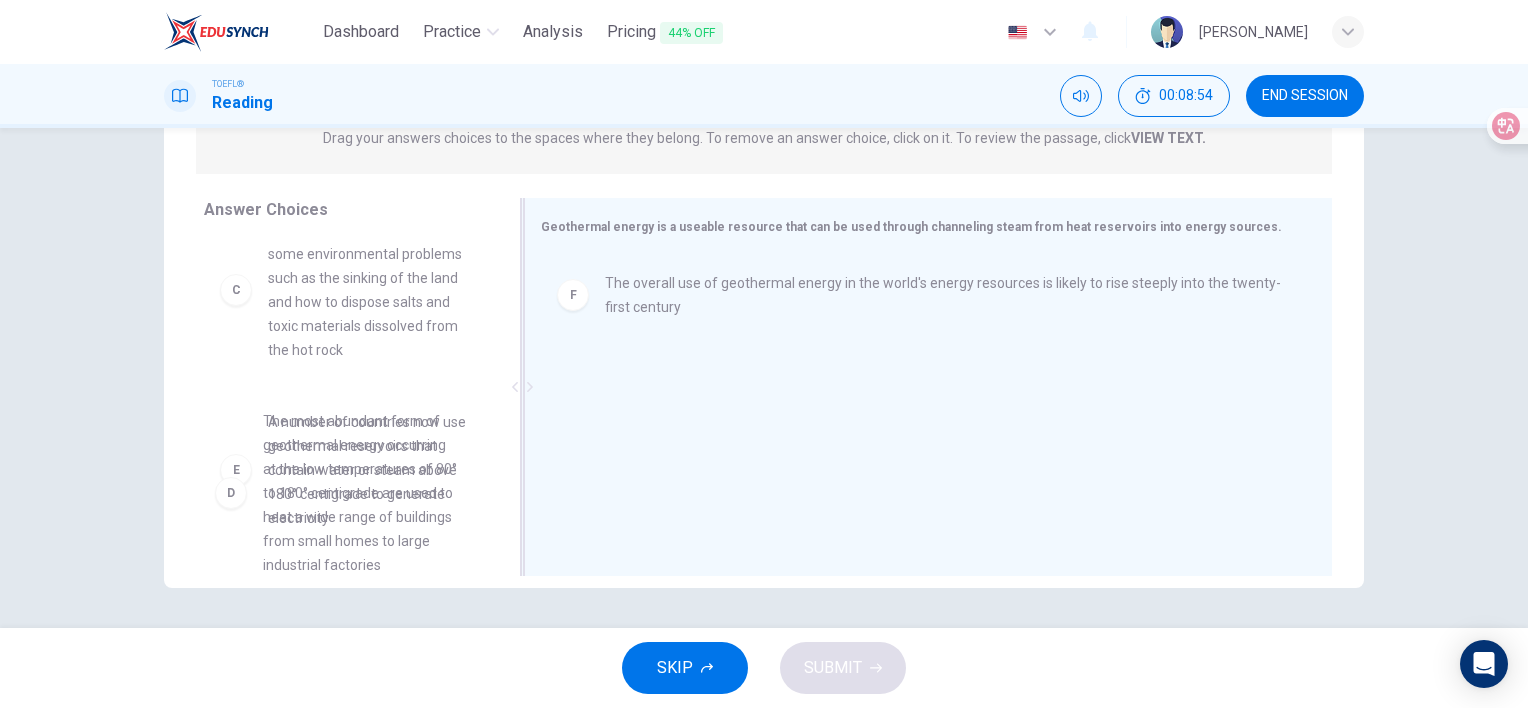 scroll, scrollTop: 332, scrollLeft: 0, axis: vertical 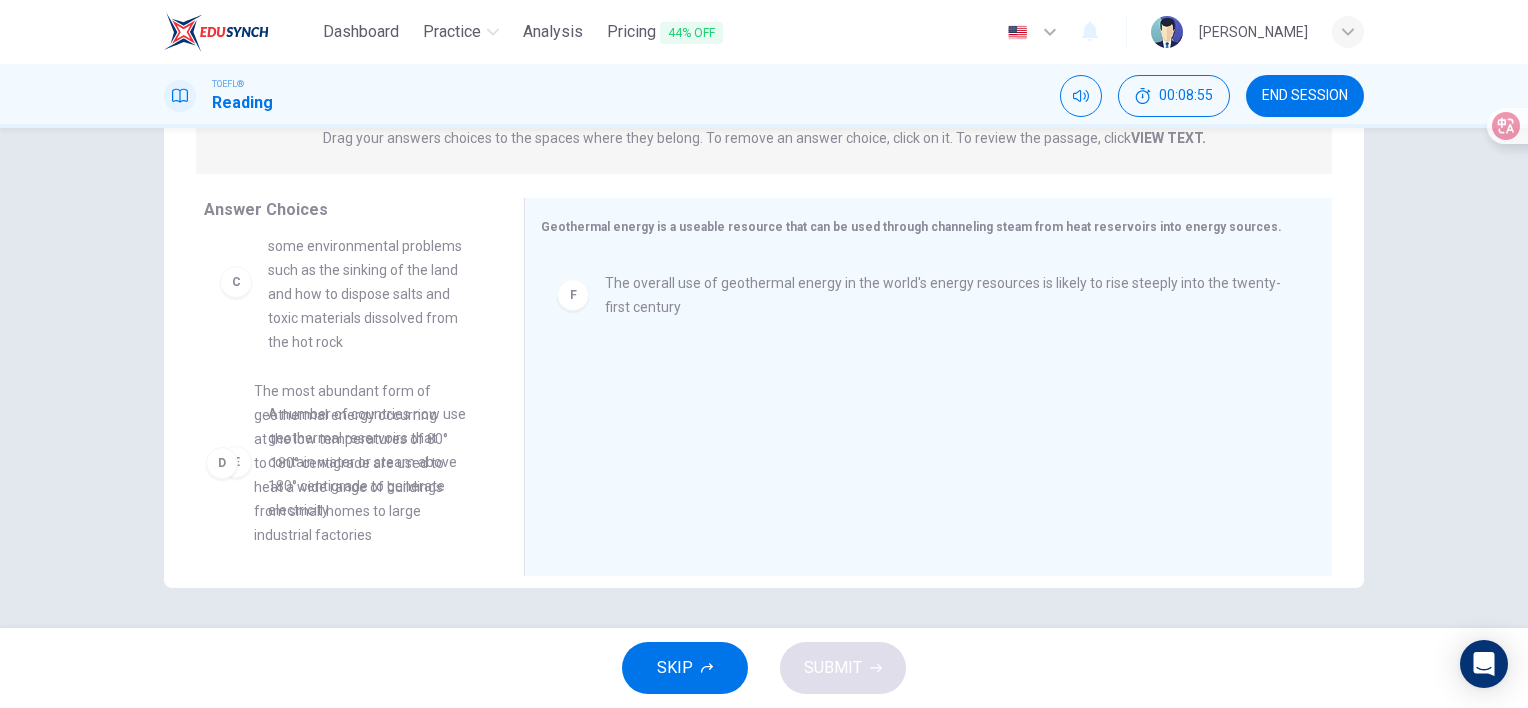 drag, startPoint x: 255, startPoint y: 497, endPoint x: 262, endPoint y: 467, distance: 30.805843 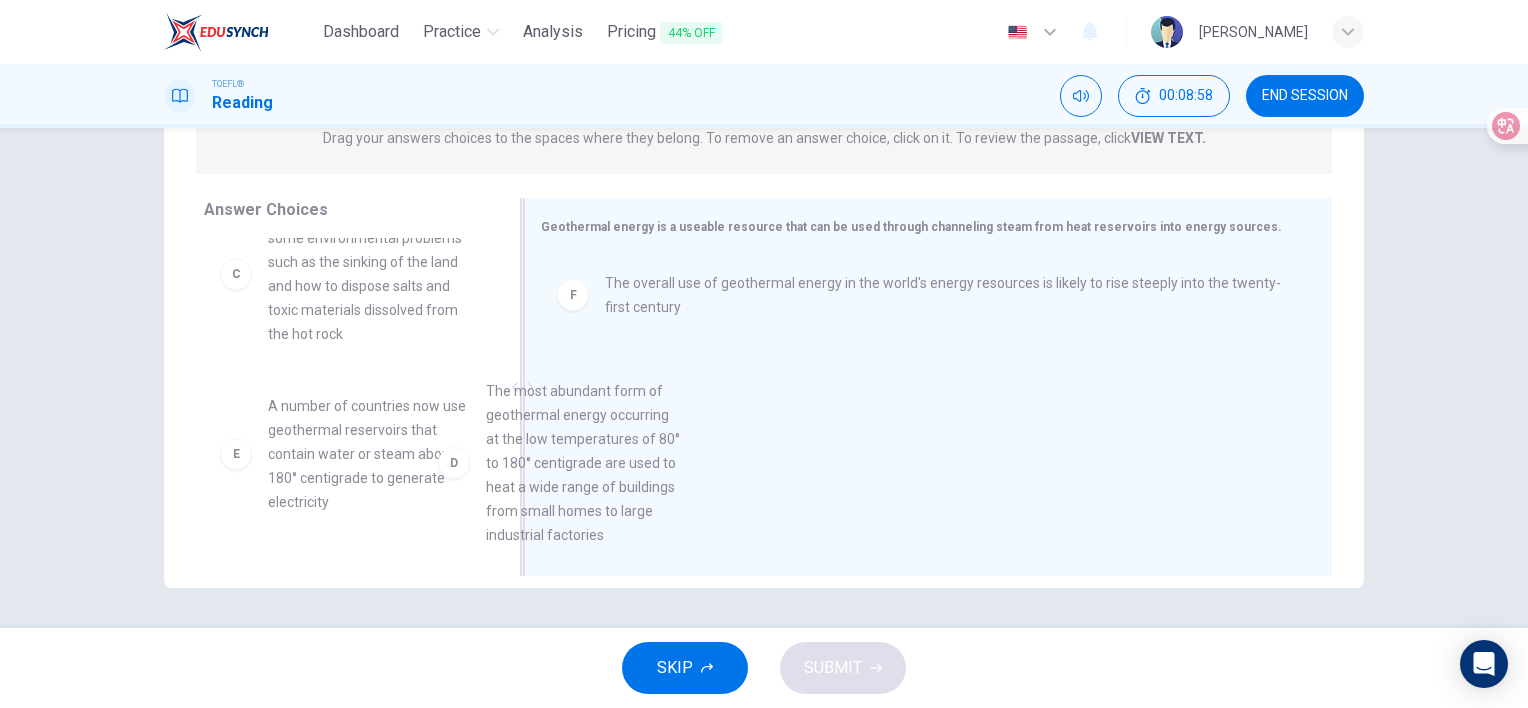 scroll, scrollTop: 345, scrollLeft: 0, axis: vertical 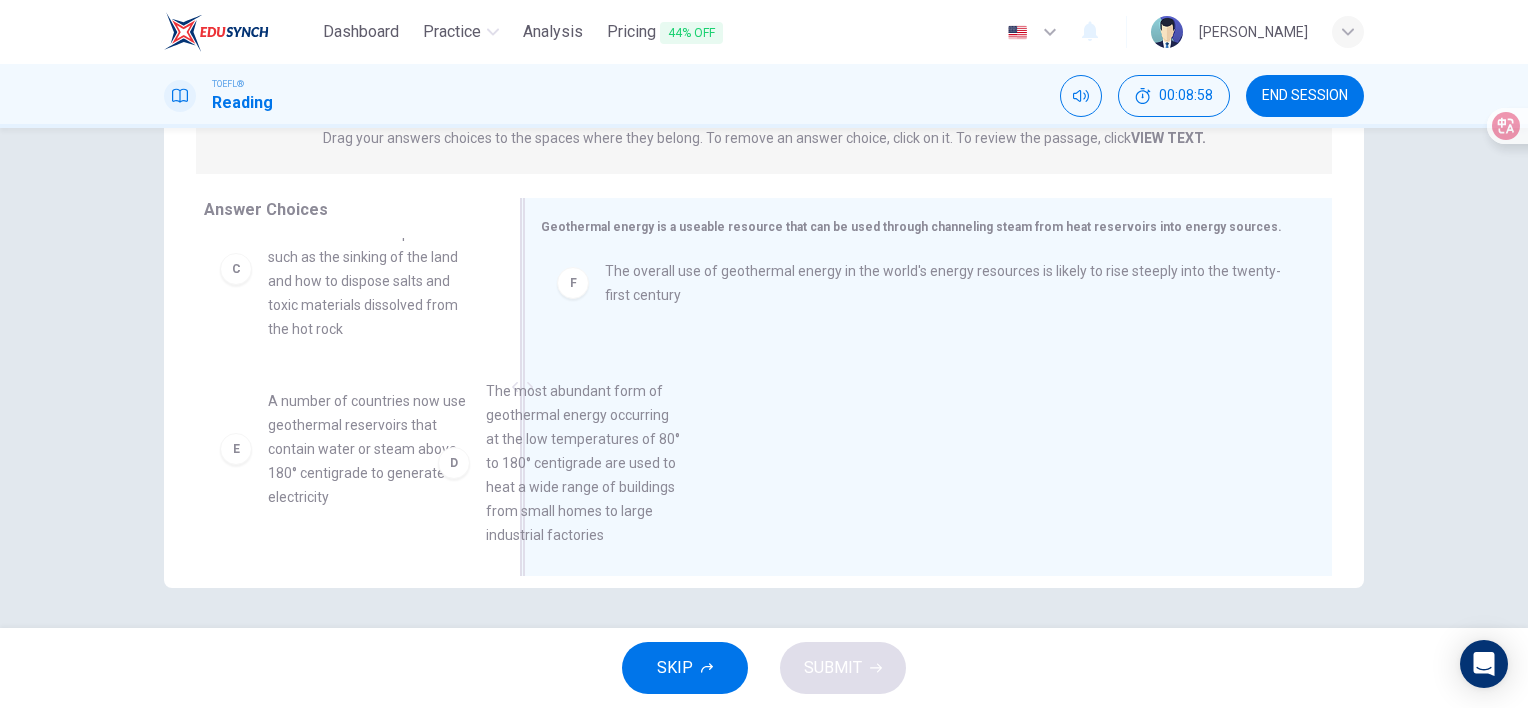 drag, startPoint x: 275, startPoint y: 464, endPoint x: 772, endPoint y: 448, distance: 497.25748 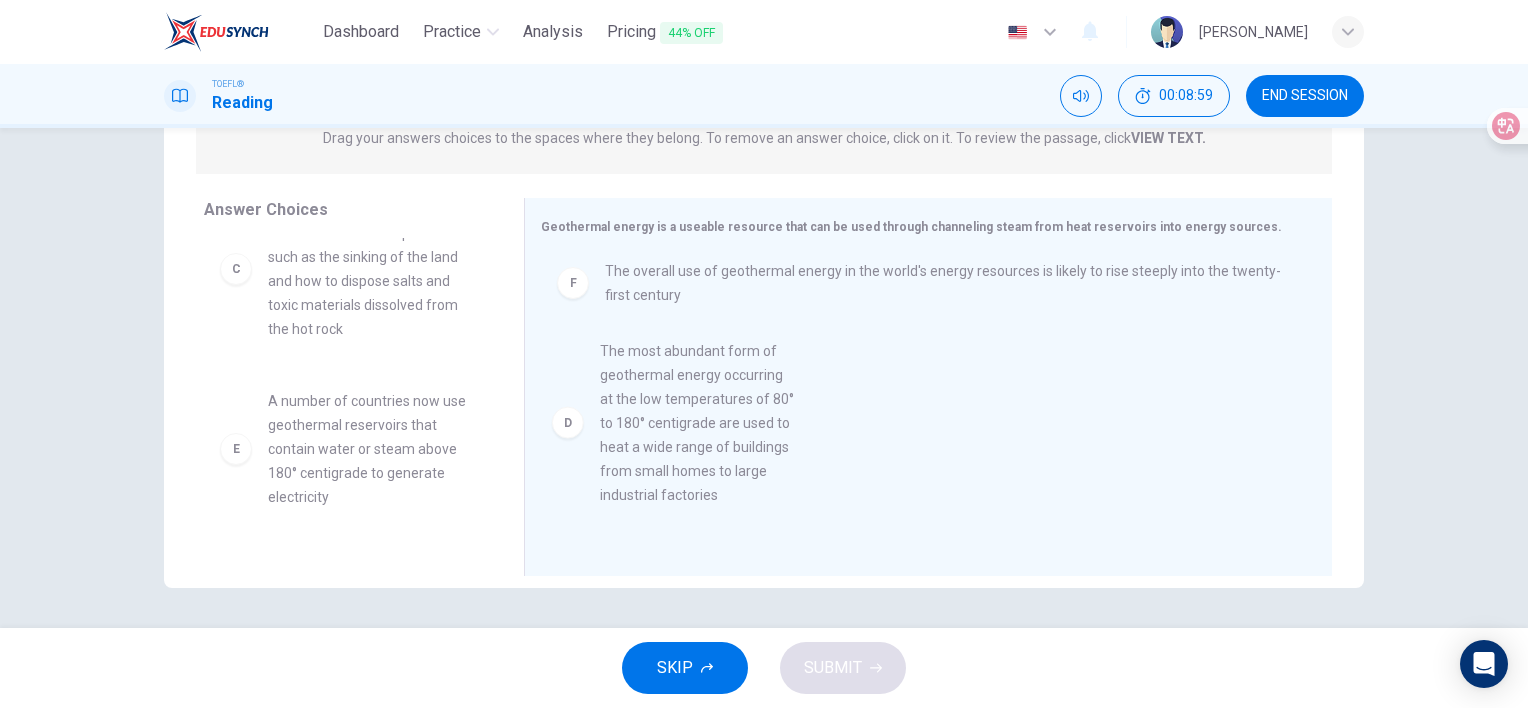 scroll, scrollTop: 0, scrollLeft: 0, axis: both 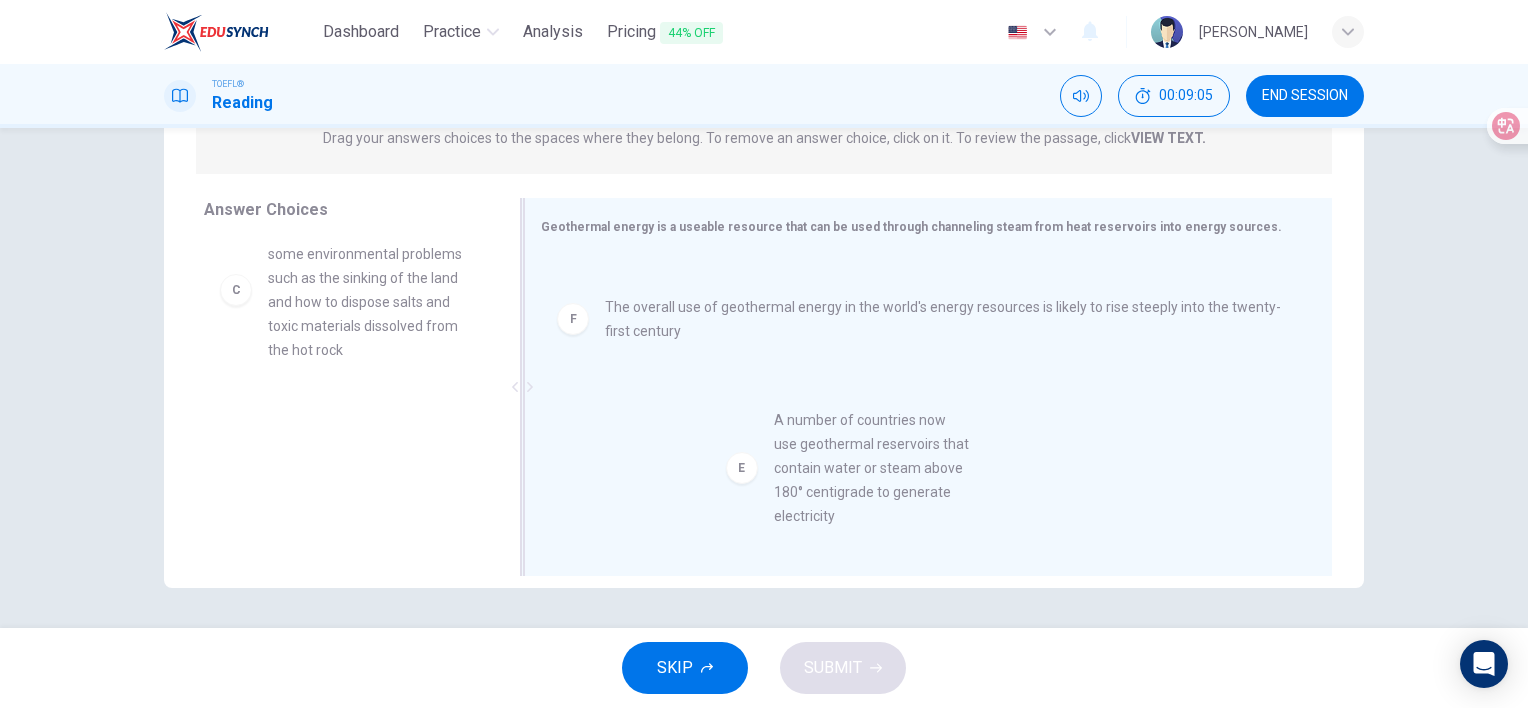drag, startPoint x: 232, startPoint y: 473, endPoint x: 739, endPoint y: 468, distance: 507.02466 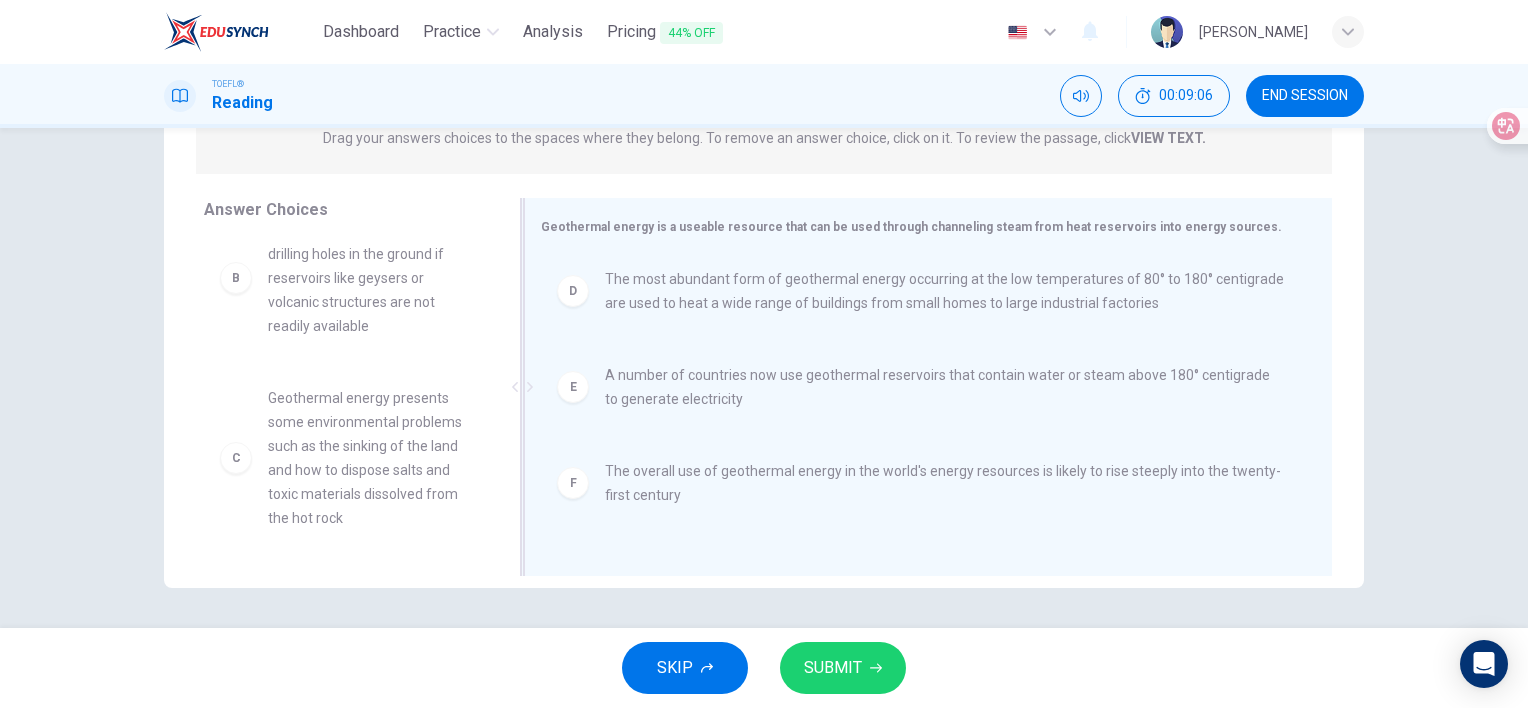 scroll, scrollTop: 4, scrollLeft: 0, axis: vertical 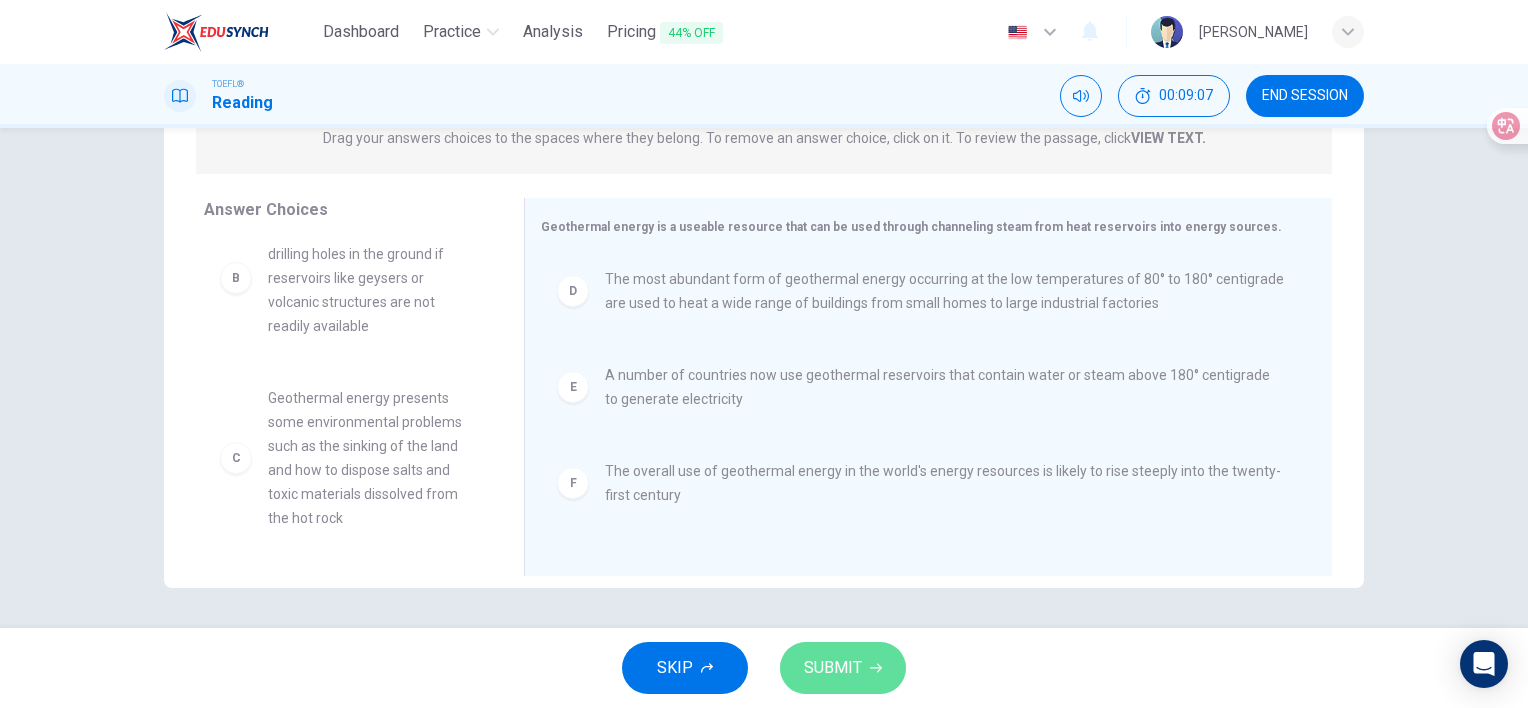 click on "SUBMIT" at bounding box center (833, 668) 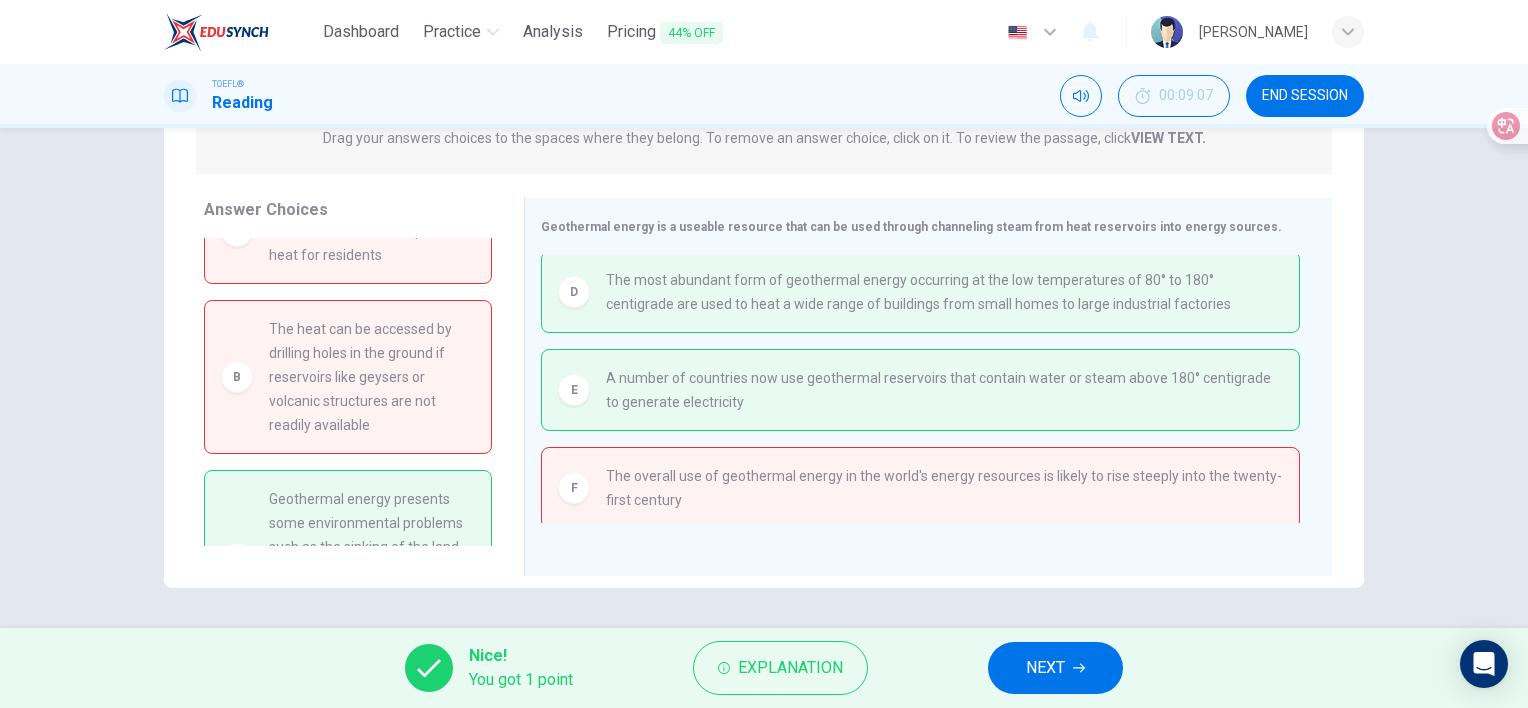 scroll, scrollTop: 0, scrollLeft: 0, axis: both 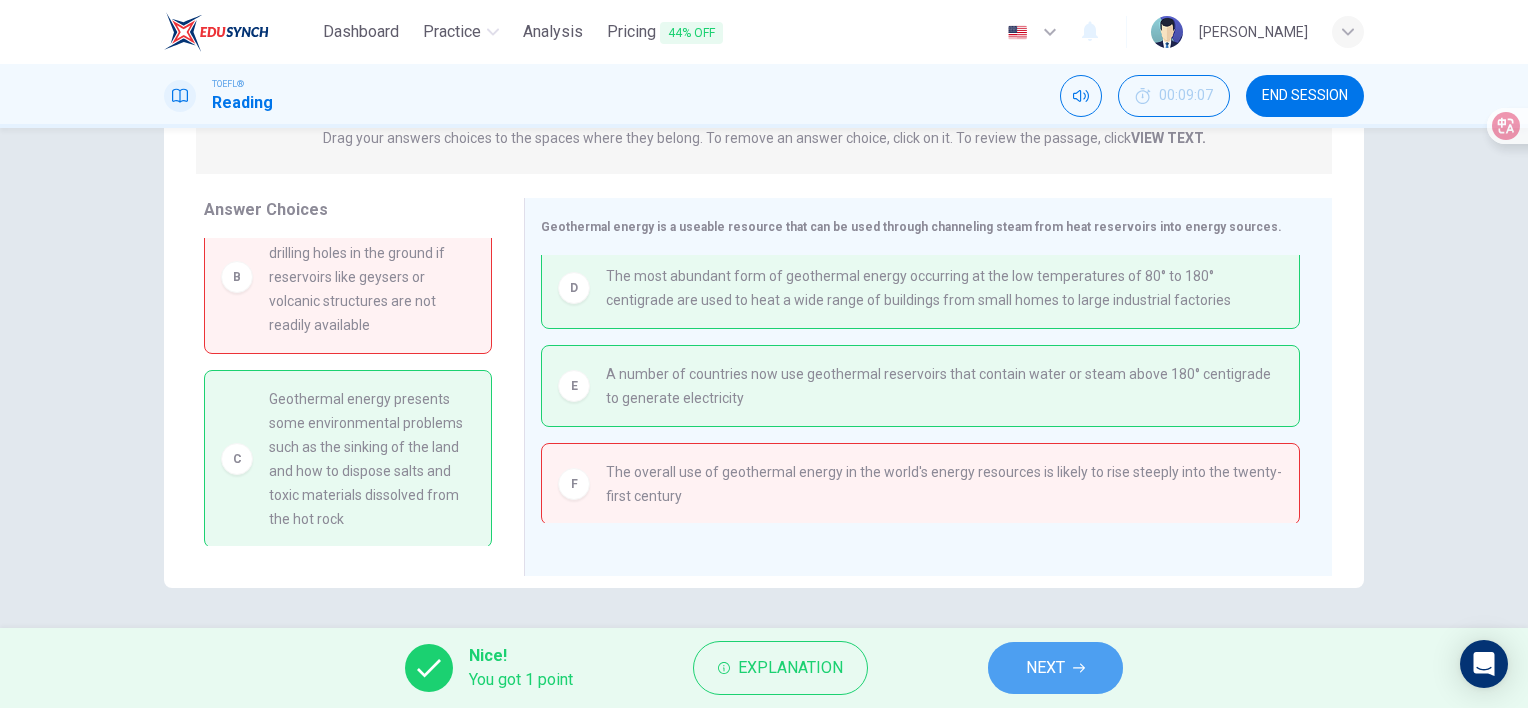 click on "NEXT" at bounding box center [1055, 668] 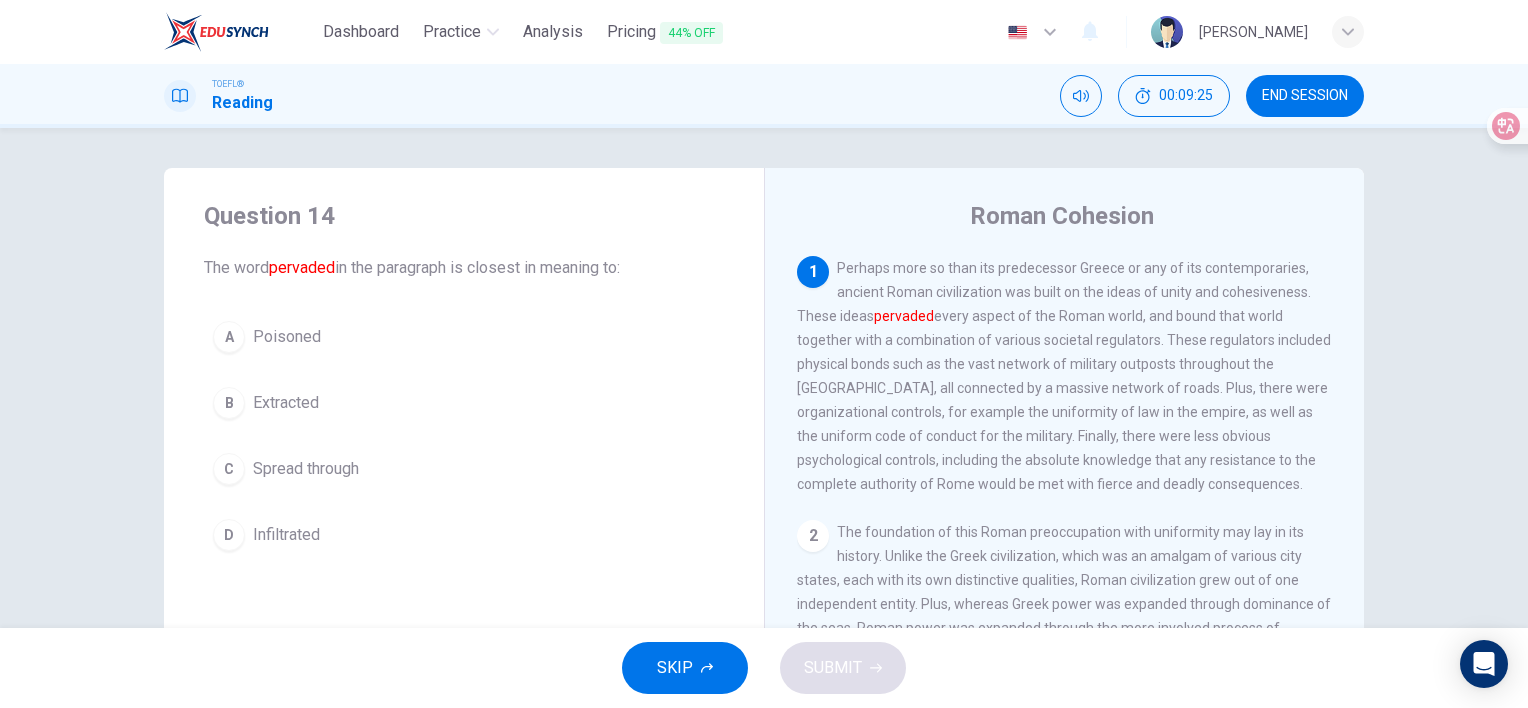 click on "A Poisoned" at bounding box center [464, 337] 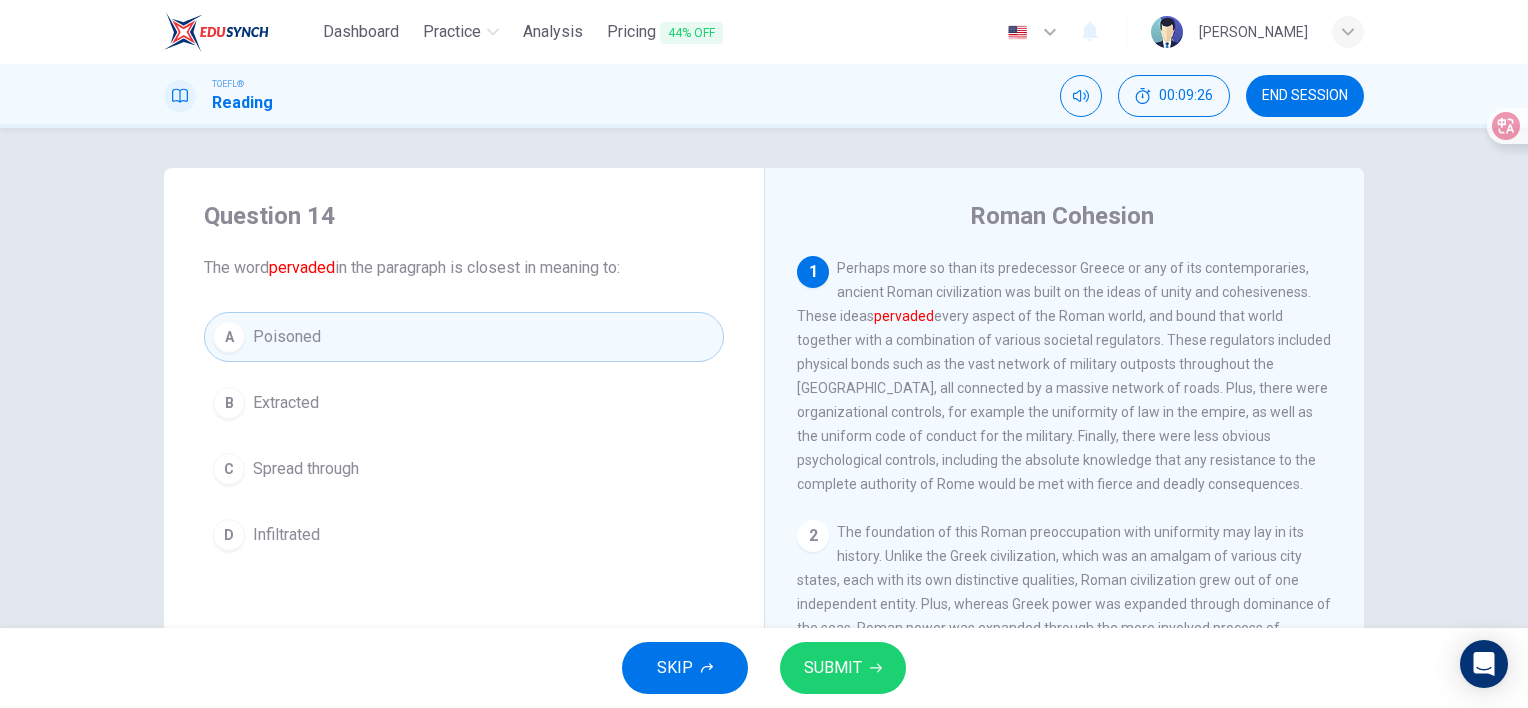 click on "SUBMIT" at bounding box center [833, 668] 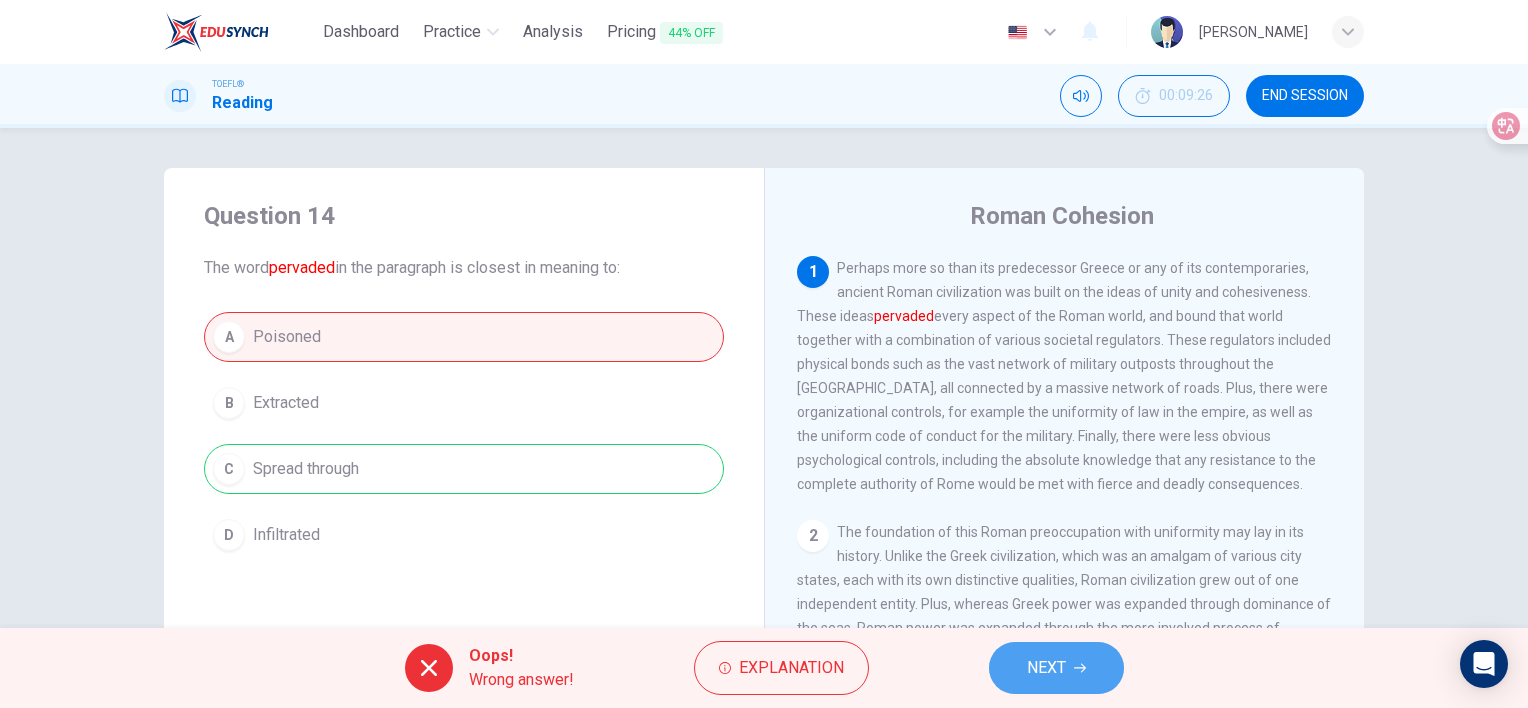 click on "NEXT" at bounding box center [1056, 668] 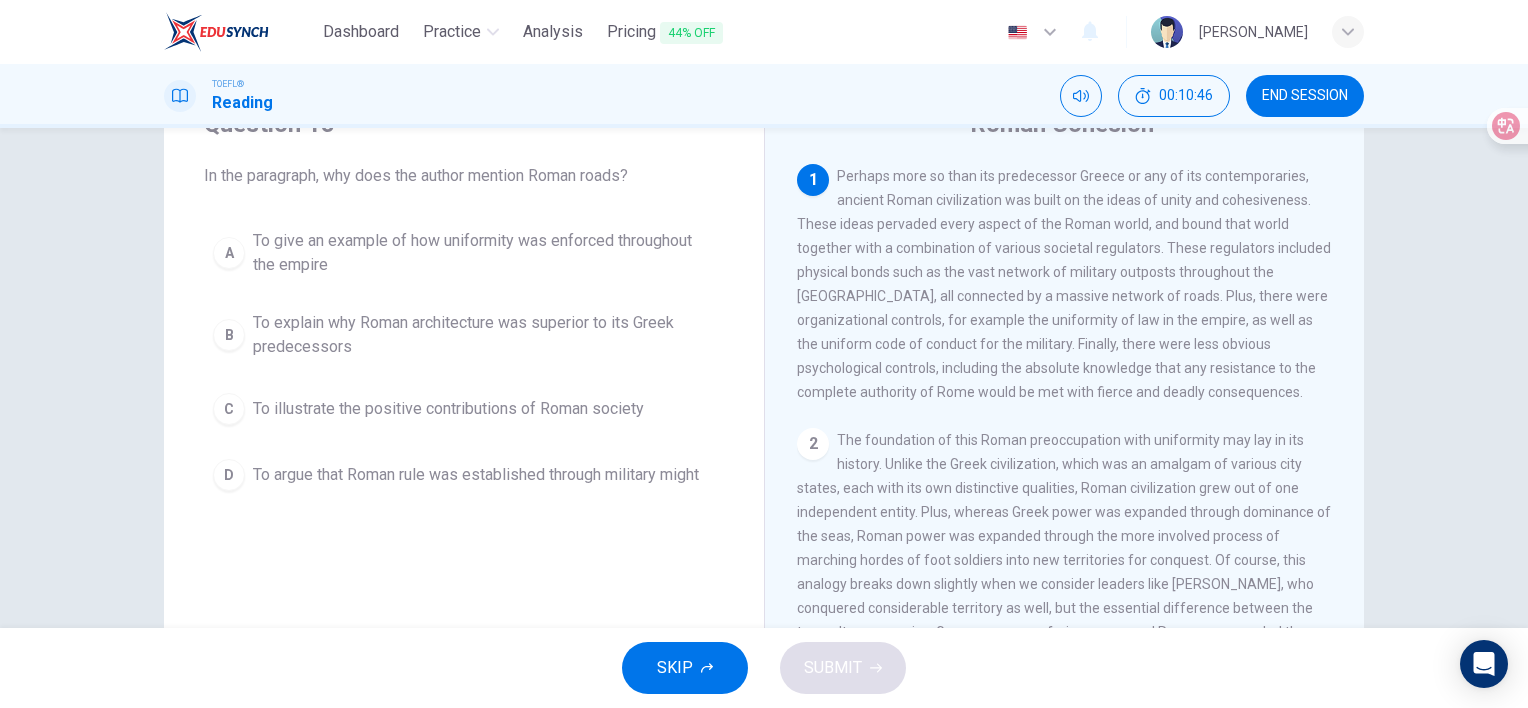 scroll, scrollTop: 100, scrollLeft: 0, axis: vertical 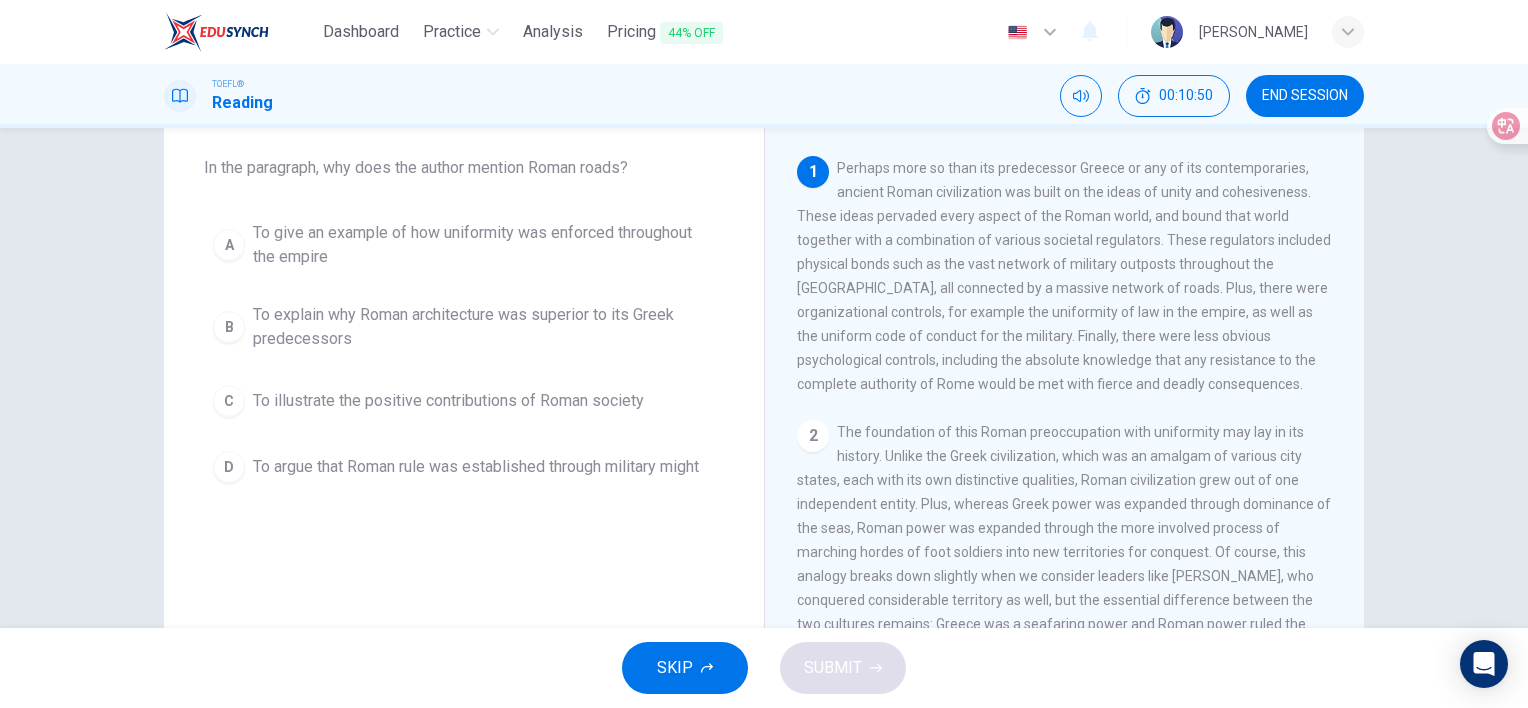 click on "D" at bounding box center [229, 467] 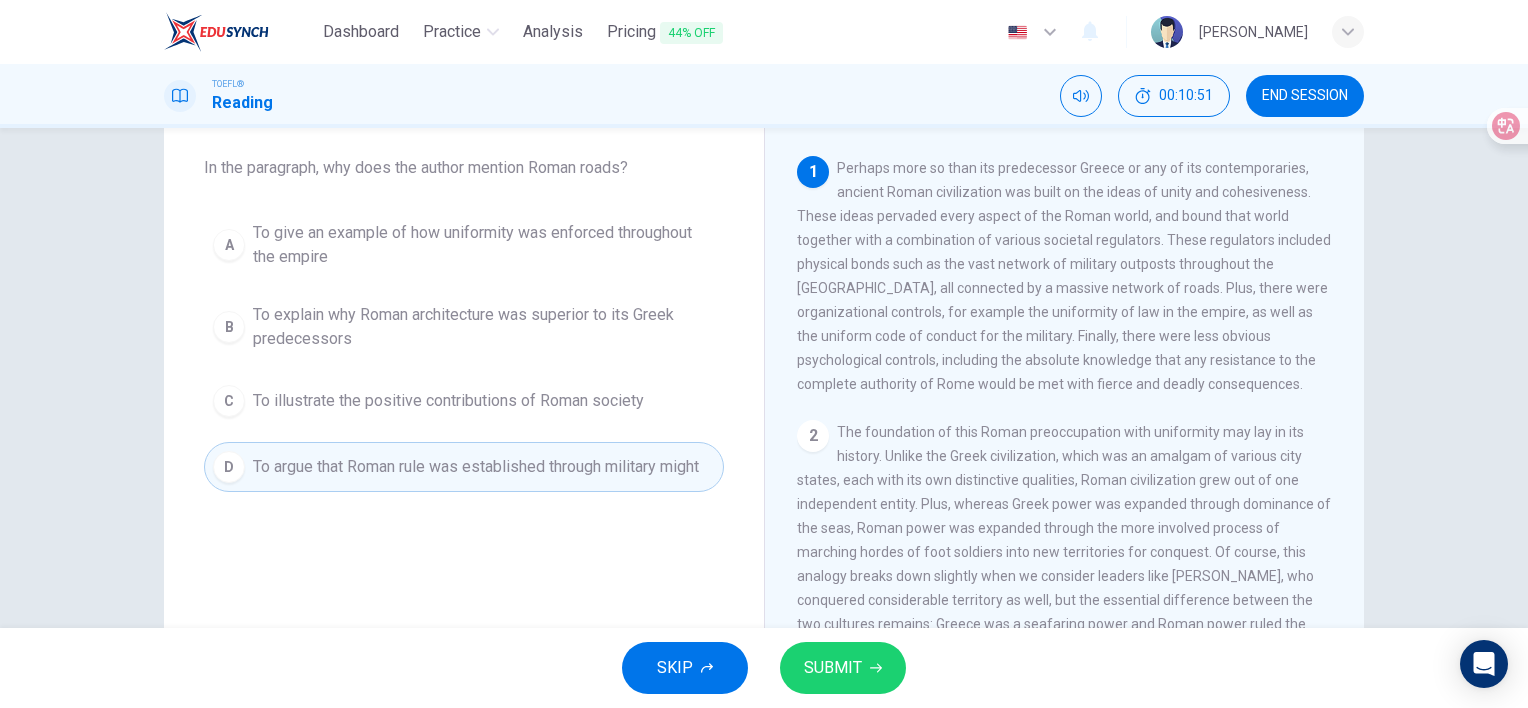 click on "SUBMIT" at bounding box center [833, 668] 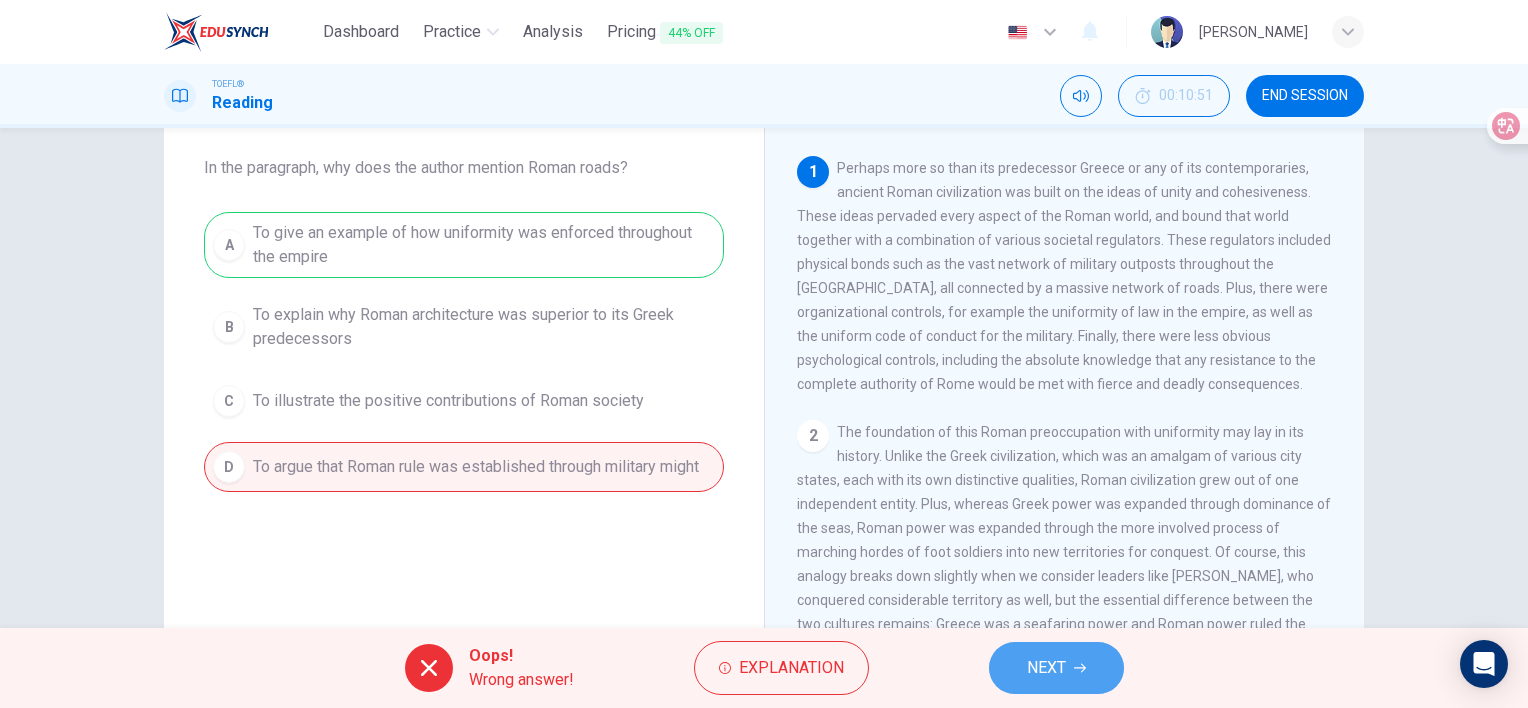 click on "NEXT" at bounding box center (1046, 668) 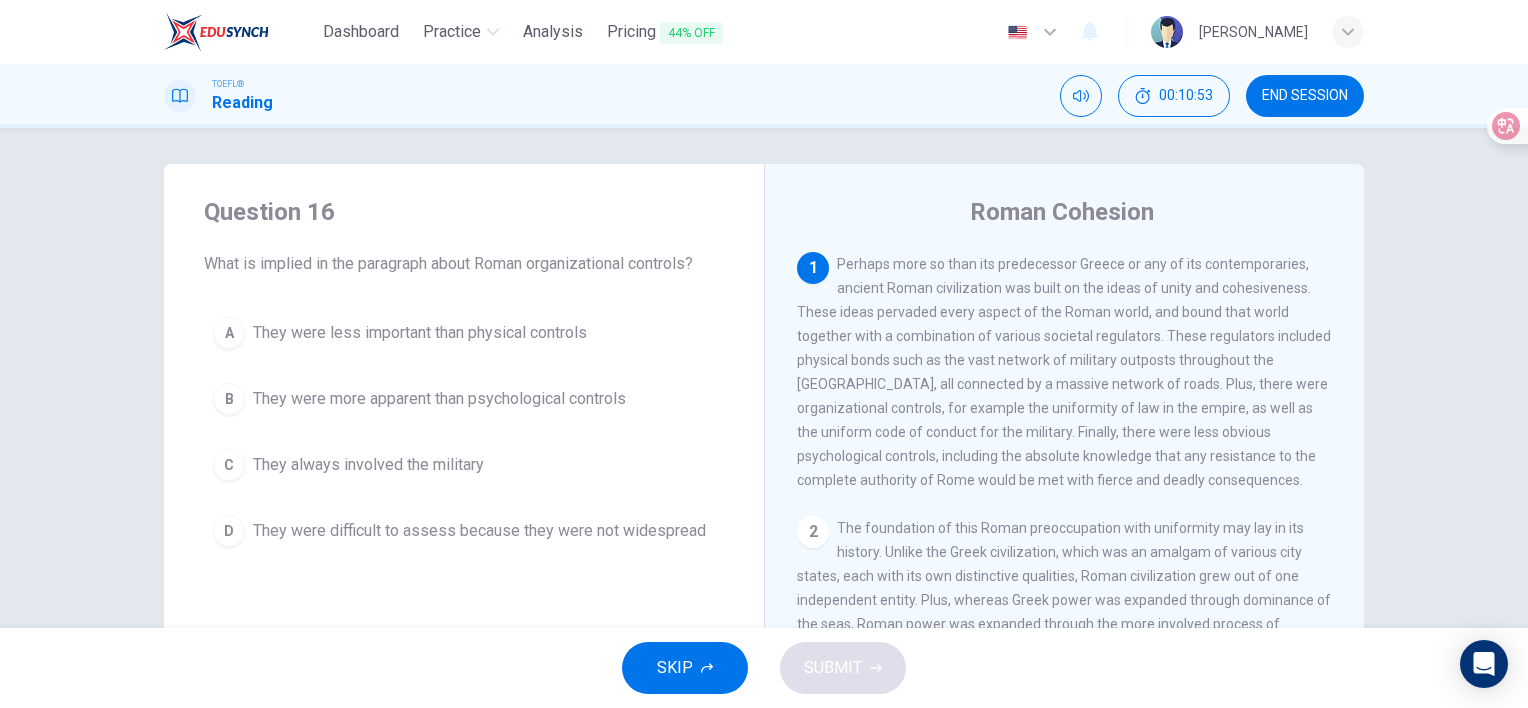 scroll, scrollTop: 0, scrollLeft: 0, axis: both 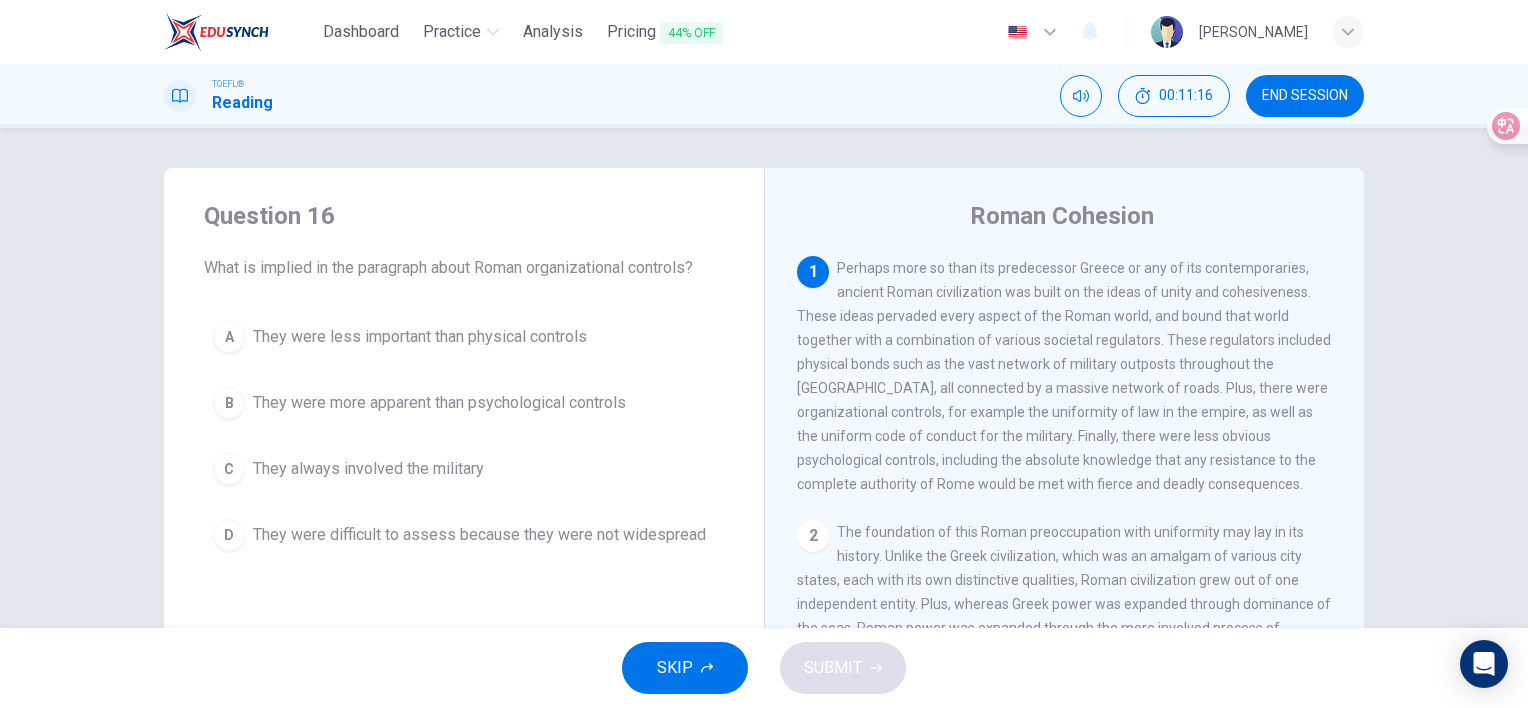 click on "C" at bounding box center [229, 469] 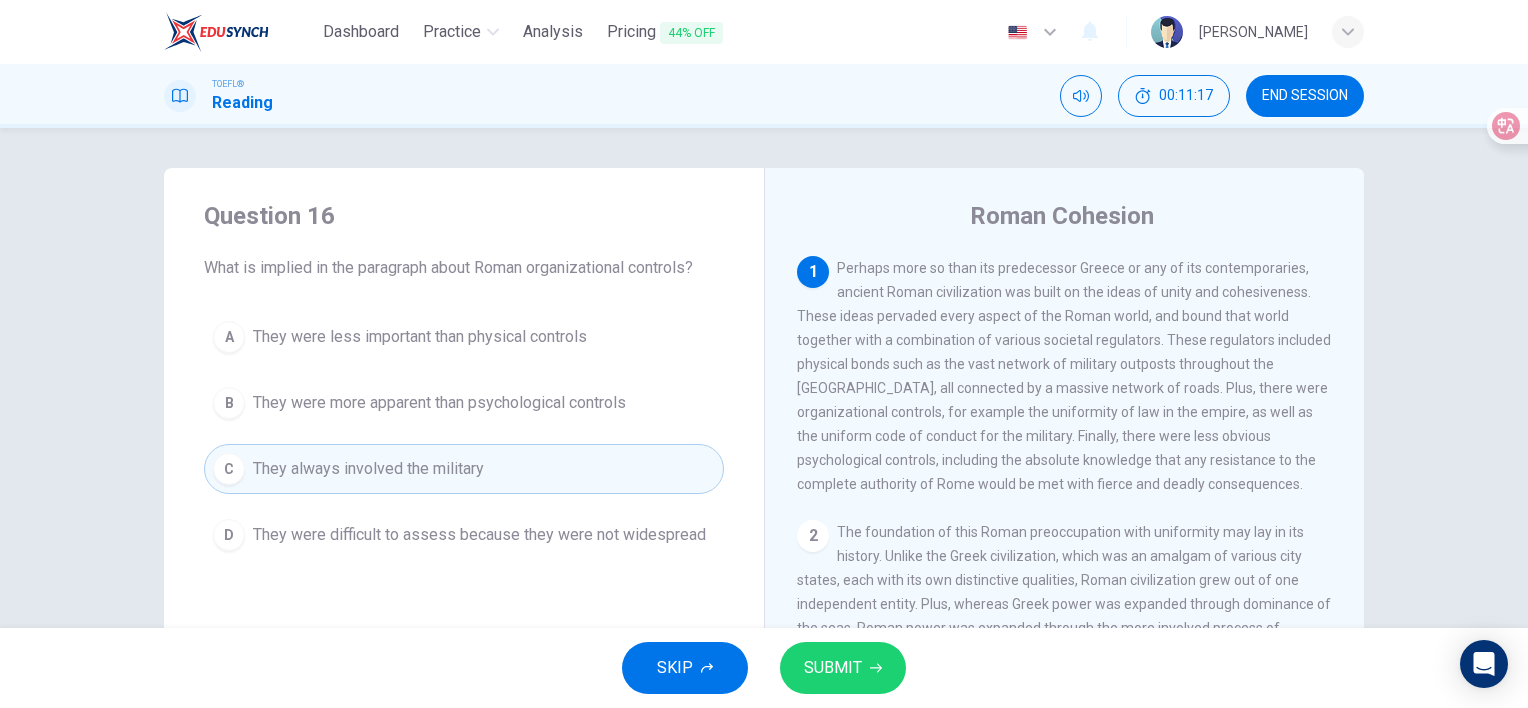 click on "SUBMIT" at bounding box center (843, 668) 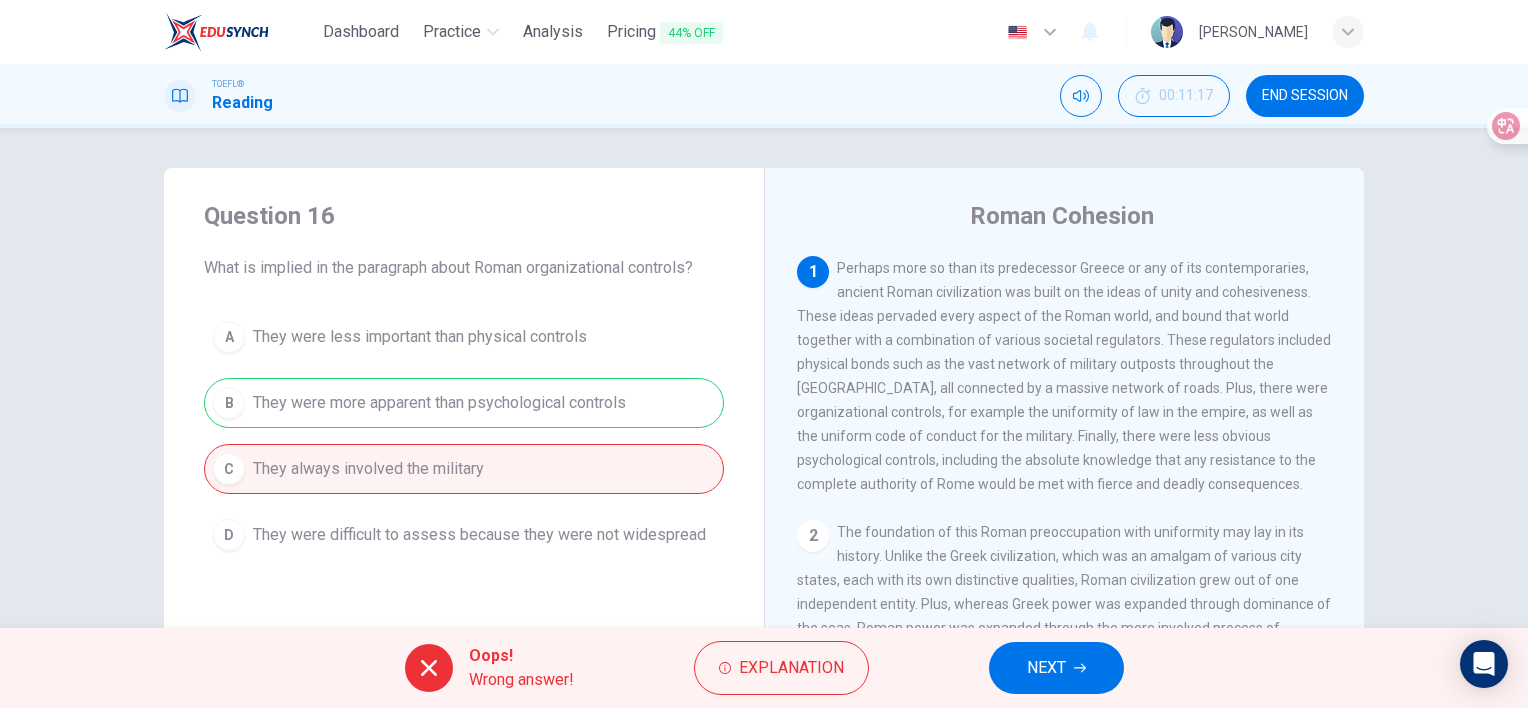 click on "A They were less important than physical controls B They were more apparent than psychological controls C They always involved the military D They were difficult to assess because they were not widespread" at bounding box center (464, 436) 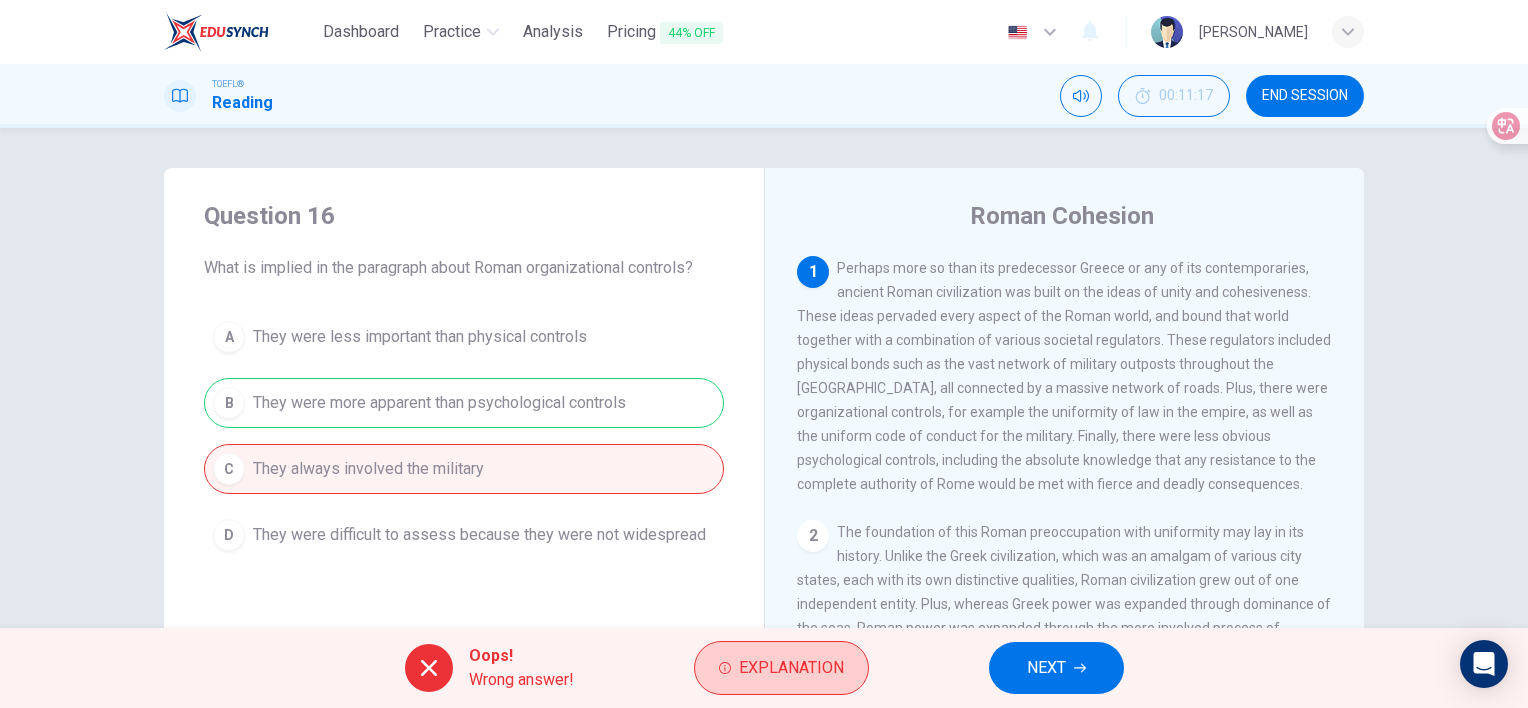 click on "Explanation" at bounding box center (791, 668) 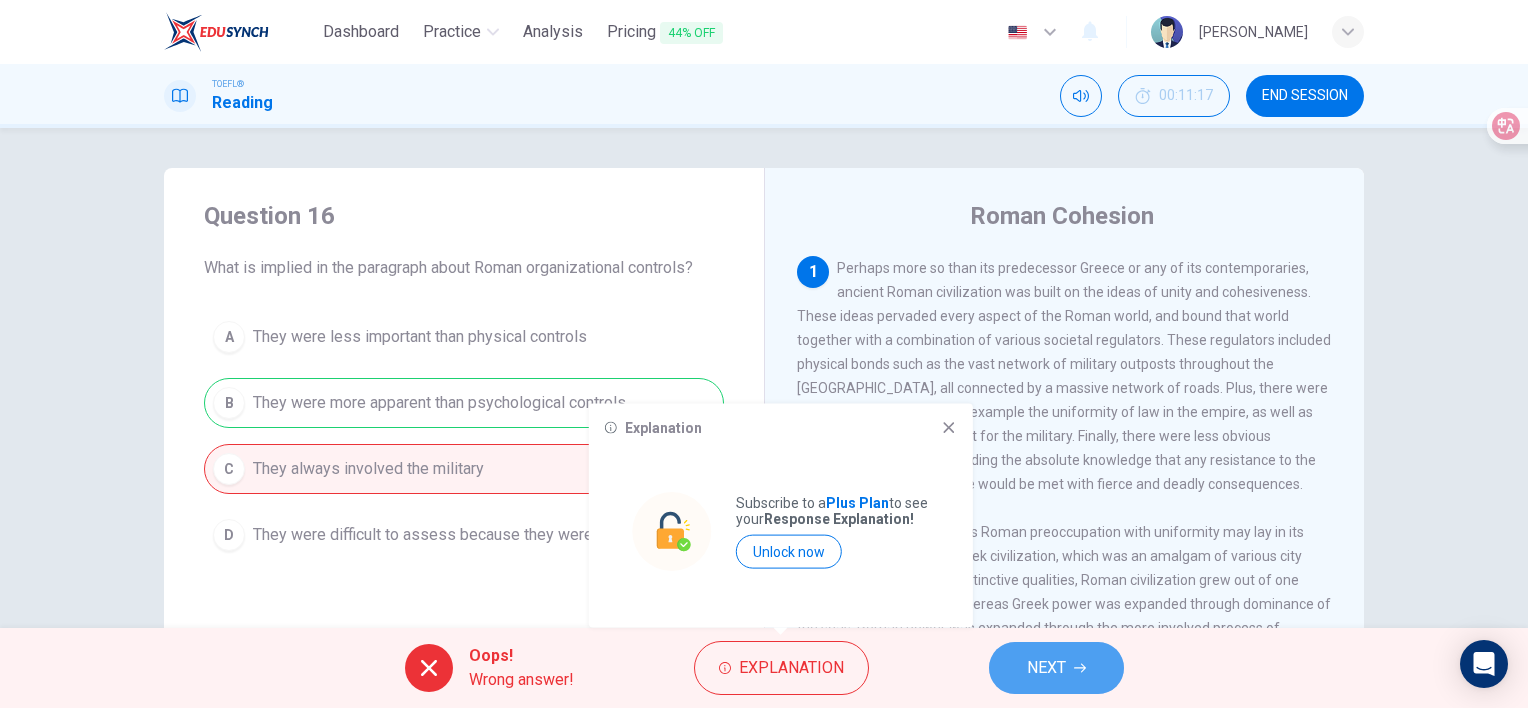 click on "NEXT" at bounding box center [1046, 668] 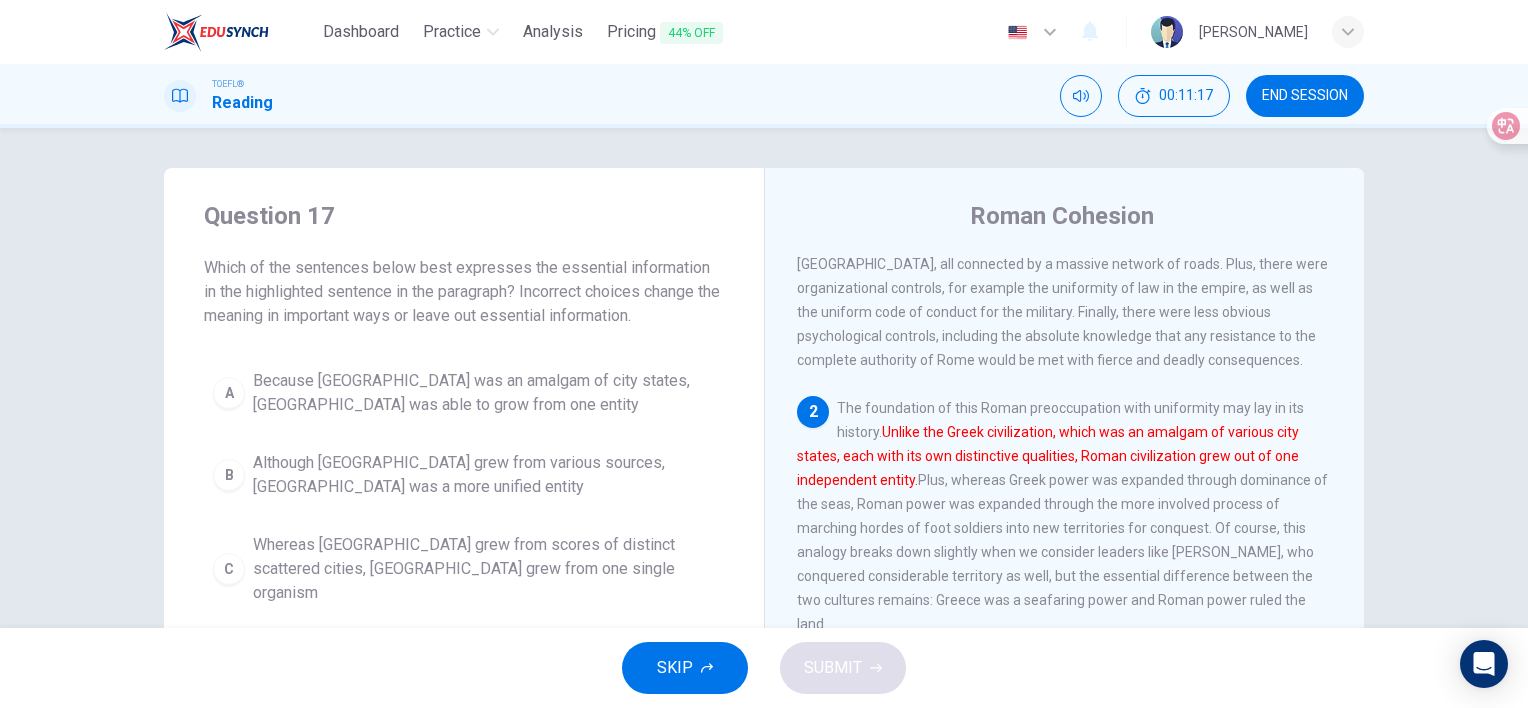 scroll, scrollTop: 144, scrollLeft: 0, axis: vertical 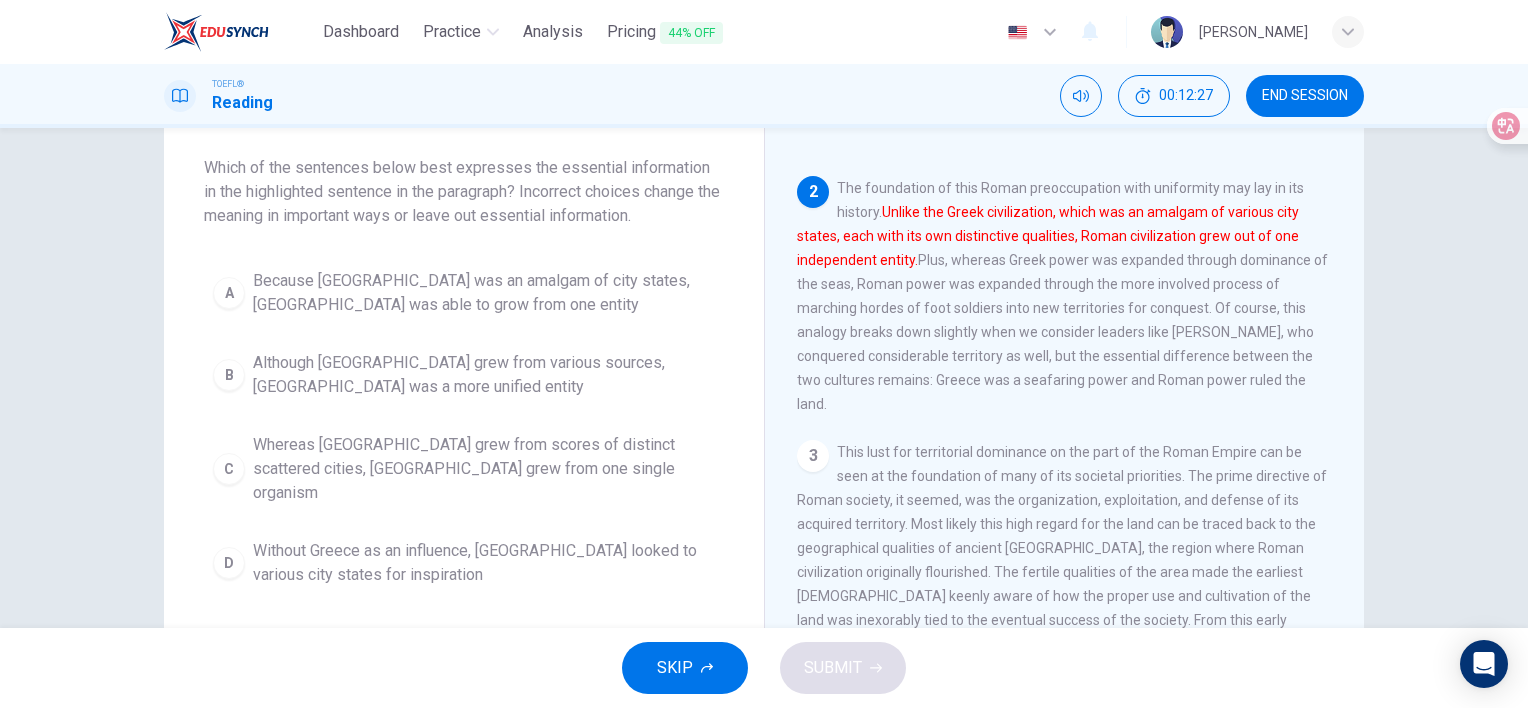 click on "A" at bounding box center [229, 293] 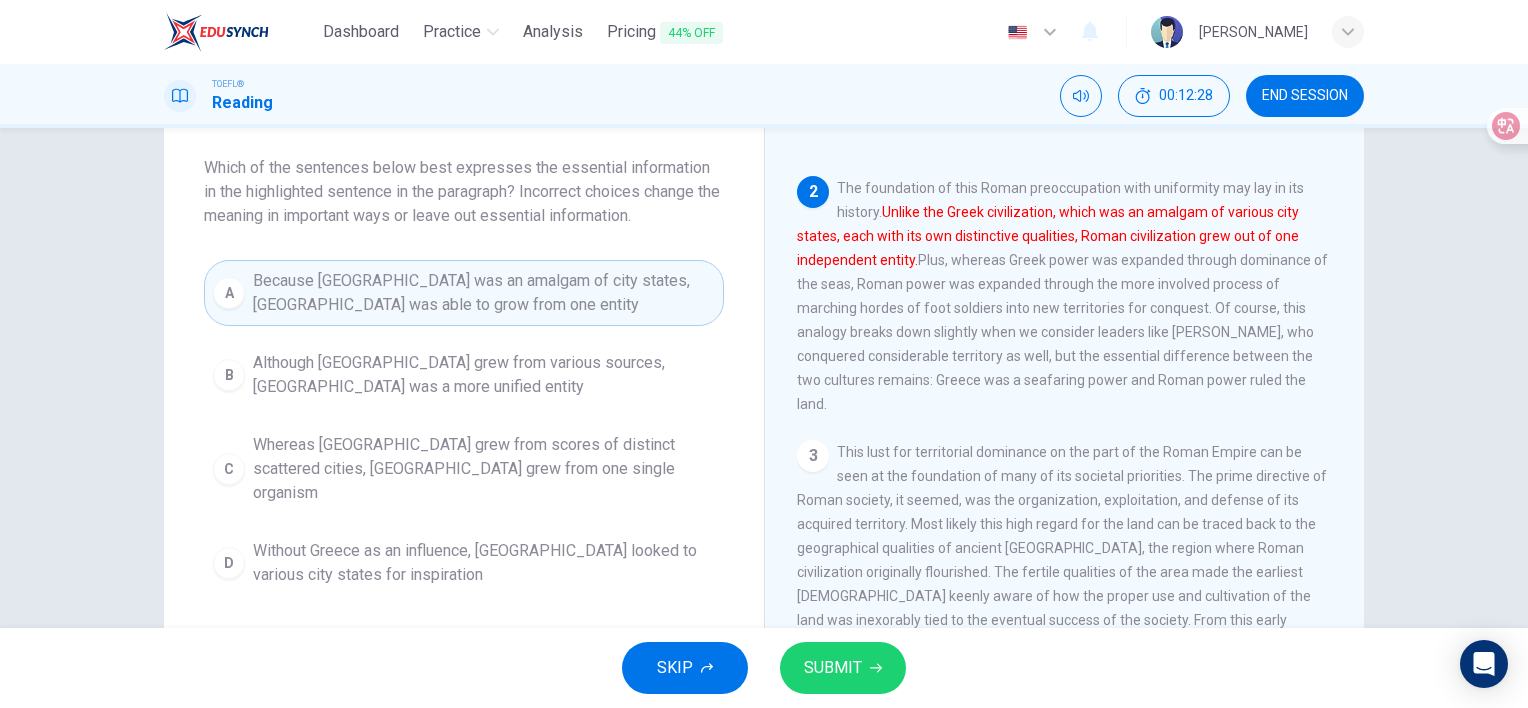click on "SUBMIT" at bounding box center [833, 668] 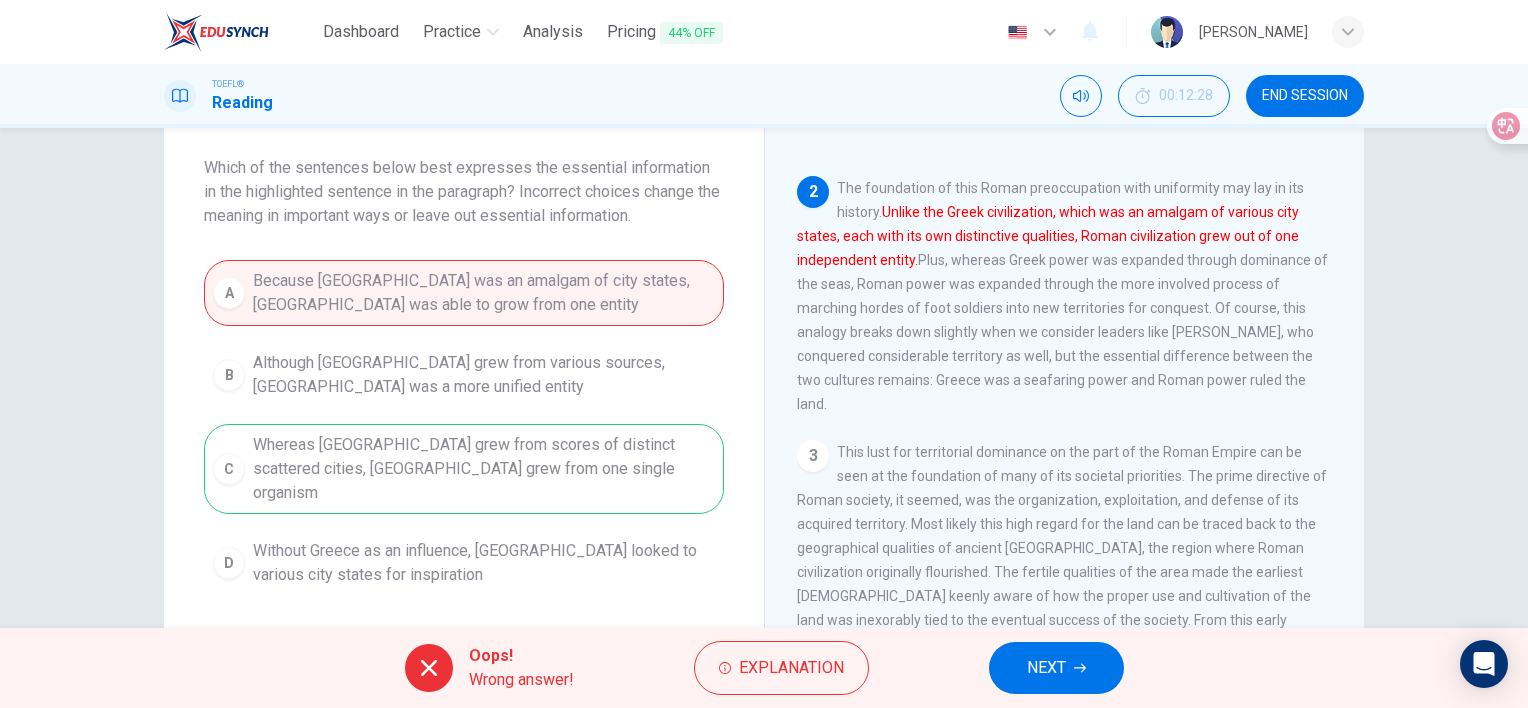 click on "NEXT" at bounding box center [1046, 668] 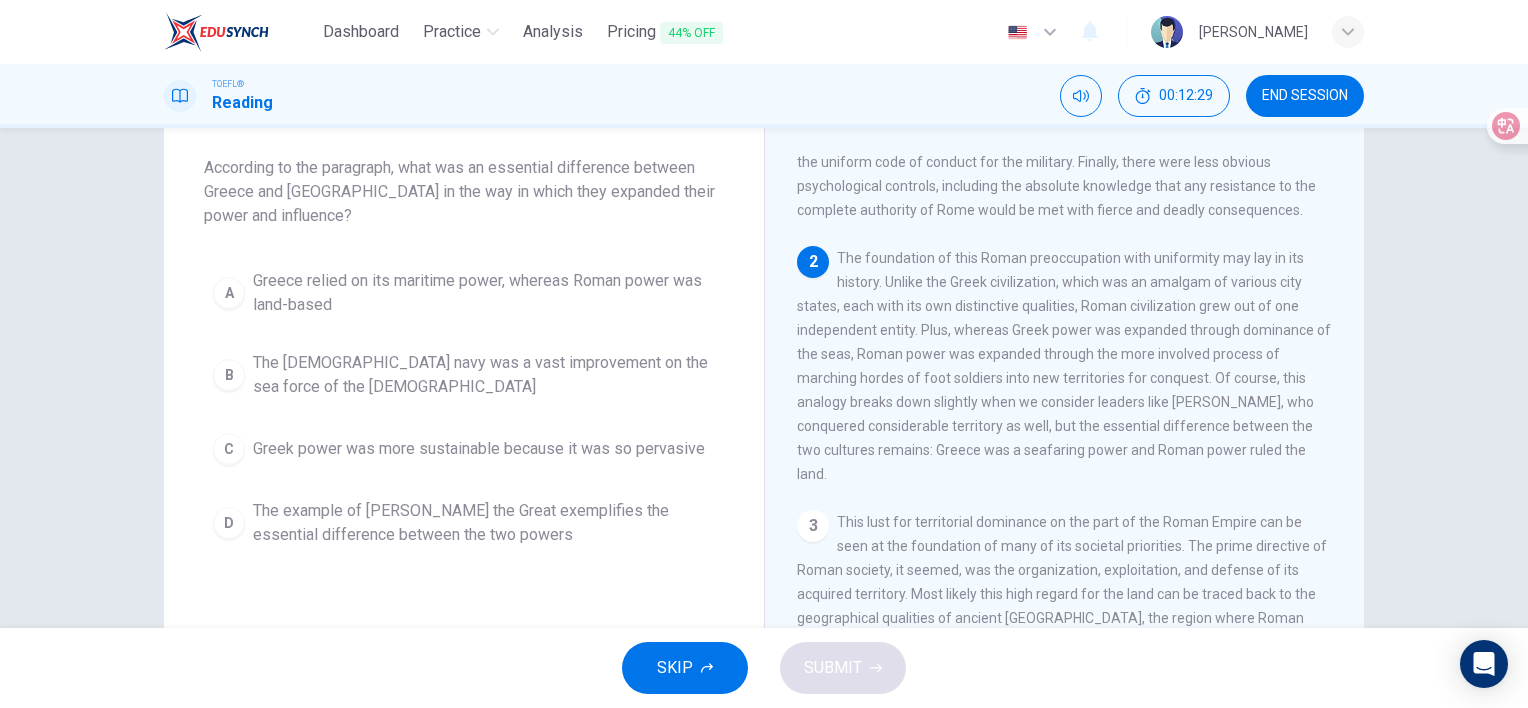 scroll, scrollTop: 172, scrollLeft: 0, axis: vertical 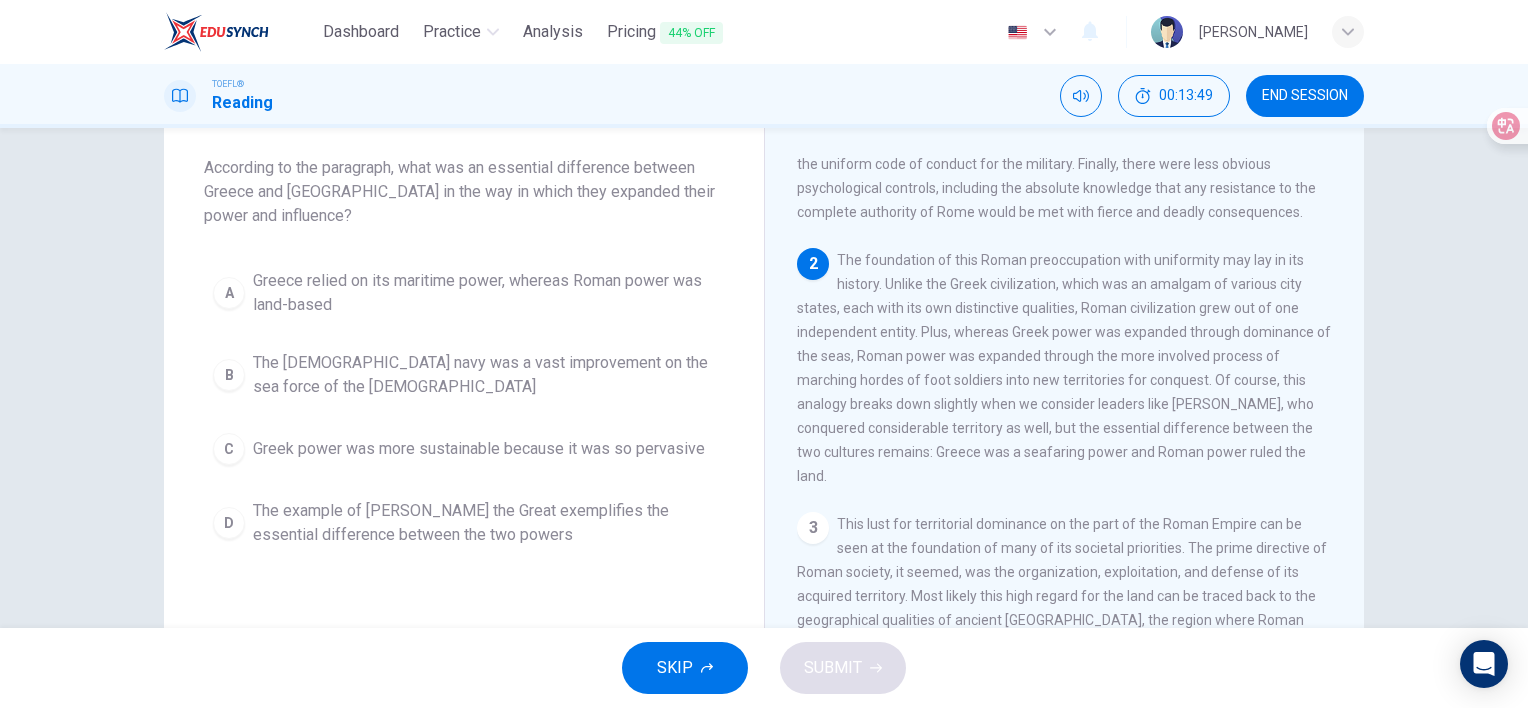 click on "C Greek power was more sustainable because it was so pervasive" at bounding box center [464, 449] 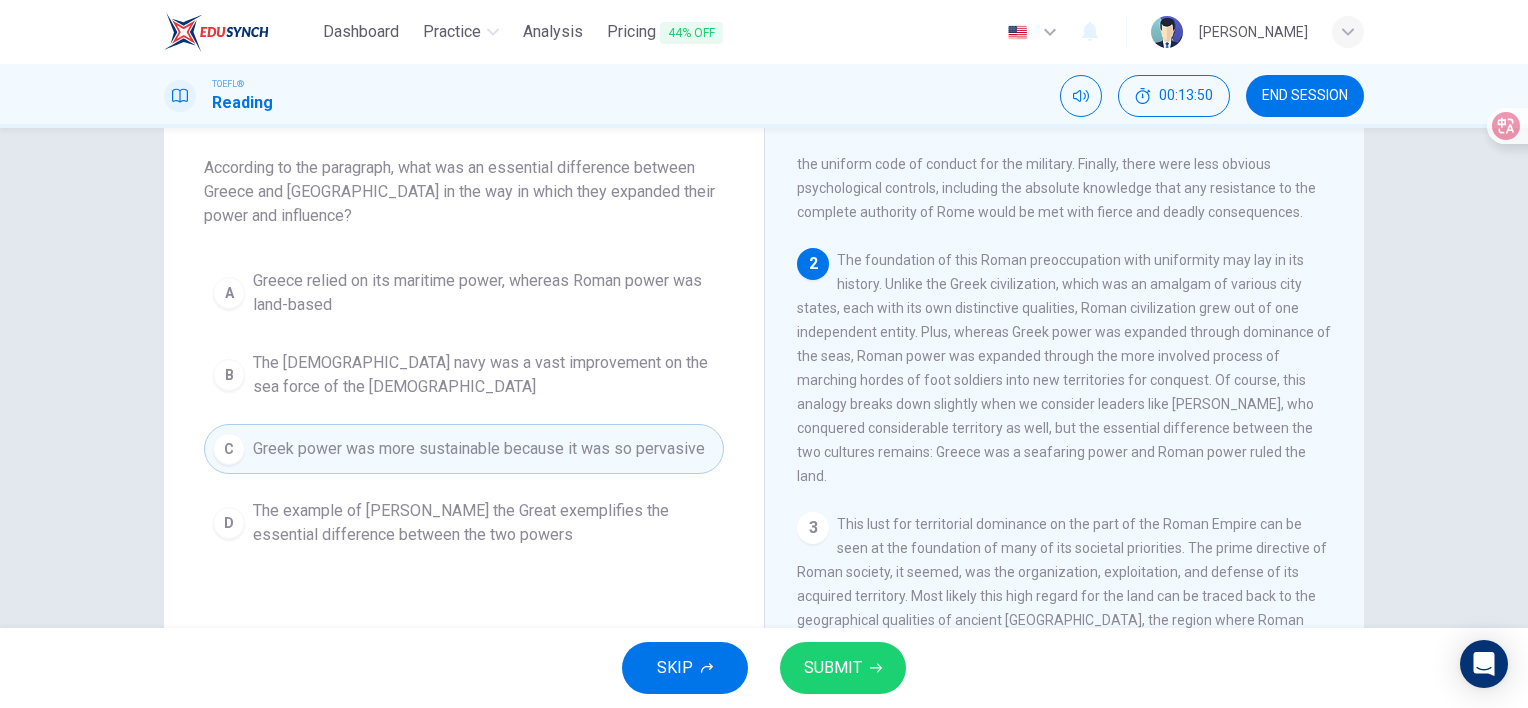 click on "SKIP SUBMIT" at bounding box center (764, 668) 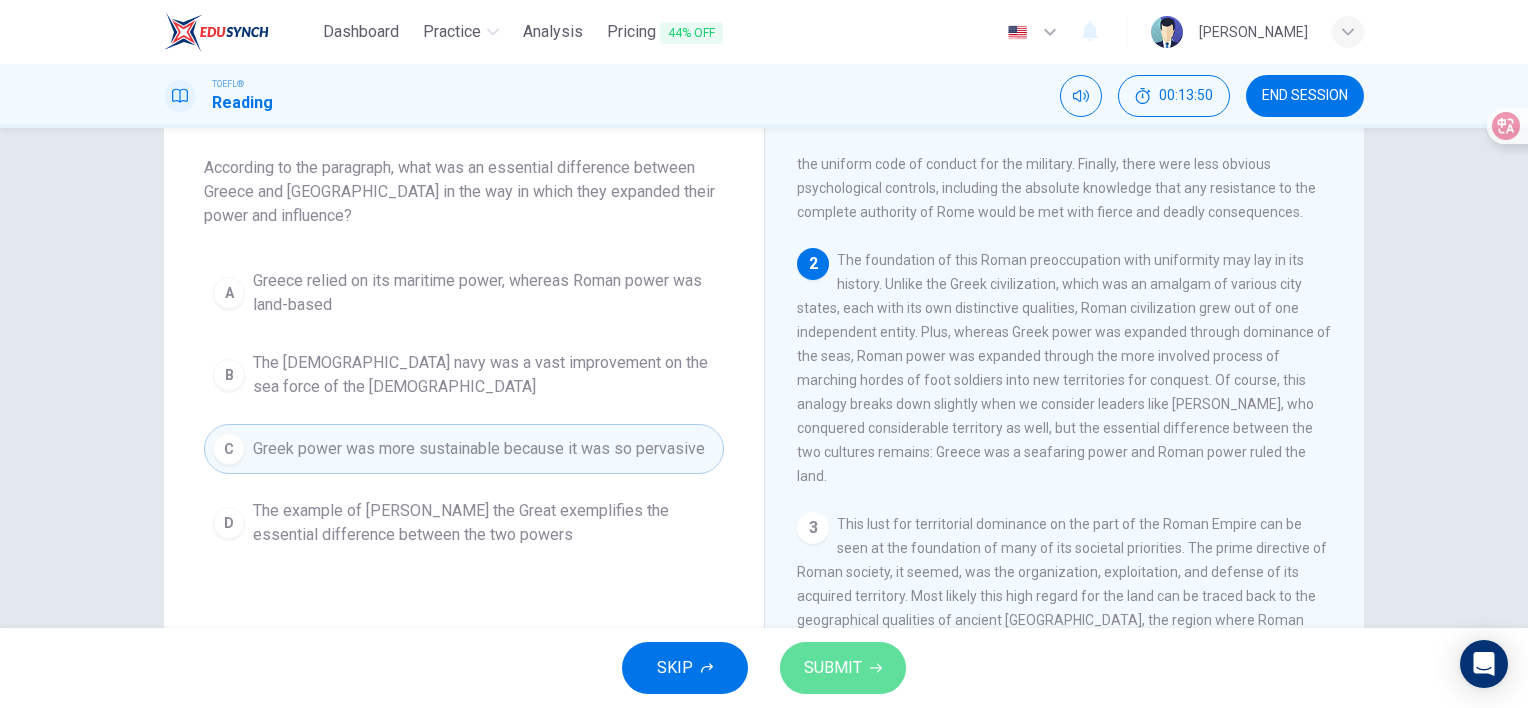 click on "SUBMIT" at bounding box center (843, 668) 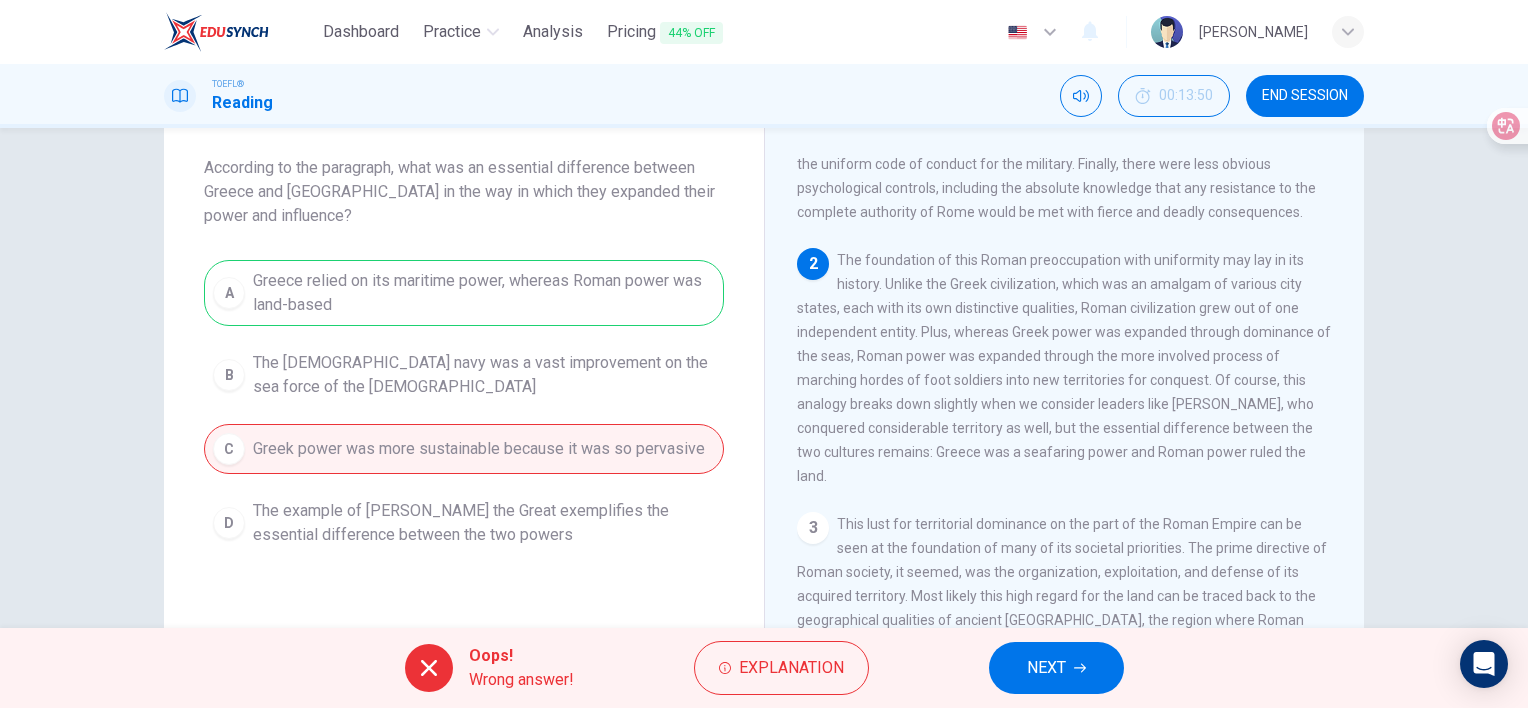 click on "NEXT" at bounding box center (1046, 668) 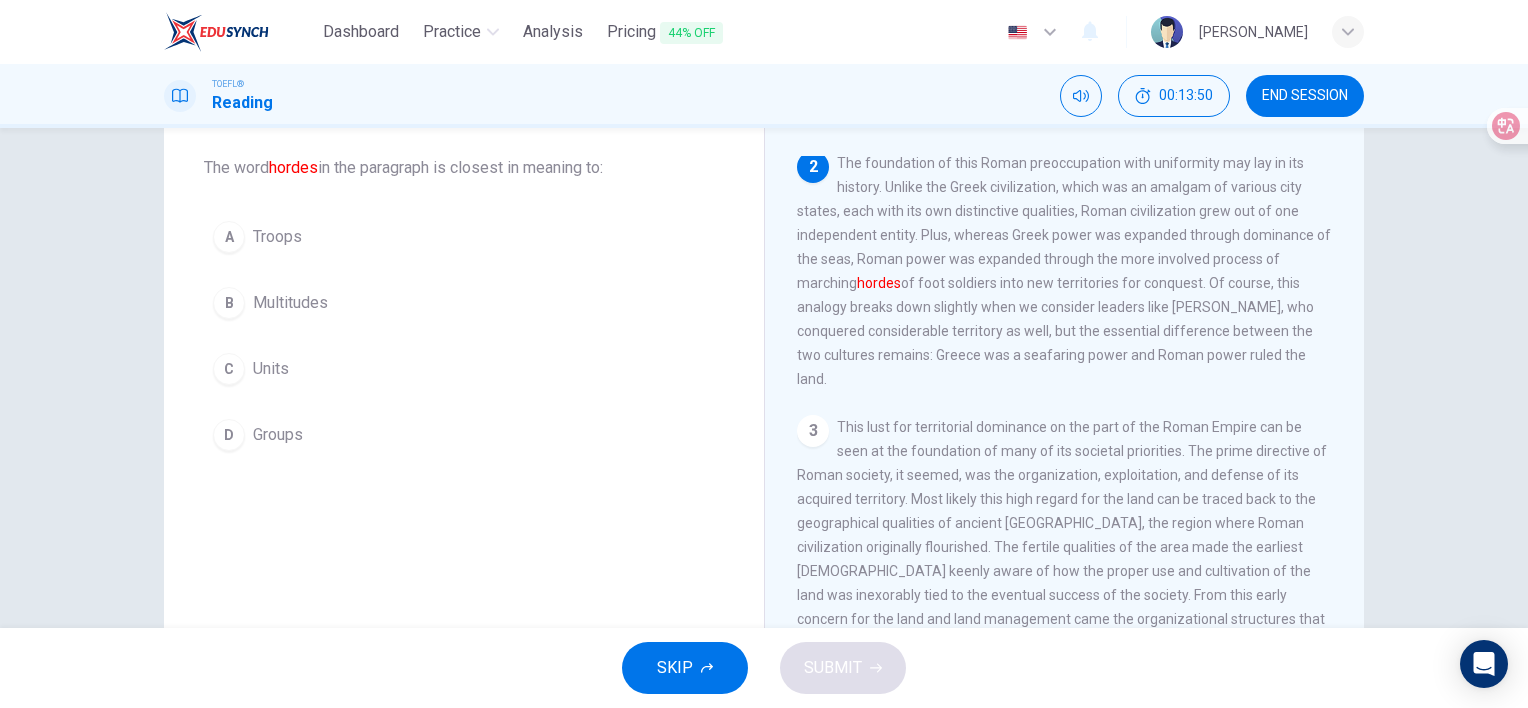 scroll, scrollTop: 272, scrollLeft: 0, axis: vertical 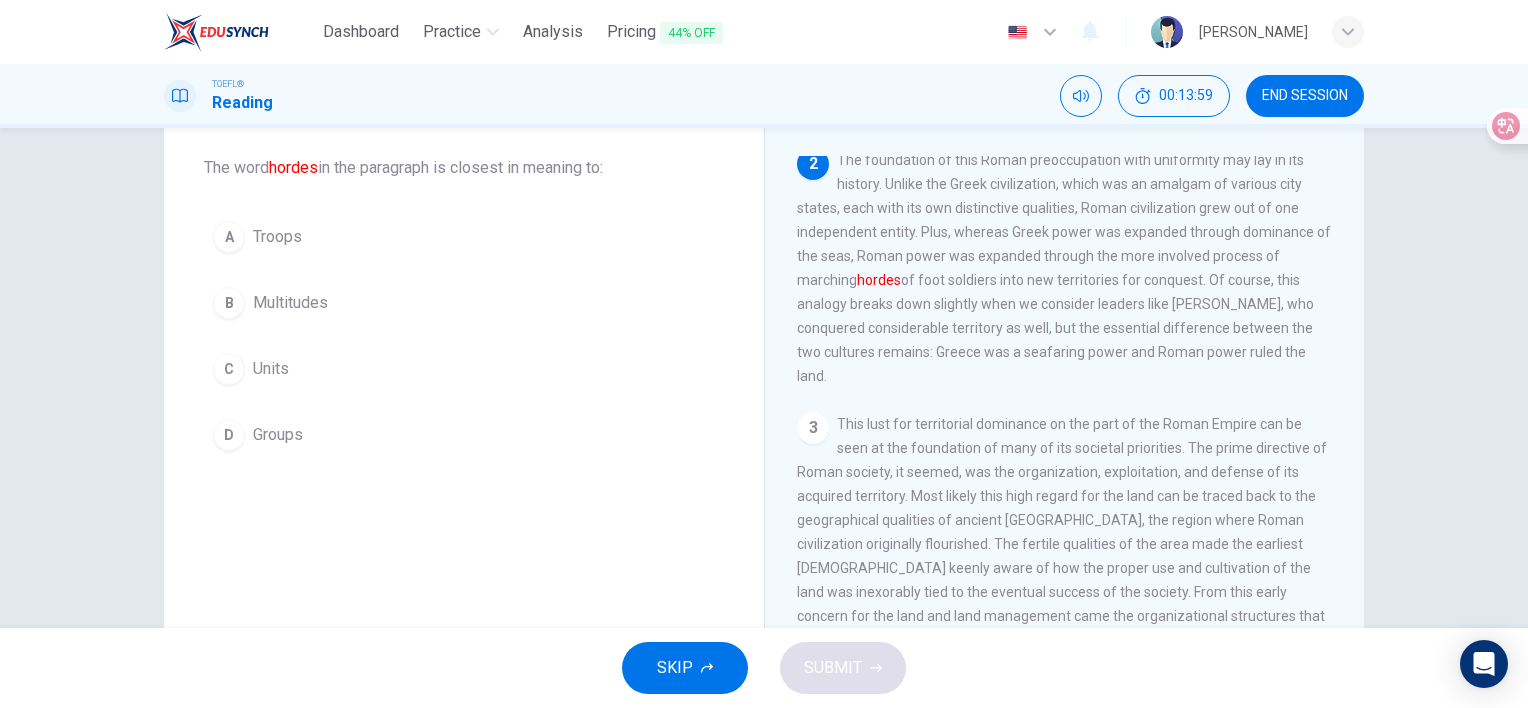 click on "A" at bounding box center [229, 237] 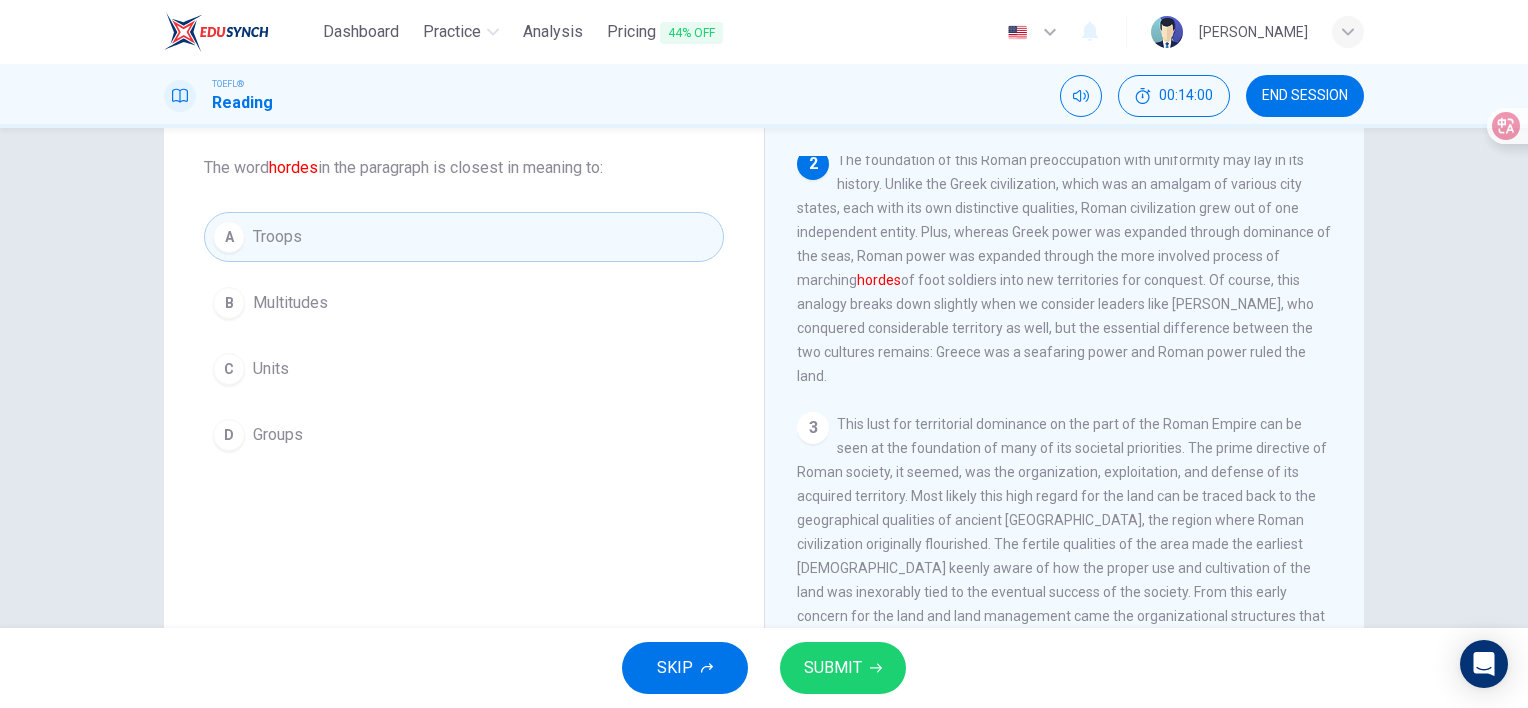 click on "SUBMIT" at bounding box center [833, 668] 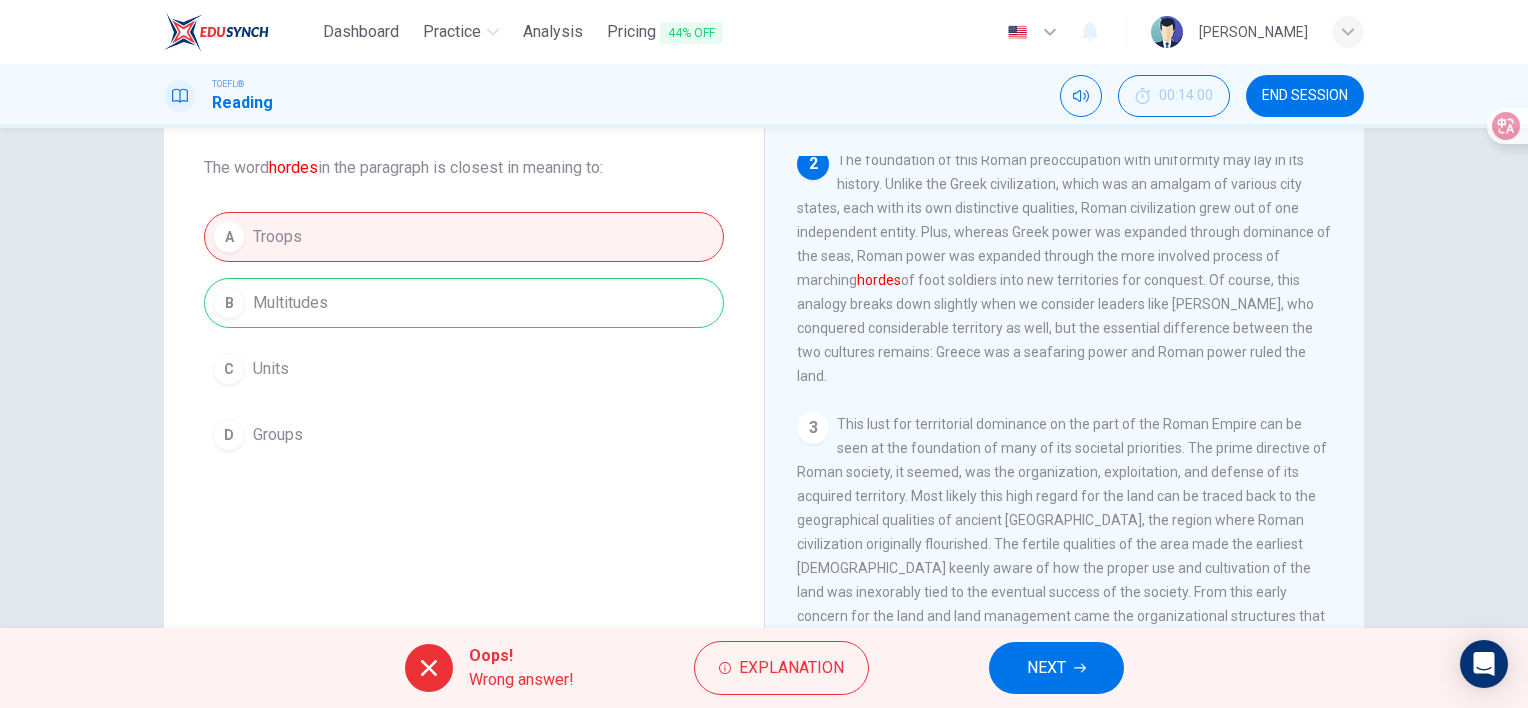 click on "NEXT" at bounding box center [1046, 668] 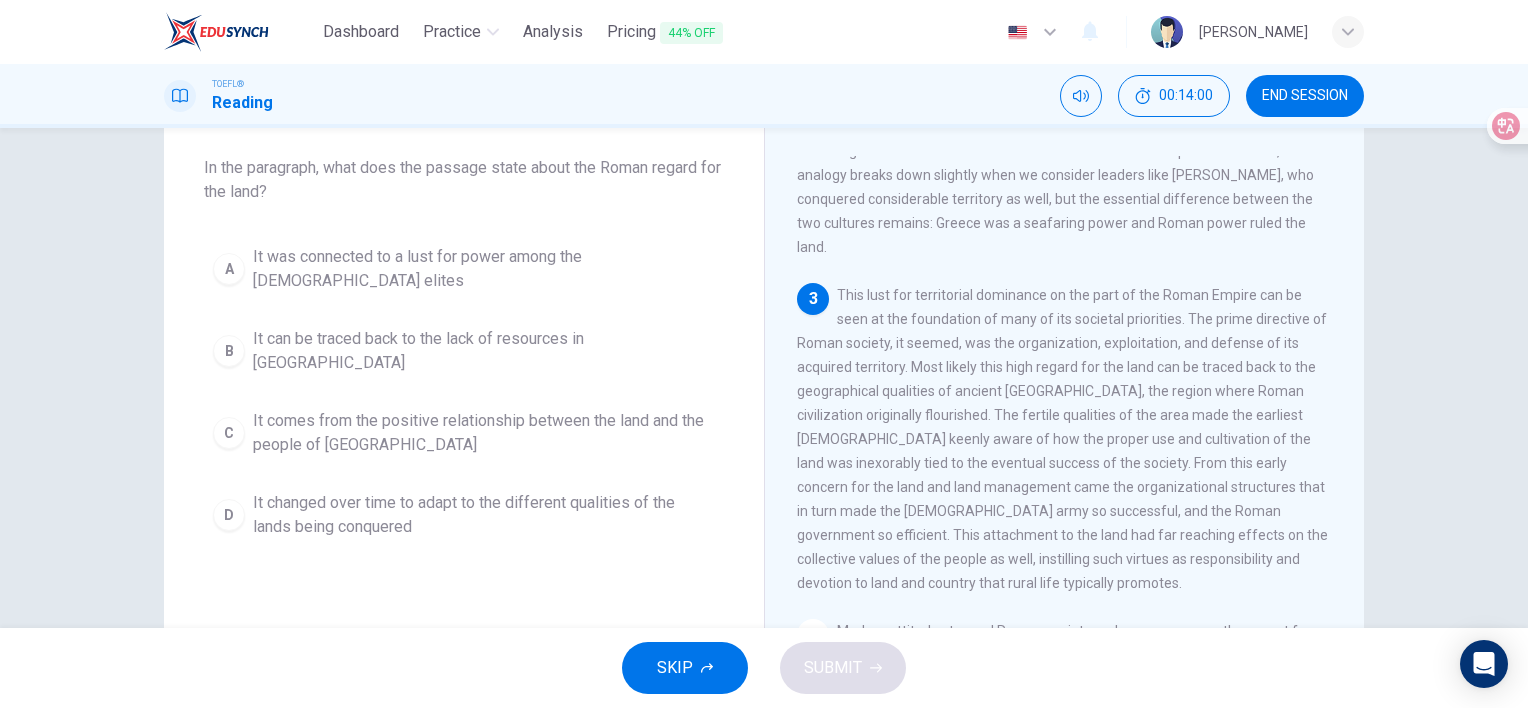 scroll, scrollTop: 491, scrollLeft: 0, axis: vertical 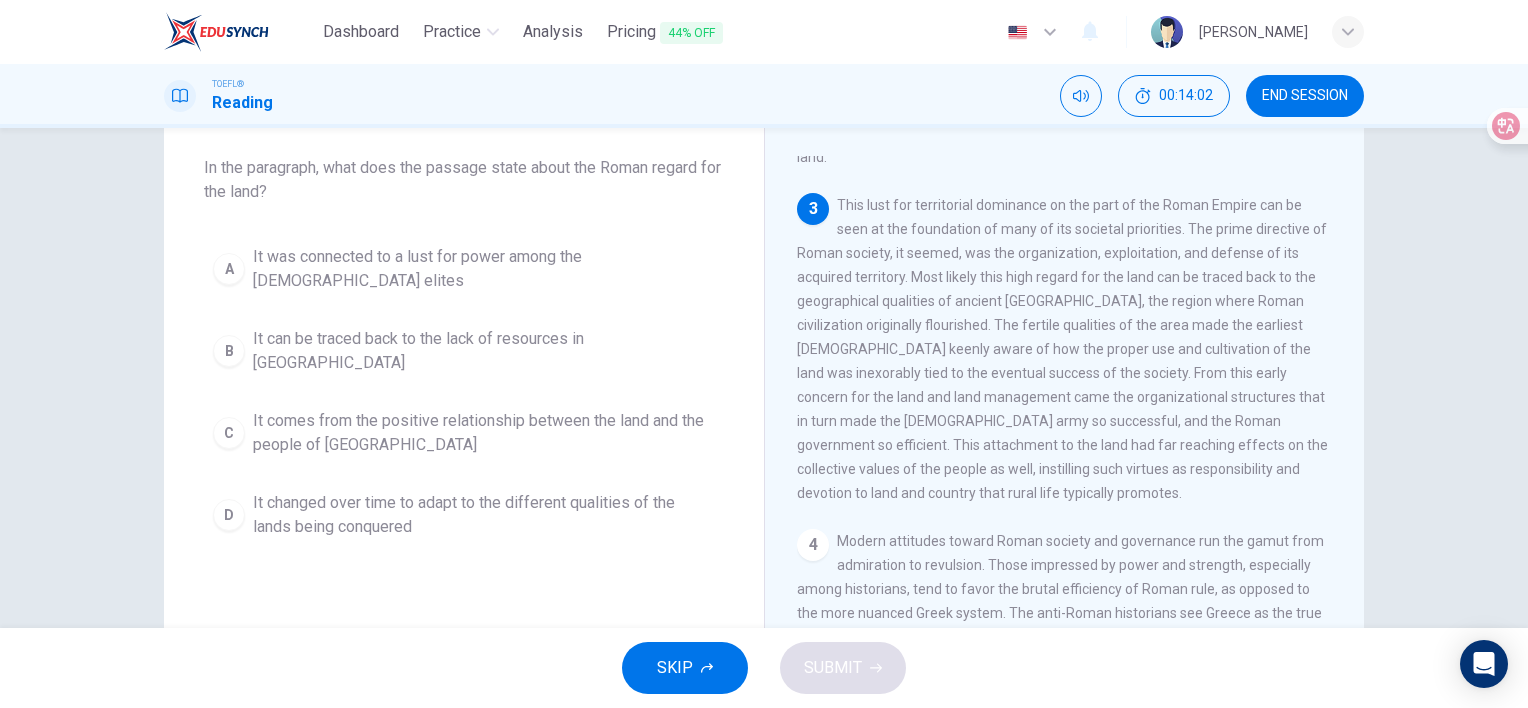 click on "TOEFL® Reading 00:14:02 END SESSION" at bounding box center (764, 96) 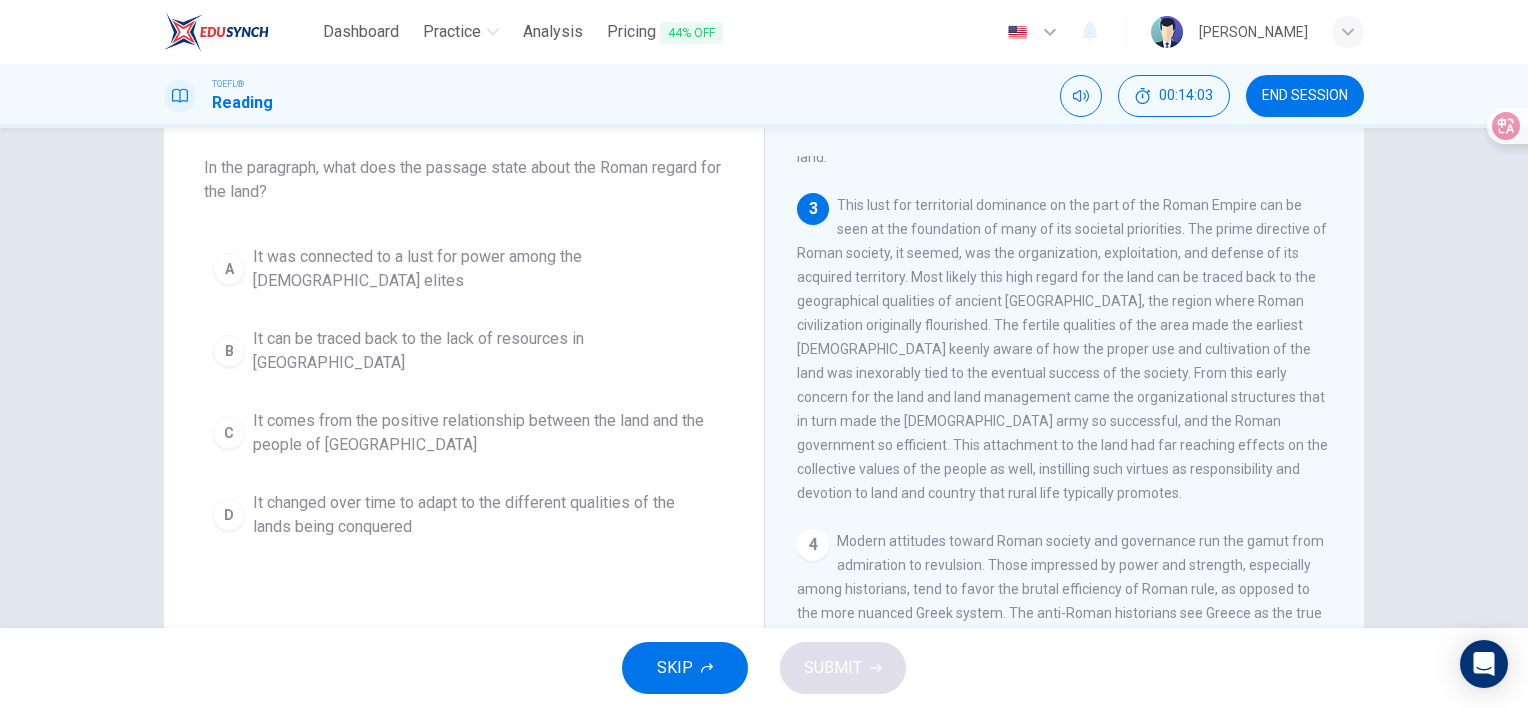 click on "END SESSION" at bounding box center [1305, 96] 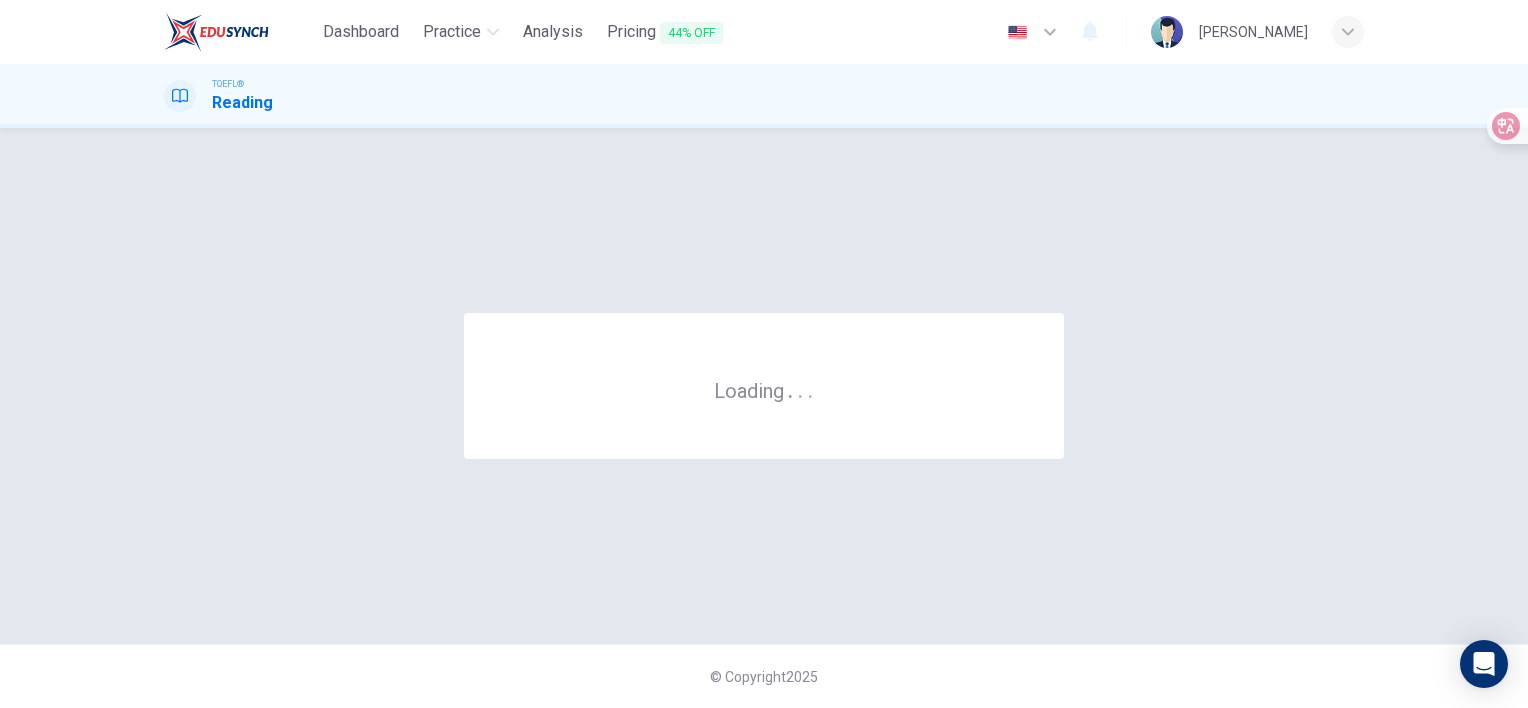 scroll, scrollTop: 0, scrollLeft: 0, axis: both 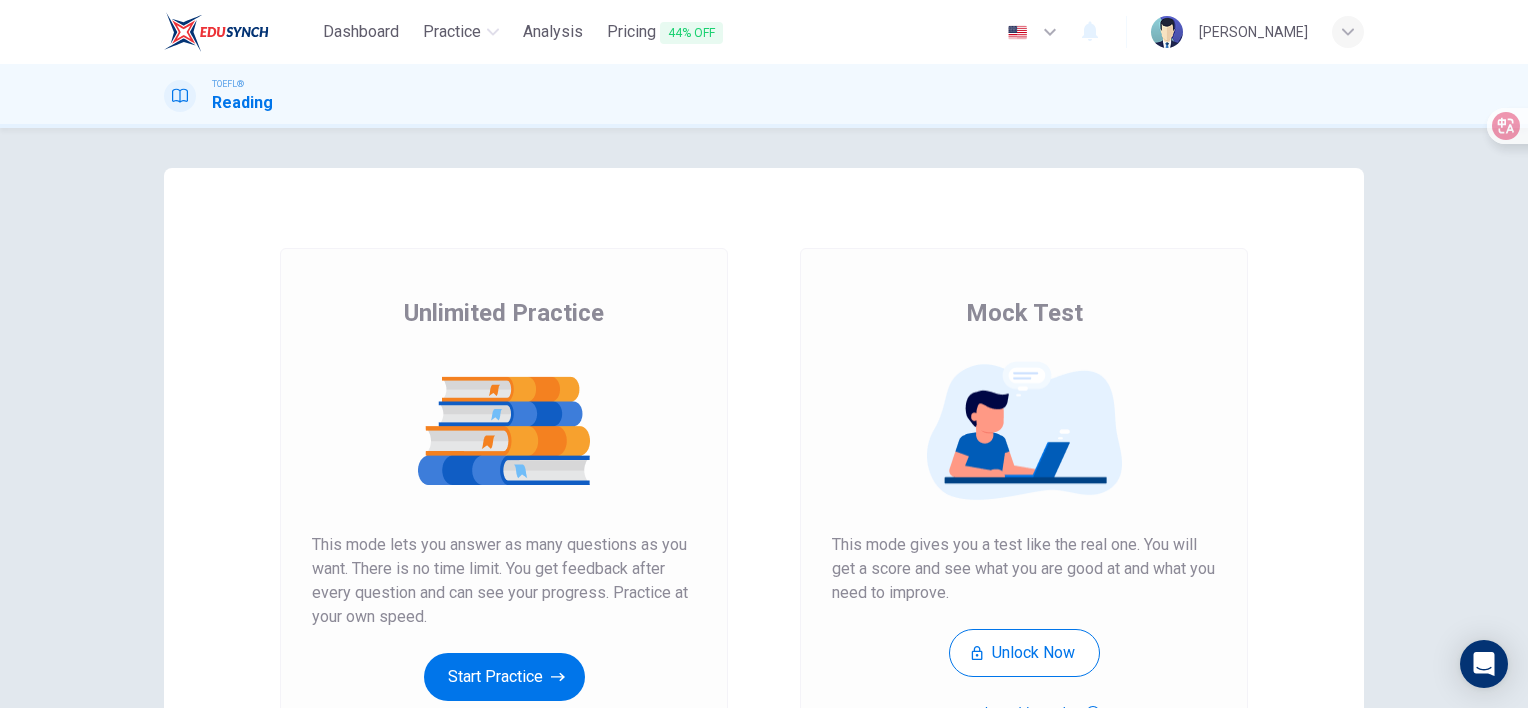 click on "Unlimited Practice This mode lets you answer as many questions as you want. There is no time limit. You get feedback after every question and can see your progress. Practice at your own speed. Start Practice" at bounding box center [504, 499] 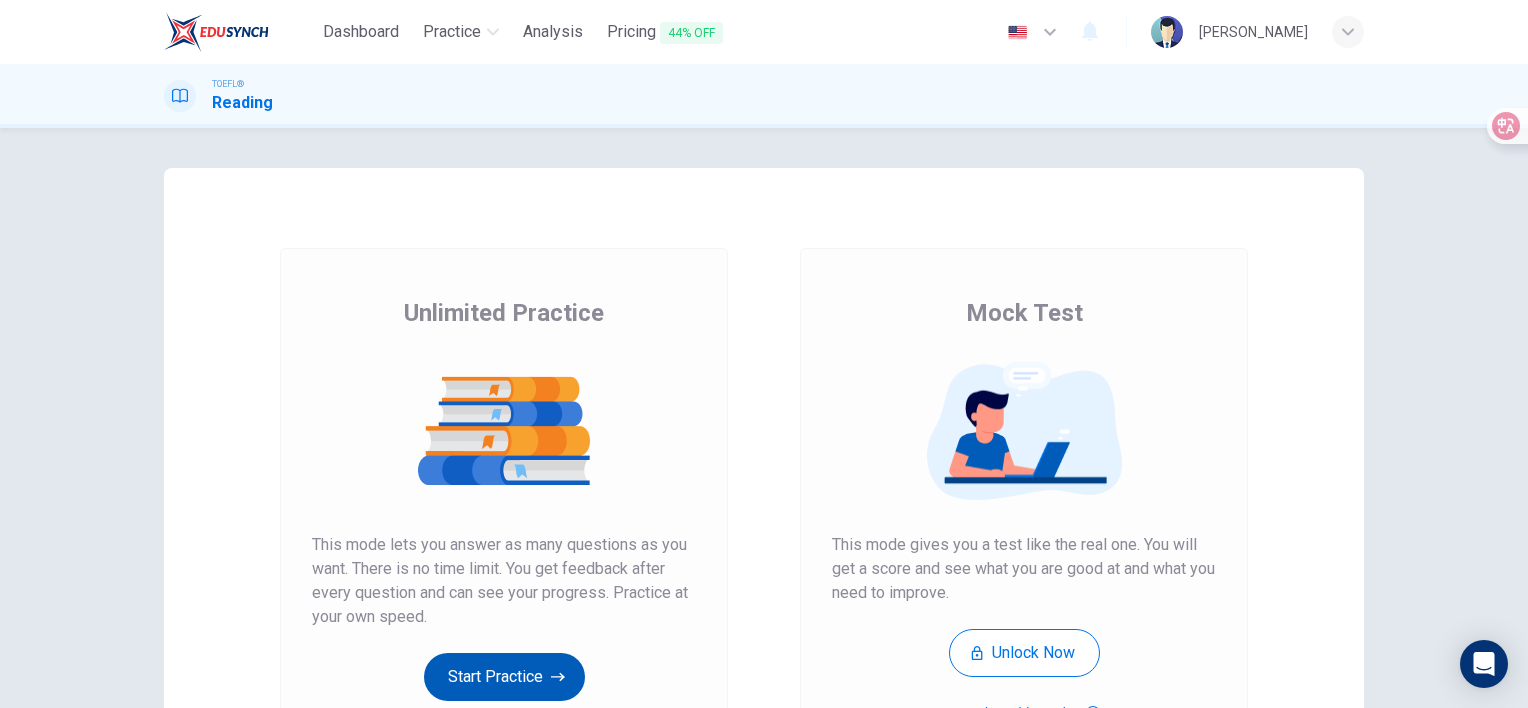 click on "Start Practice" at bounding box center [504, 677] 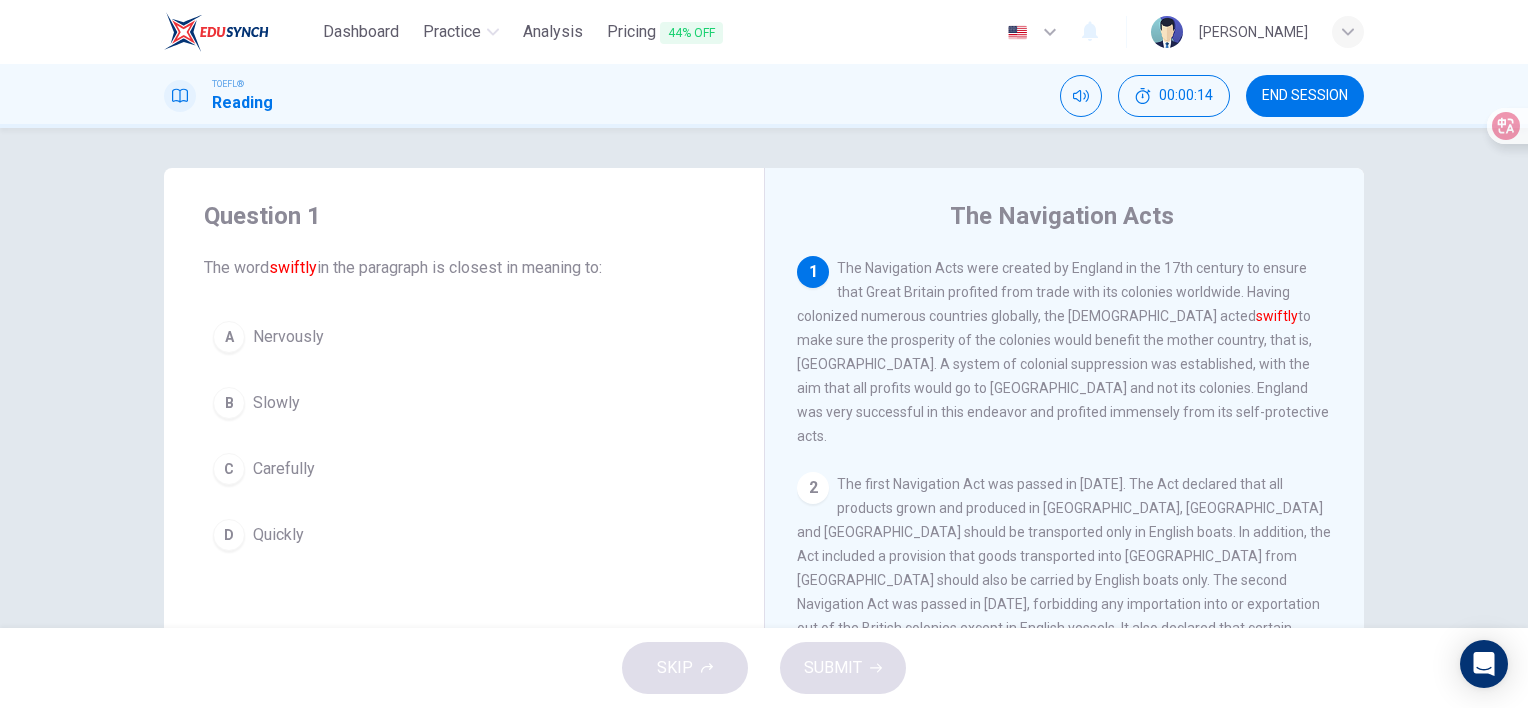 click on "C" at bounding box center [229, 469] 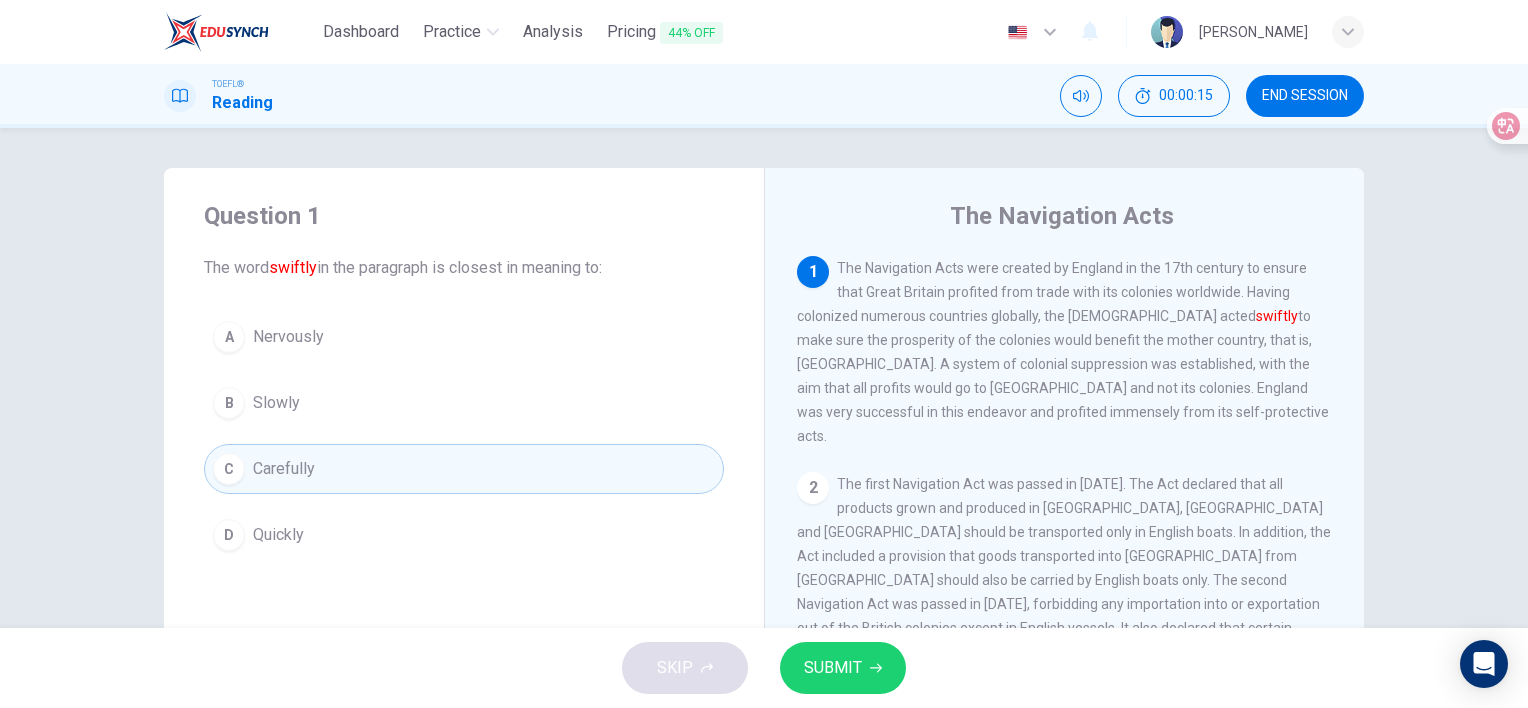 click on "SUBMIT" at bounding box center (843, 668) 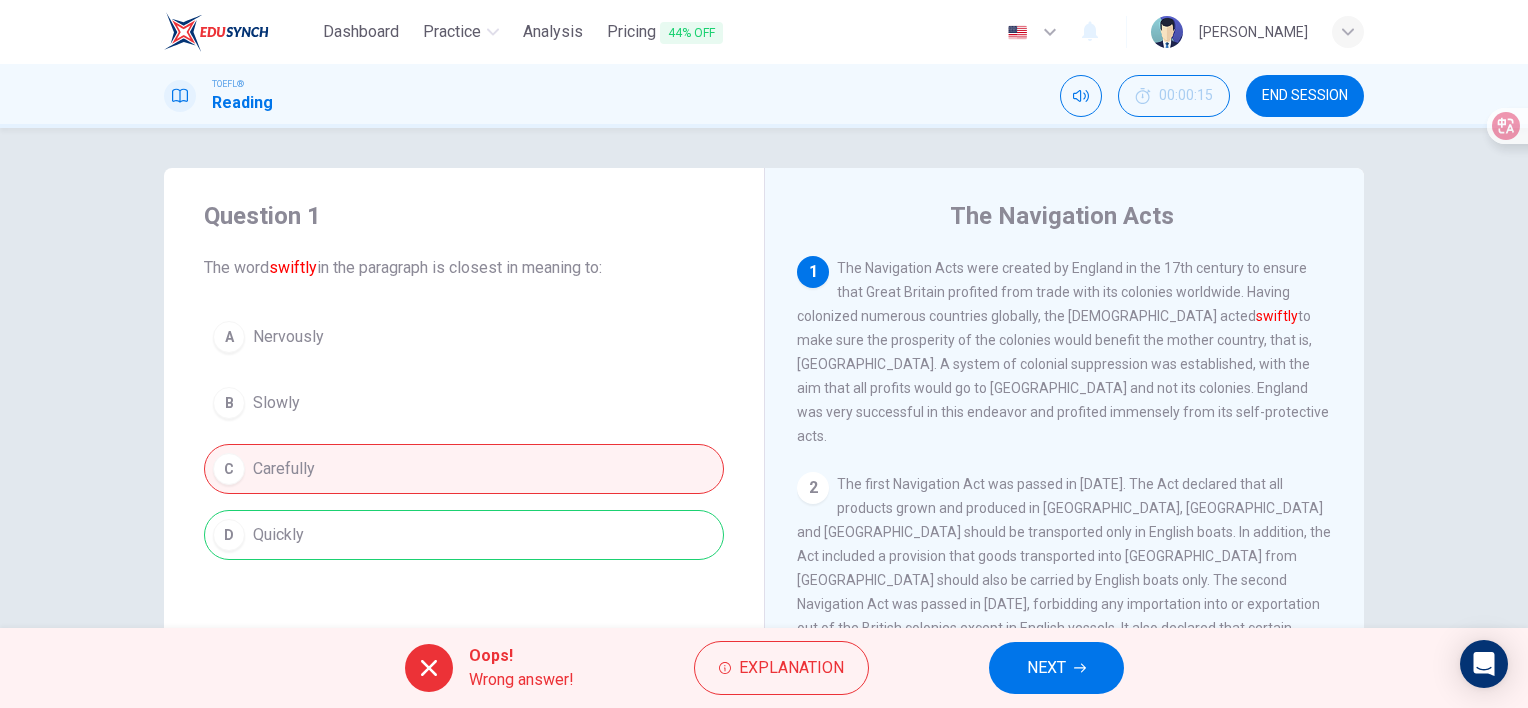 click on "NEXT" at bounding box center [1056, 668] 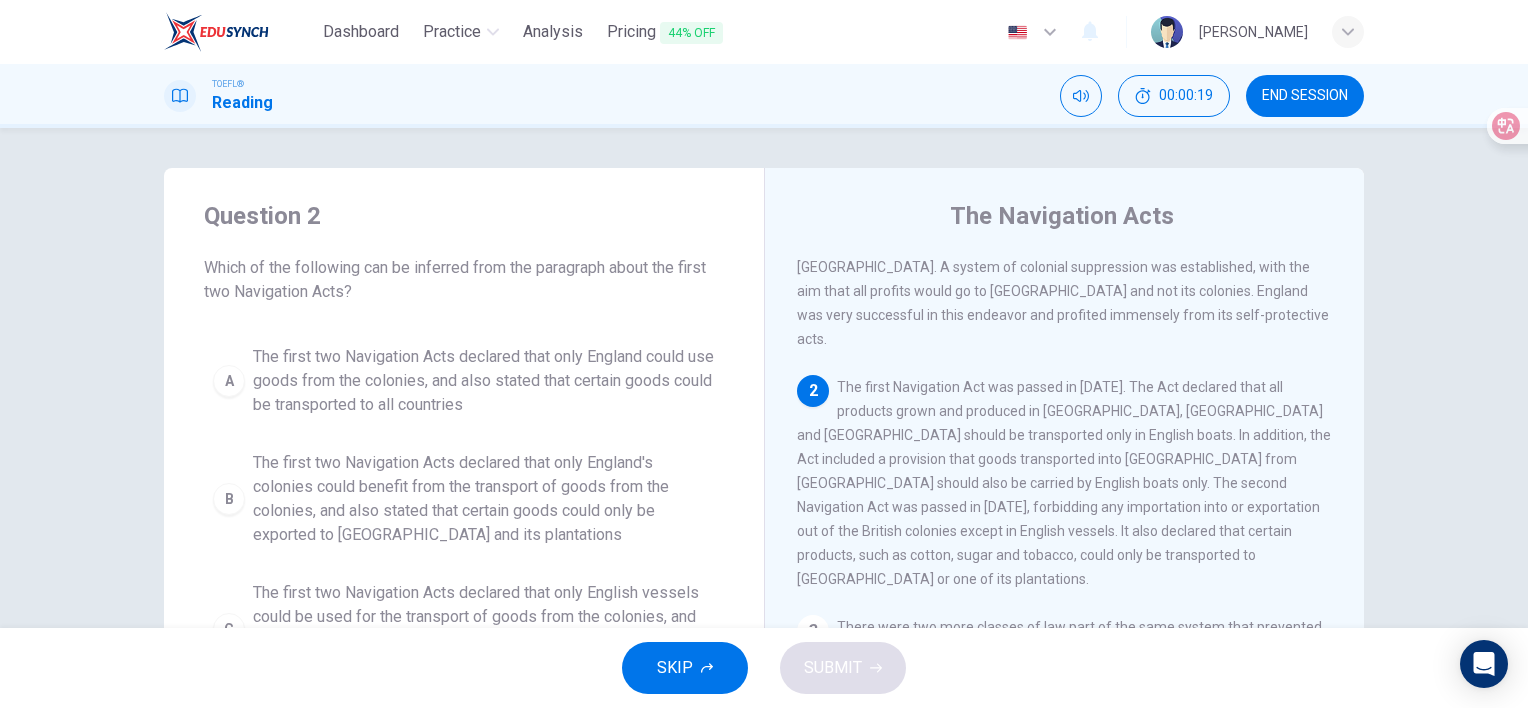 scroll, scrollTop: 100, scrollLeft: 0, axis: vertical 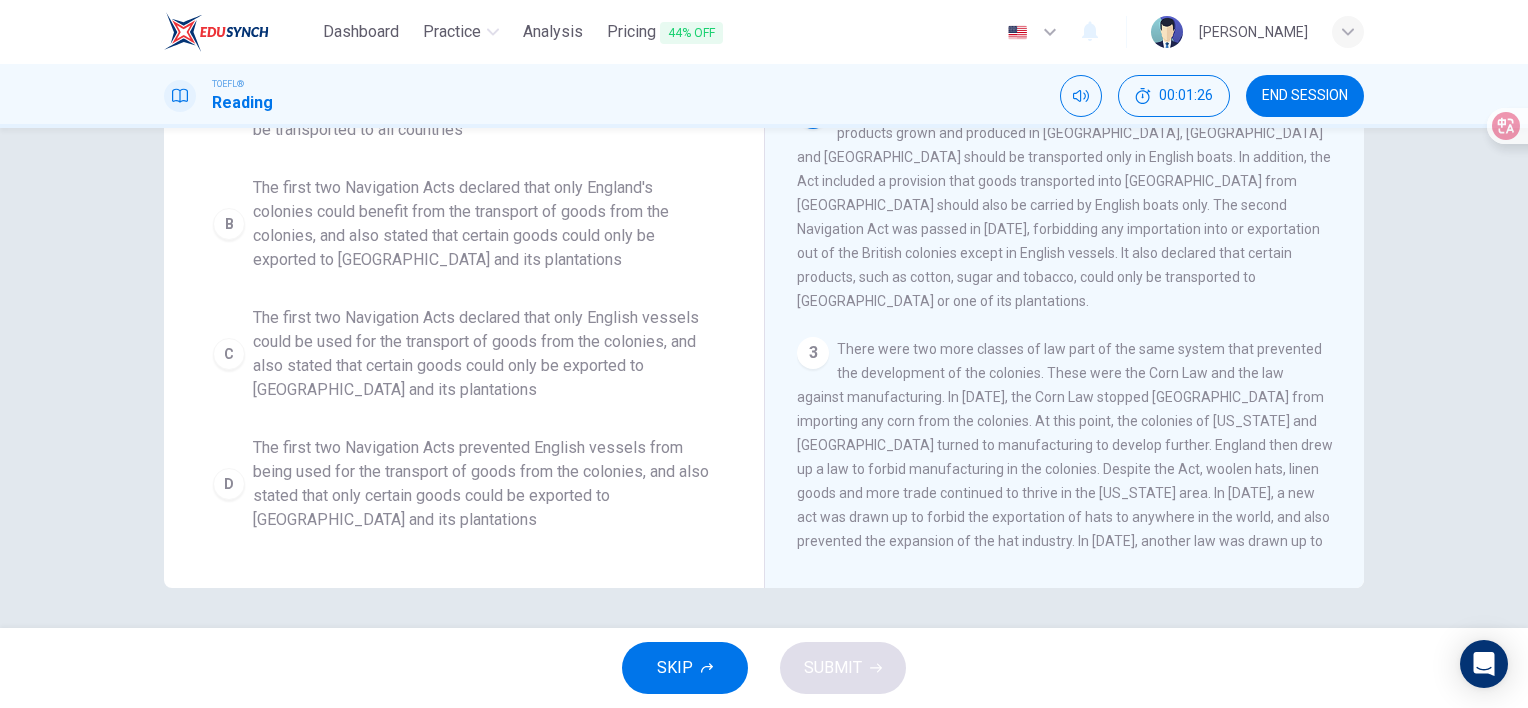 click on "D" at bounding box center (229, 484) 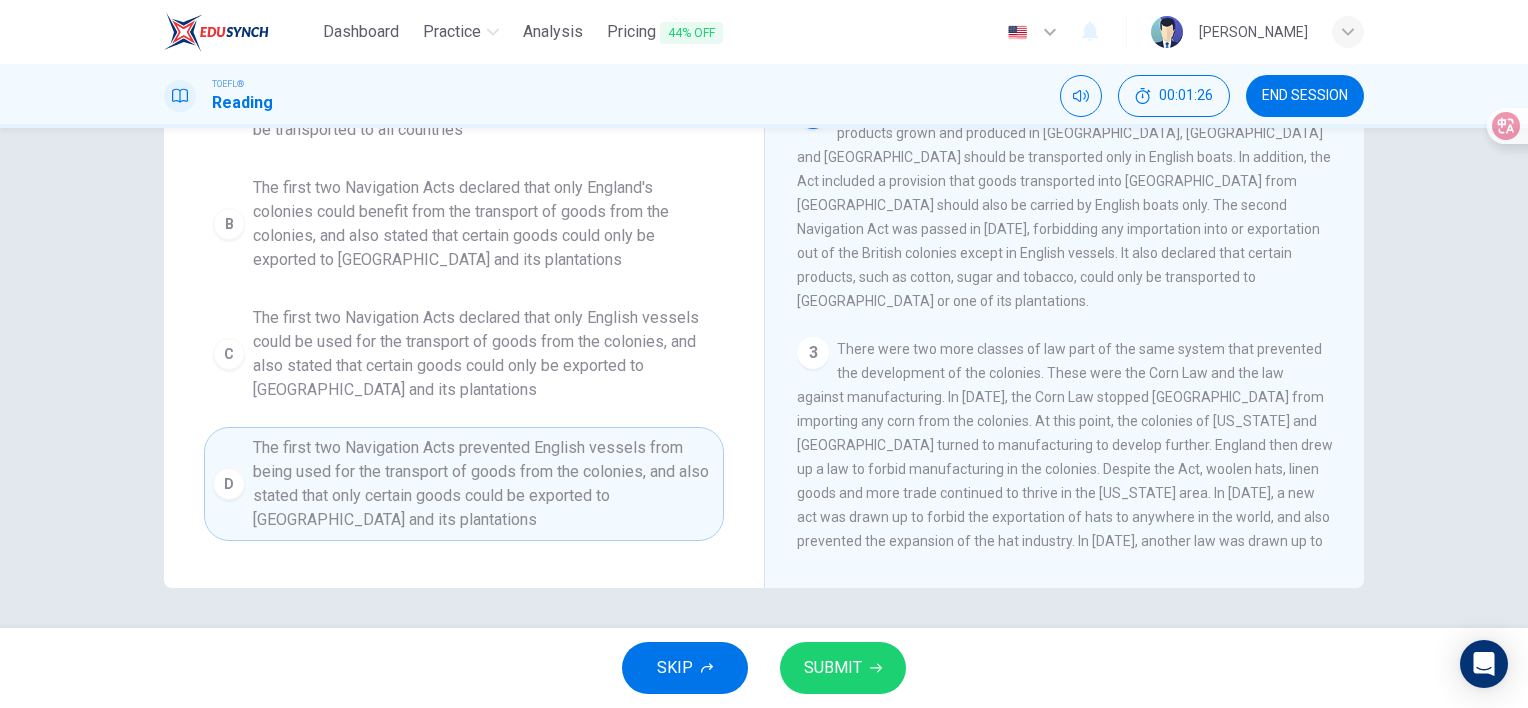 click on "SUBMIT" at bounding box center (843, 668) 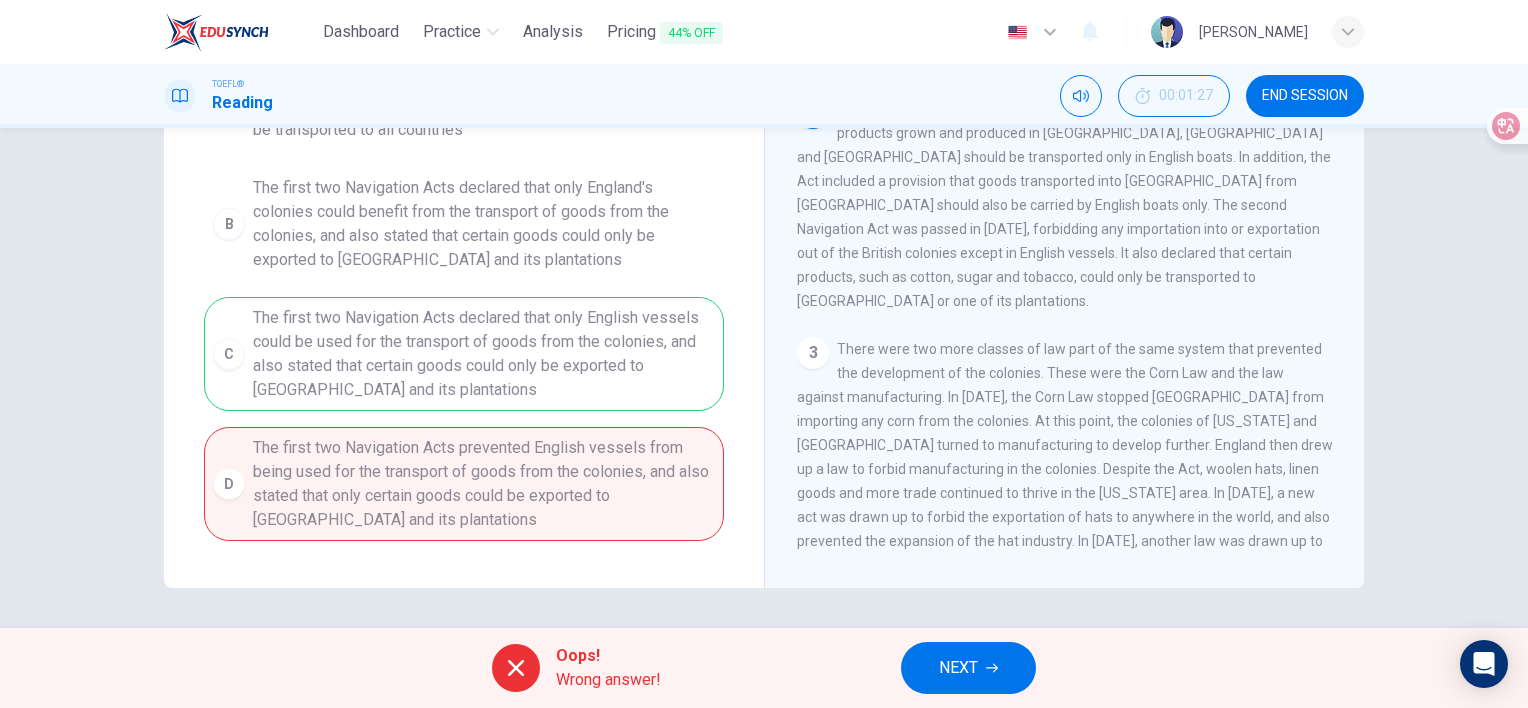 click on "END SESSION" at bounding box center [1305, 96] 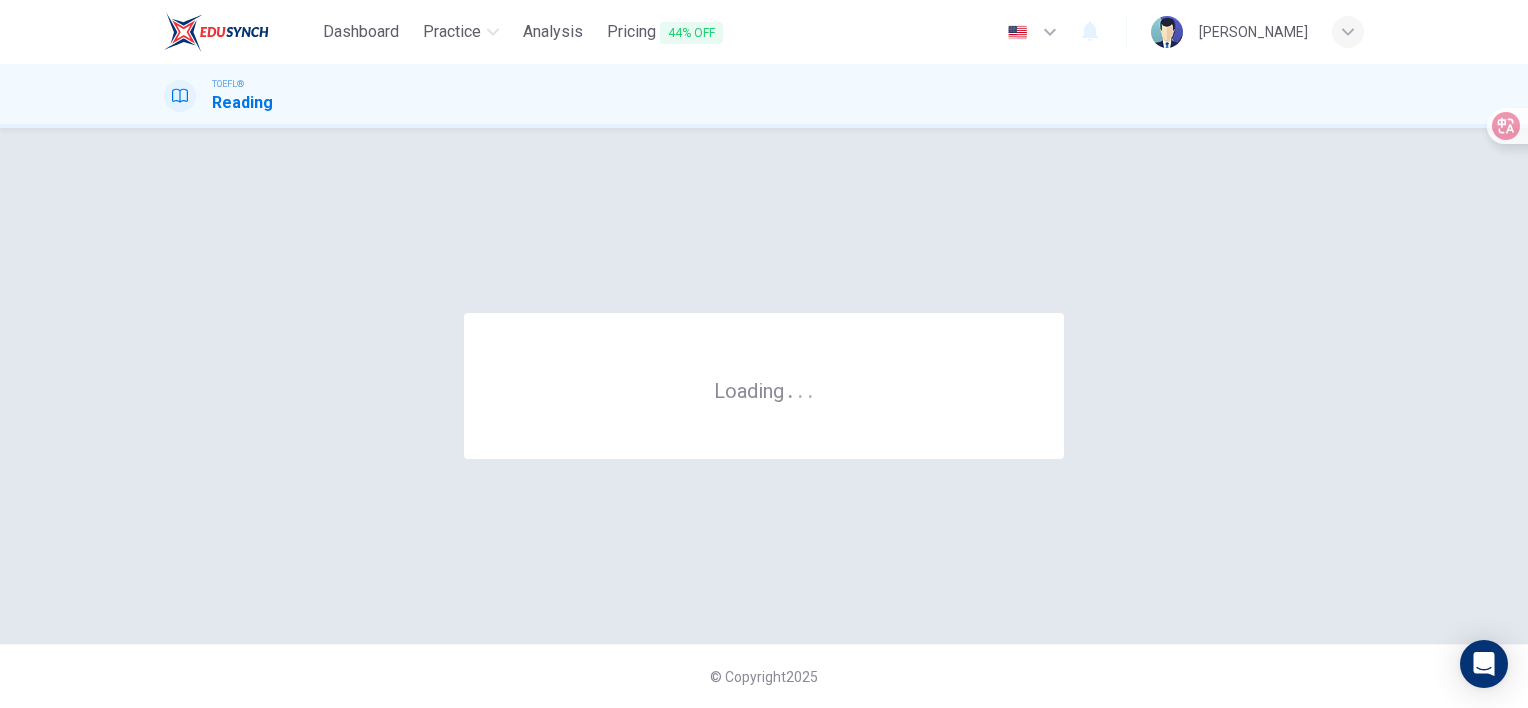 scroll, scrollTop: 0, scrollLeft: 0, axis: both 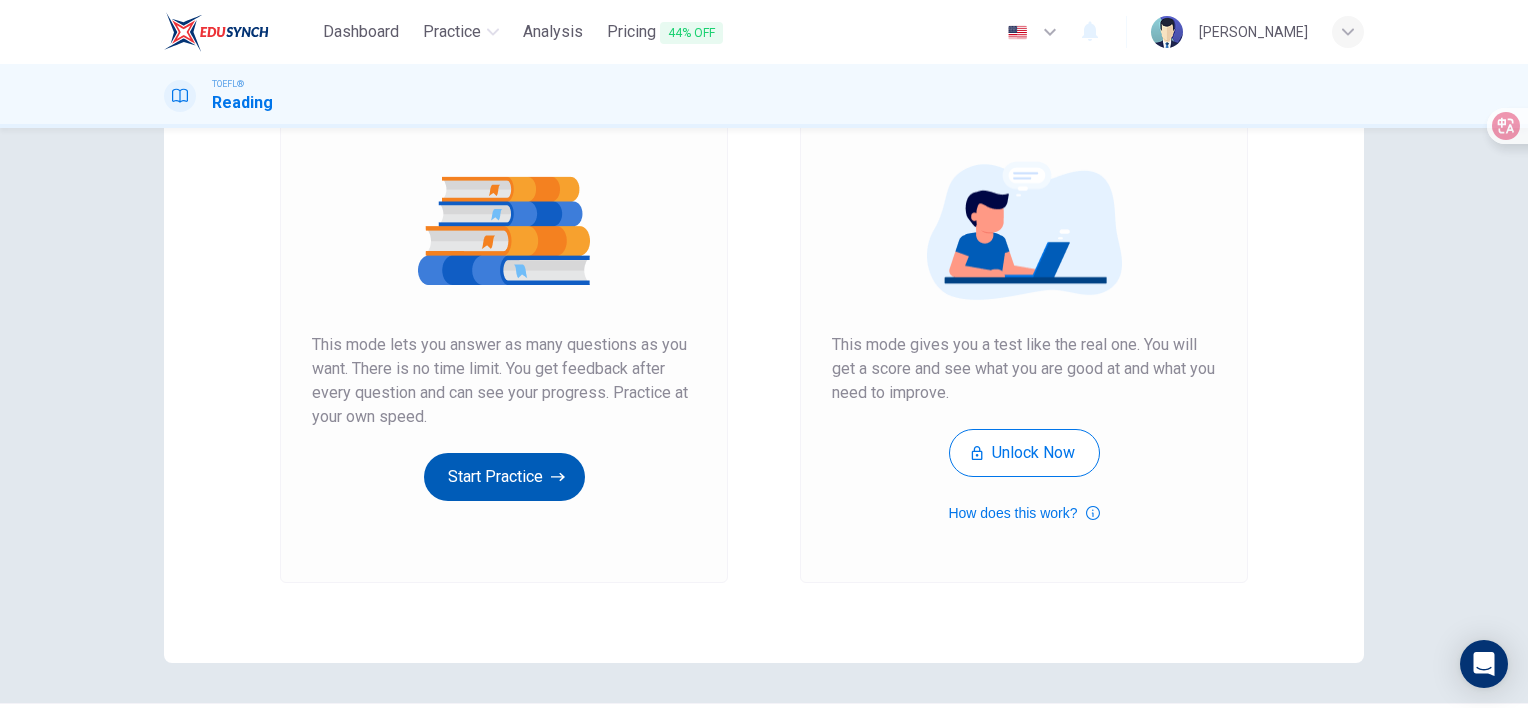click on "Start Practice" at bounding box center (504, 477) 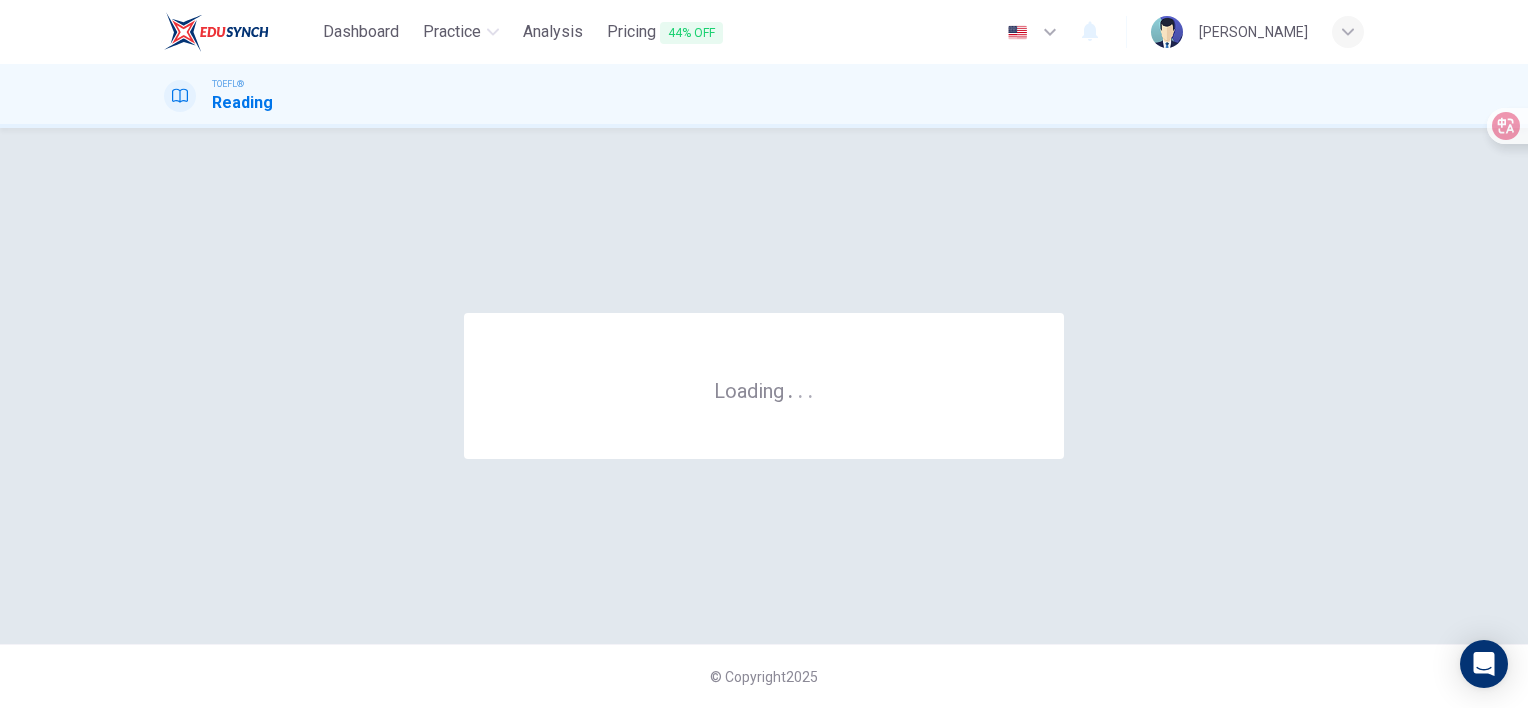 scroll, scrollTop: 0, scrollLeft: 0, axis: both 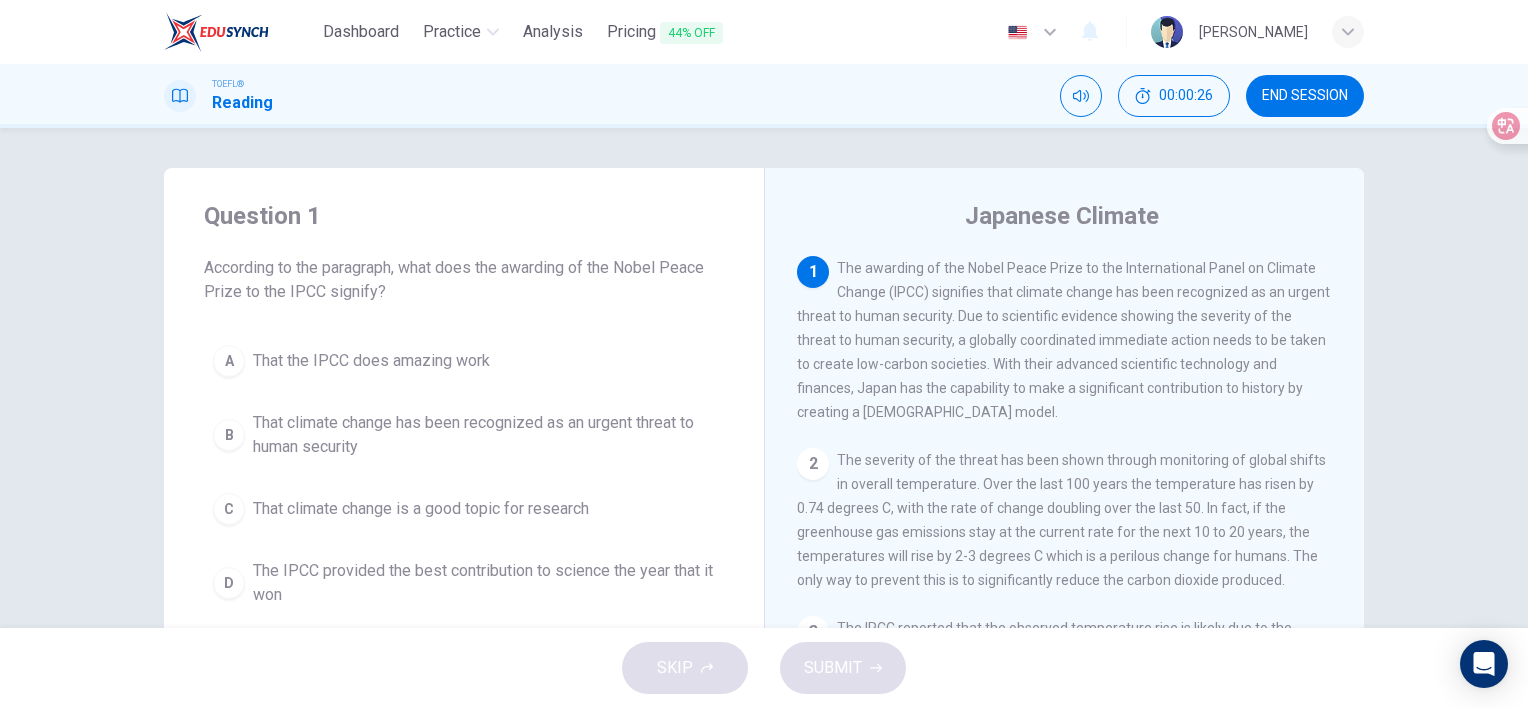 drag, startPoint x: 500, startPoint y: 266, endPoint x: 563, endPoint y: 268, distance: 63.03174 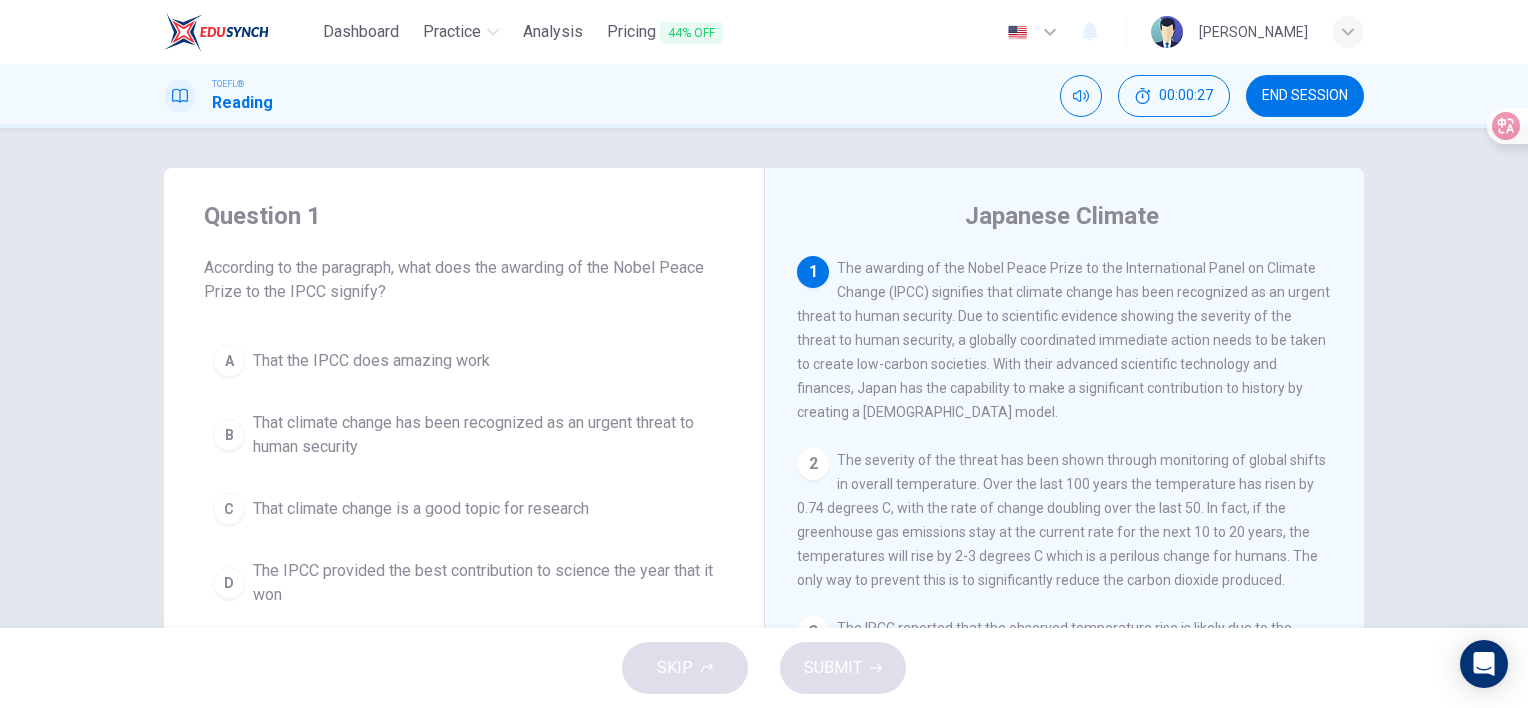 drag, startPoint x: 568, startPoint y: 268, endPoint x: 502, endPoint y: 279, distance: 66.910385 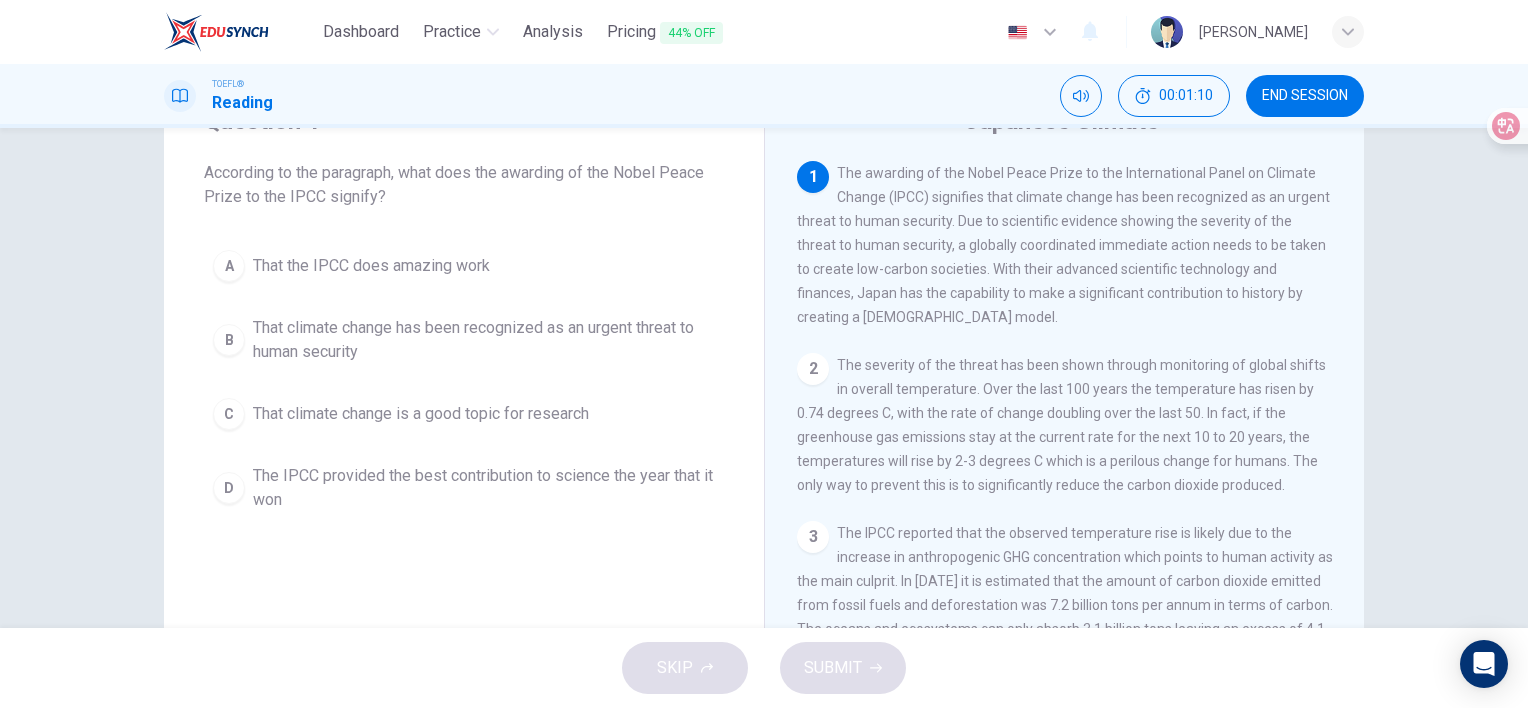 scroll, scrollTop: 100, scrollLeft: 0, axis: vertical 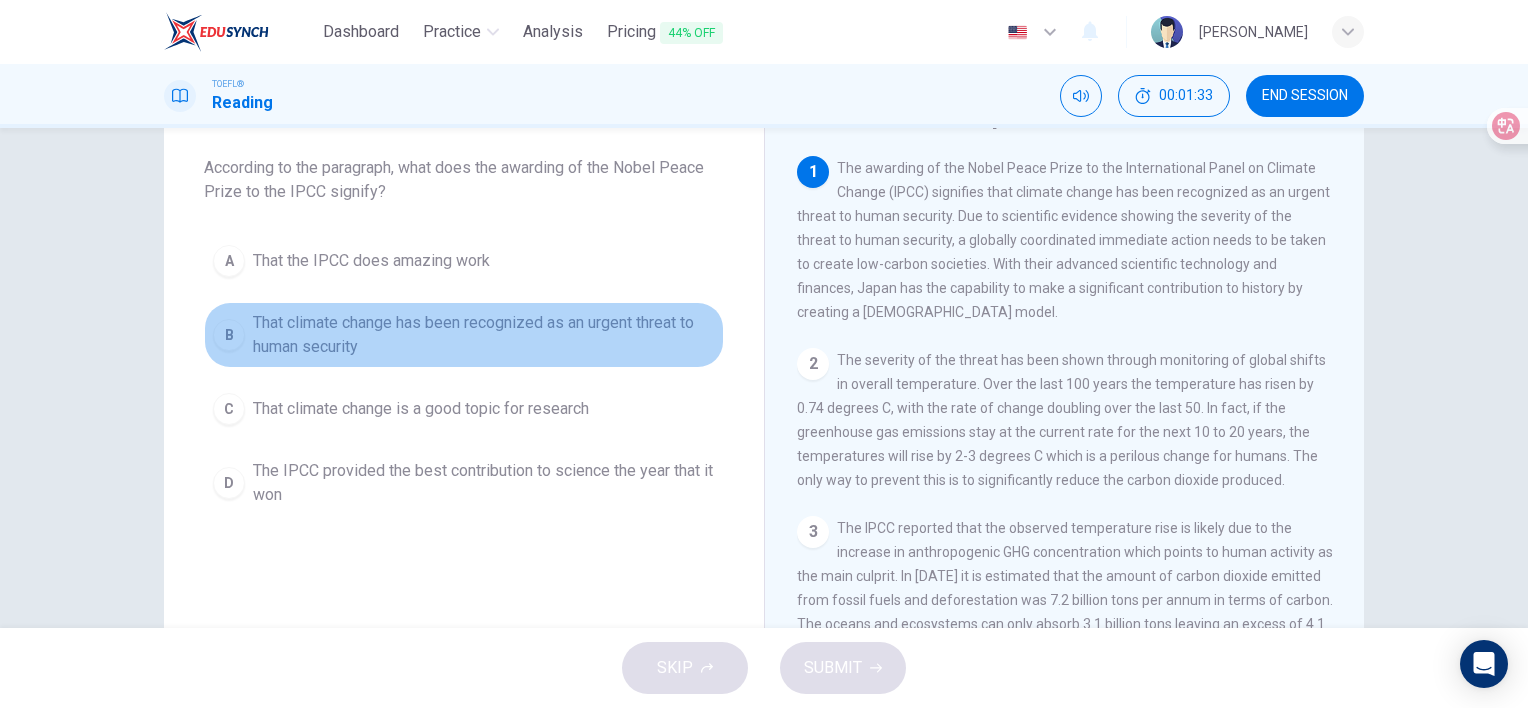 click on "B" at bounding box center [229, 335] 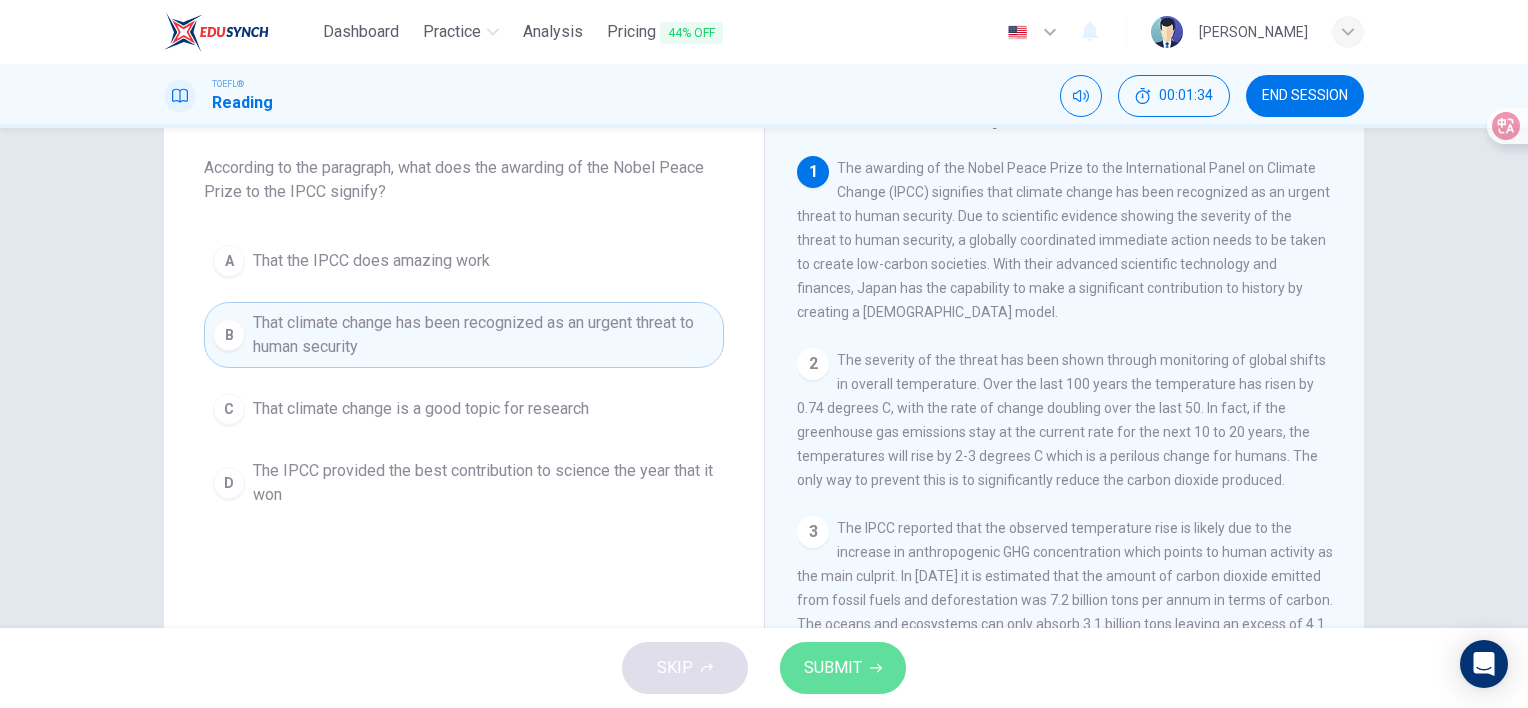 click on "SUBMIT" at bounding box center [833, 668] 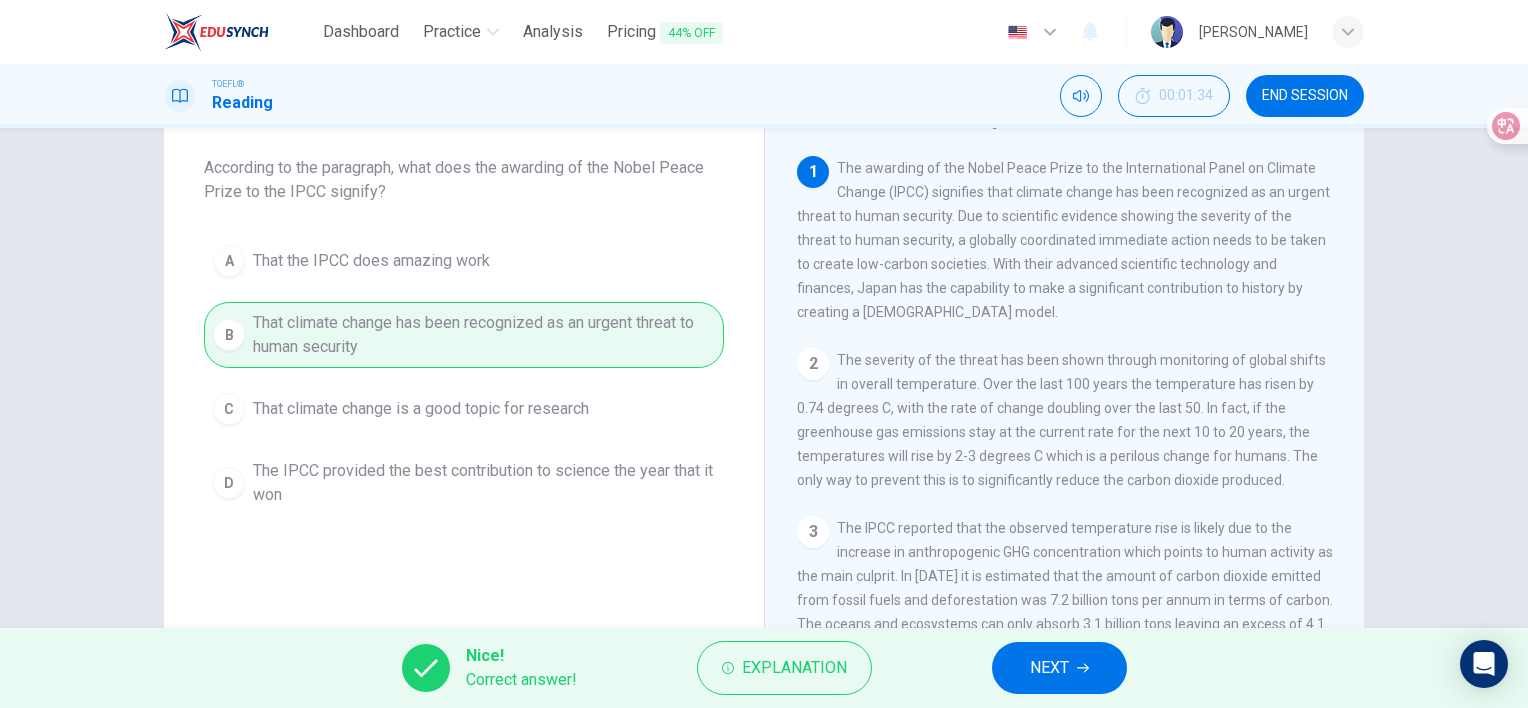click on "NEXT" at bounding box center (1059, 668) 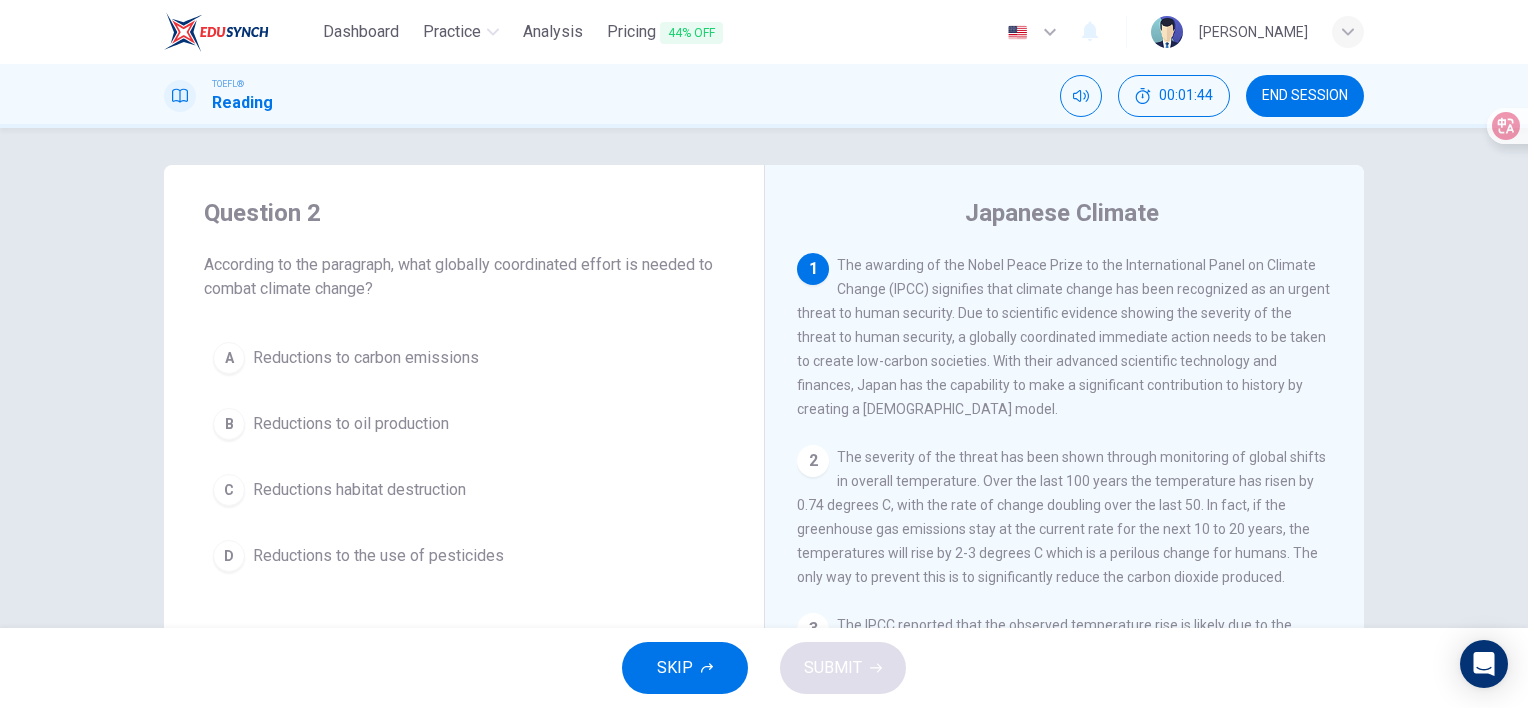 scroll, scrollTop: 0, scrollLeft: 0, axis: both 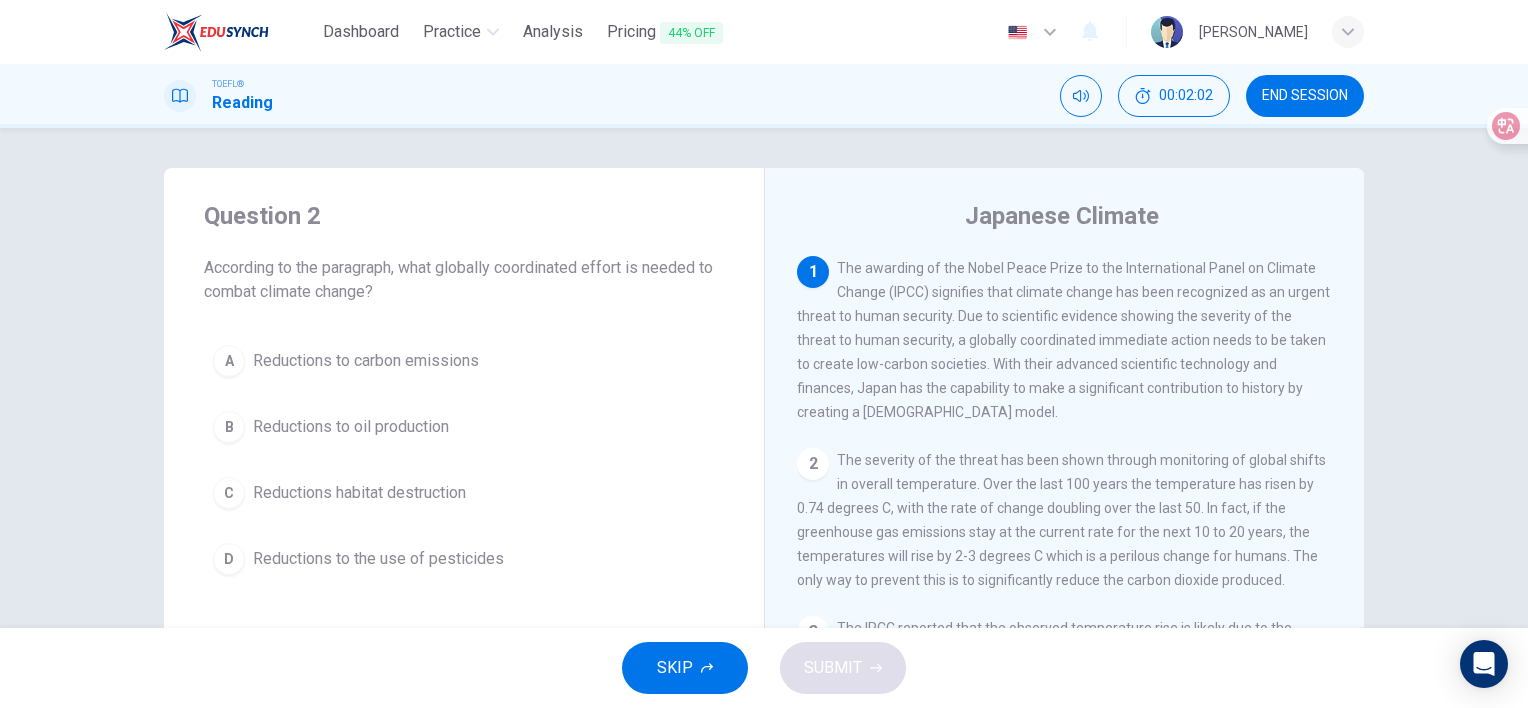click on "A Reductions to carbon emissions" at bounding box center (464, 361) 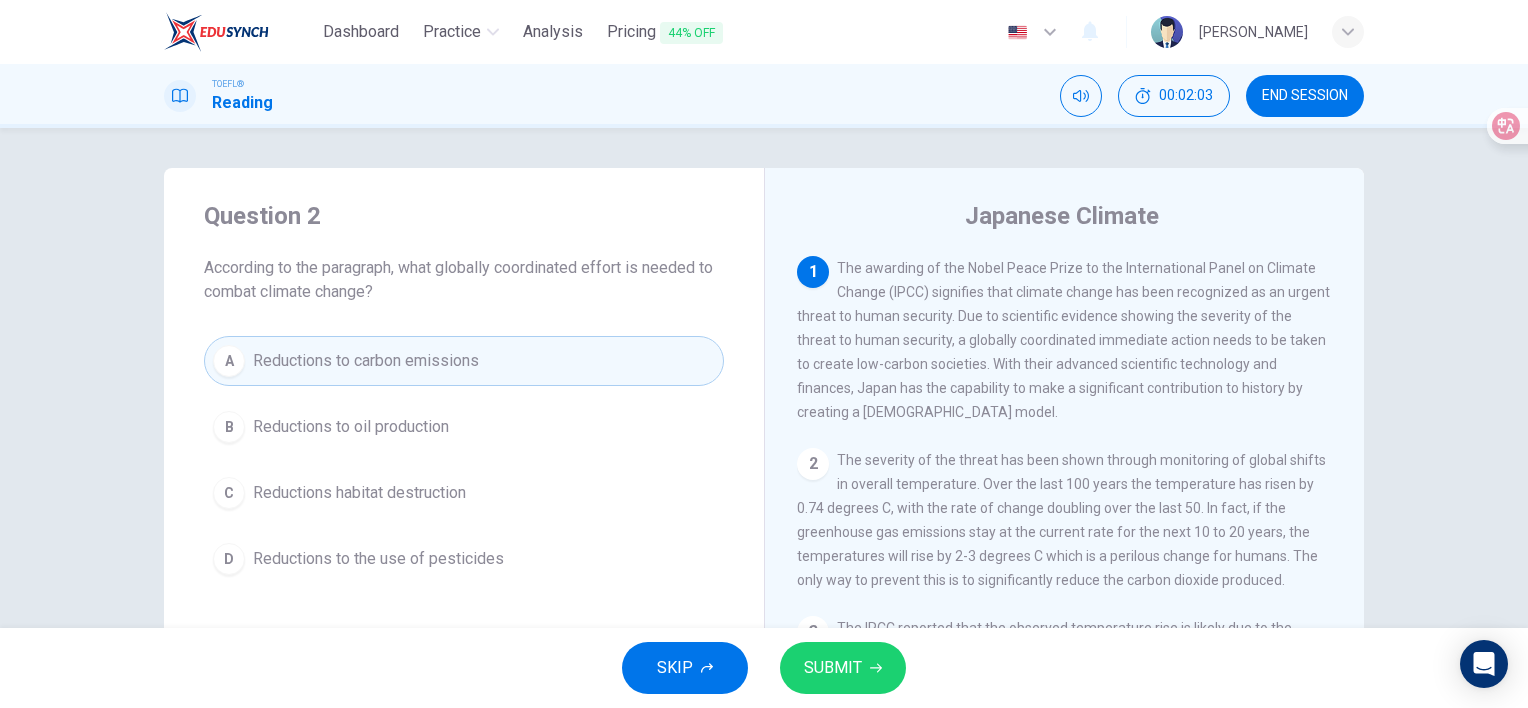click on "SUBMIT" at bounding box center [833, 668] 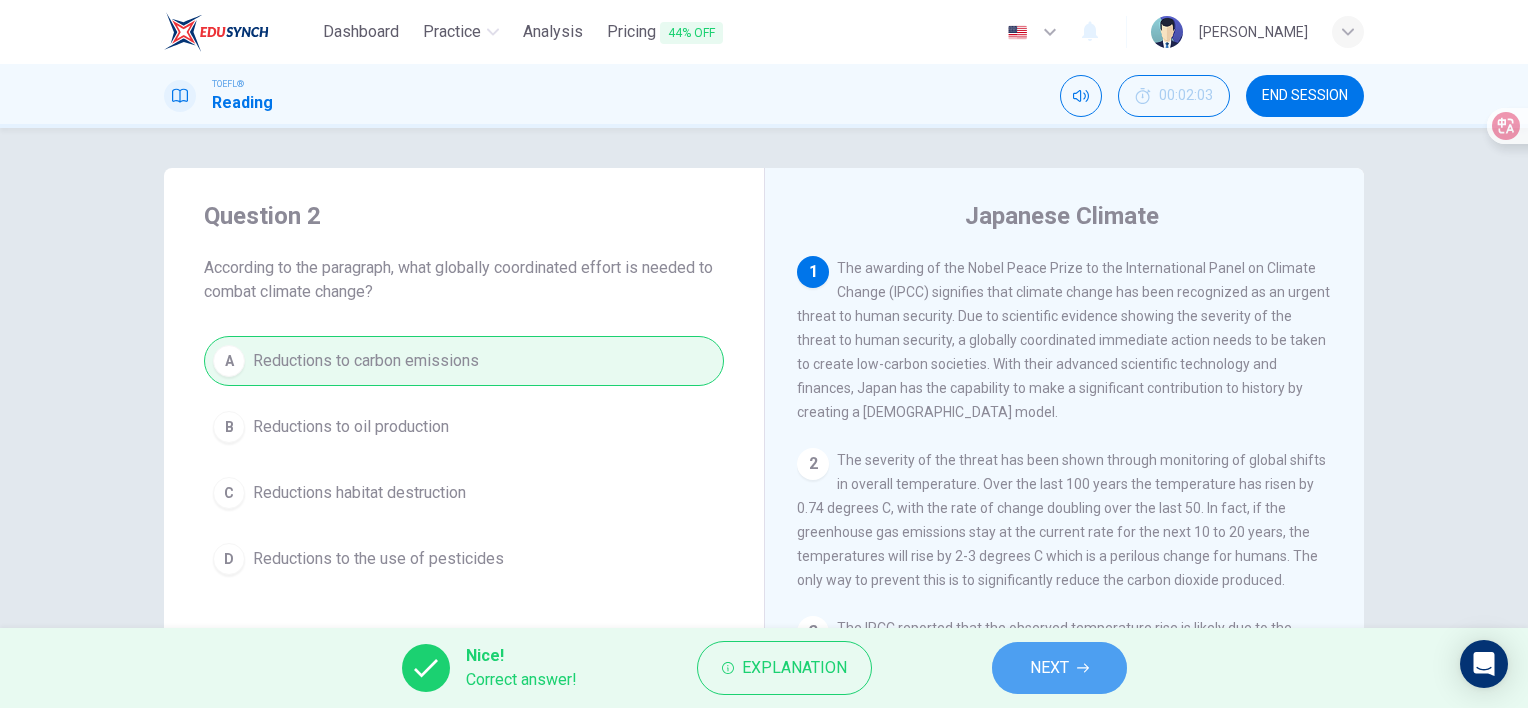 click 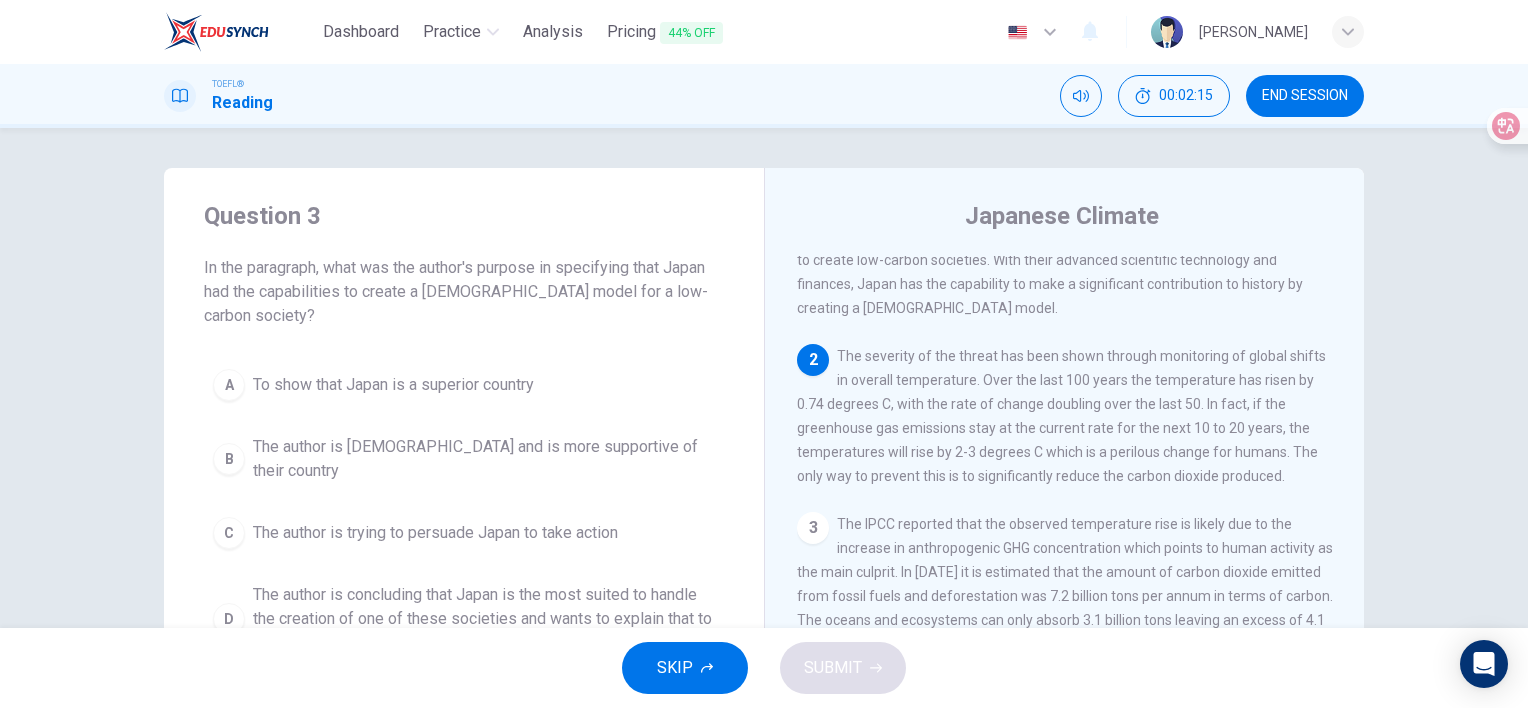 scroll, scrollTop: 97, scrollLeft: 0, axis: vertical 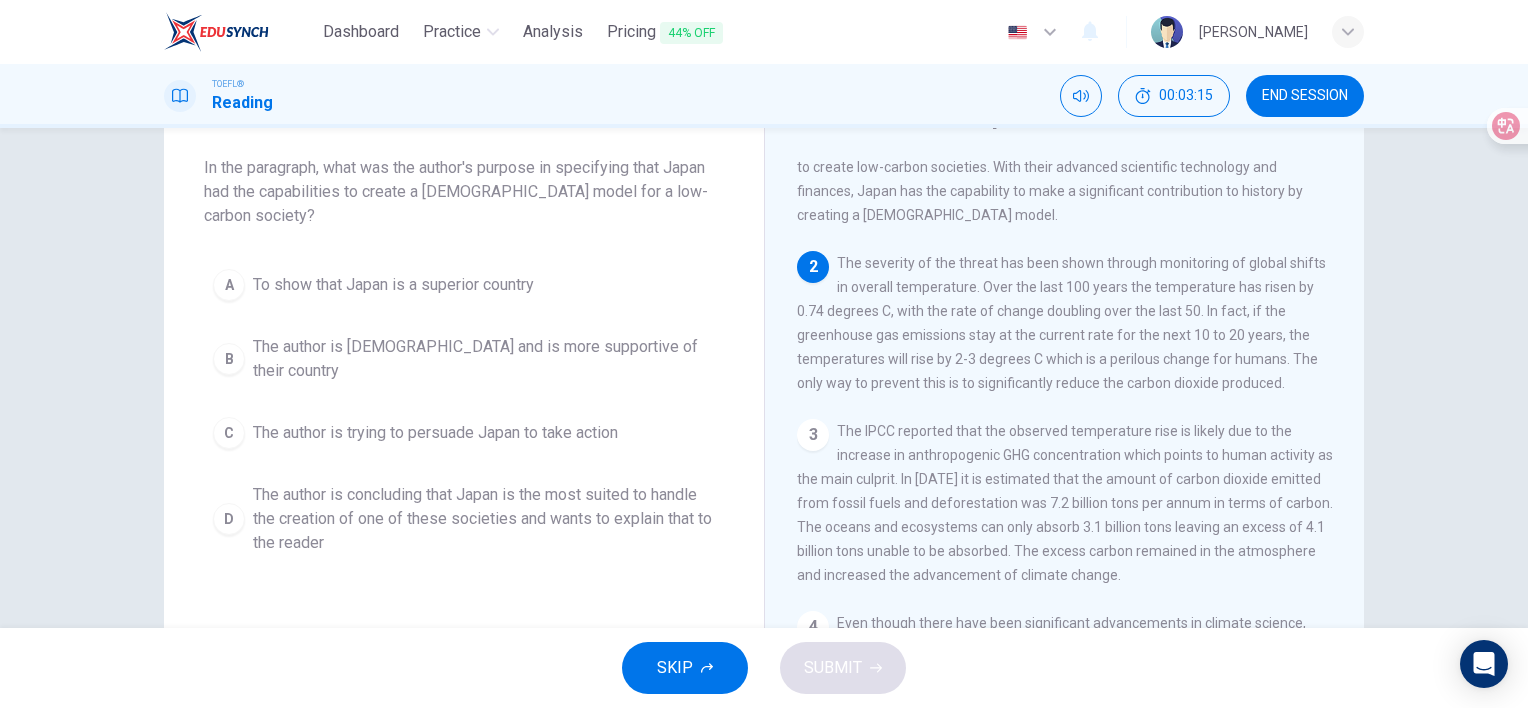 click on "C" at bounding box center [229, 433] 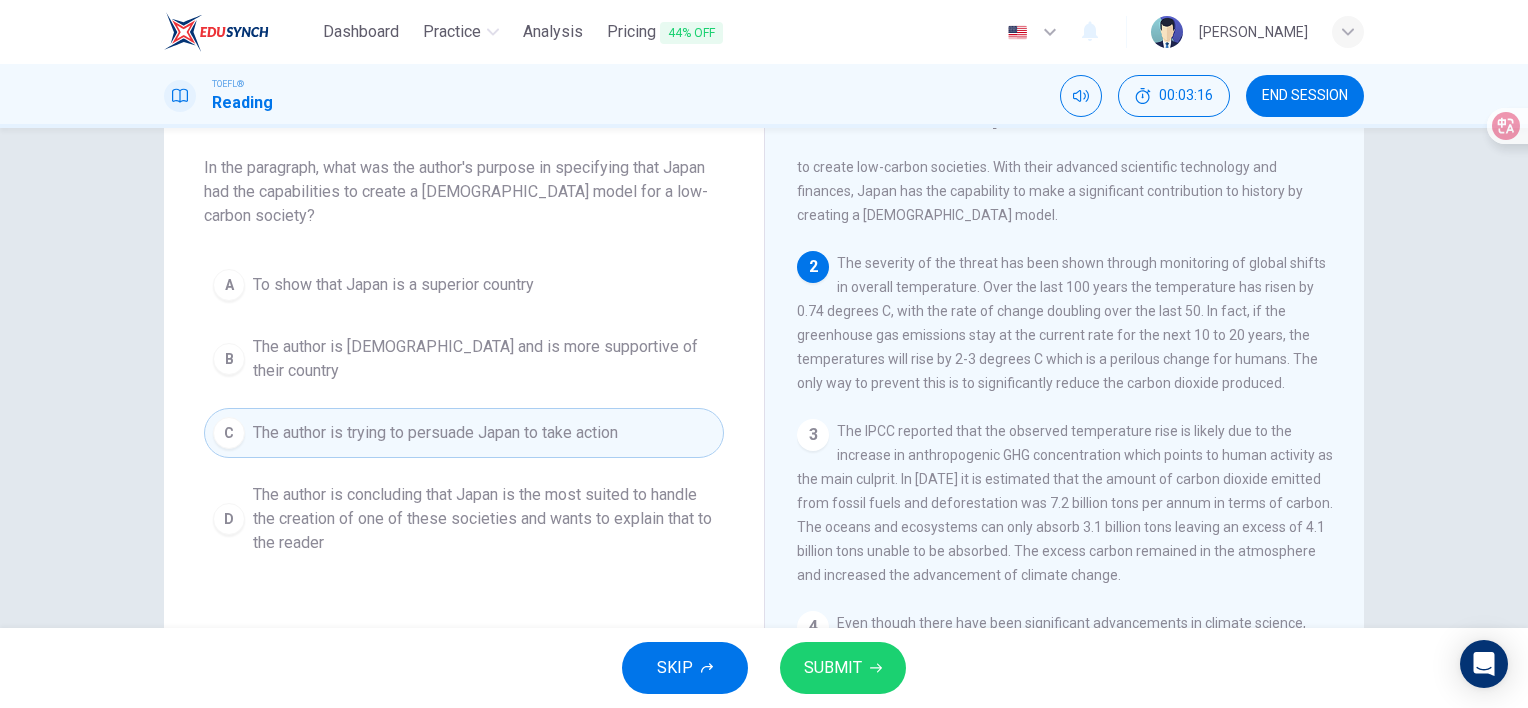click on "SUBMIT" at bounding box center (833, 668) 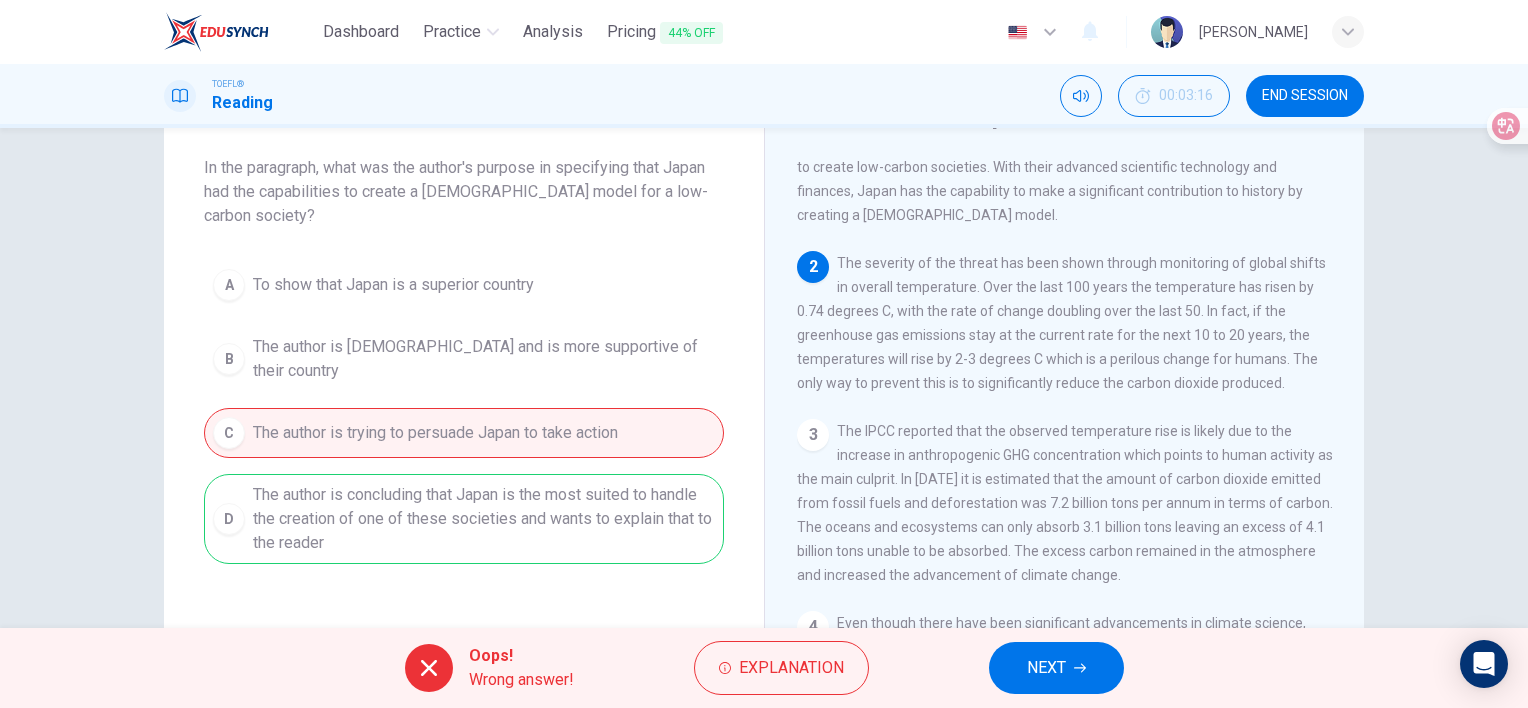 click on "NEXT" at bounding box center (1056, 668) 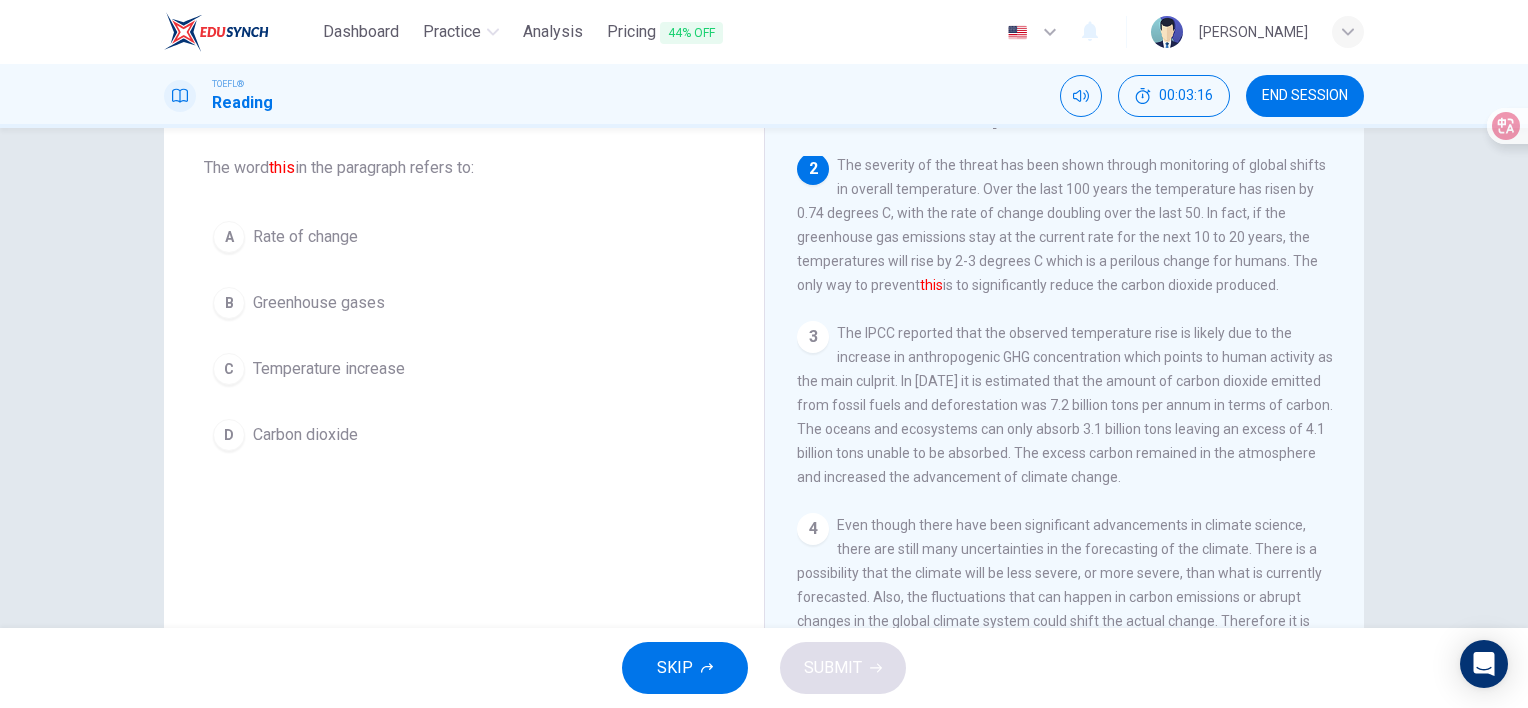 scroll, scrollTop: 197, scrollLeft: 0, axis: vertical 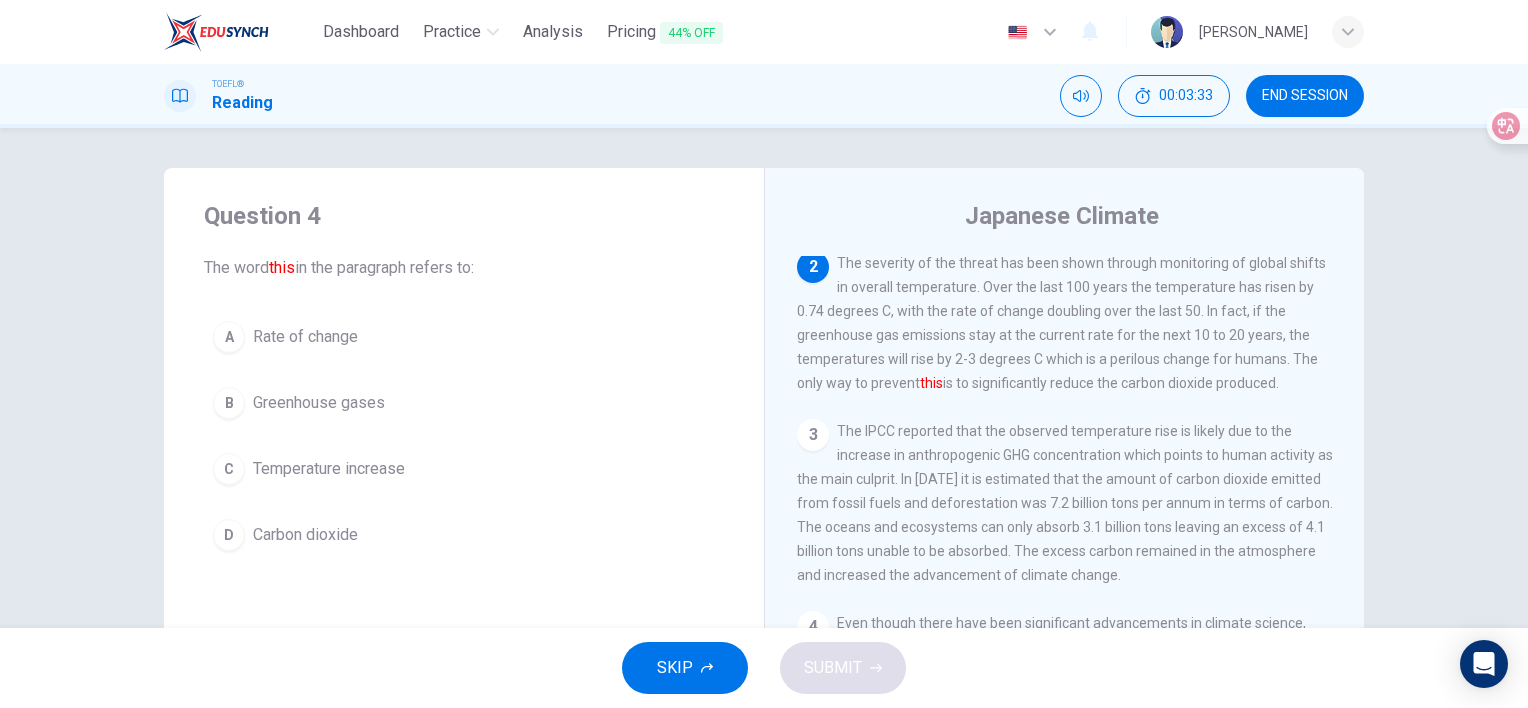 click on "C" at bounding box center [229, 469] 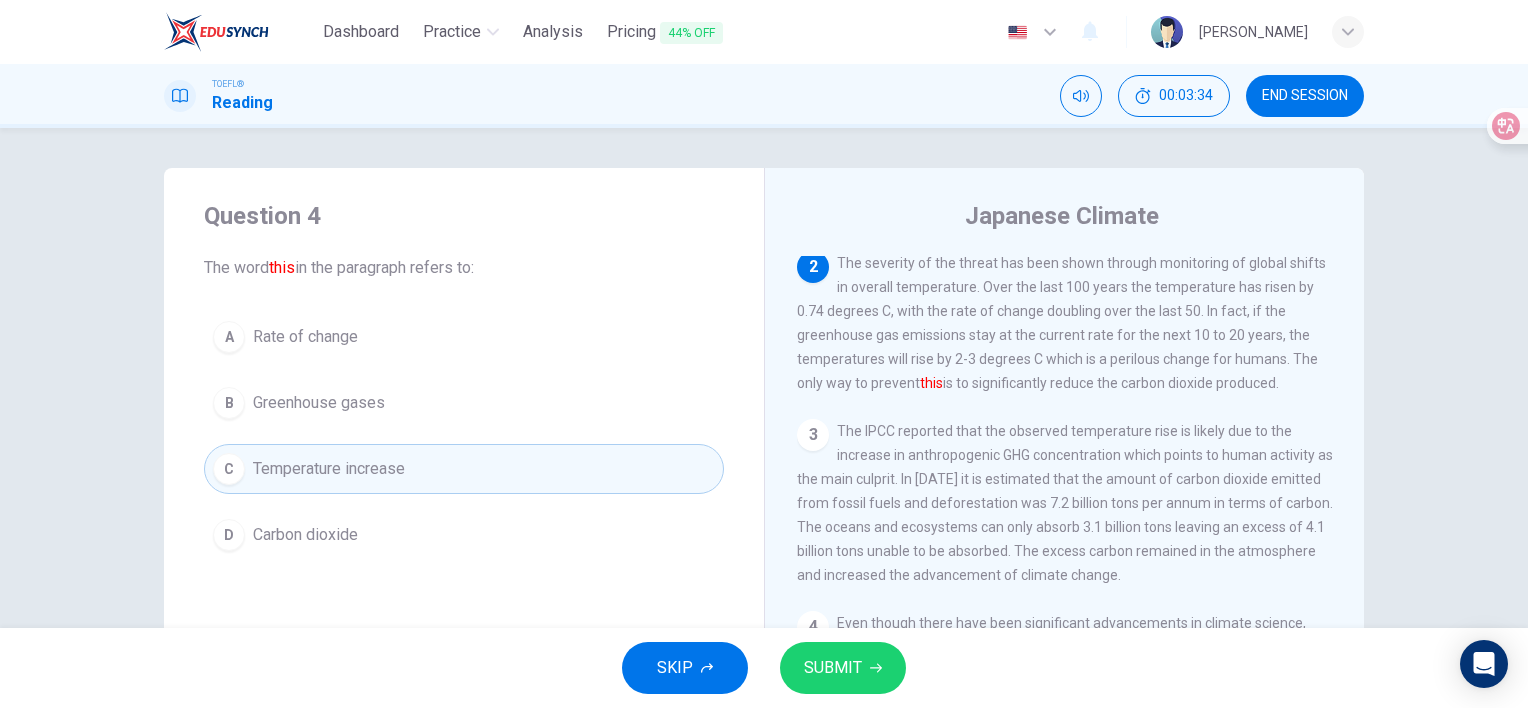 click on "SUBMIT" at bounding box center [843, 668] 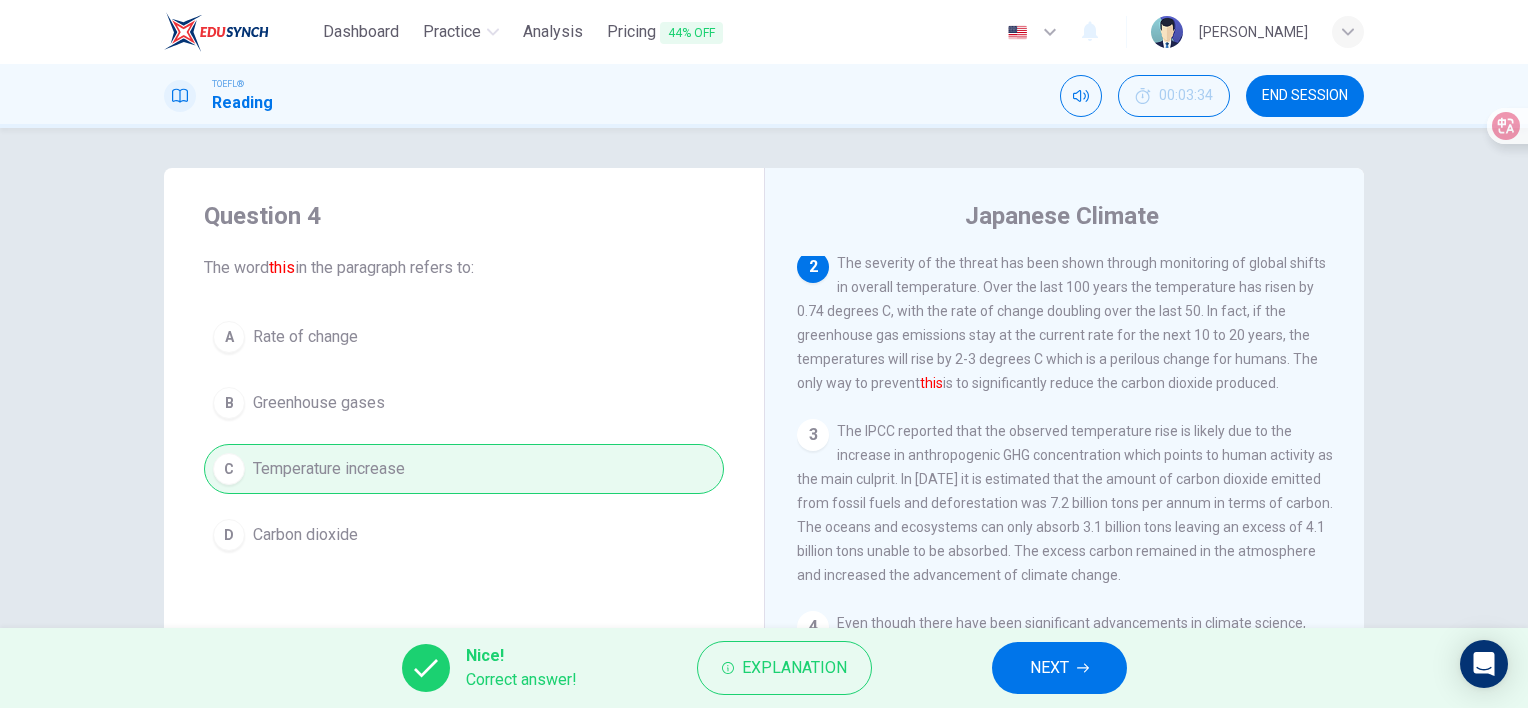 click on "NEXT" at bounding box center [1059, 668] 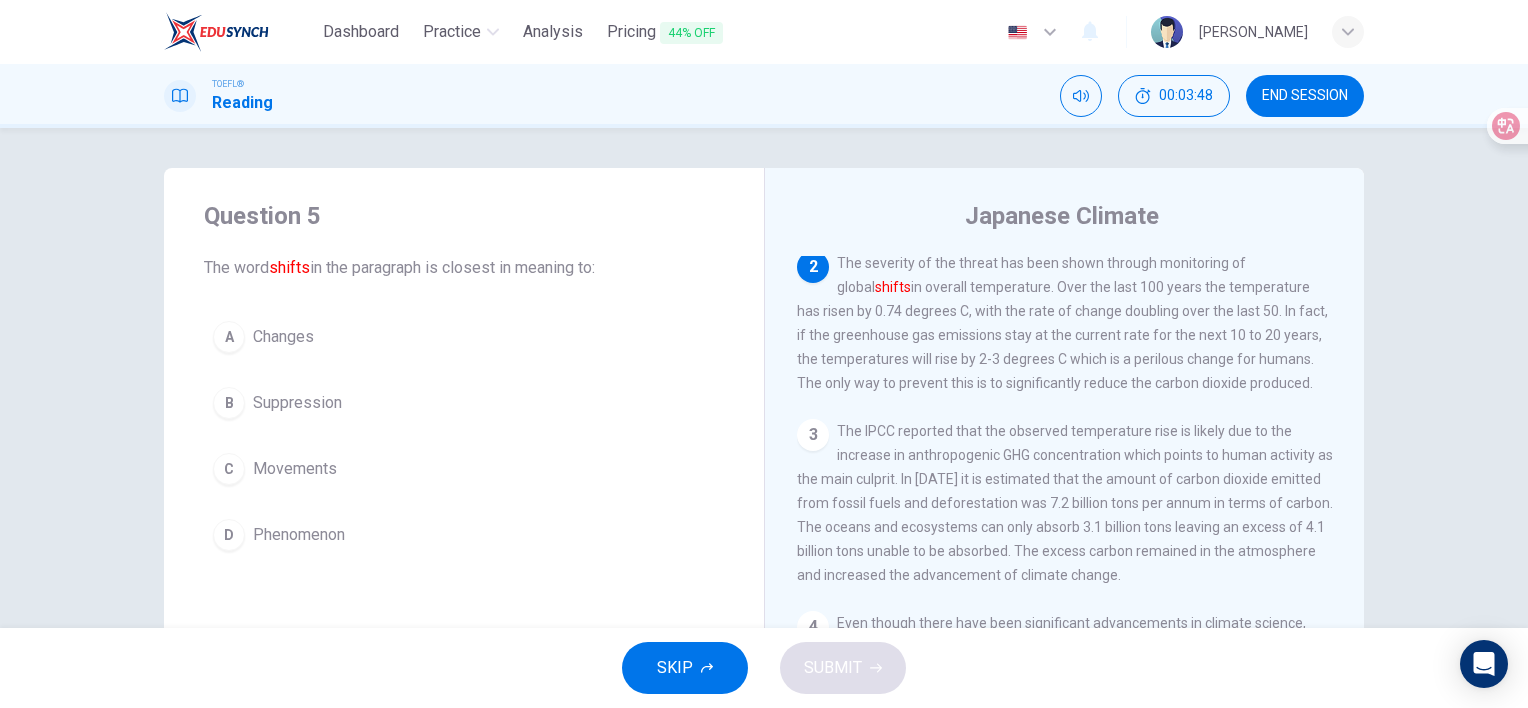 click on "A" at bounding box center [229, 337] 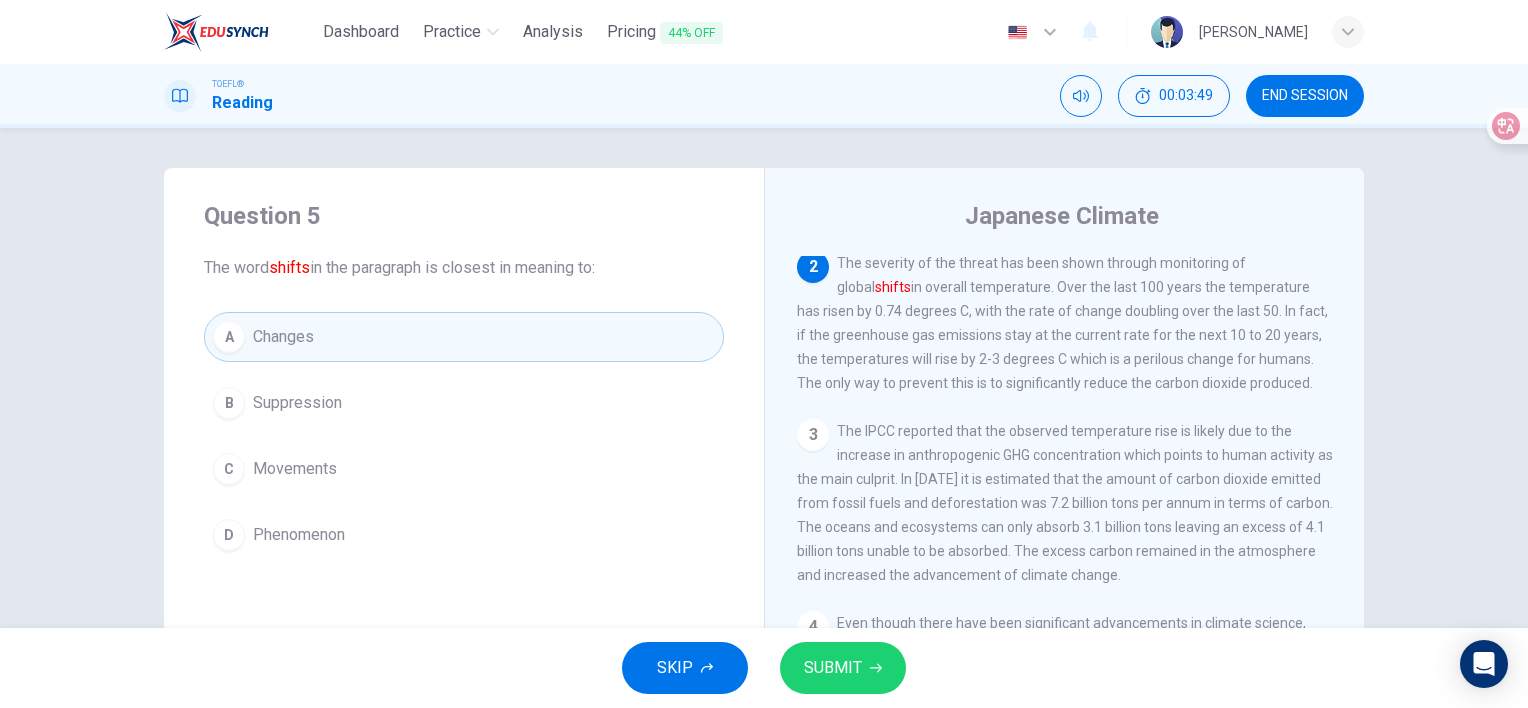 click on "SUBMIT" at bounding box center (833, 668) 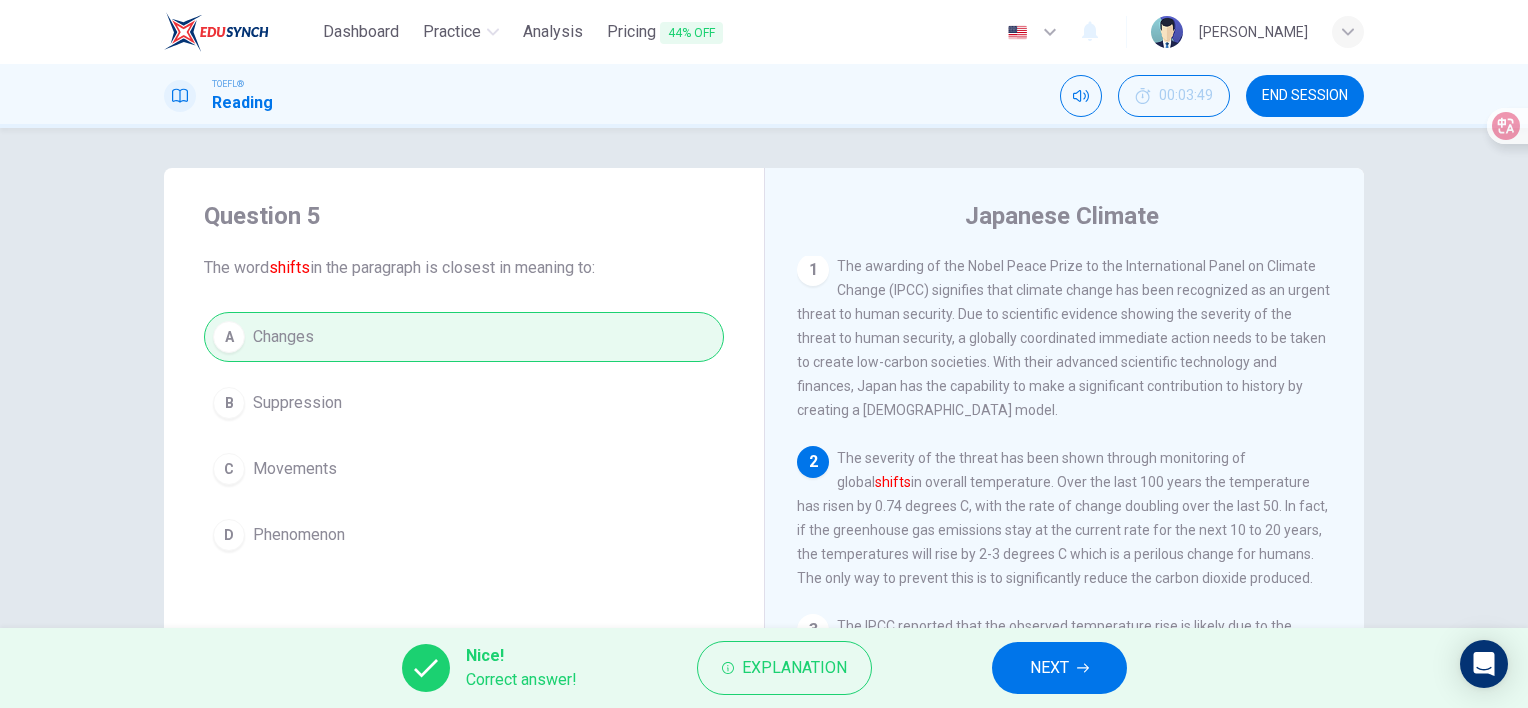 scroll, scrollTop: 0, scrollLeft: 0, axis: both 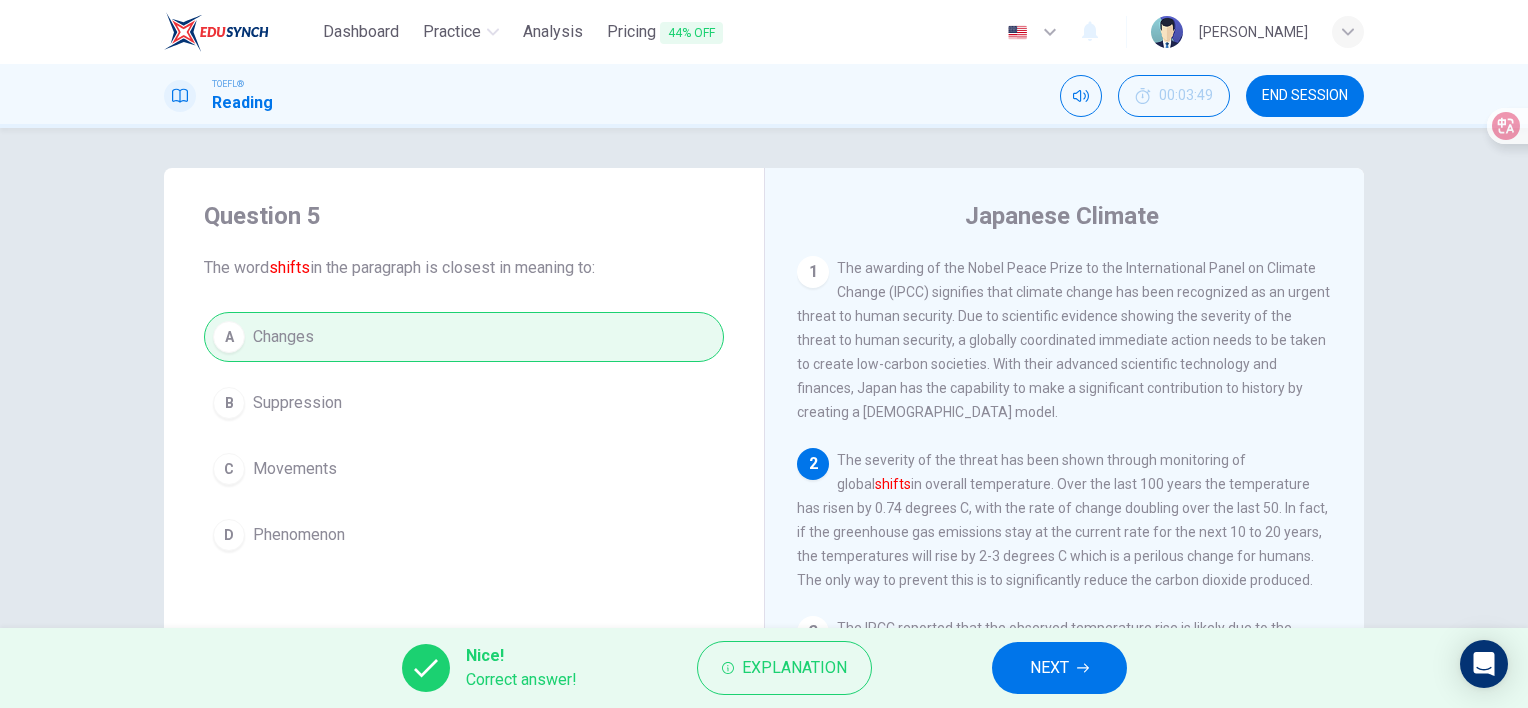 click on "Nice! Correct answer! Explanation NEXT" at bounding box center (764, 668) 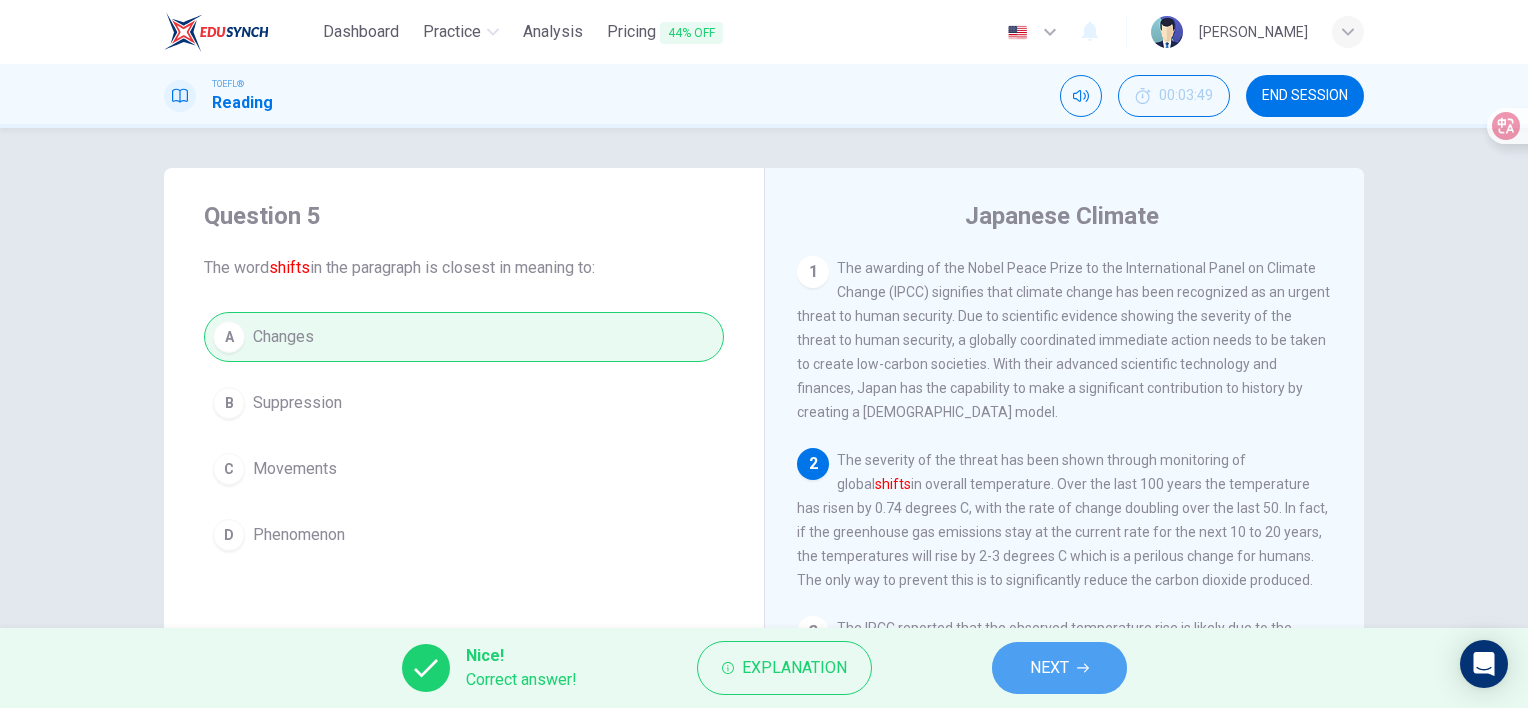 click on "NEXT" at bounding box center [1059, 668] 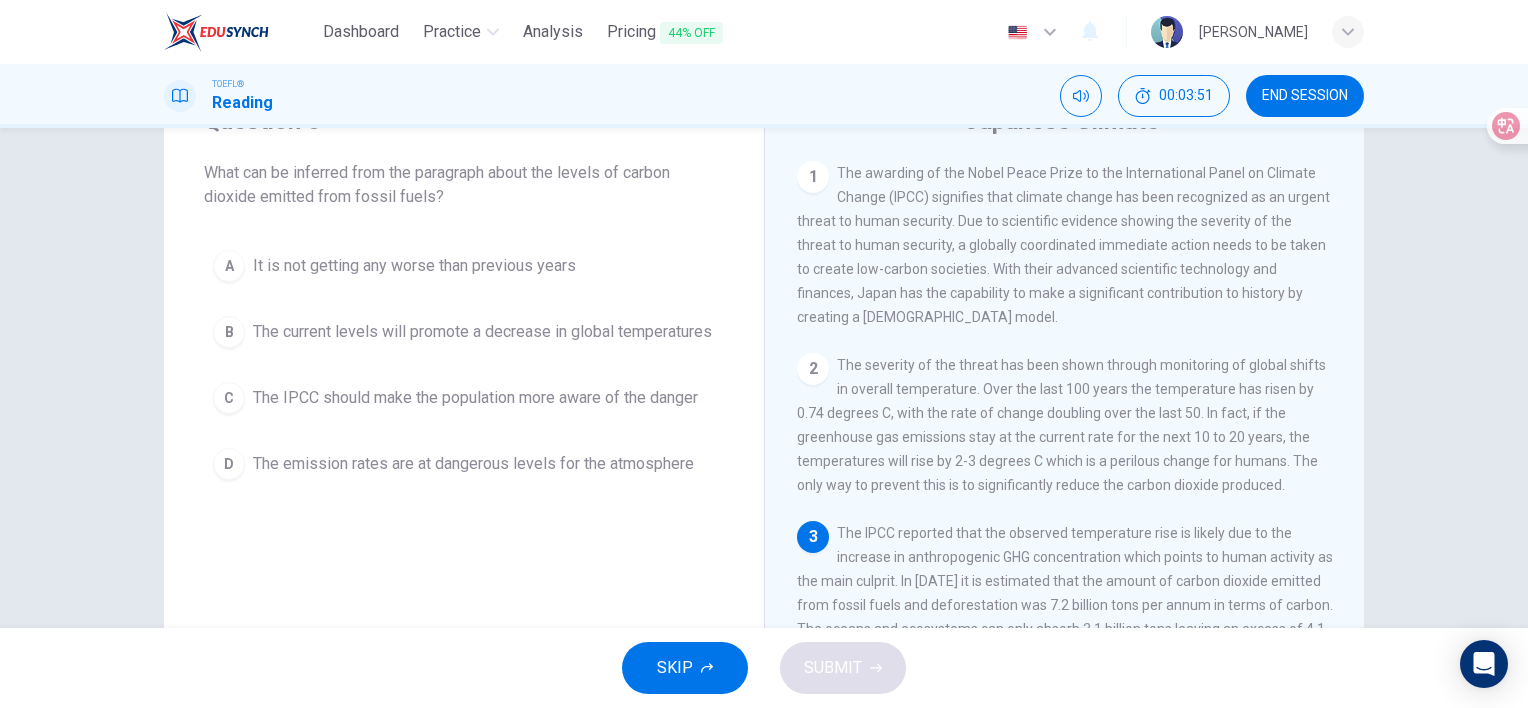 scroll, scrollTop: 100, scrollLeft: 0, axis: vertical 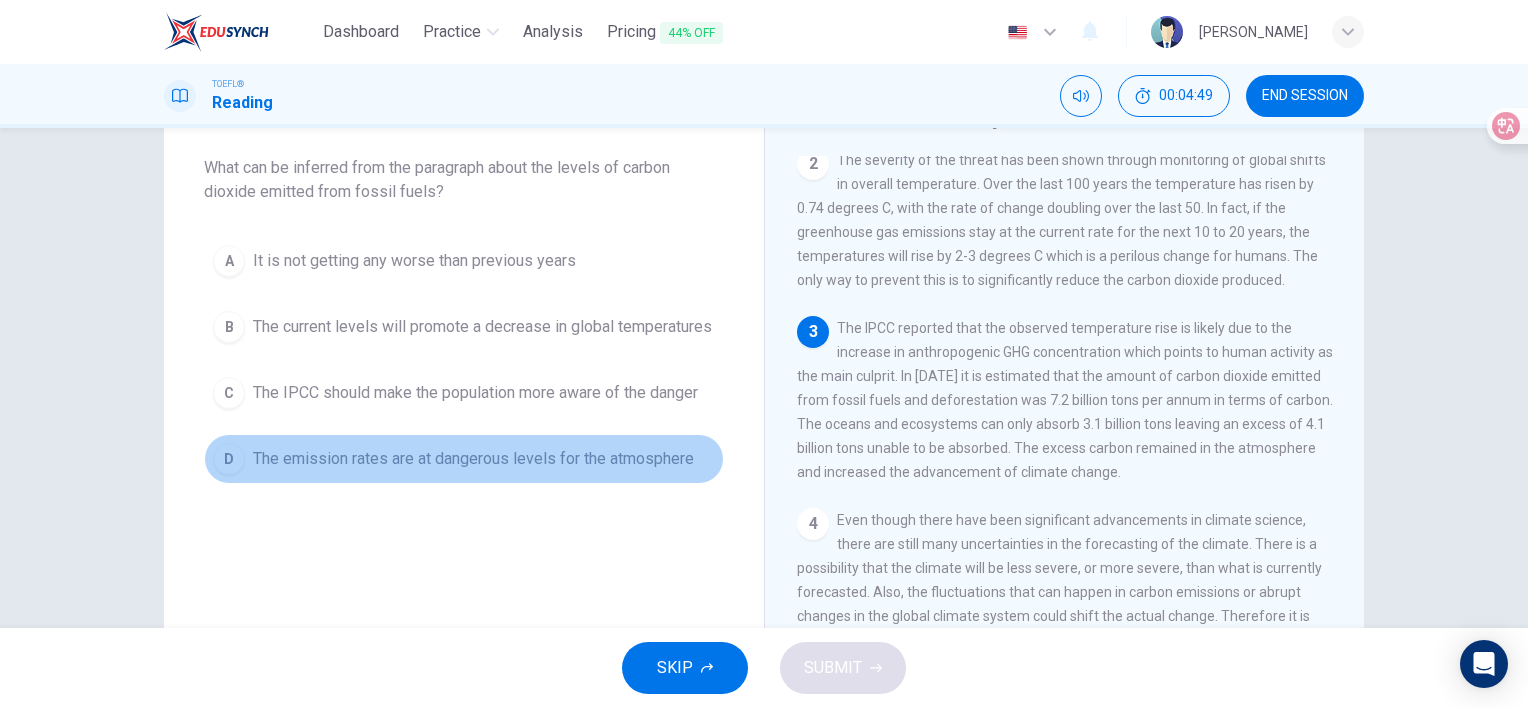 click on "D" at bounding box center [229, 459] 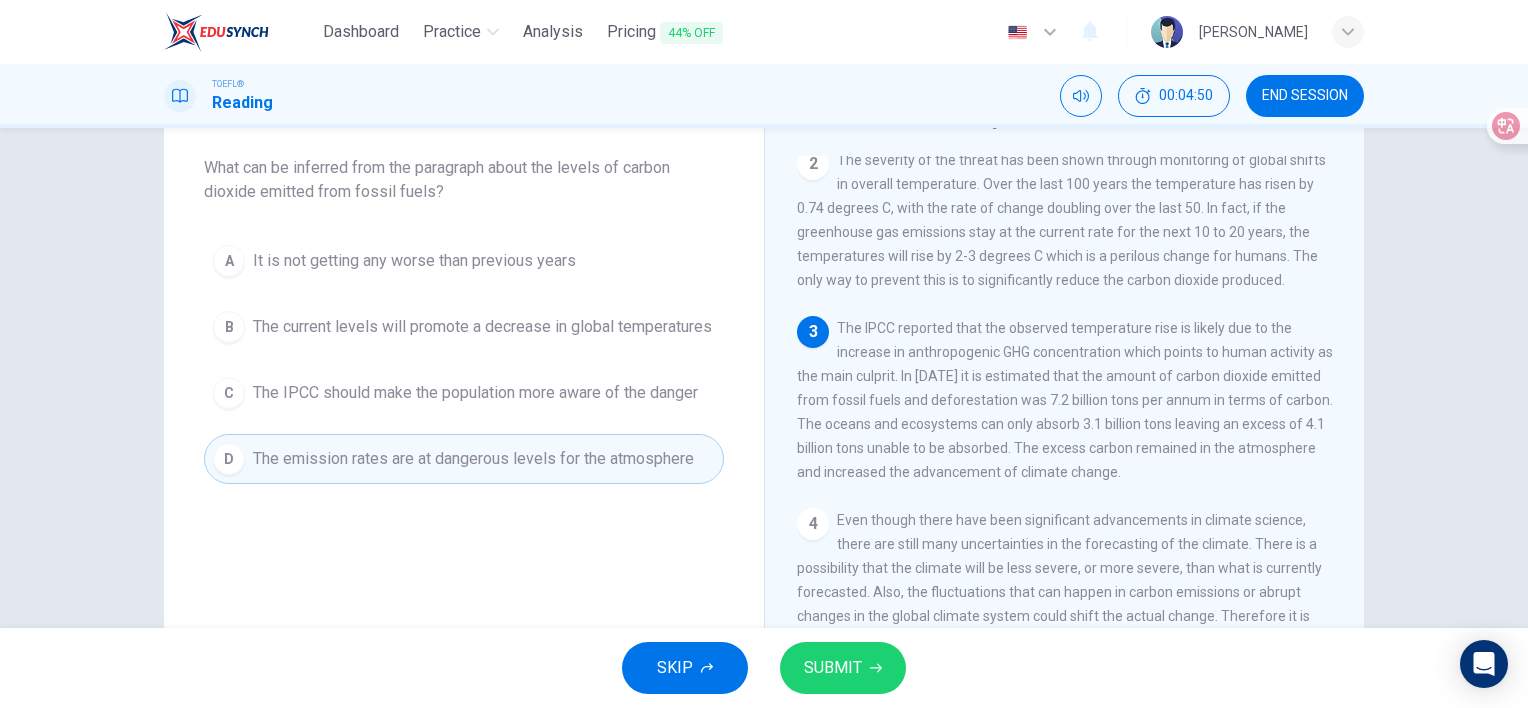click on "SUBMIT" at bounding box center [843, 668] 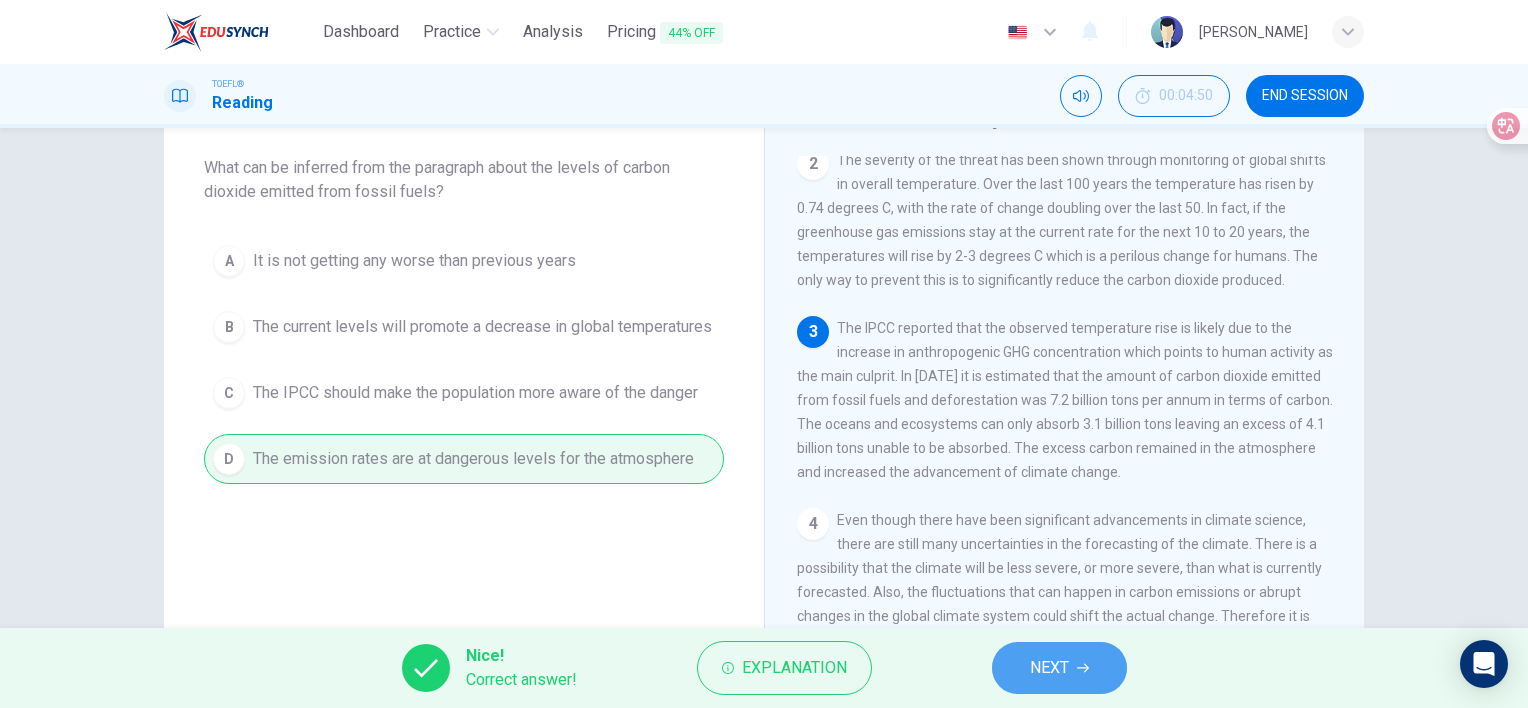 click on "NEXT" at bounding box center [1049, 668] 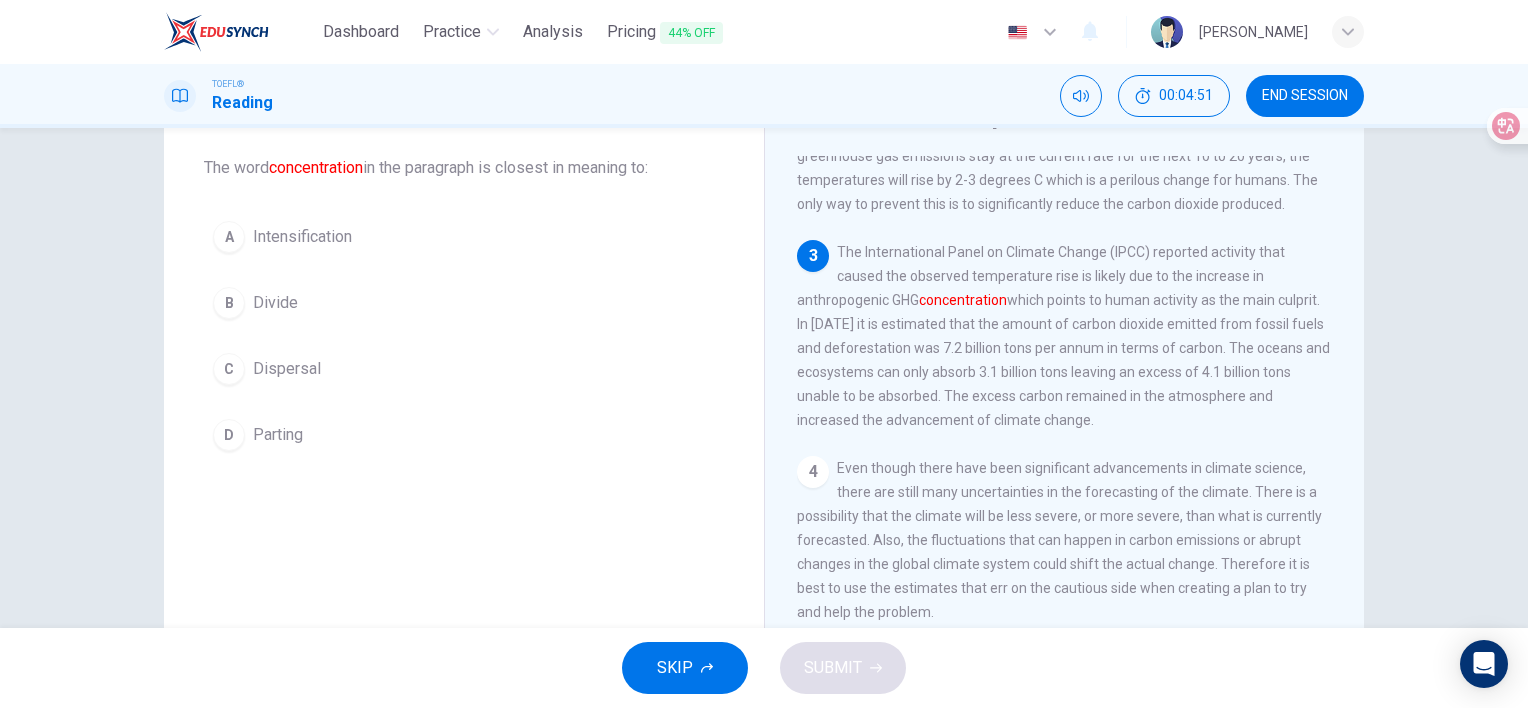scroll, scrollTop: 270, scrollLeft: 0, axis: vertical 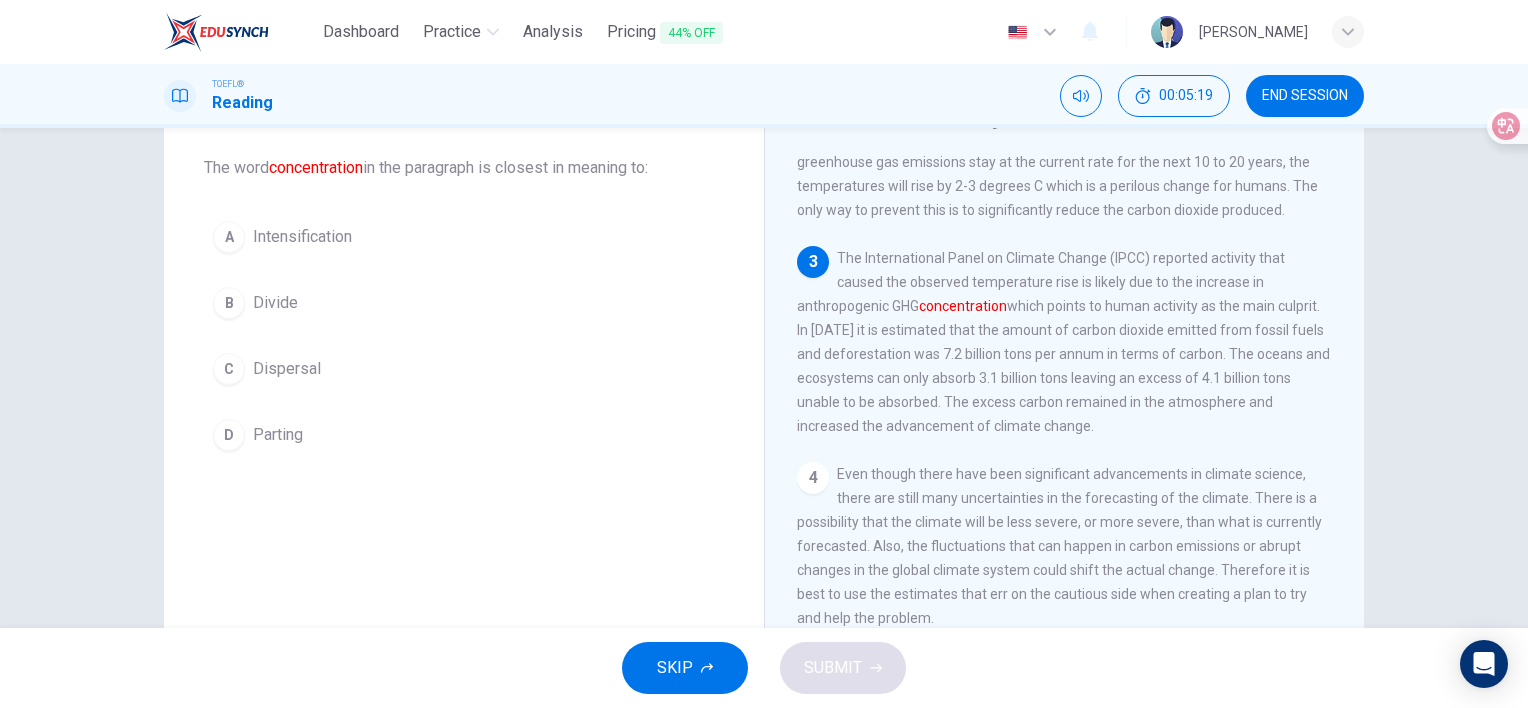 click on "C" at bounding box center (229, 369) 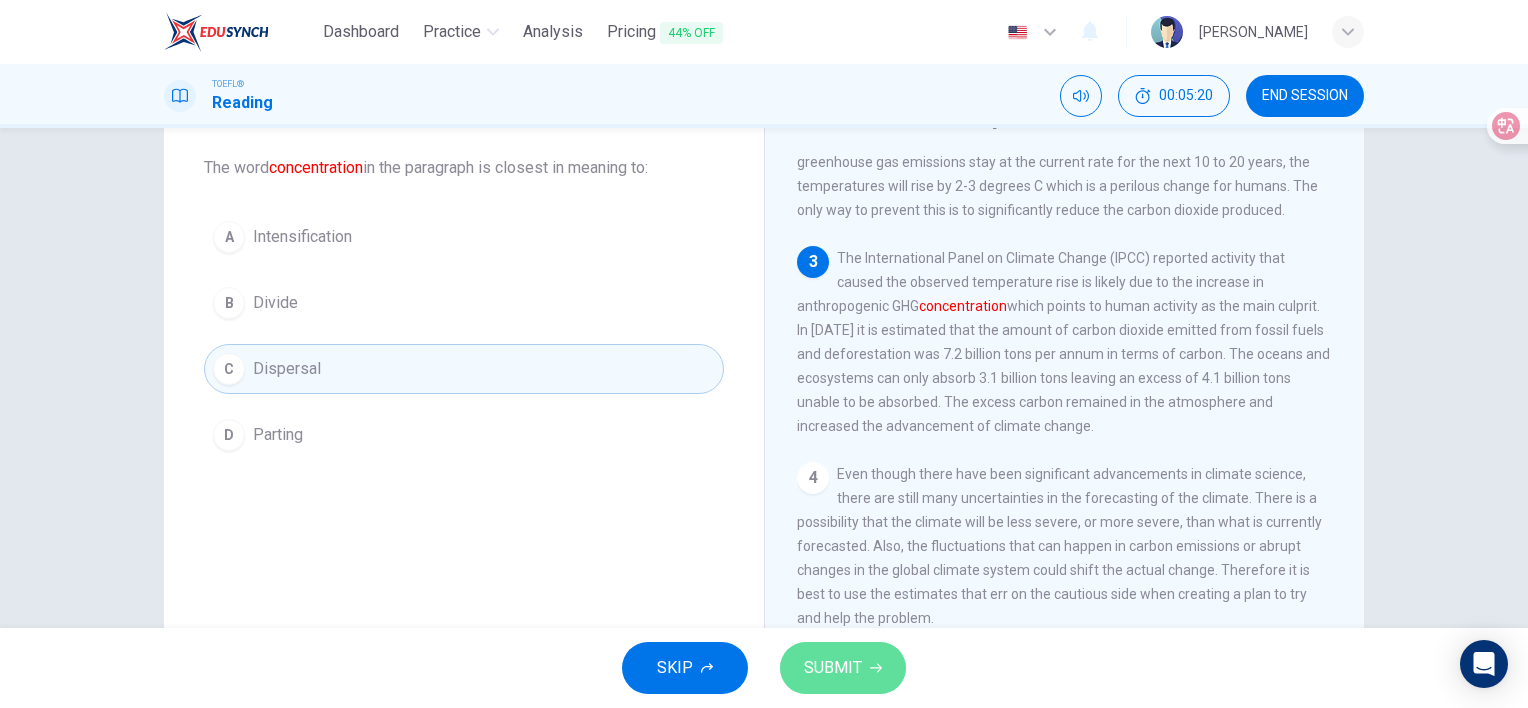 click on "SUBMIT" at bounding box center (843, 668) 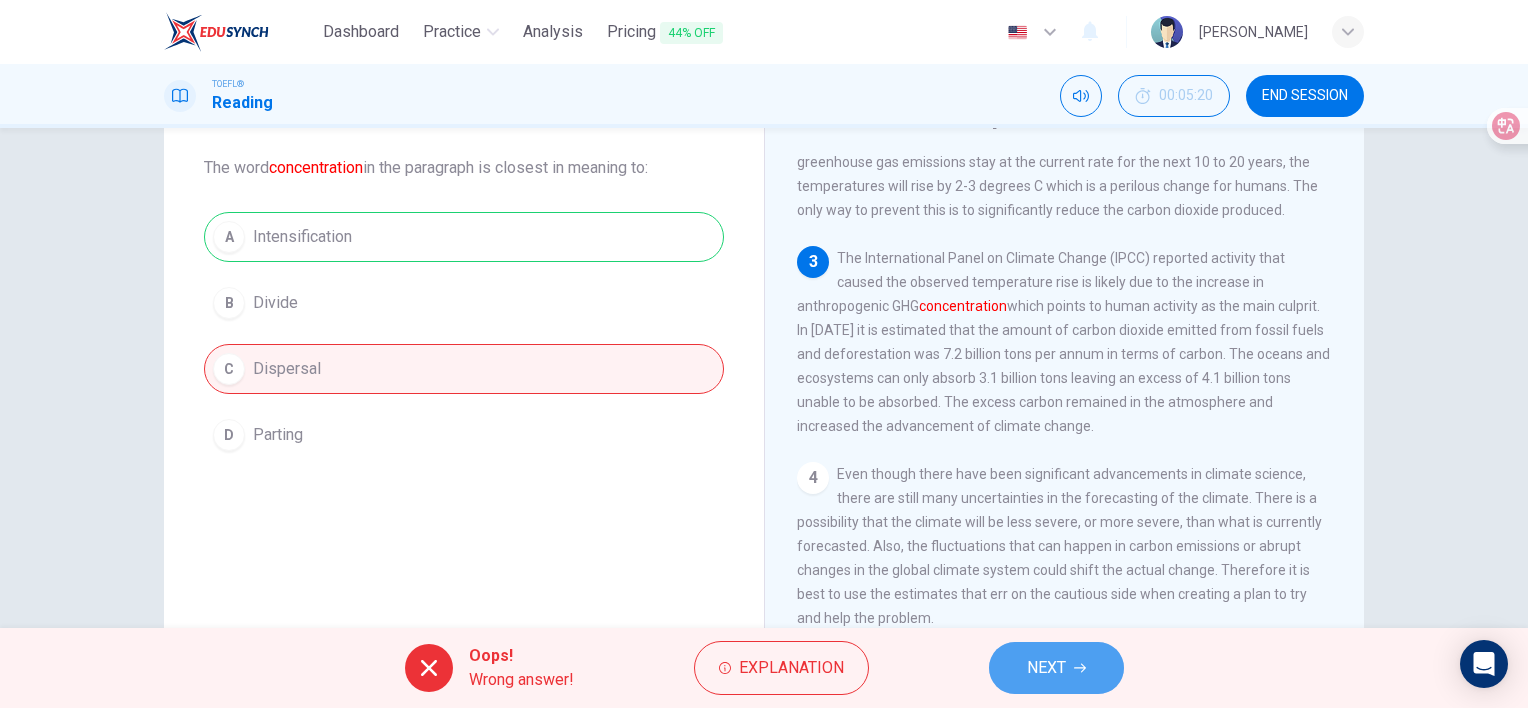 click on "NEXT" at bounding box center [1046, 668] 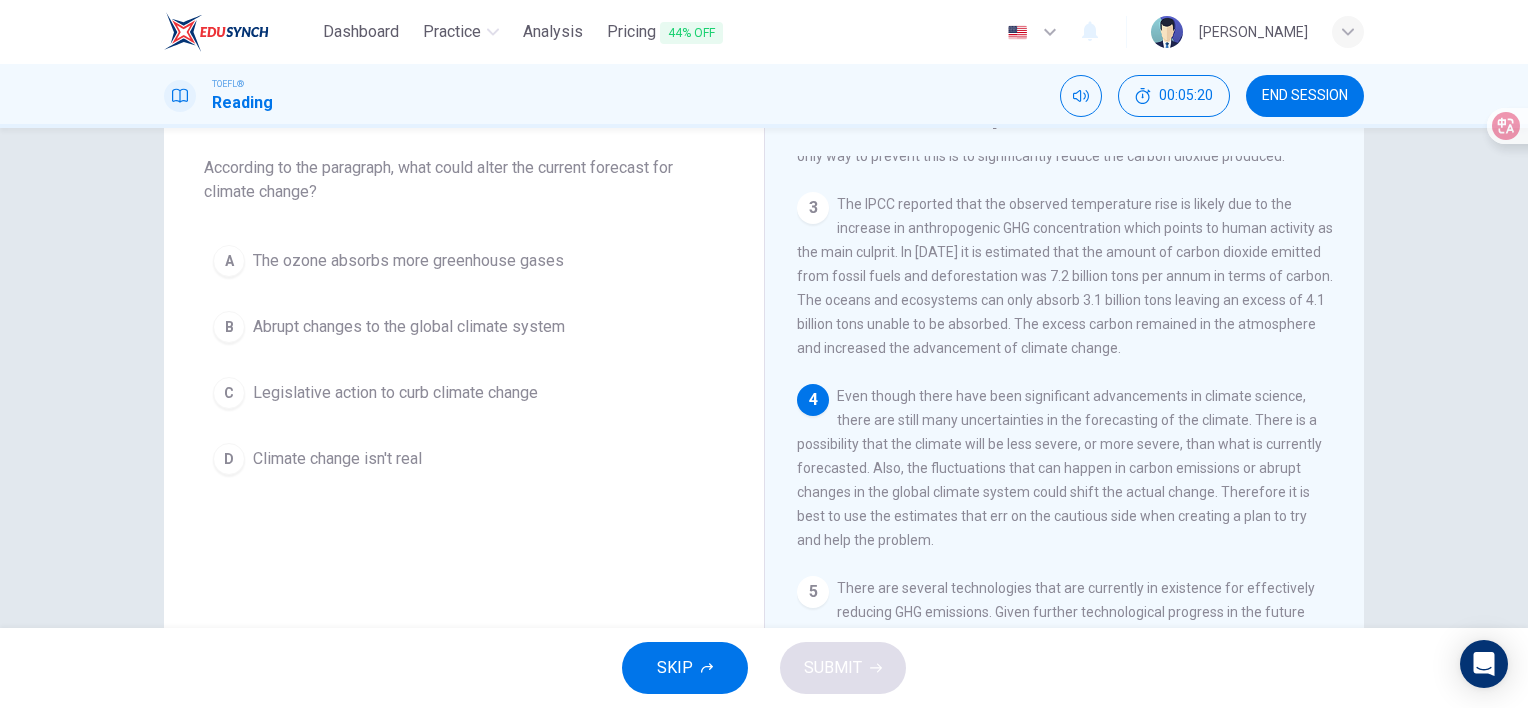 scroll, scrollTop: 366, scrollLeft: 0, axis: vertical 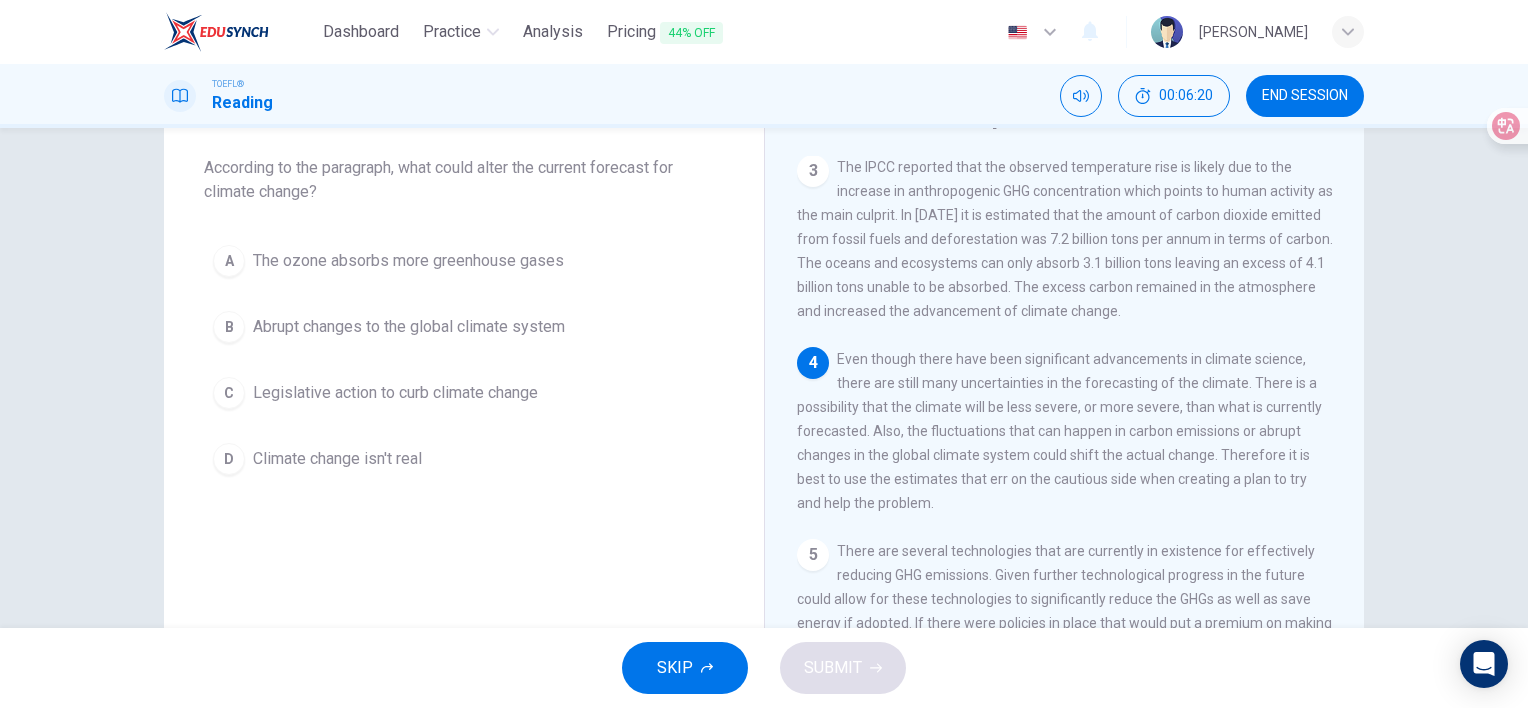 click on "B" at bounding box center [229, 327] 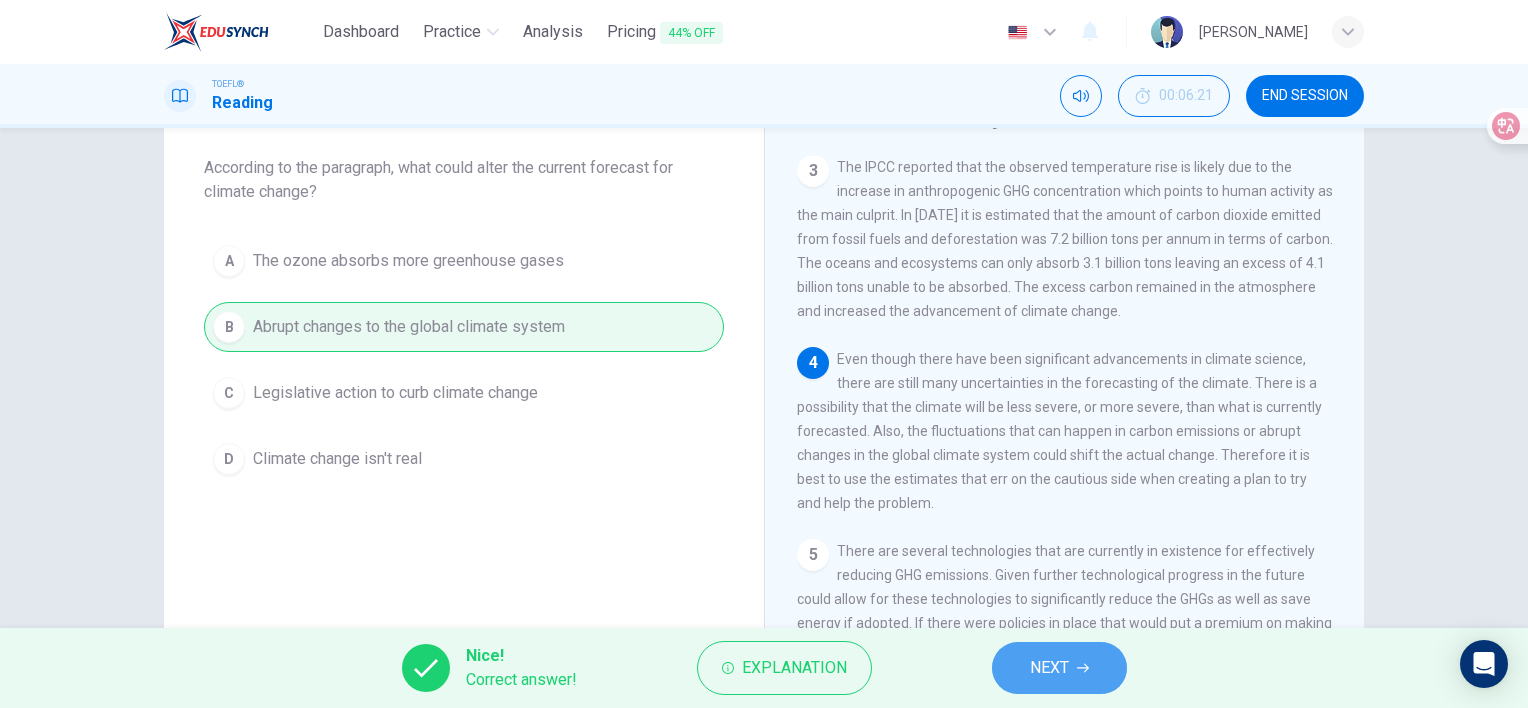 click on "NEXT" at bounding box center (1049, 668) 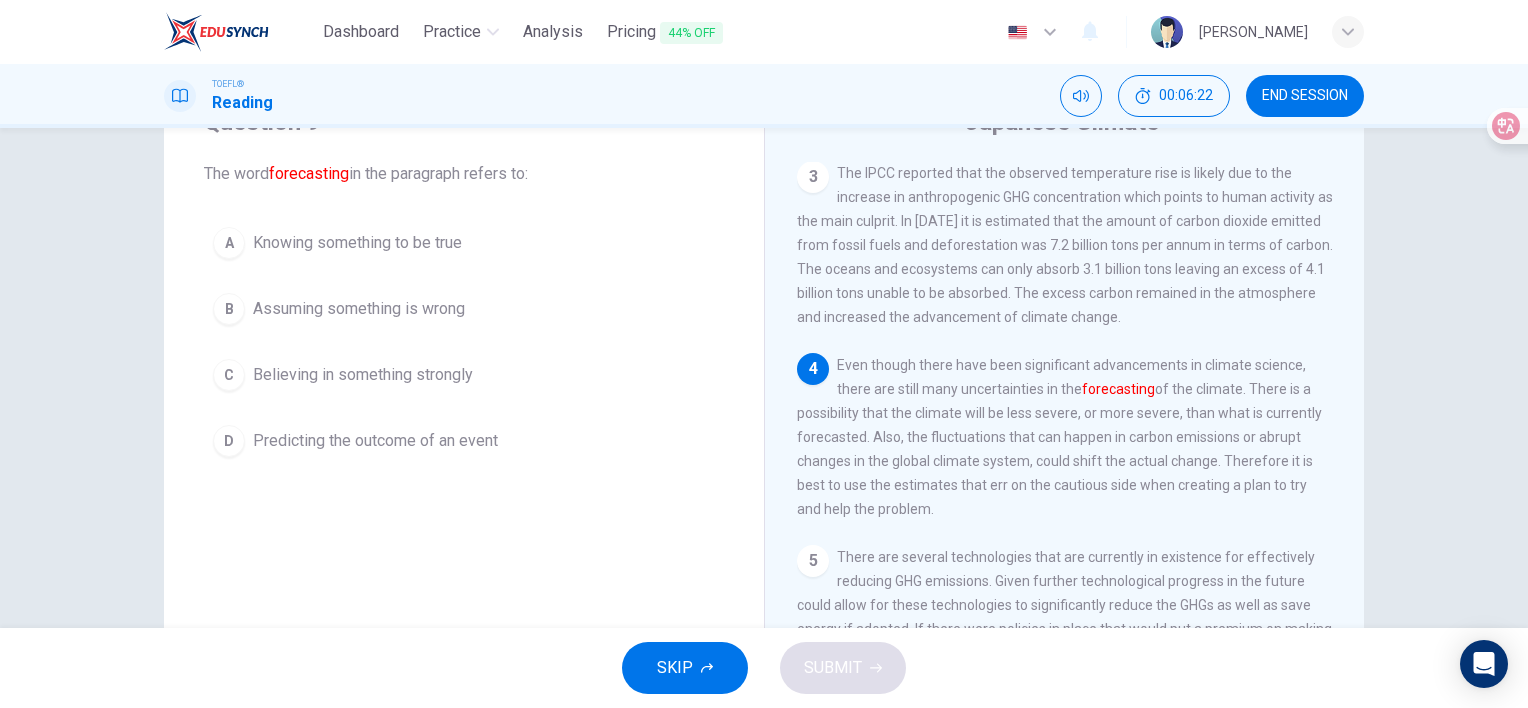 scroll, scrollTop: 100, scrollLeft: 0, axis: vertical 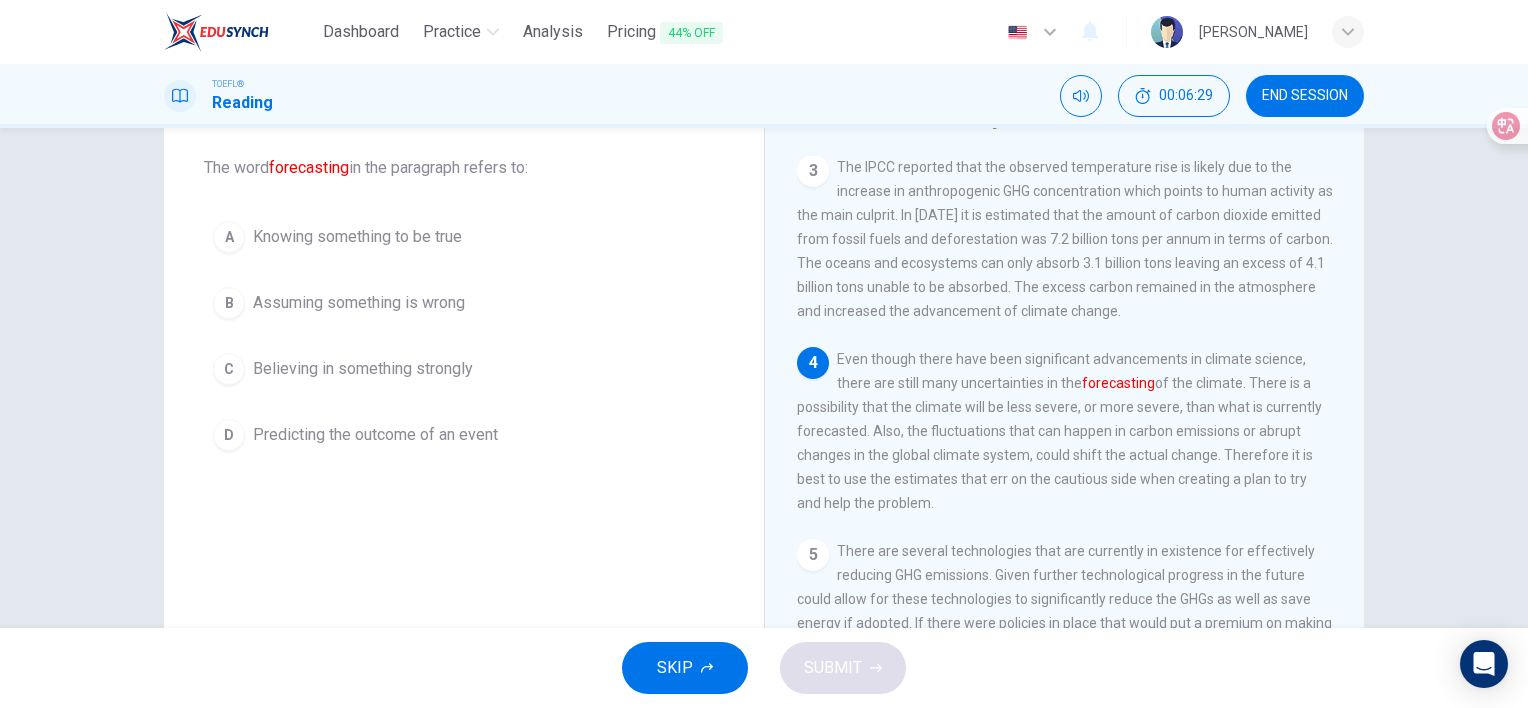 click on "A" at bounding box center (229, 237) 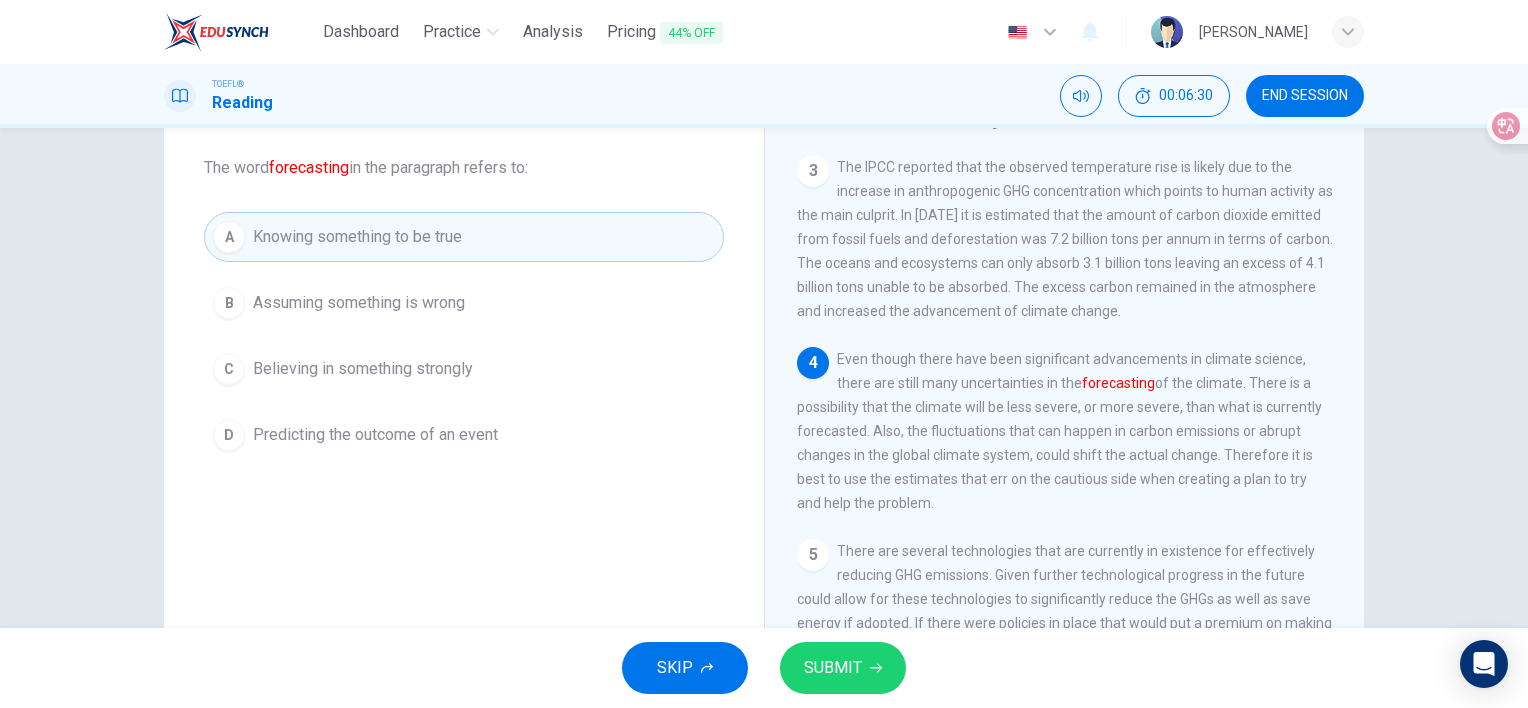 click on "SUBMIT" at bounding box center (843, 668) 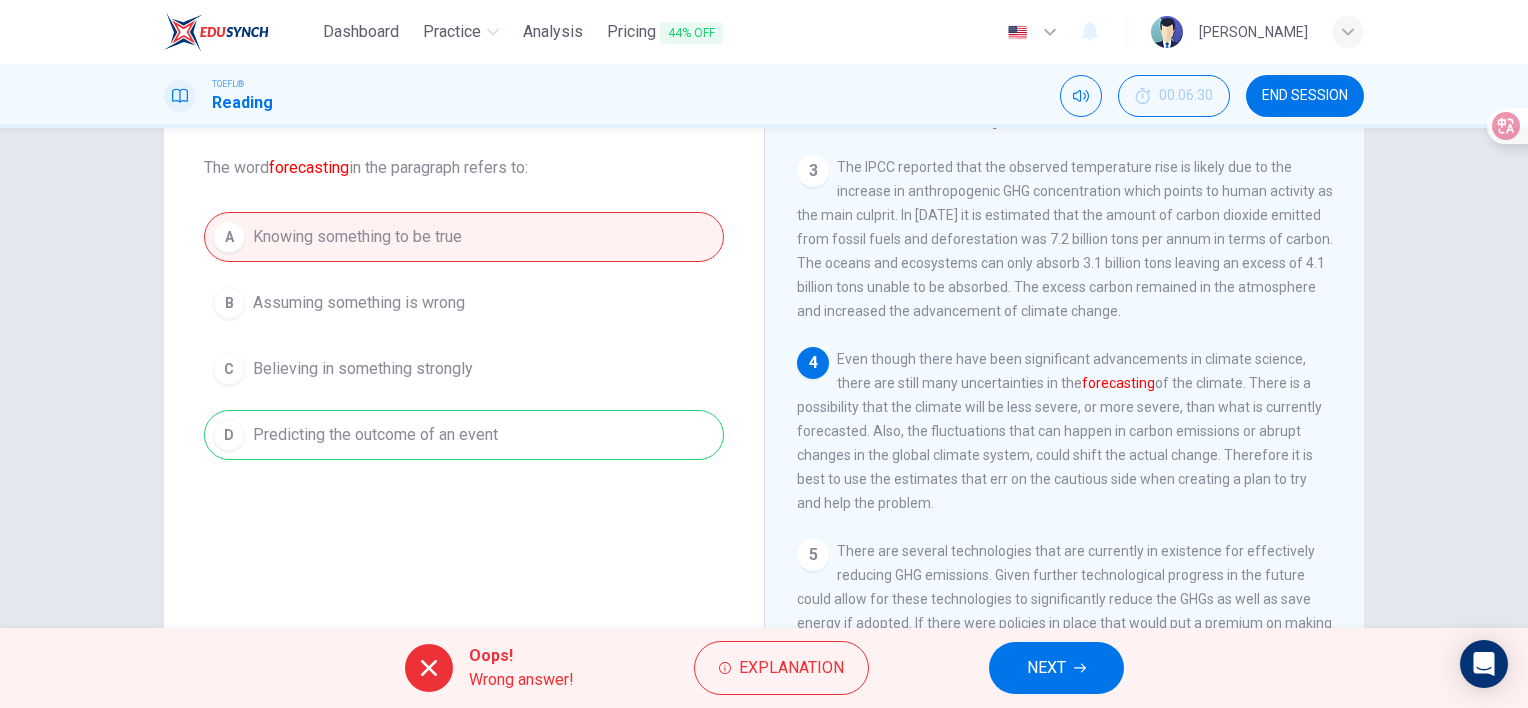 click on "NEXT" at bounding box center (1056, 668) 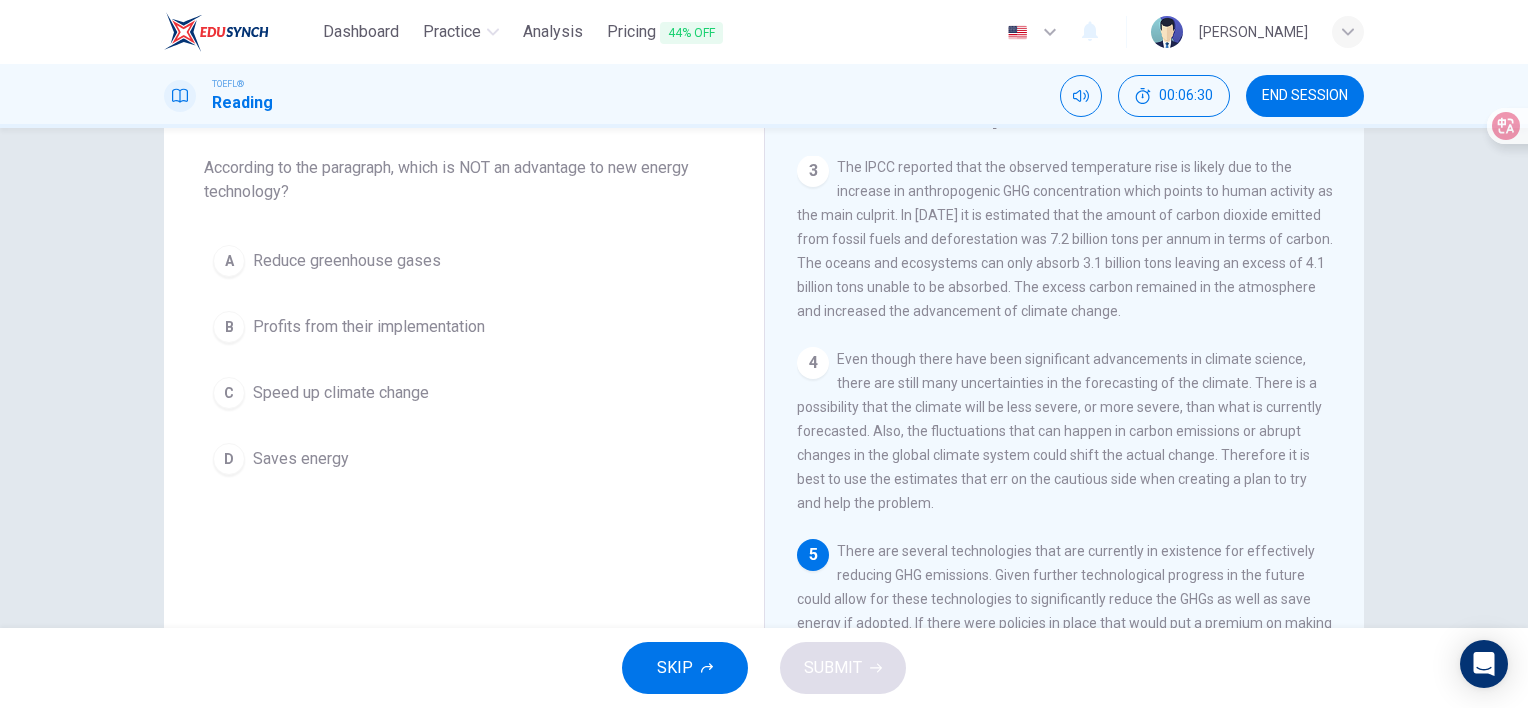 scroll, scrollTop: 388, scrollLeft: 0, axis: vertical 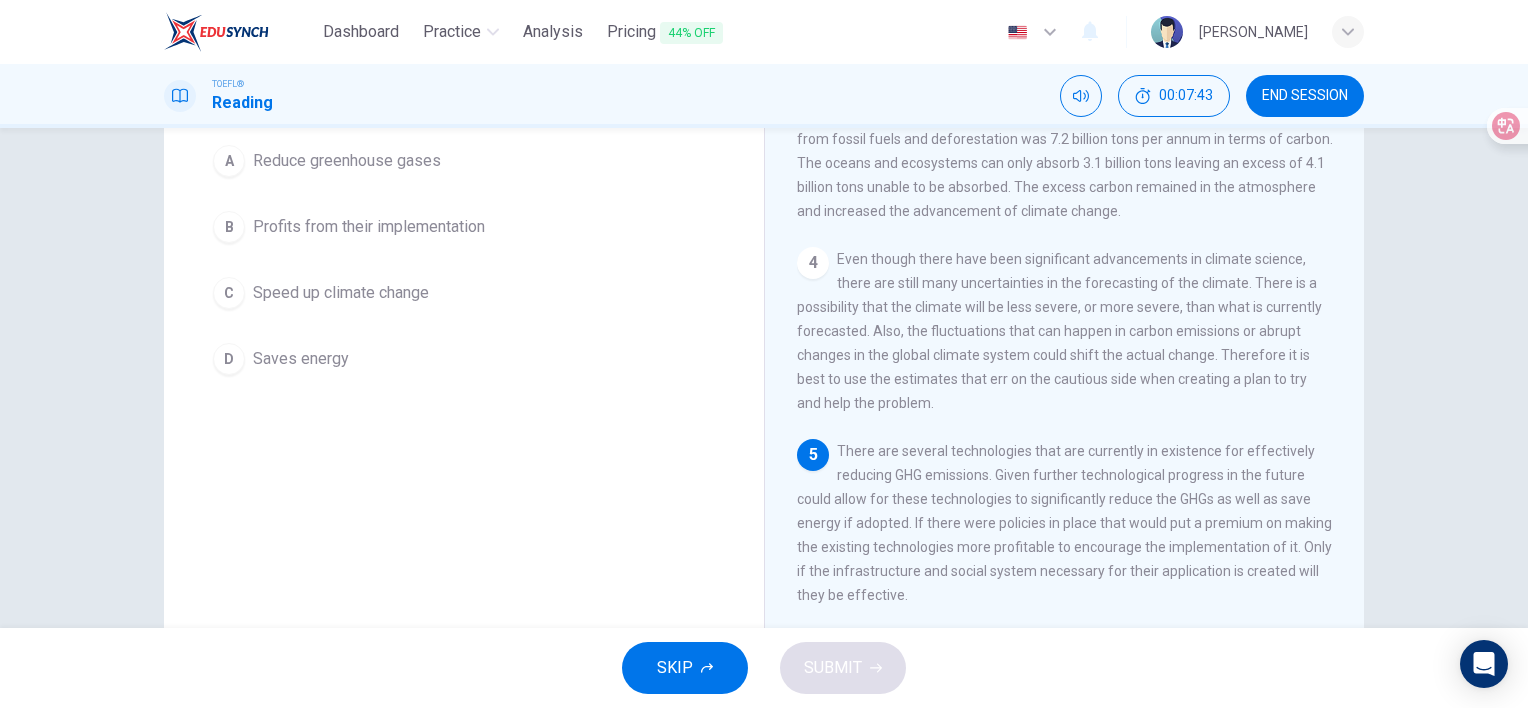 click on "C" at bounding box center [229, 293] 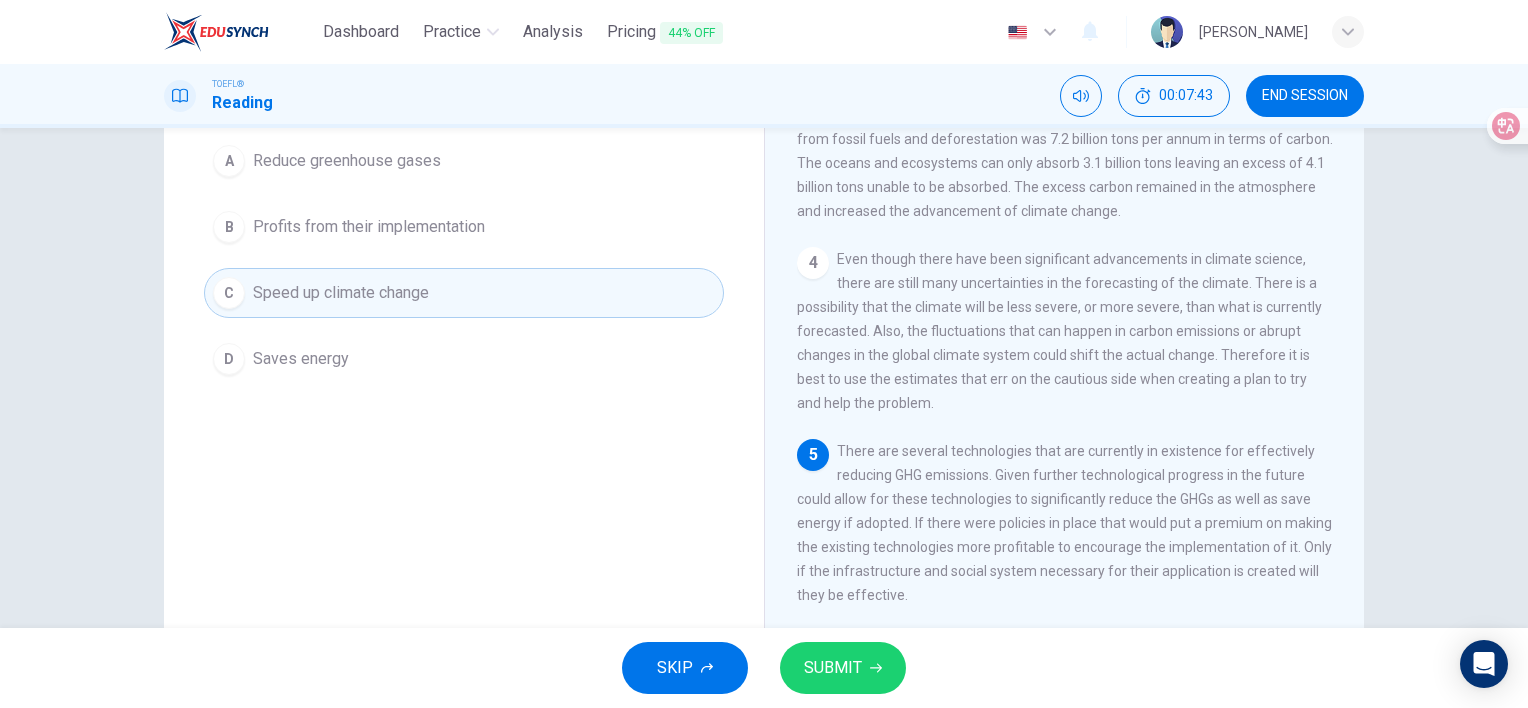 click on "SUBMIT" at bounding box center (843, 668) 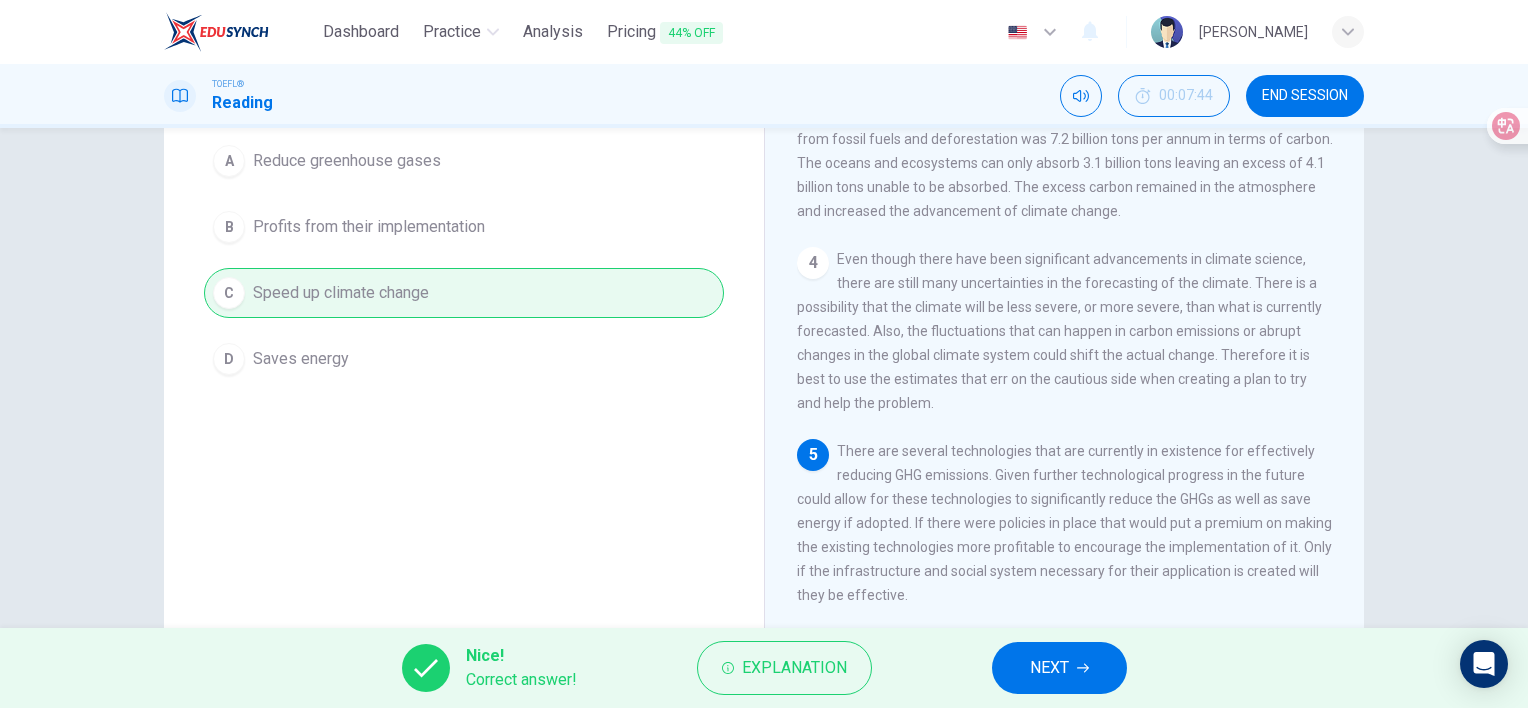 click on "NEXT" at bounding box center [1059, 668] 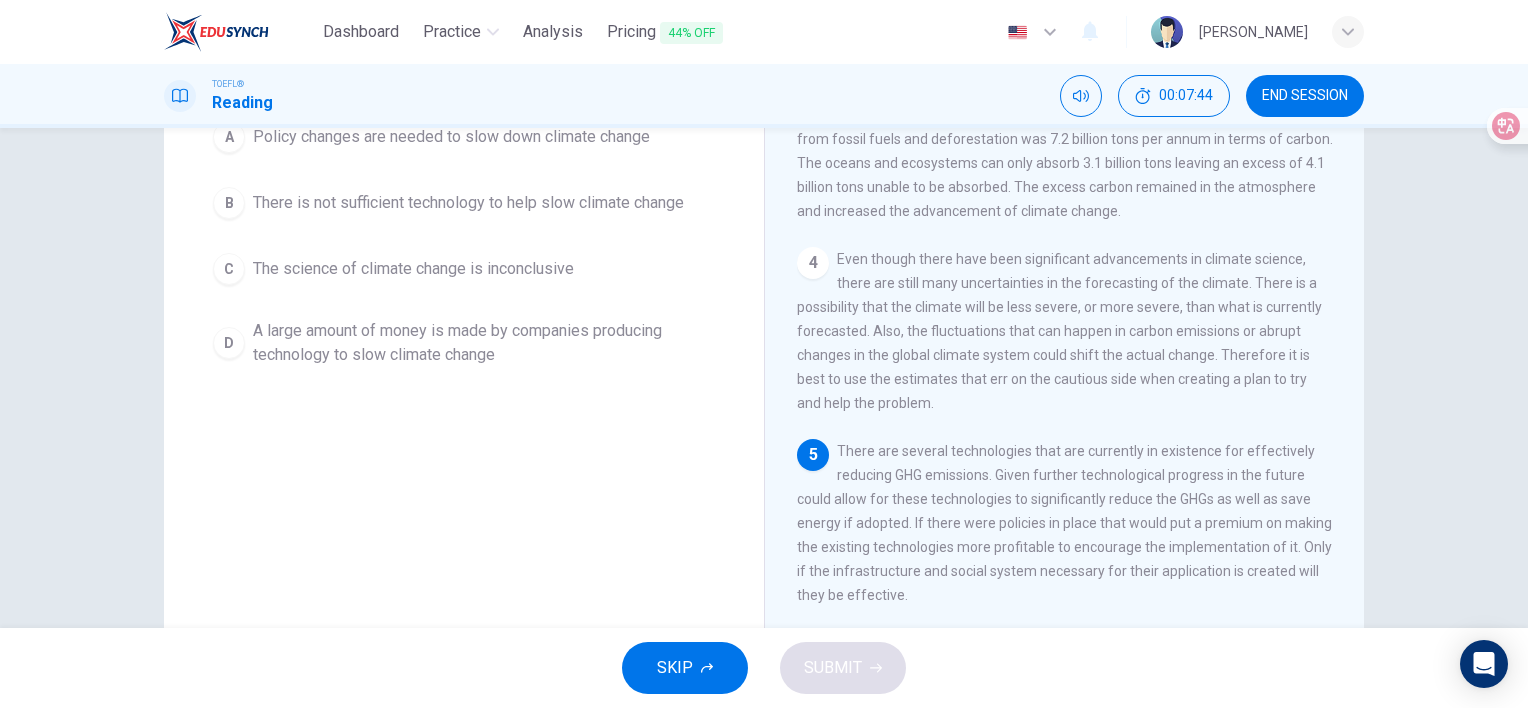 scroll, scrollTop: 176, scrollLeft: 0, axis: vertical 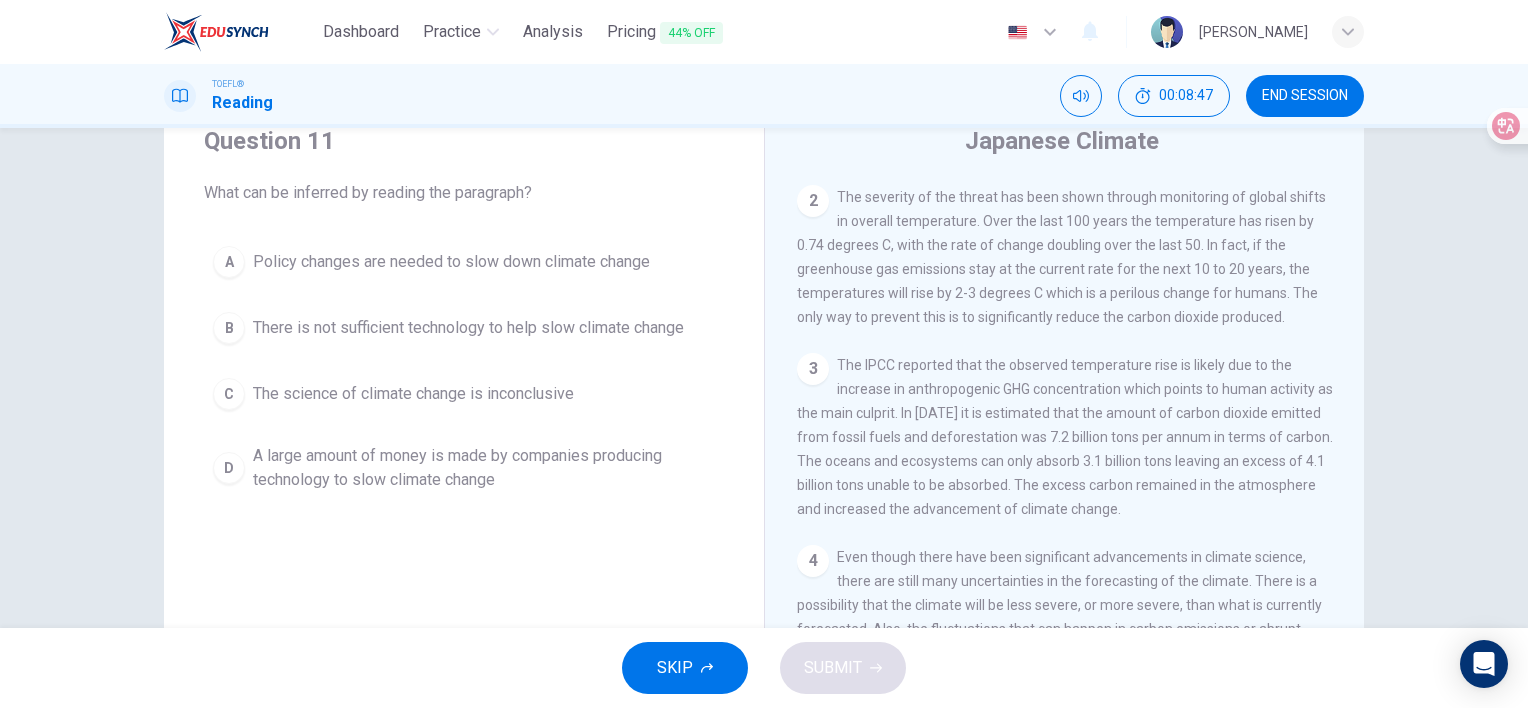 click on "C" at bounding box center [229, 394] 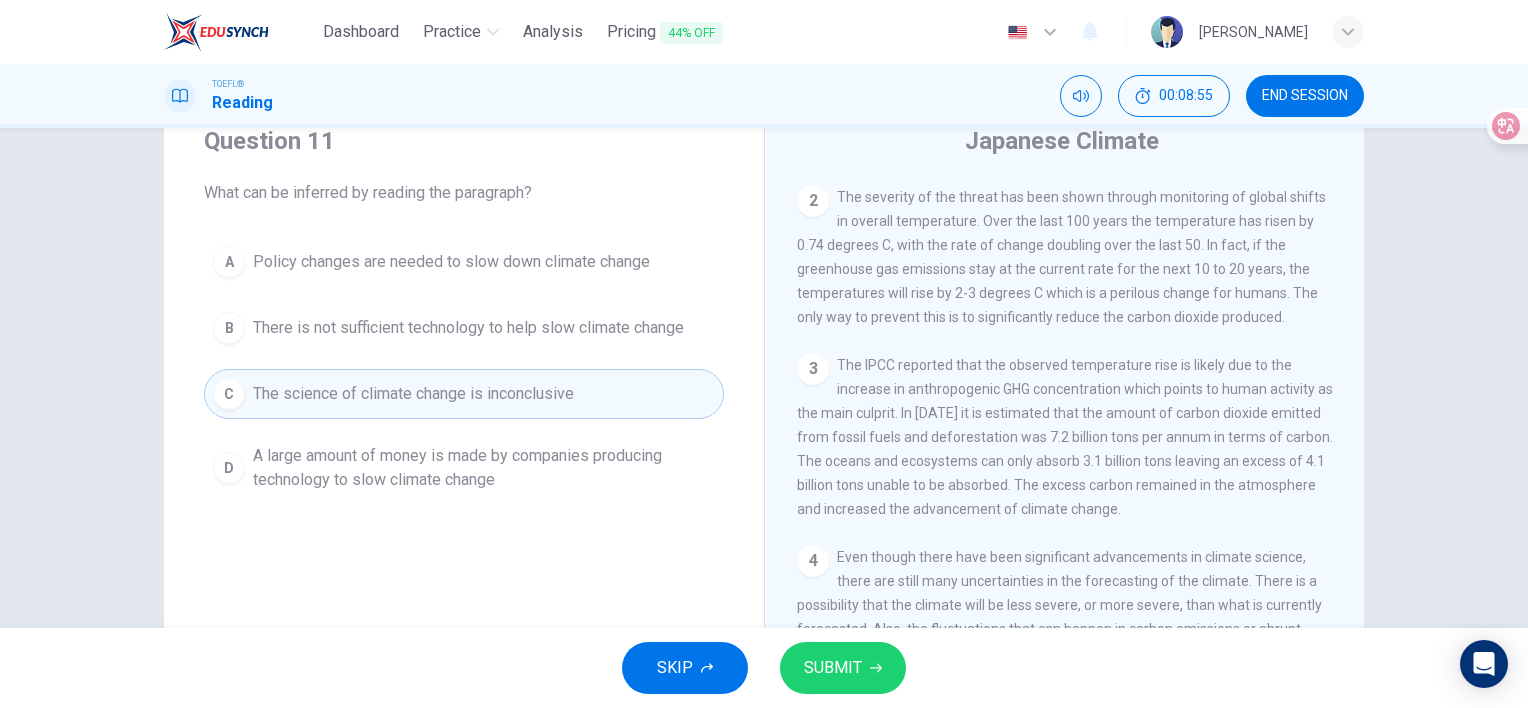 click on "SUBMIT" at bounding box center [843, 668] 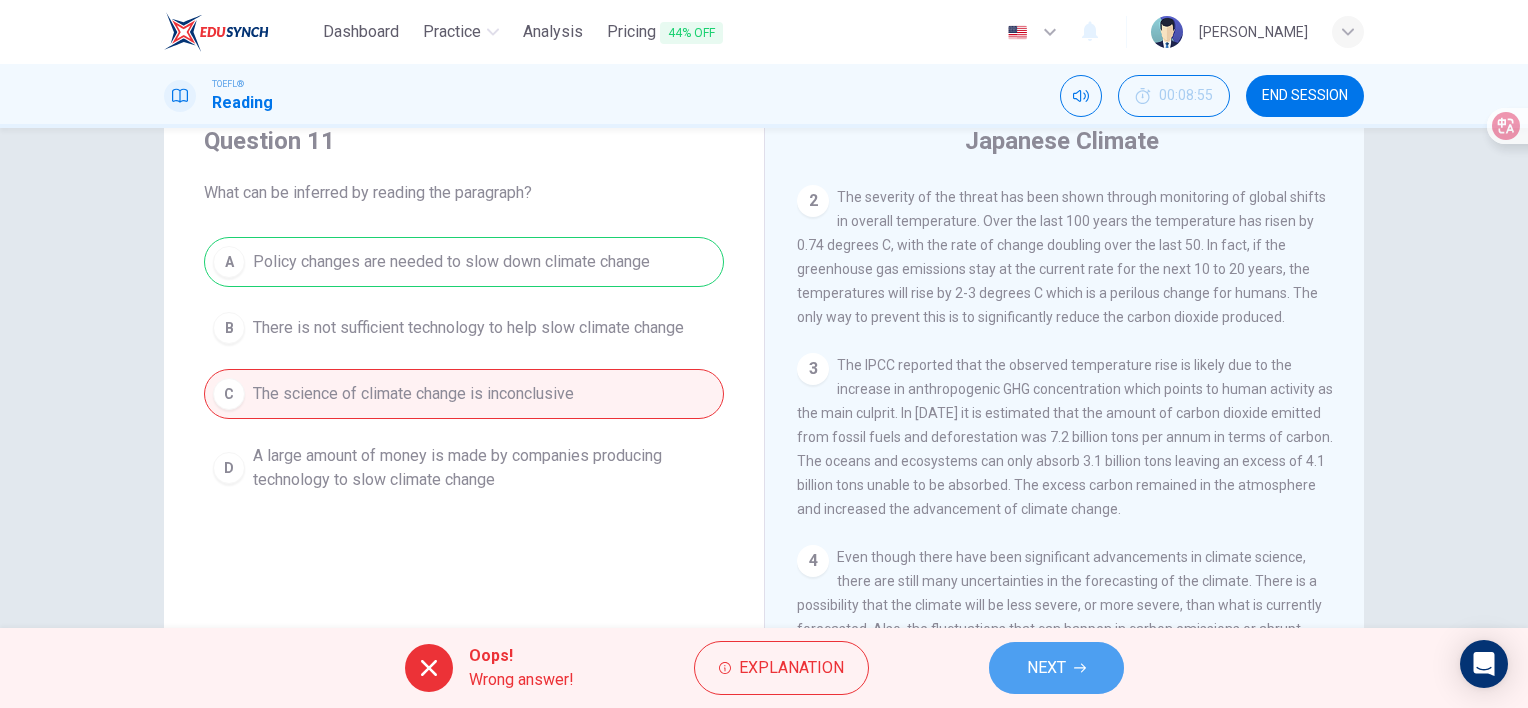 click on "NEXT" at bounding box center (1046, 668) 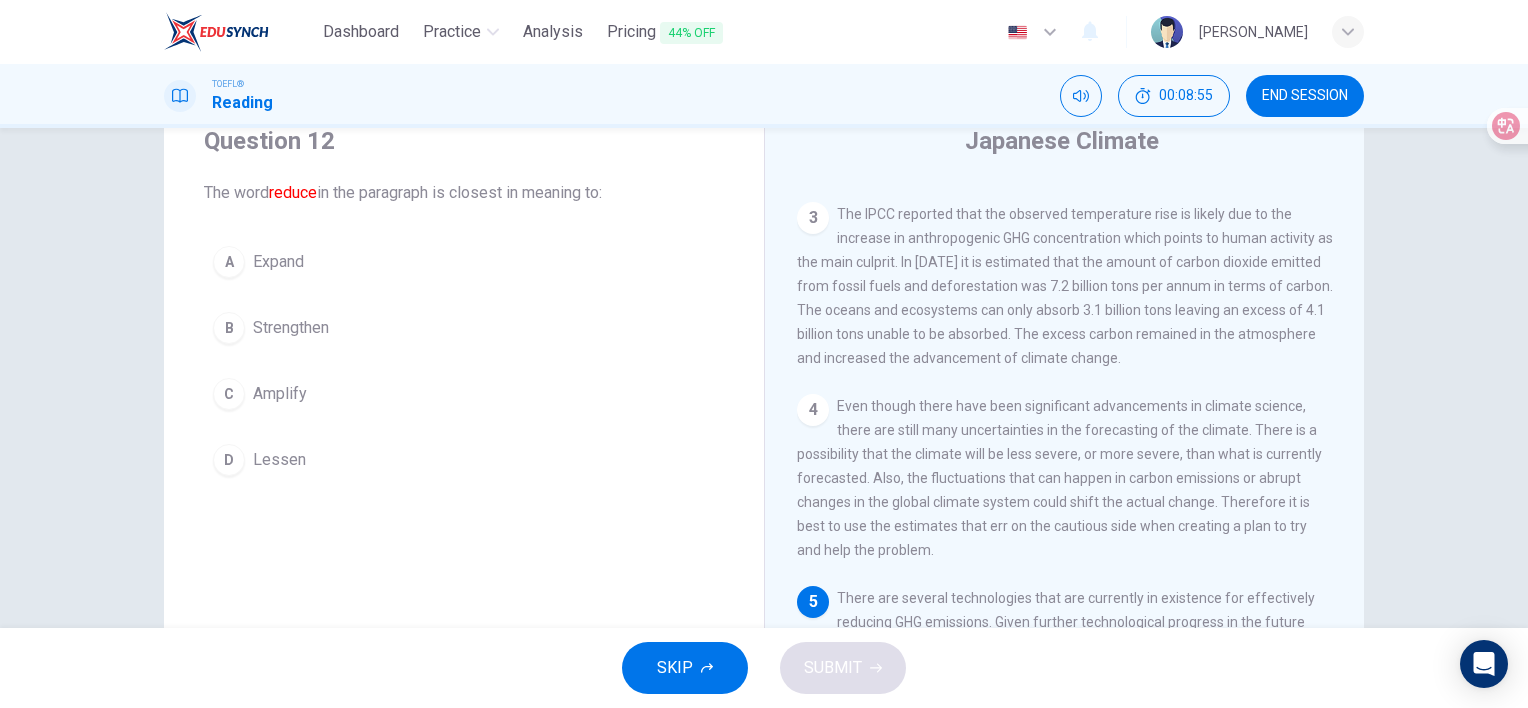 scroll, scrollTop: 388, scrollLeft: 0, axis: vertical 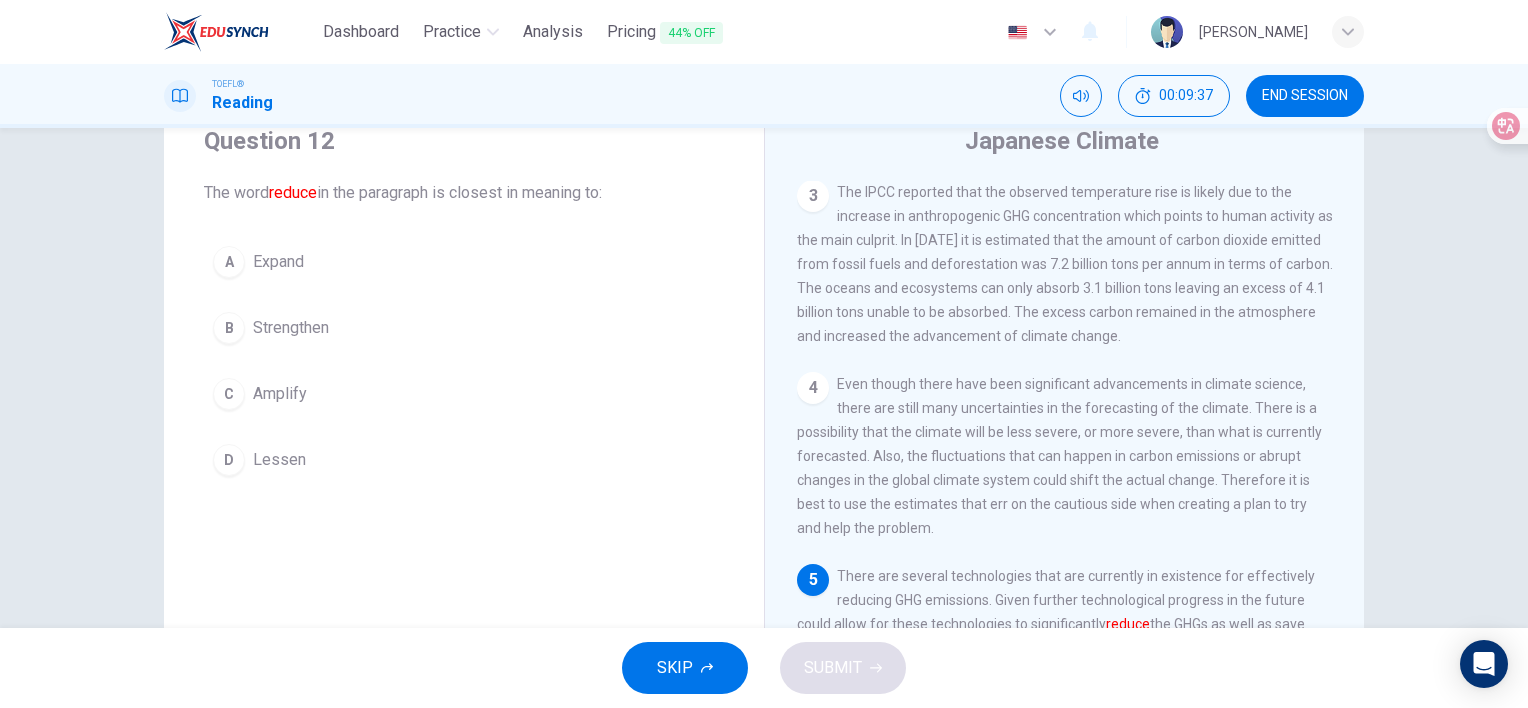 click on "D Lessen" at bounding box center [464, 460] 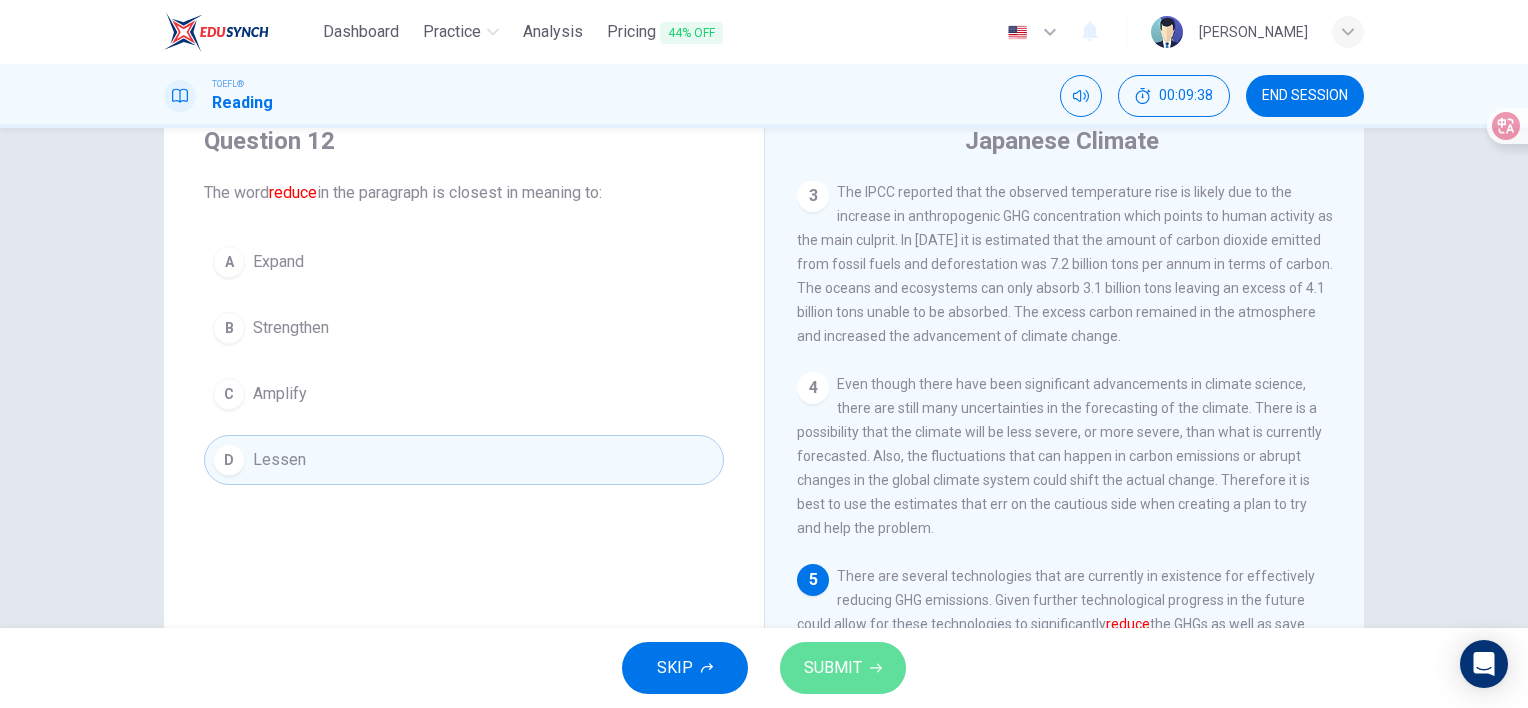 click on "SUBMIT" at bounding box center (833, 668) 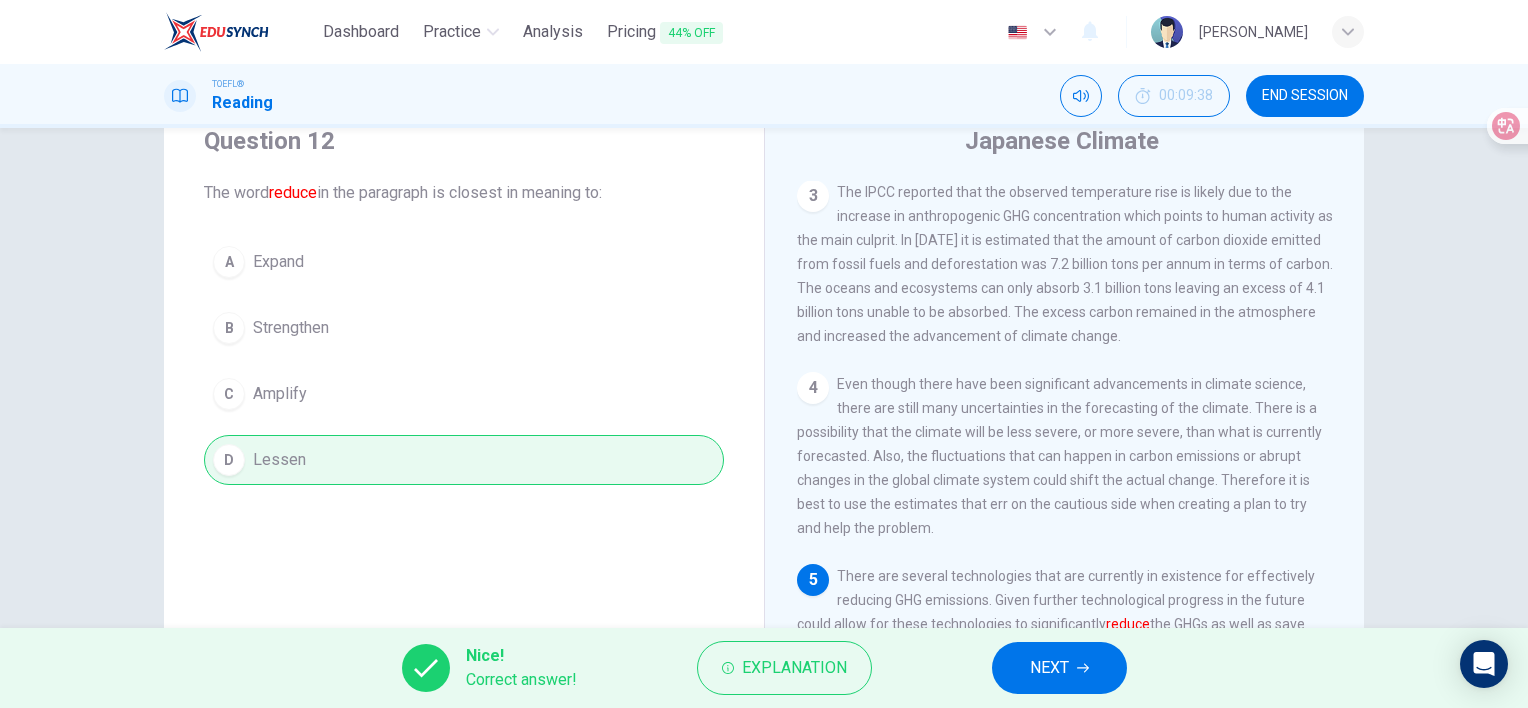 click on "NEXT" at bounding box center (1049, 668) 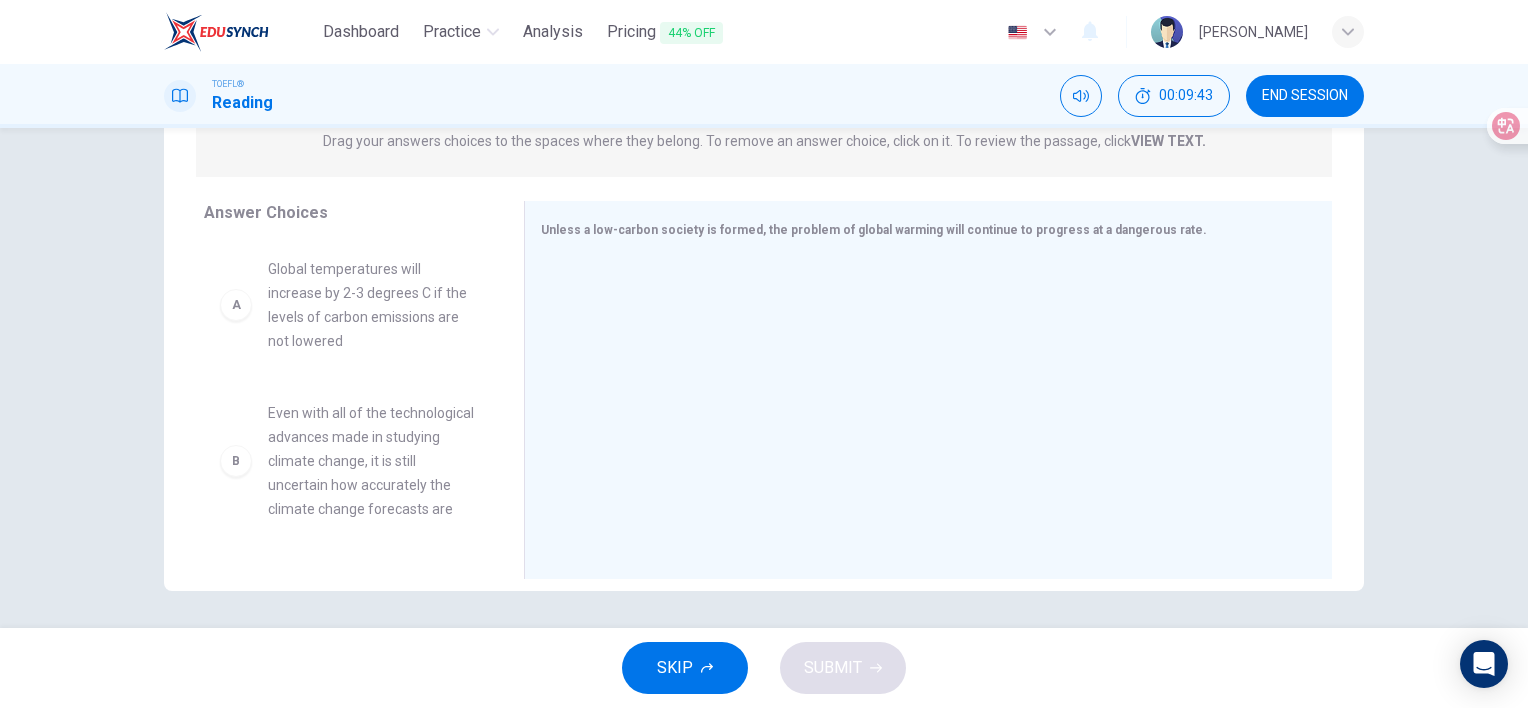 scroll, scrollTop: 275, scrollLeft: 0, axis: vertical 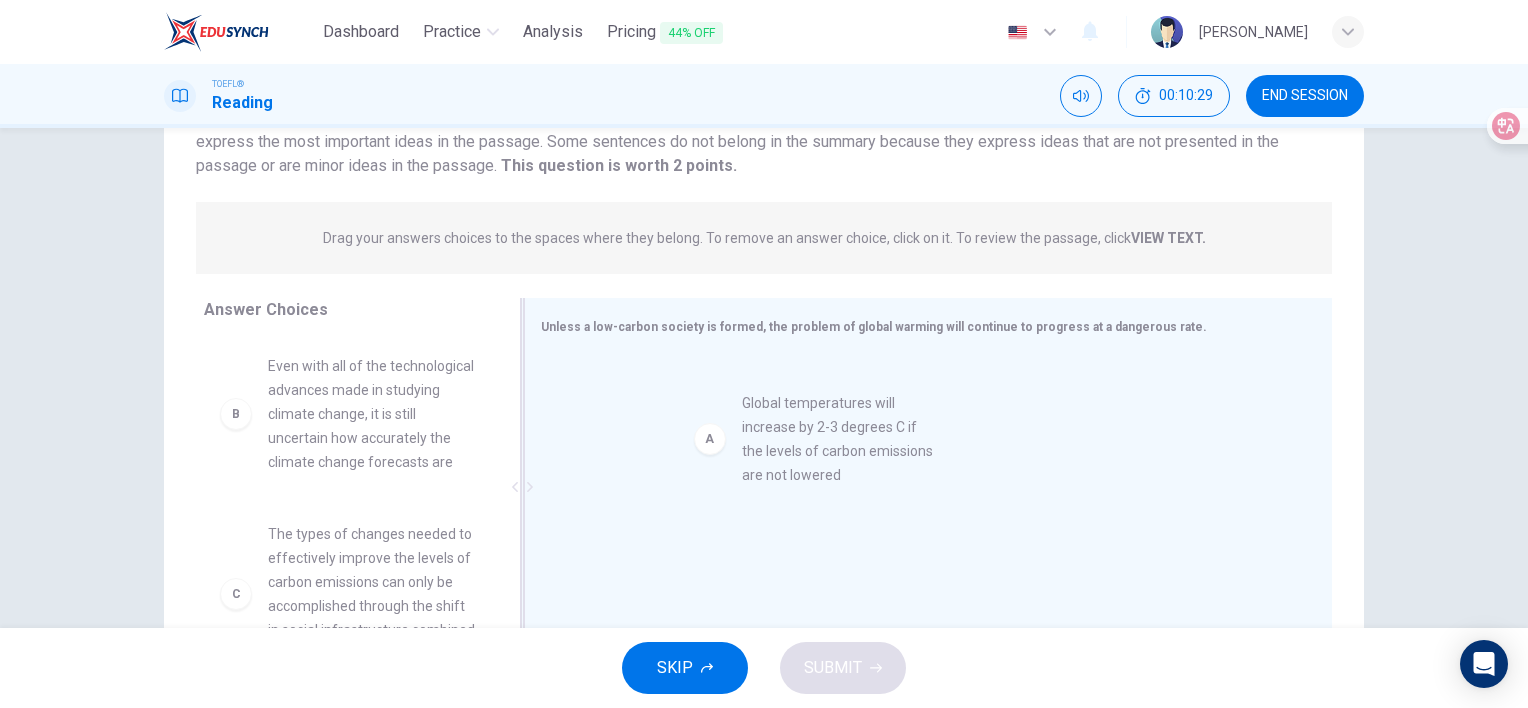 drag, startPoint x: 336, startPoint y: 424, endPoint x: 822, endPoint y: 463, distance: 487.56232 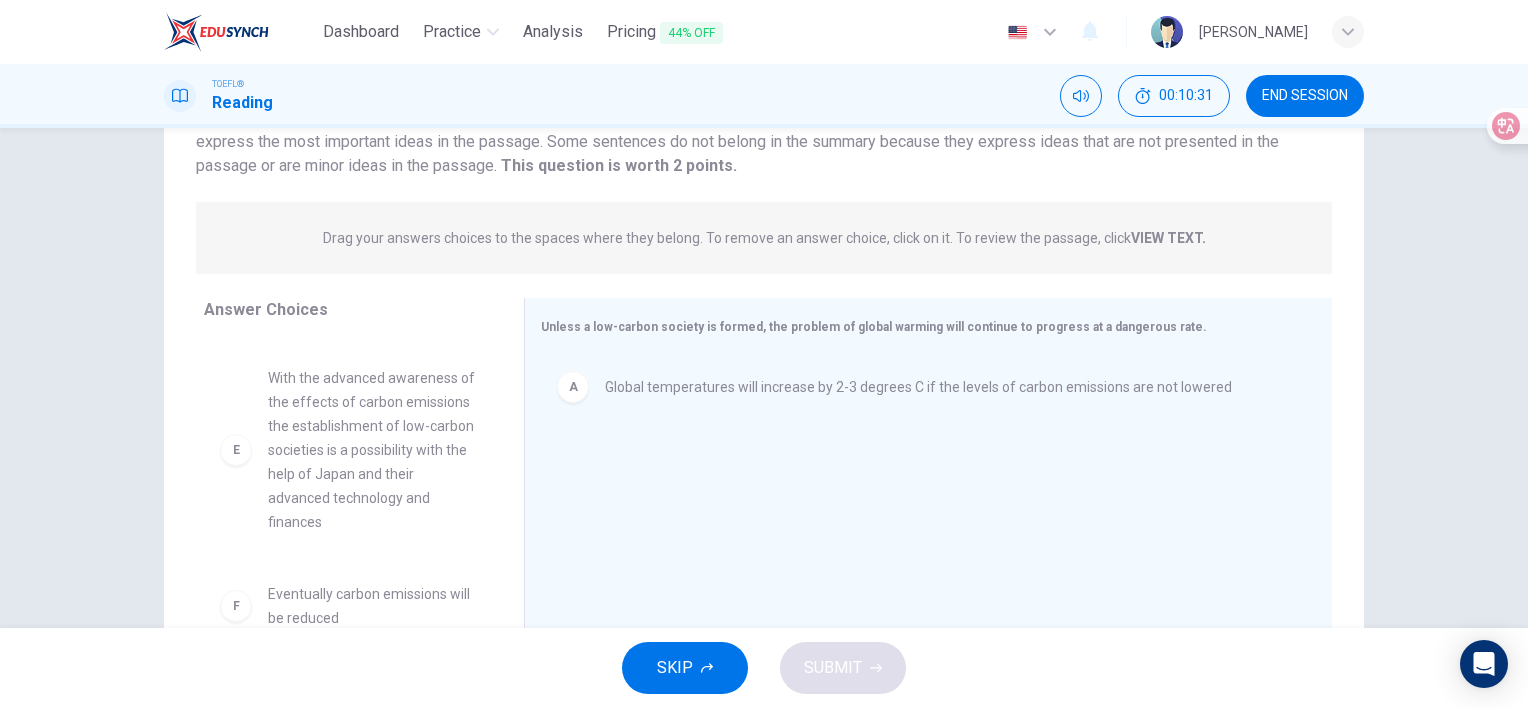 scroll, scrollTop: 516, scrollLeft: 0, axis: vertical 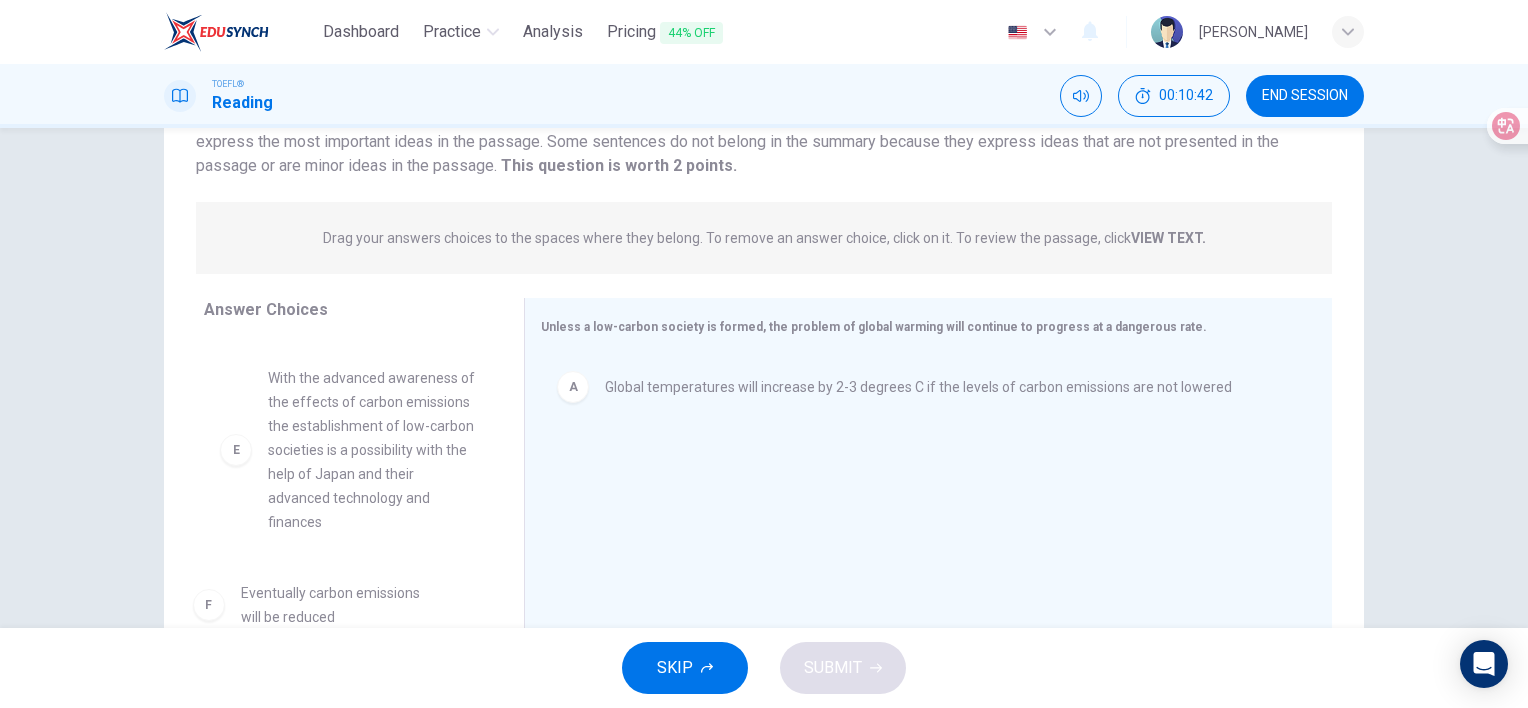 drag, startPoint x: 316, startPoint y: 609, endPoint x: 323, endPoint y: 596, distance: 14.764823 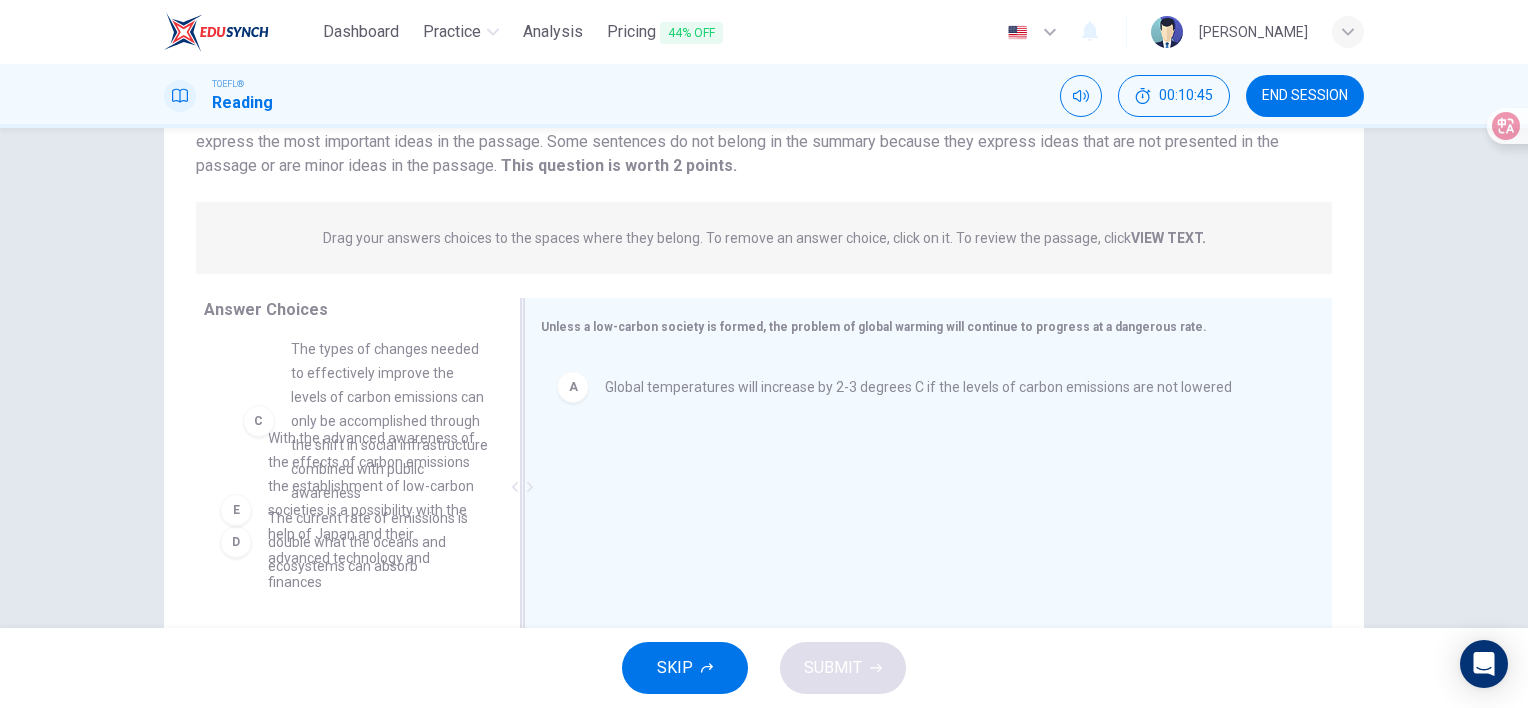 scroll, scrollTop: 214, scrollLeft: 0, axis: vertical 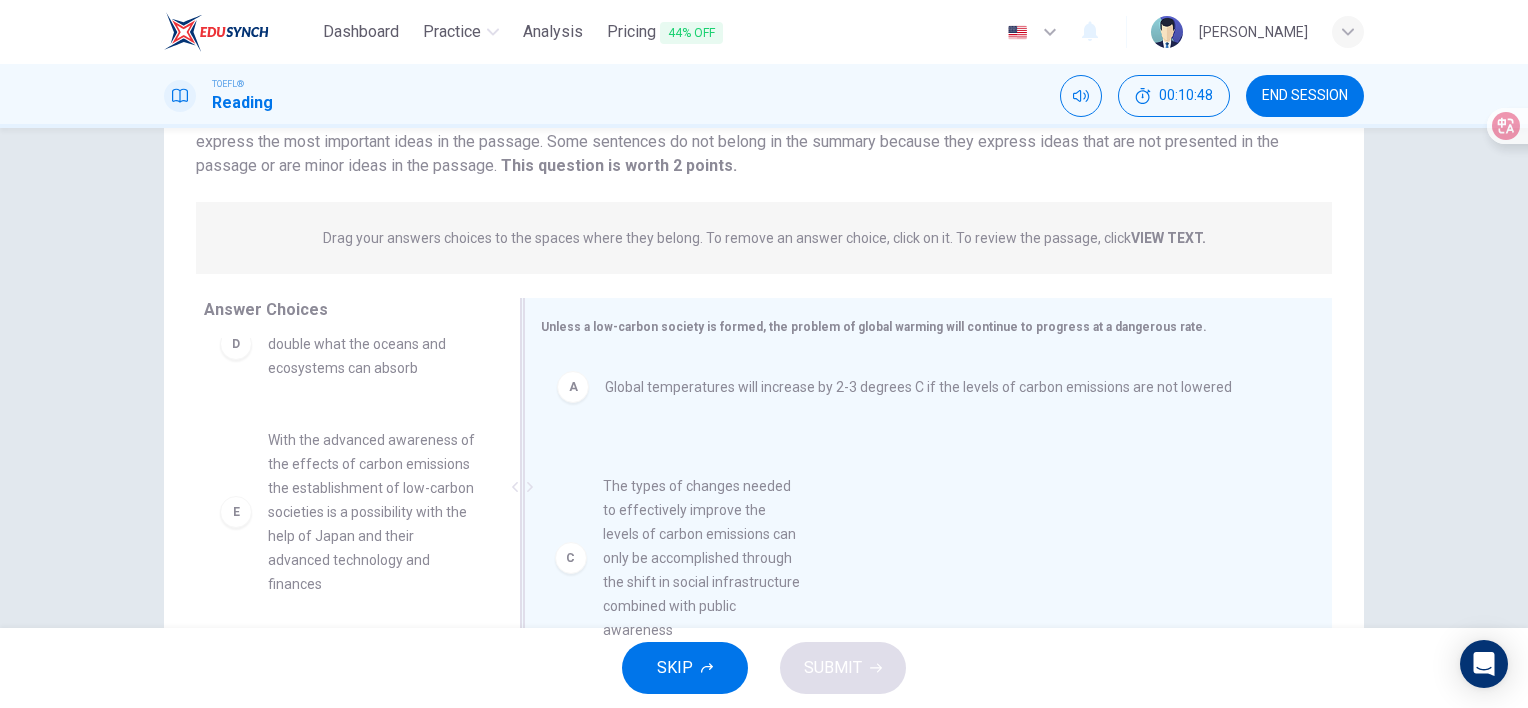 drag, startPoint x: 343, startPoint y: 457, endPoint x: 684, endPoint y: 587, distance: 364.93973 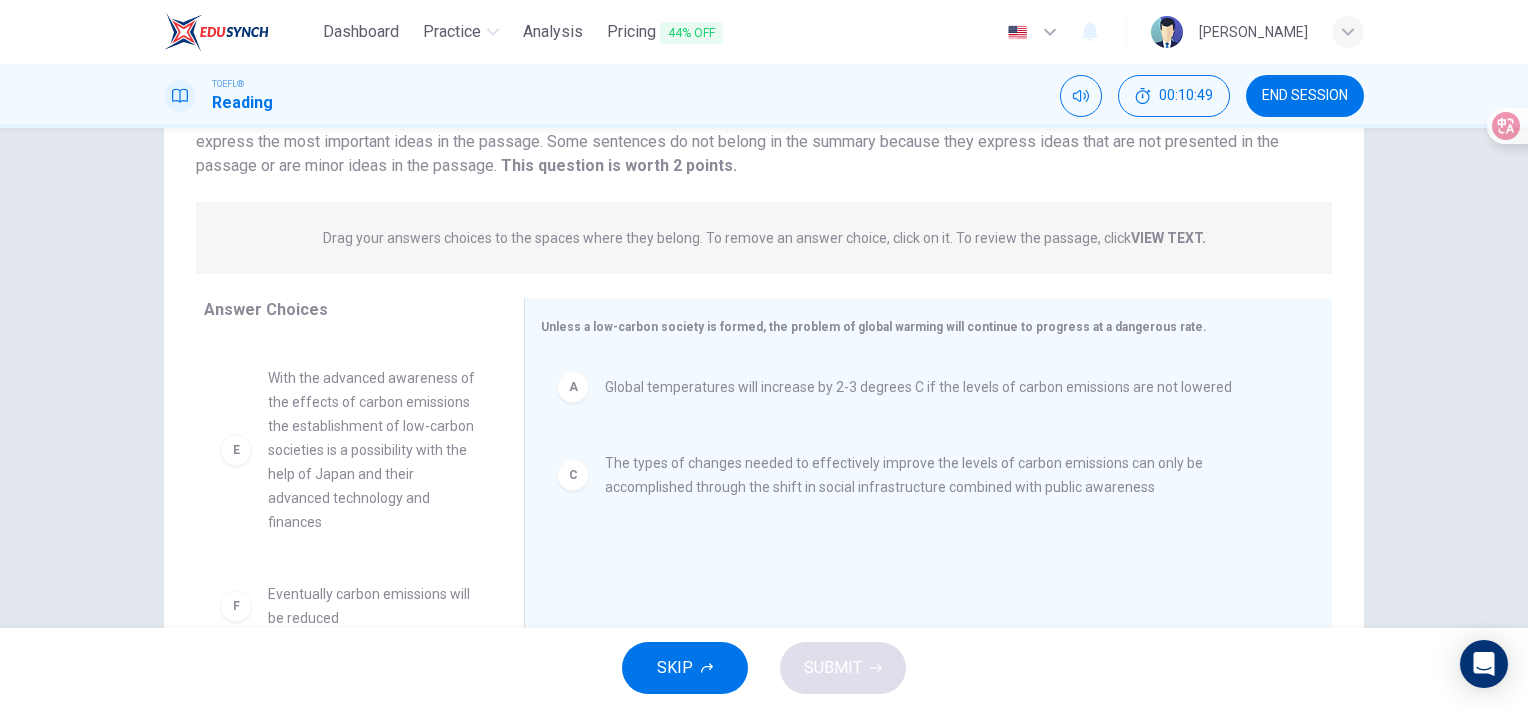 scroll, scrollTop: 300, scrollLeft: 0, axis: vertical 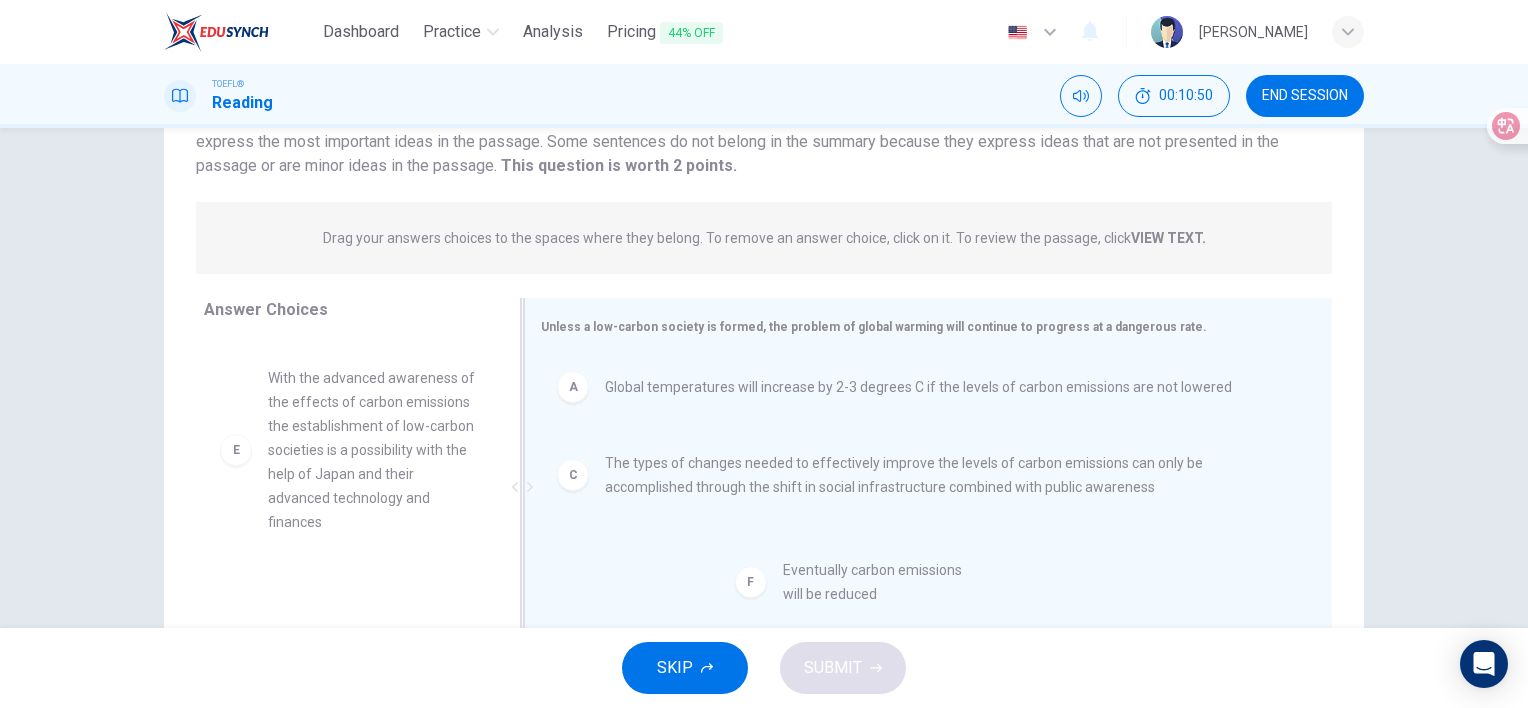 drag, startPoint x: 454, startPoint y: 625, endPoint x: 843, endPoint y: 566, distance: 393.44885 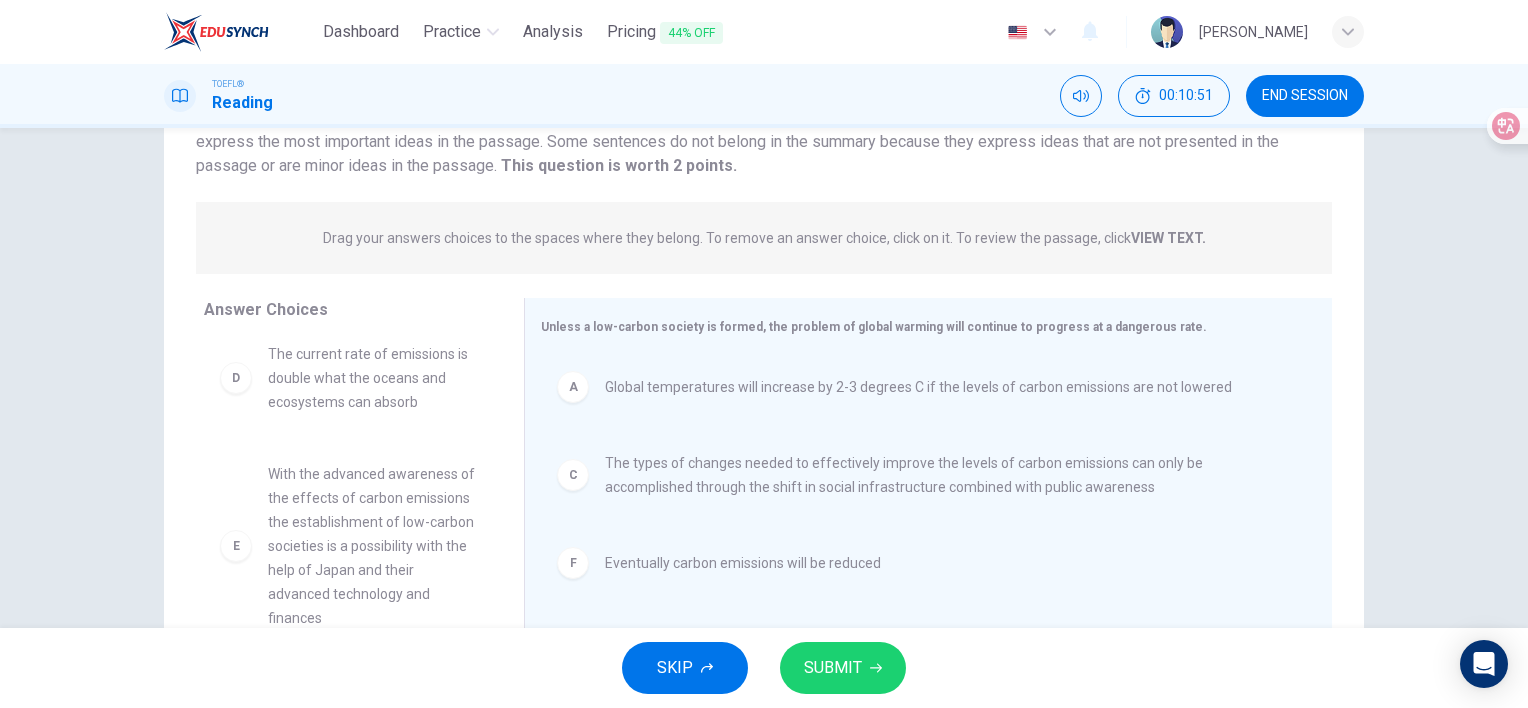 scroll, scrollTop: 204, scrollLeft: 0, axis: vertical 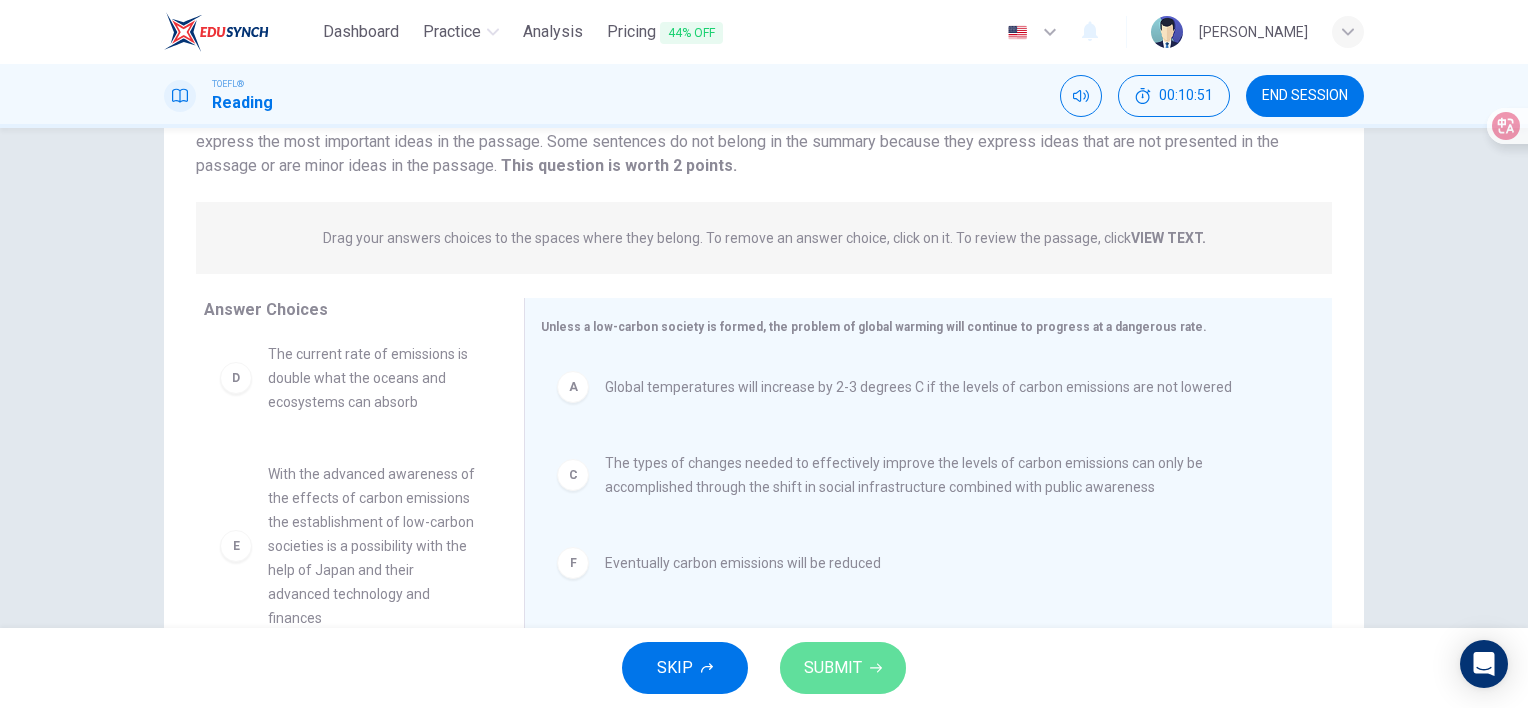click on "SUBMIT" at bounding box center (843, 668) 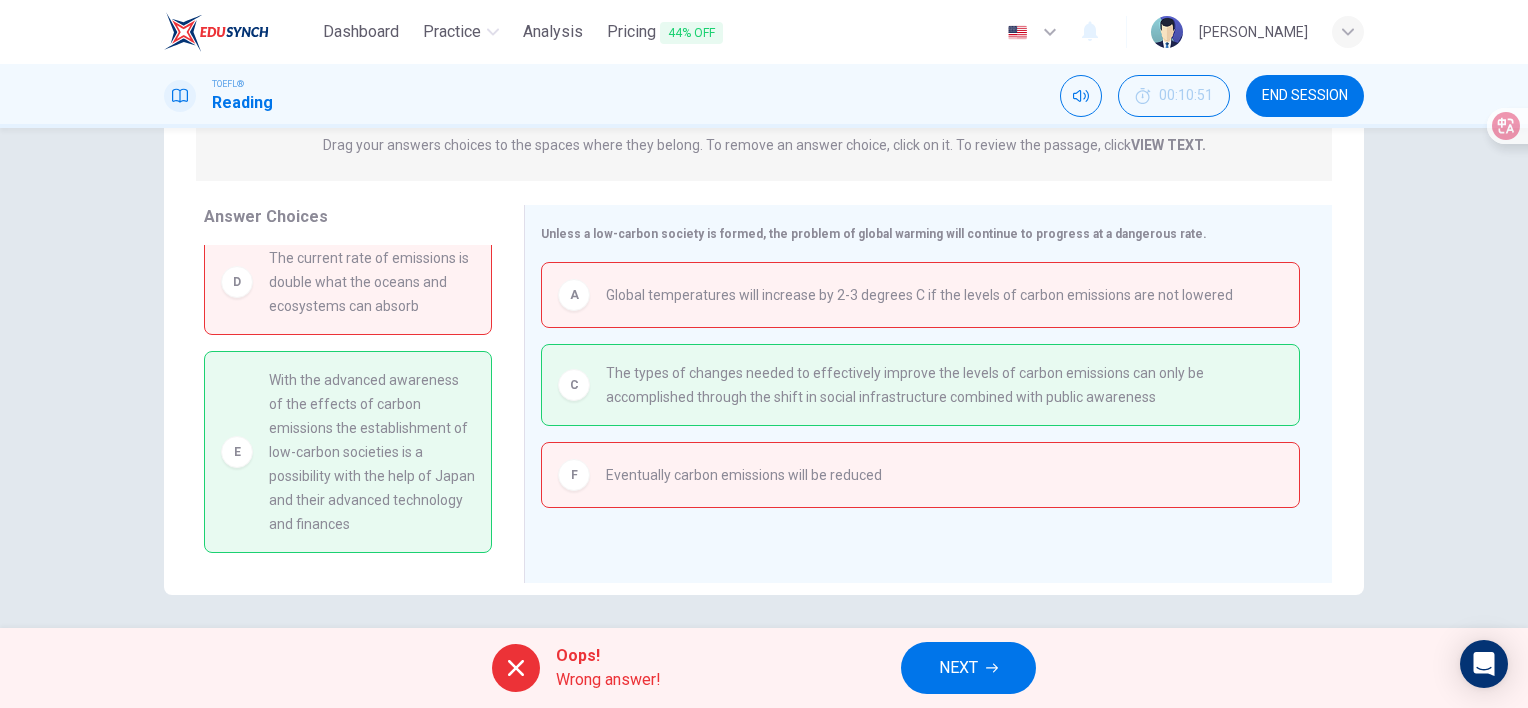 scroll, scrollTop: 275, scrollLeft: 0, axis: vertical 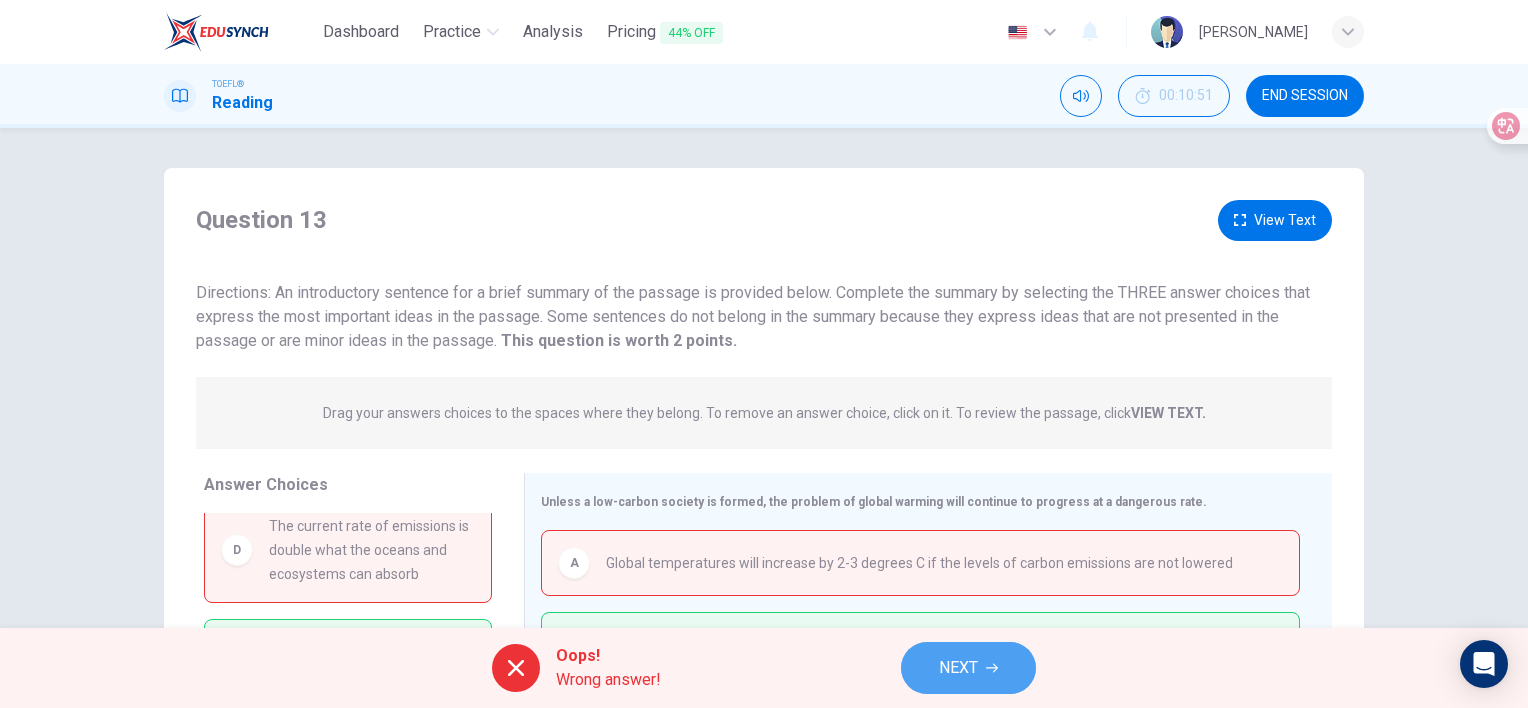 click on "NEXT" at bounding box center [968, 668] 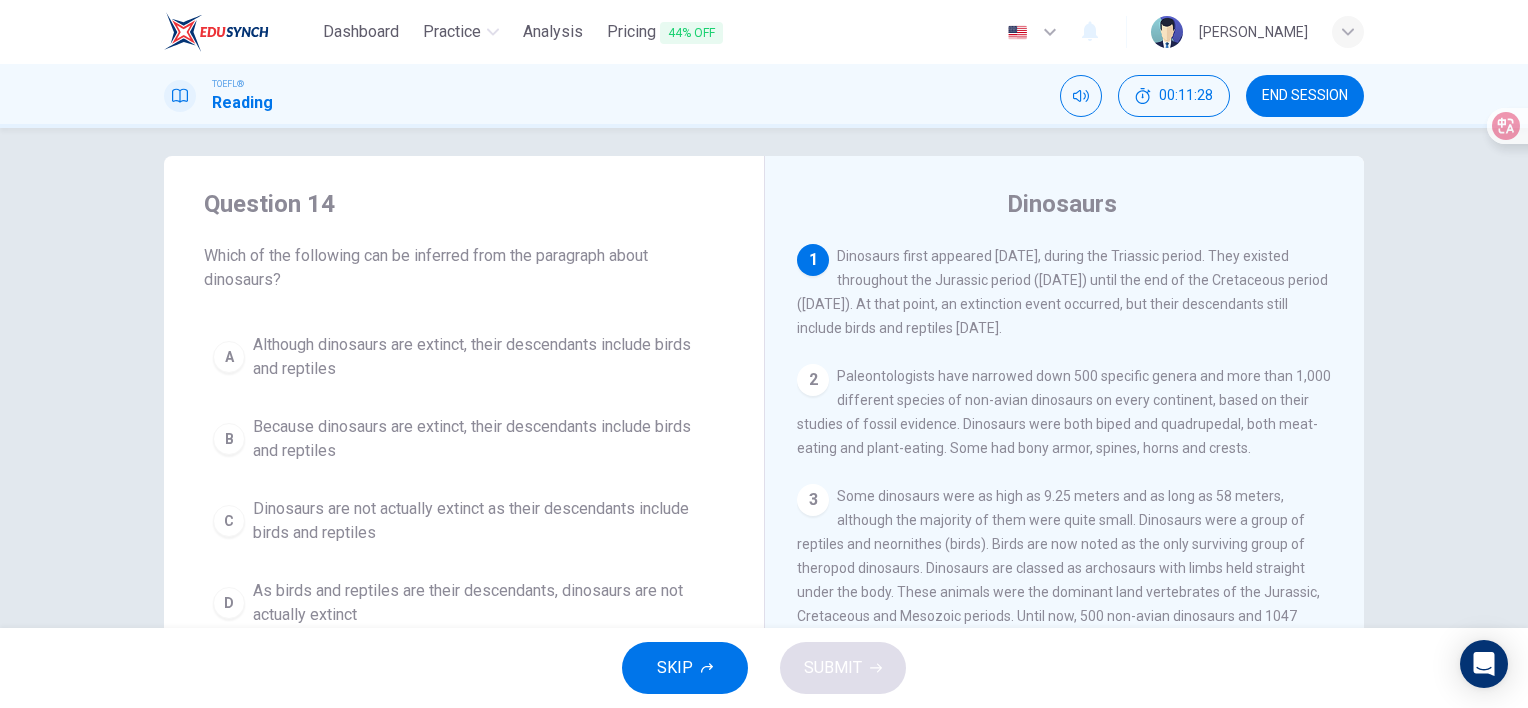 scroll, scrollTop: 0, scrollLeft: 0, axis: both 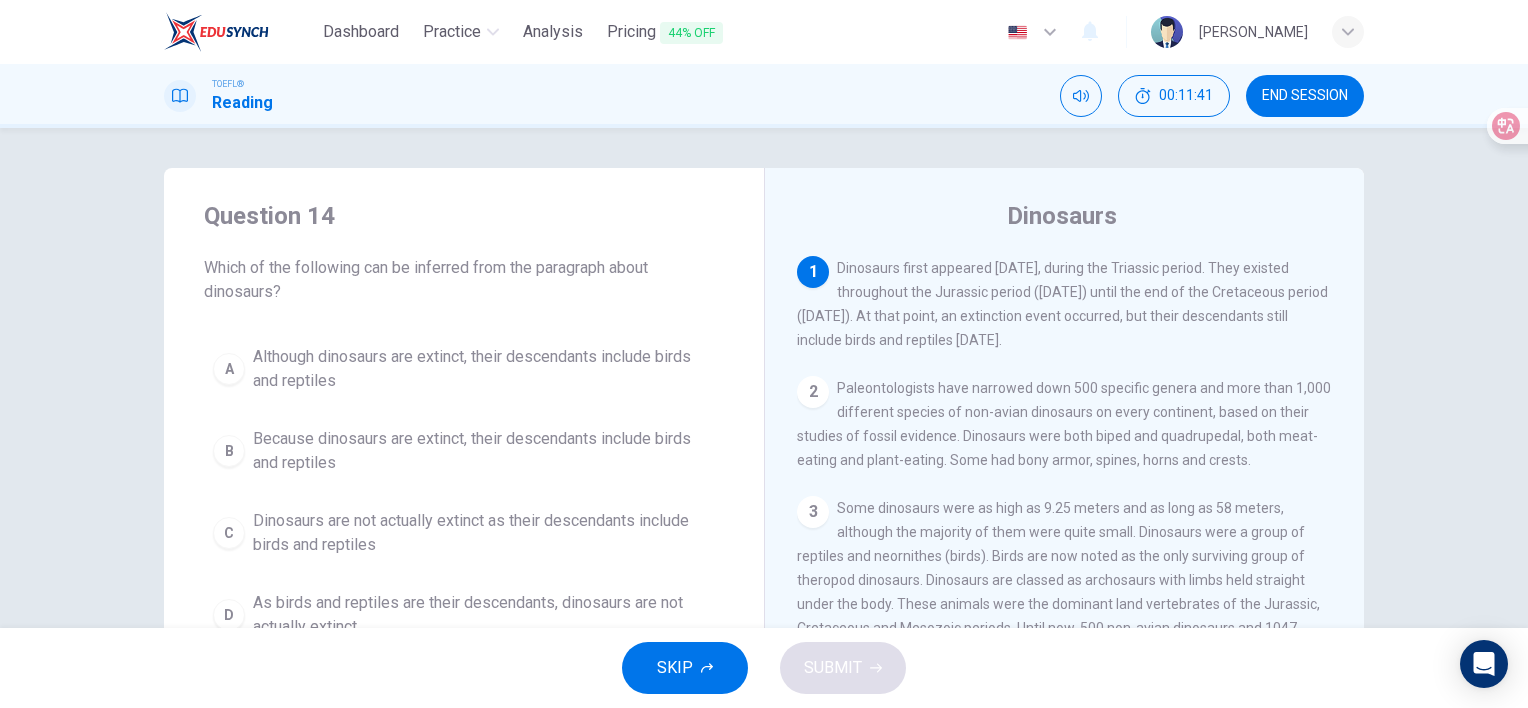 click on "A" at bounding box center [229, 369] 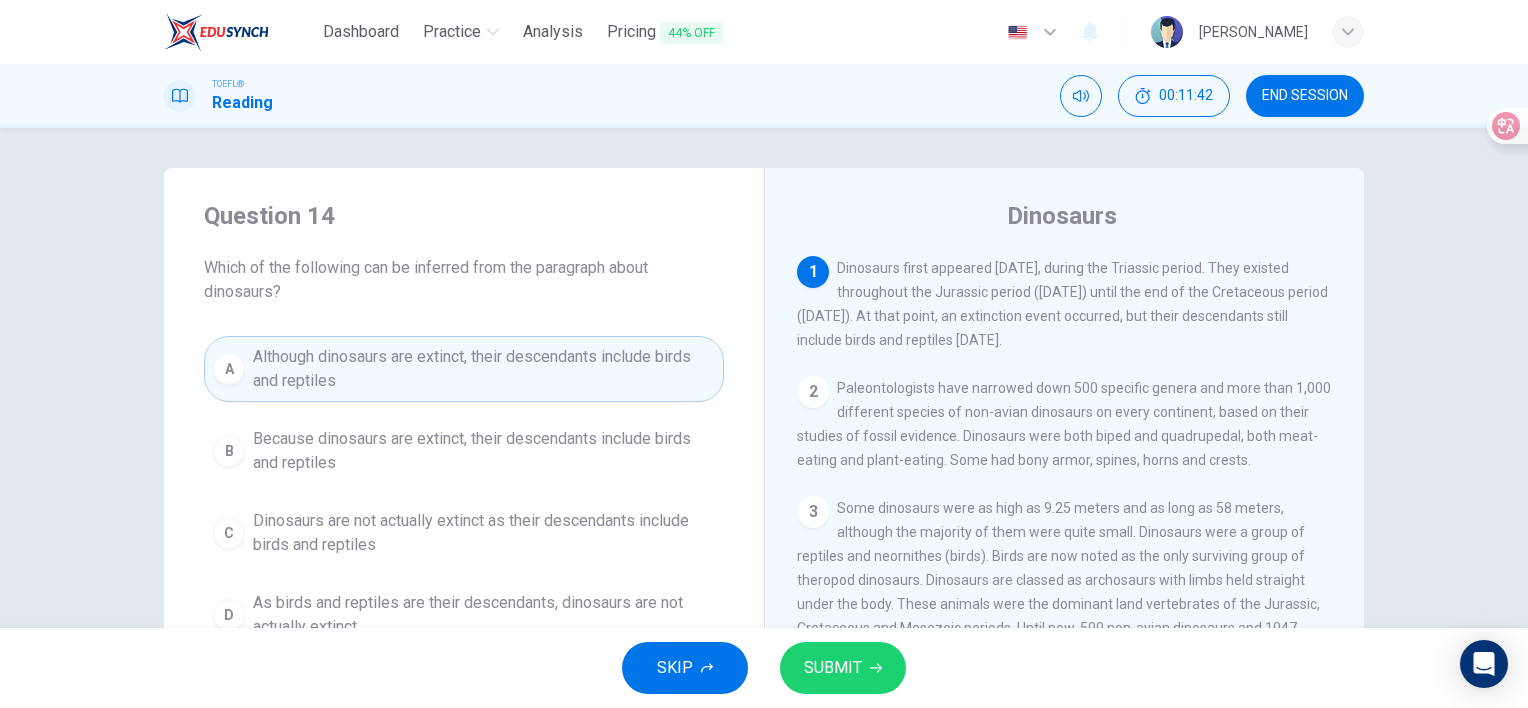 click on "SUBMIT" at bounding box center (843, 668) 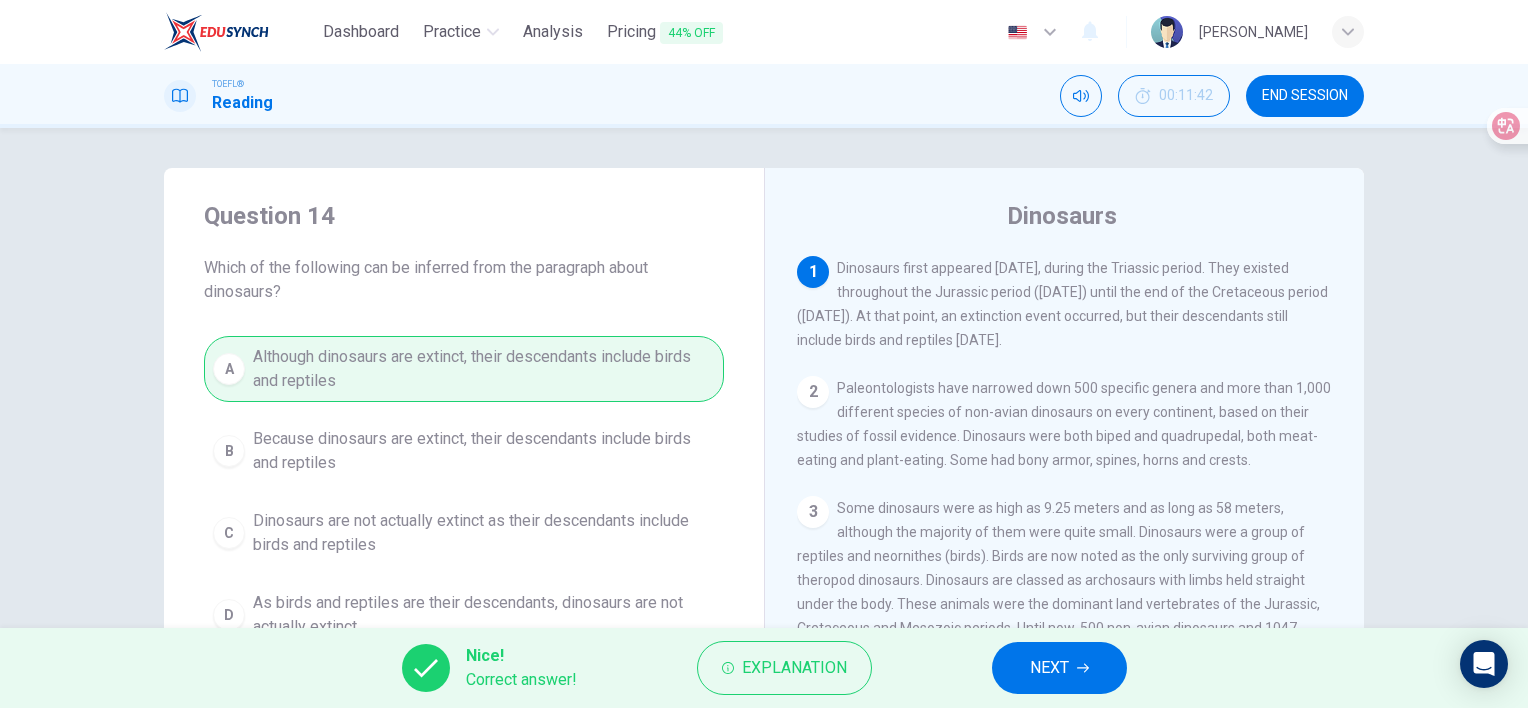 click on "NEXT" at bounding box center [1049, 668] 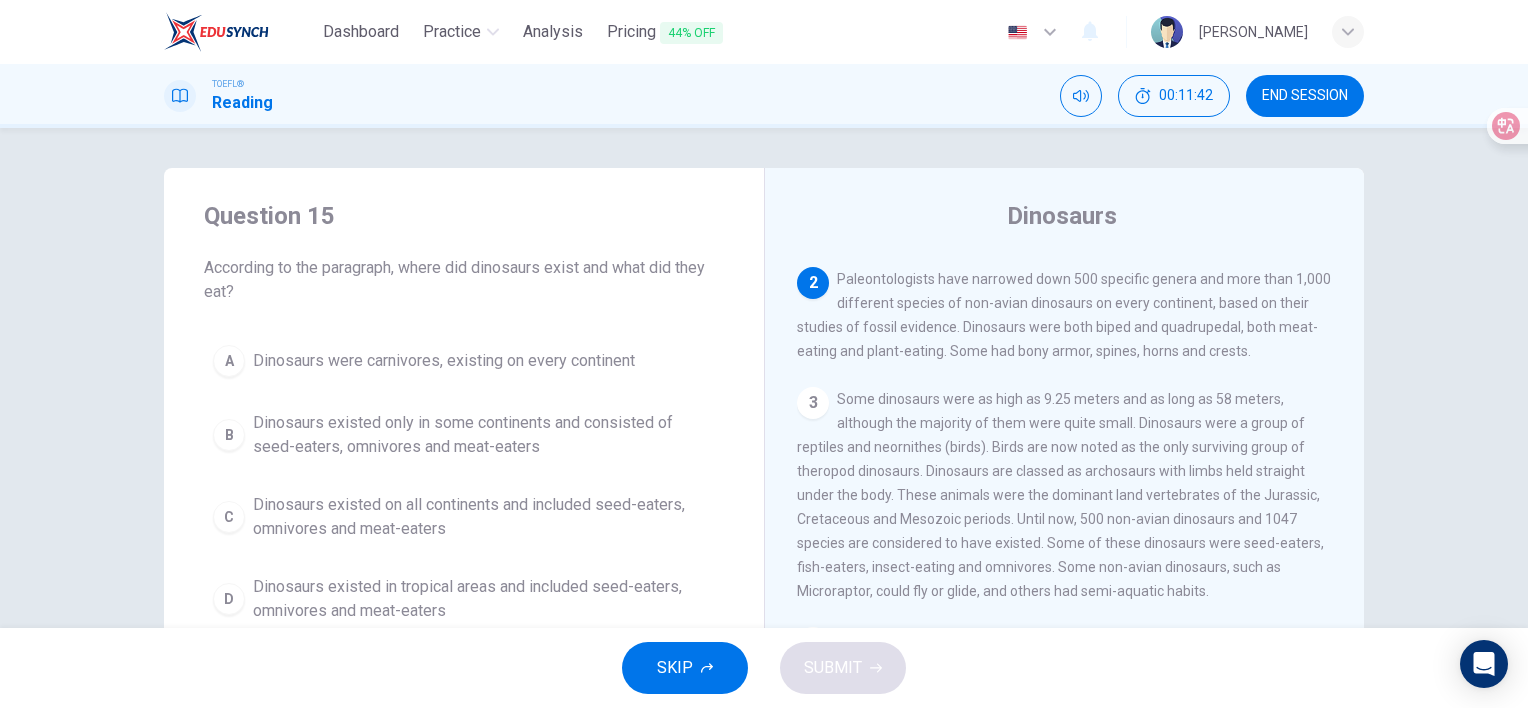 scroll, scrollTop: 123, scrollLeft: 0, axis: vertical 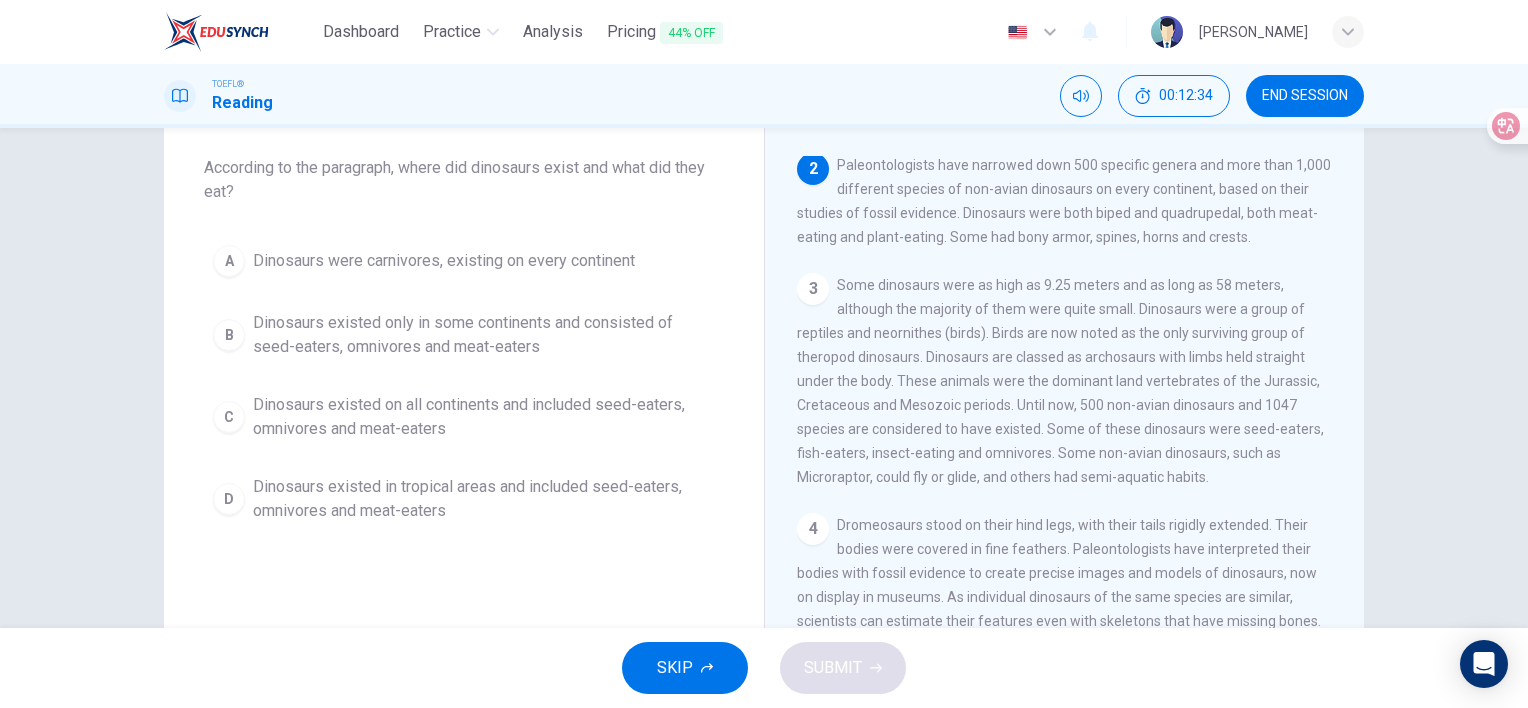 click on "C Dinosaurs existed on all continents and included seed-eaters, omnivores and meat-eaters" at bounding box center (464, 417) 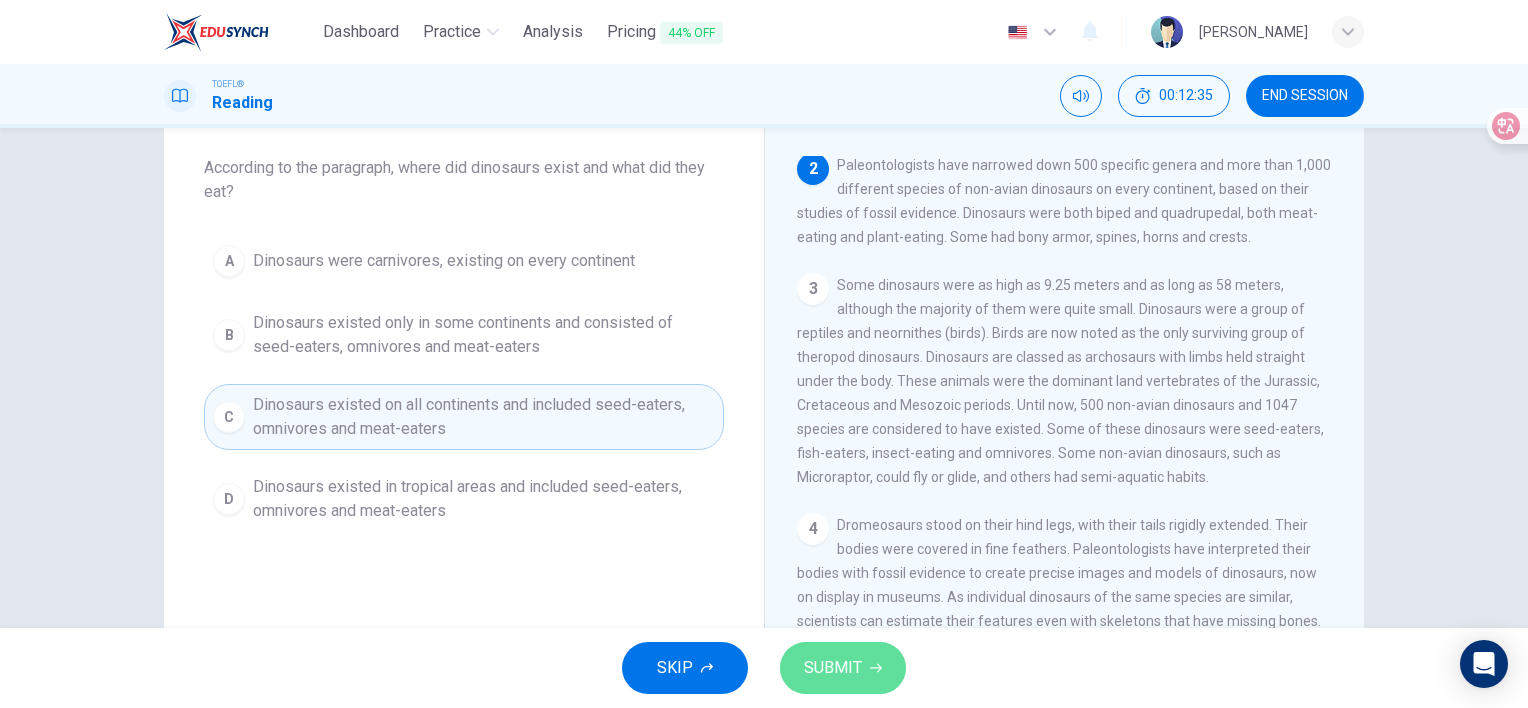 click on "SUBMIT" at bounding box center (833, 668) 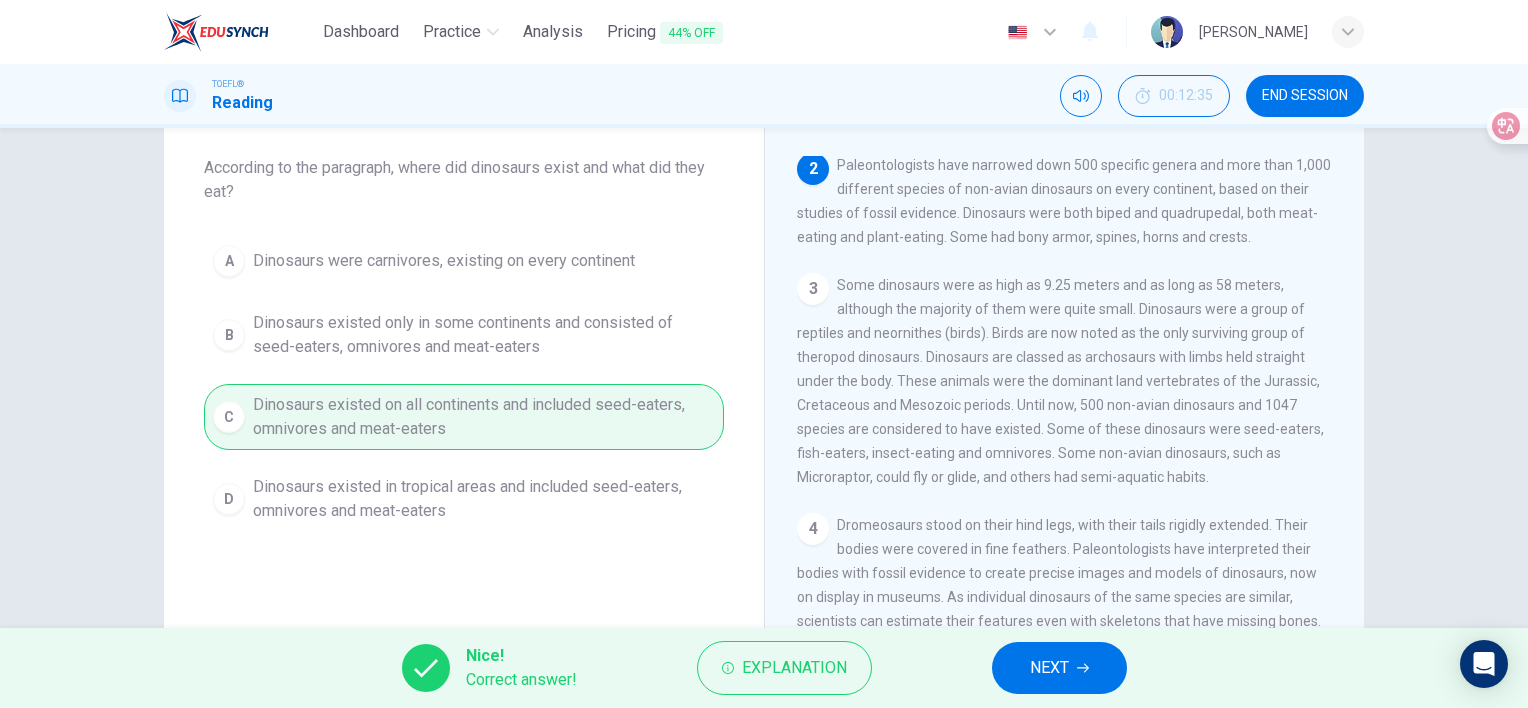 click on "NEXT" at bounding box center [1049, 668] 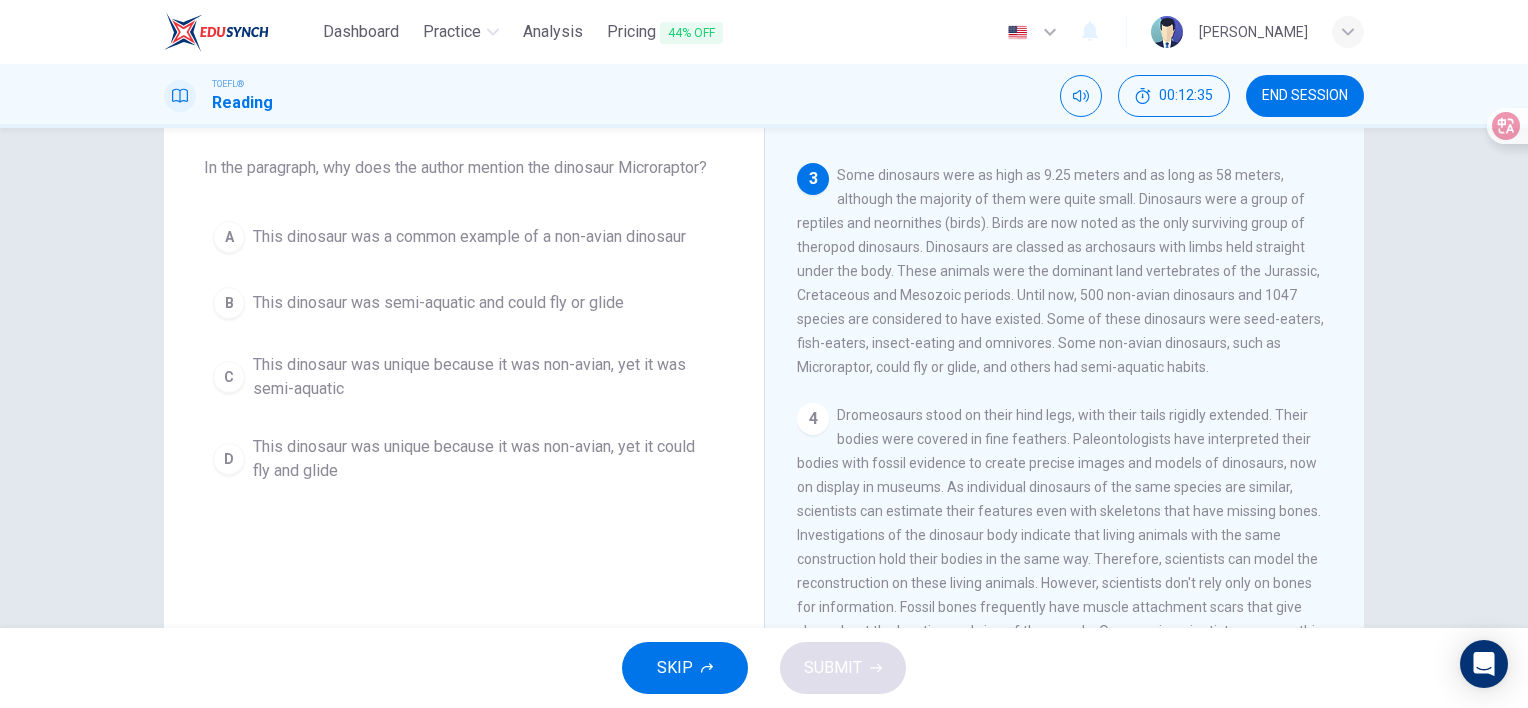 scroll, scrollTop: 246, scrollLeft: 0, axis: vertical 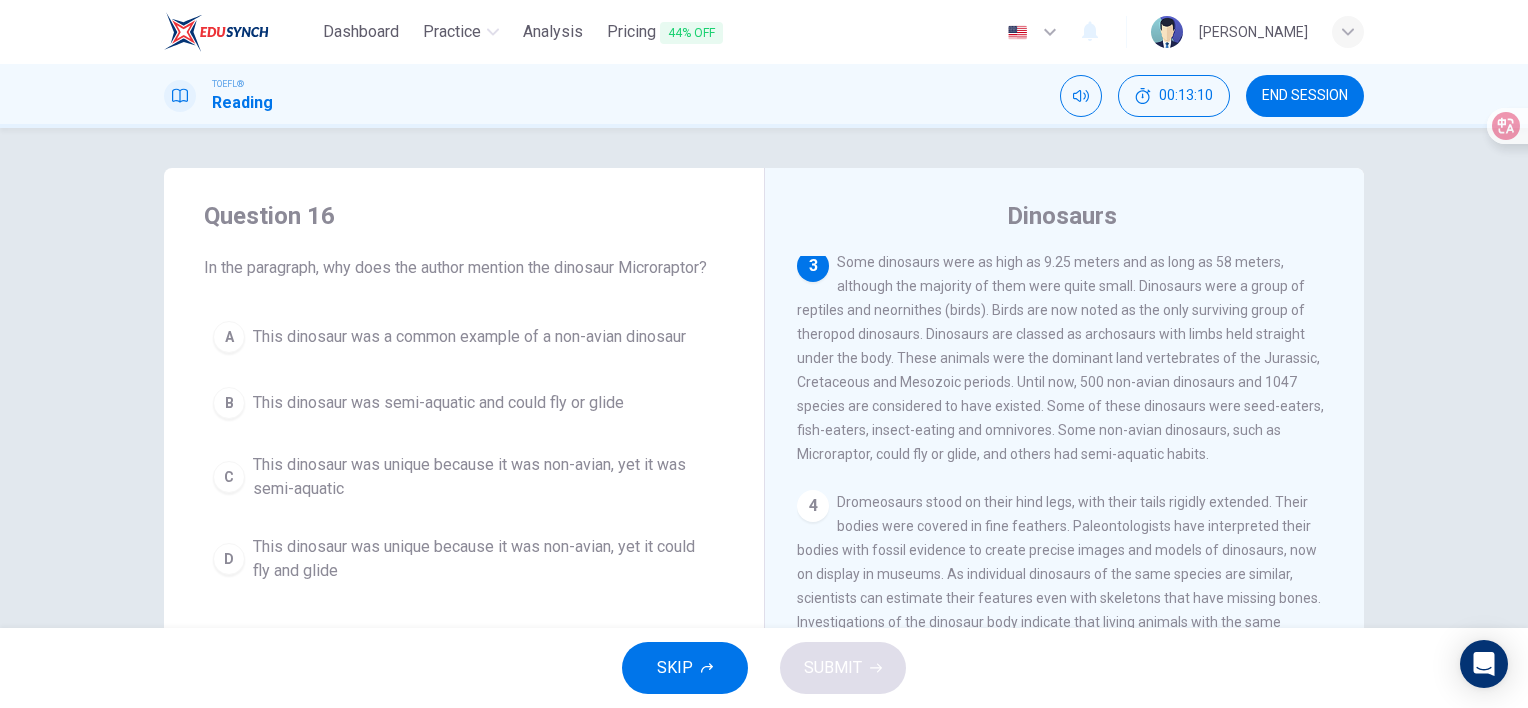 click on "A" at bounding box center (229, 337) 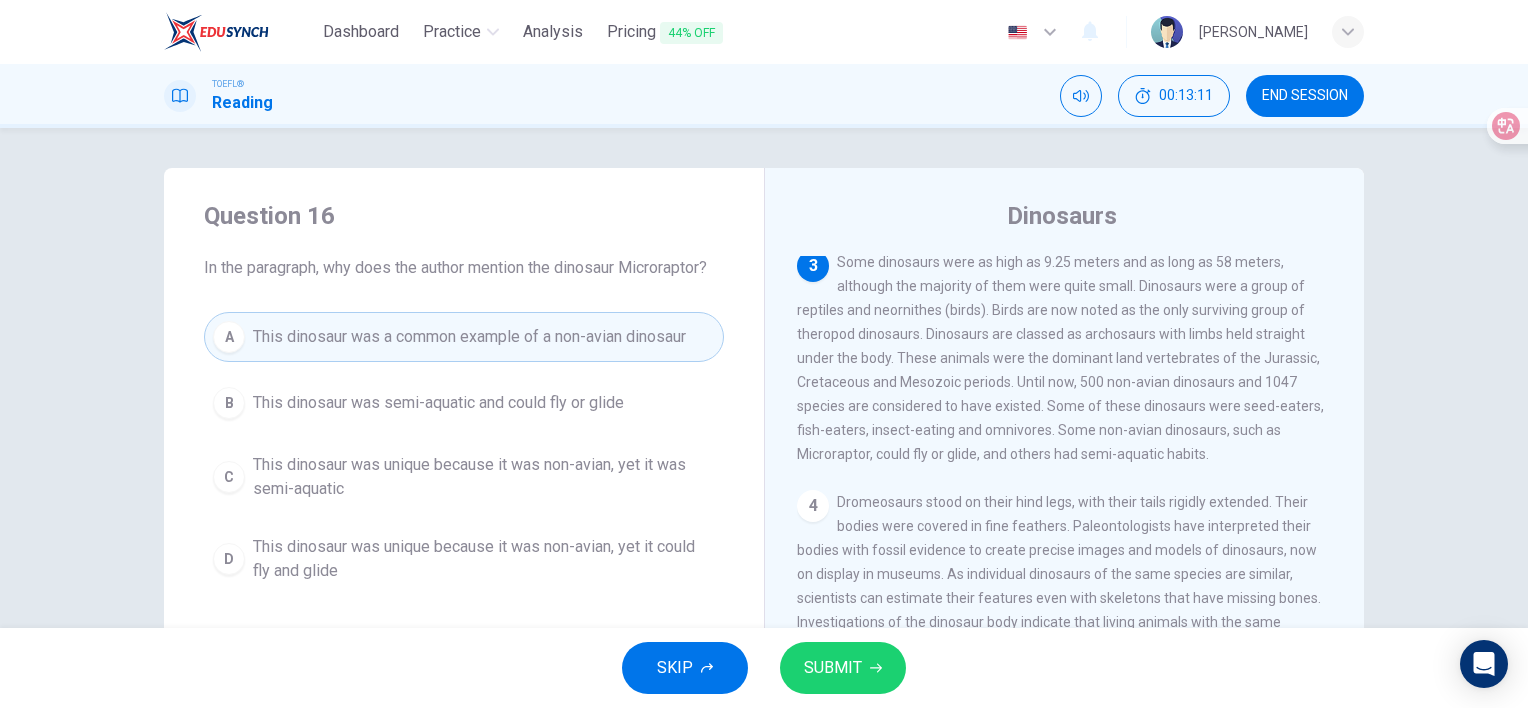 click on "SUBMIT" at bounding box center (833, 668) 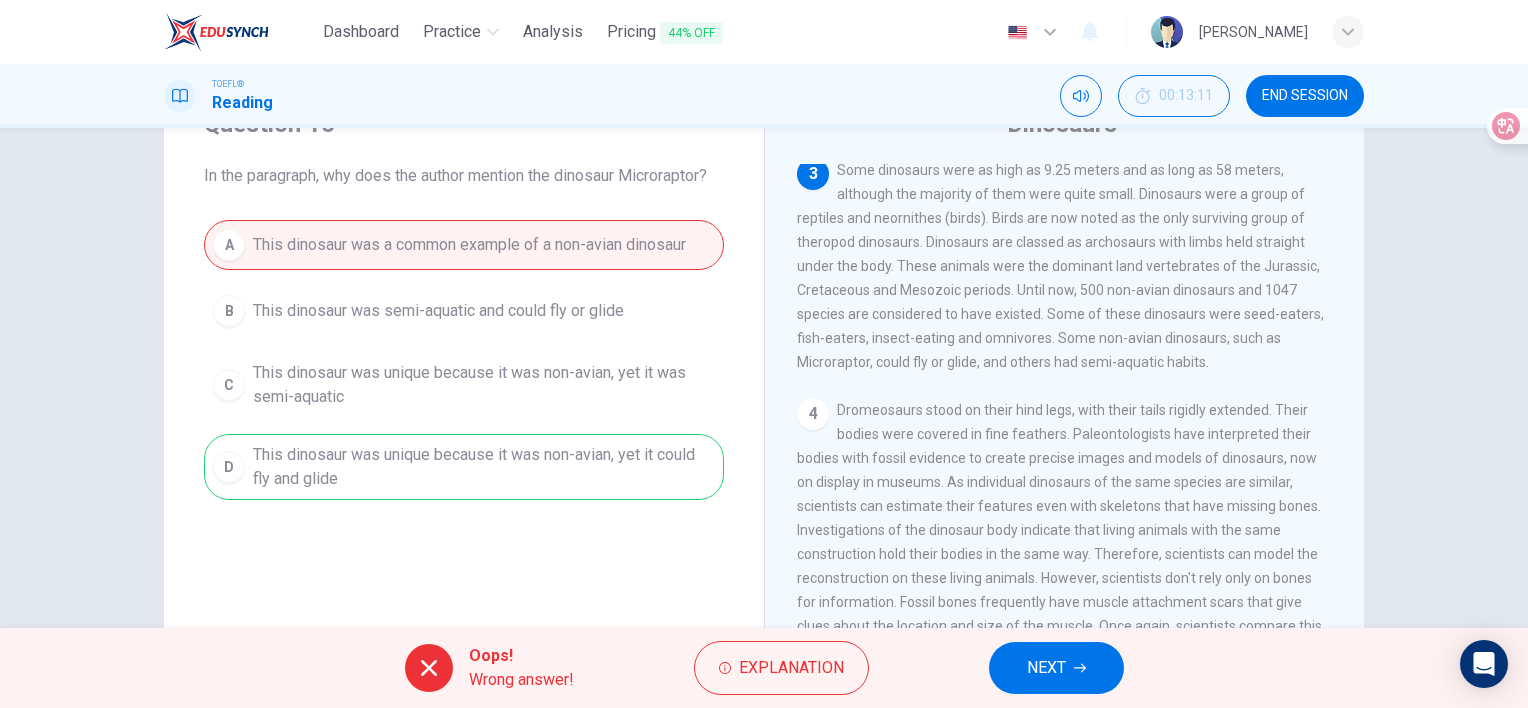 scroll, scrollTop: 100, scrollLeft: 0, axis: vertical 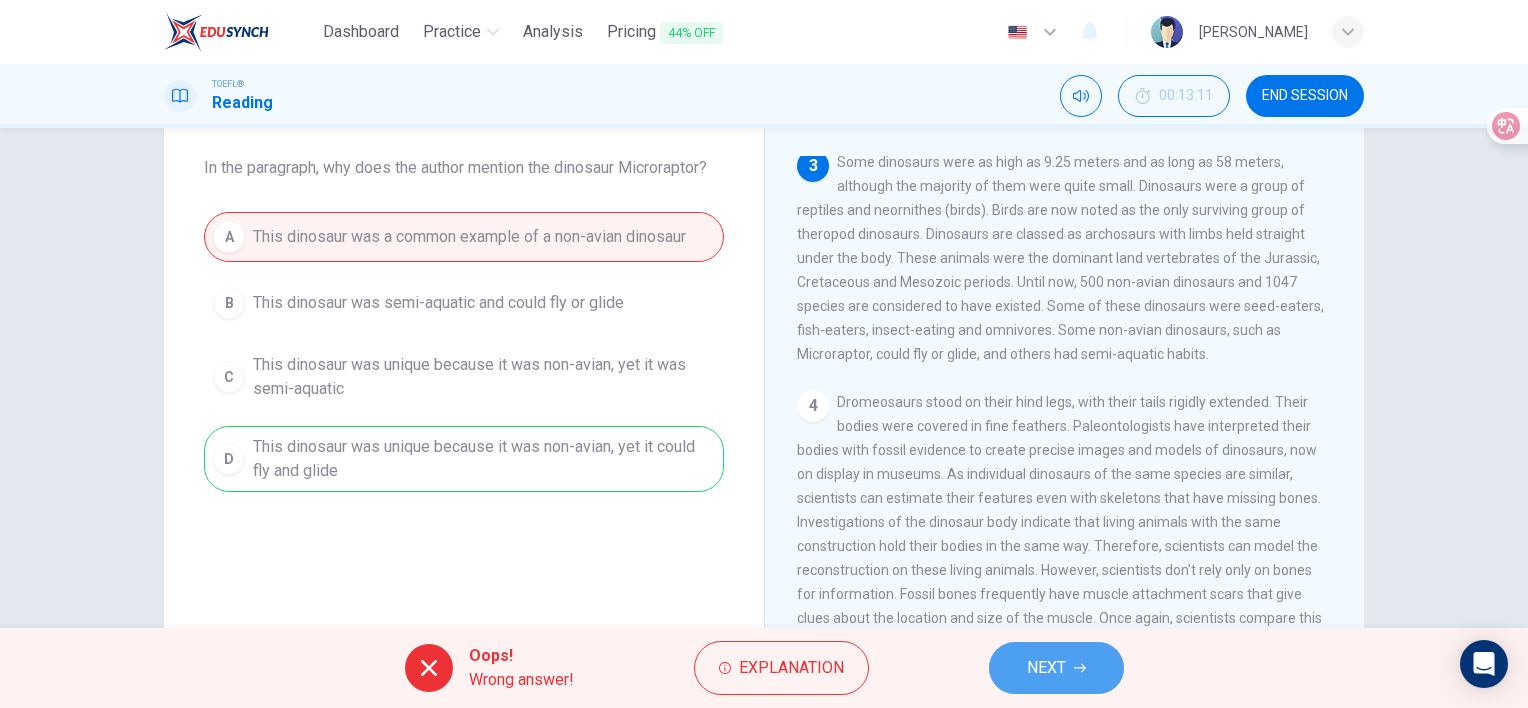 click on "NEXT" at bounding box center [1056, 668] 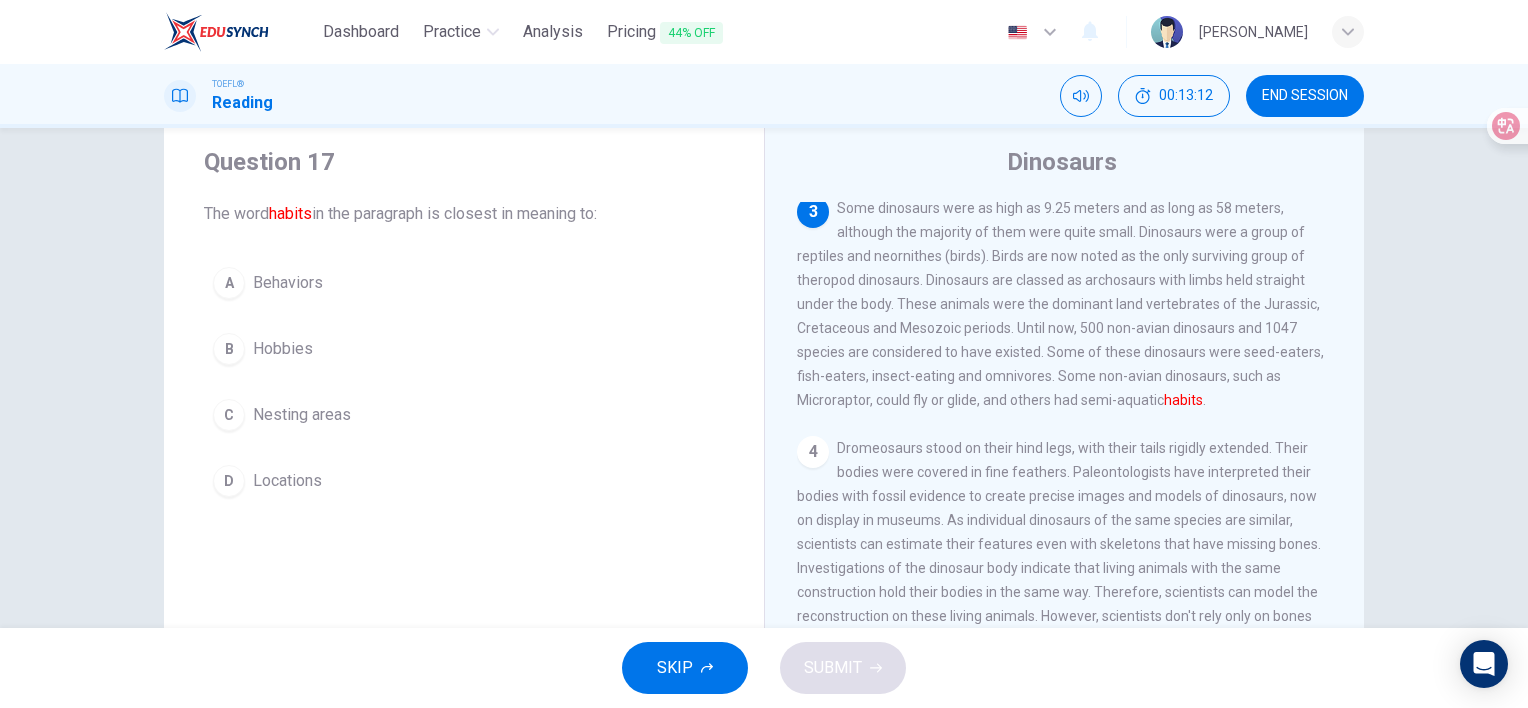 scroll, scrollTop: 0, scrollLeft: 0, axis: both 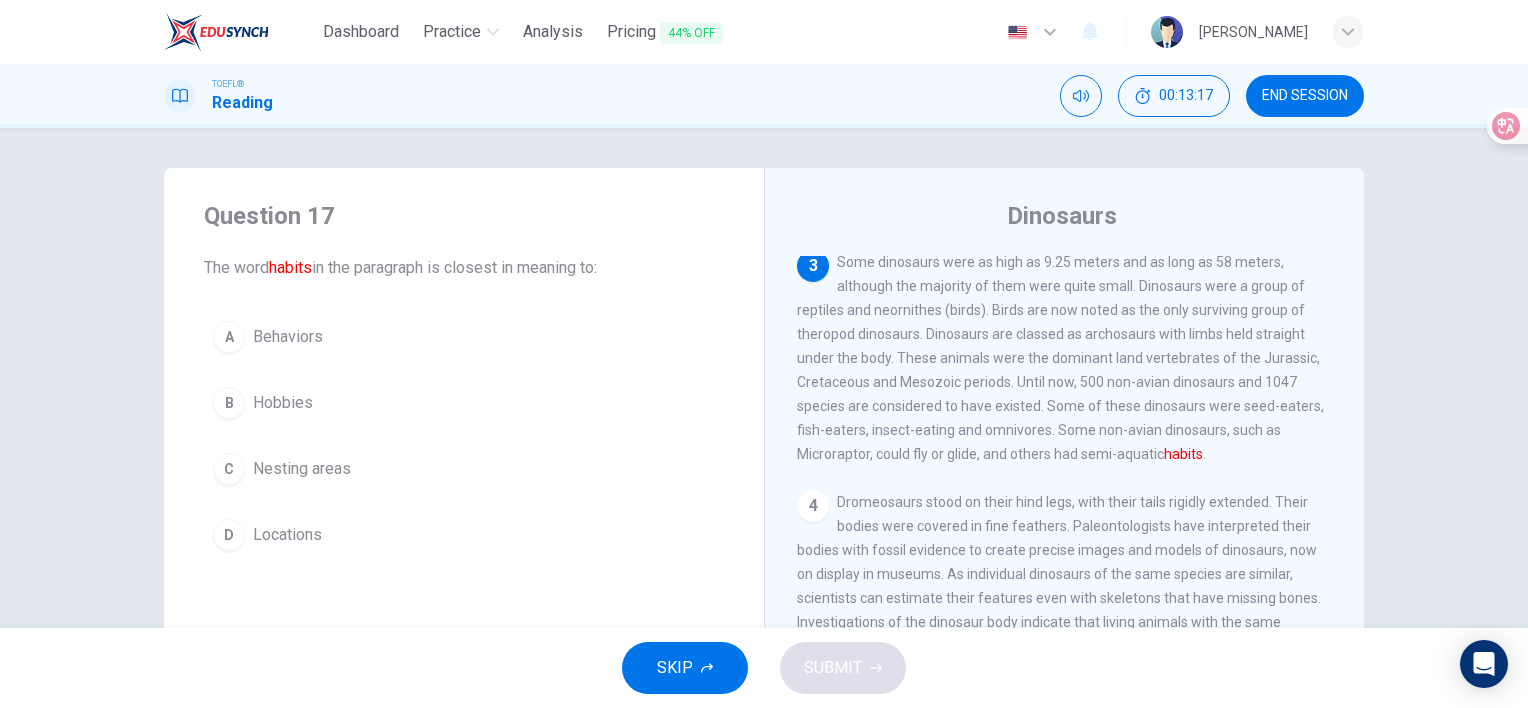 click on "A" at bounding box center [229, 337] 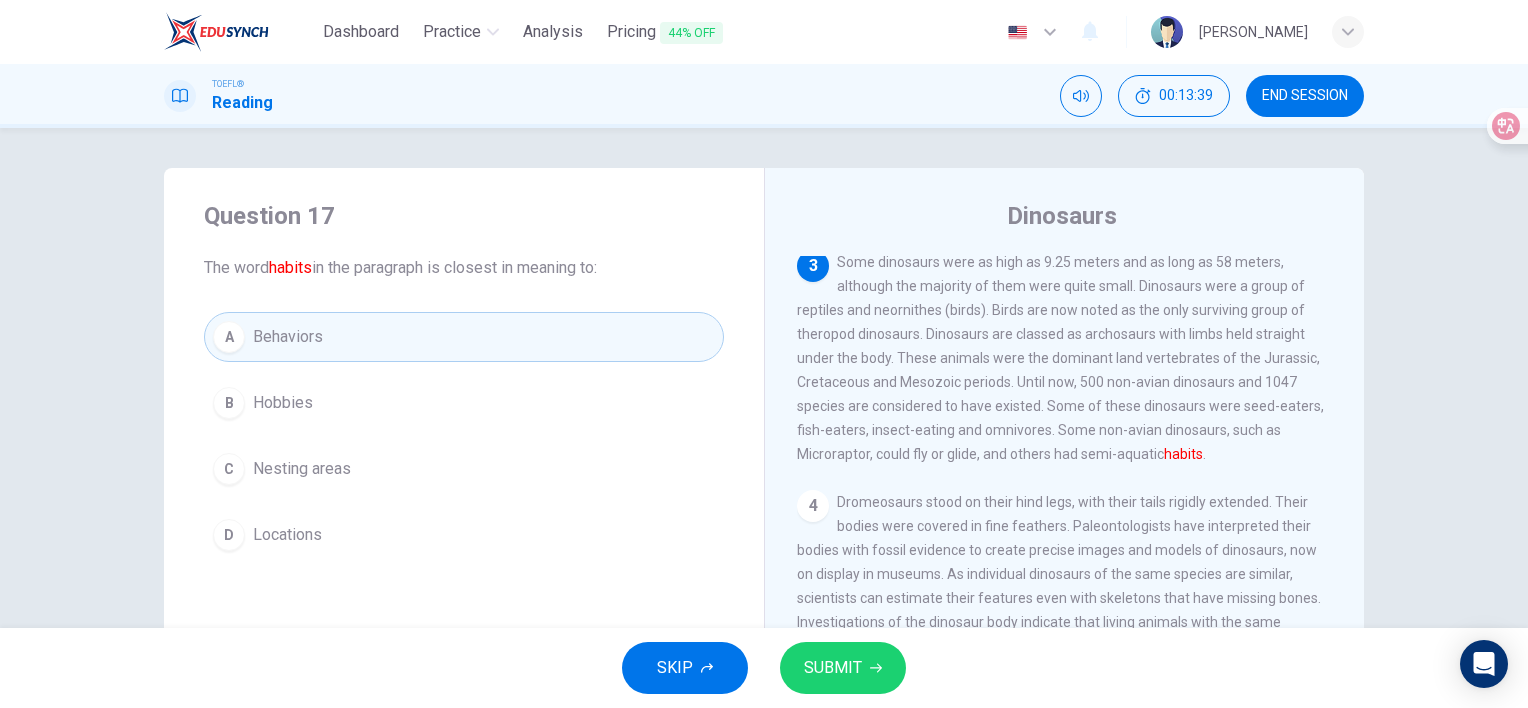 click on "SUBMIT" at bounding box center (843, 668) 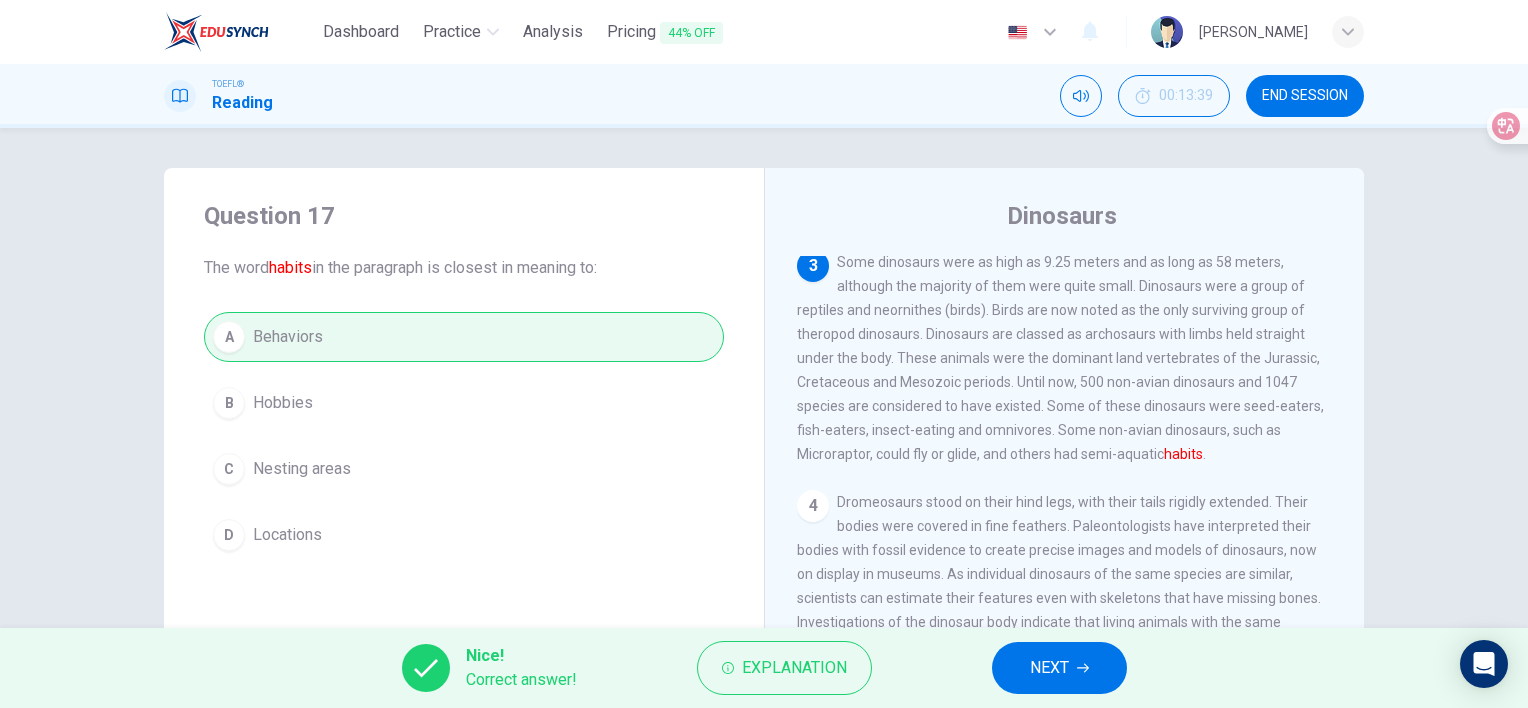 click on "NEXT" at bounding box center [1049, 668] 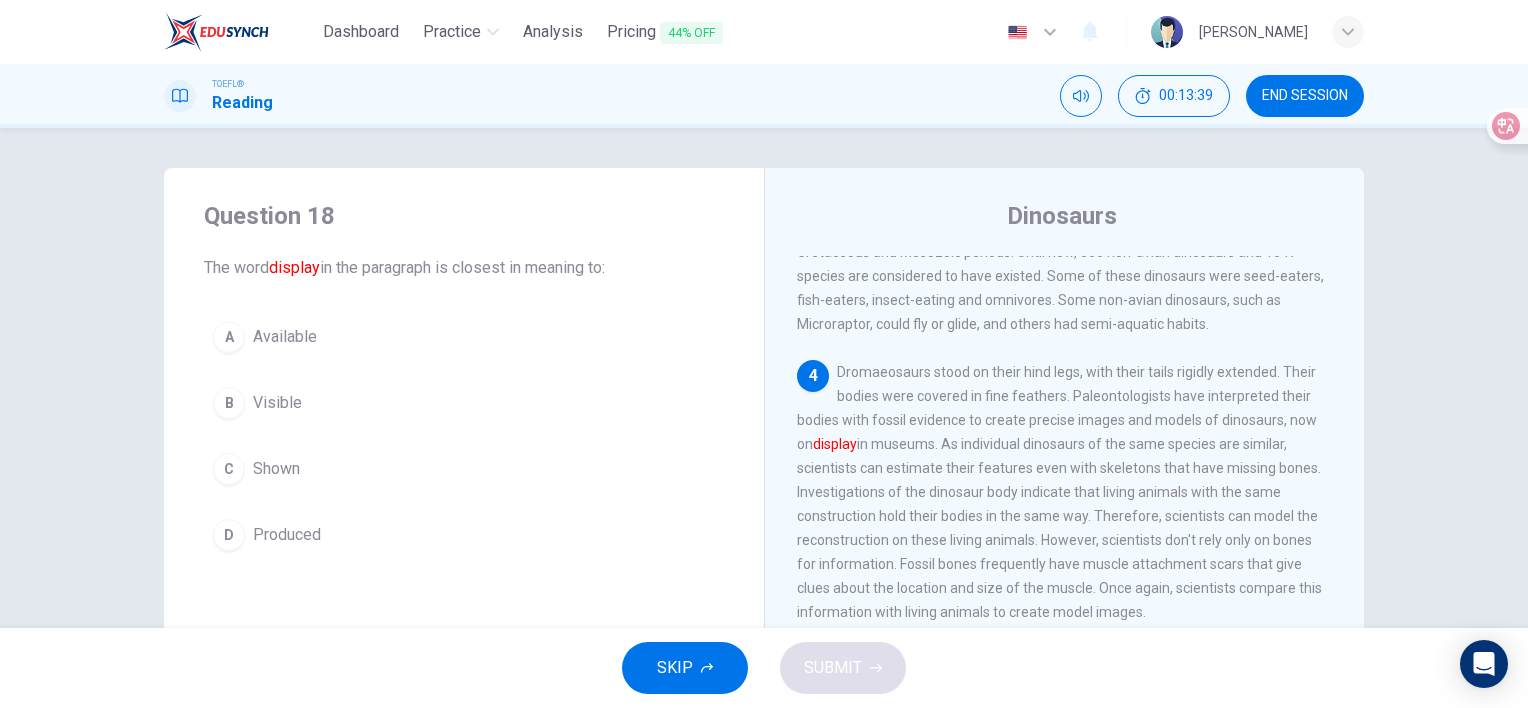 scroll, scrollTop: 391, scrollLeft: 0, axis: vertical 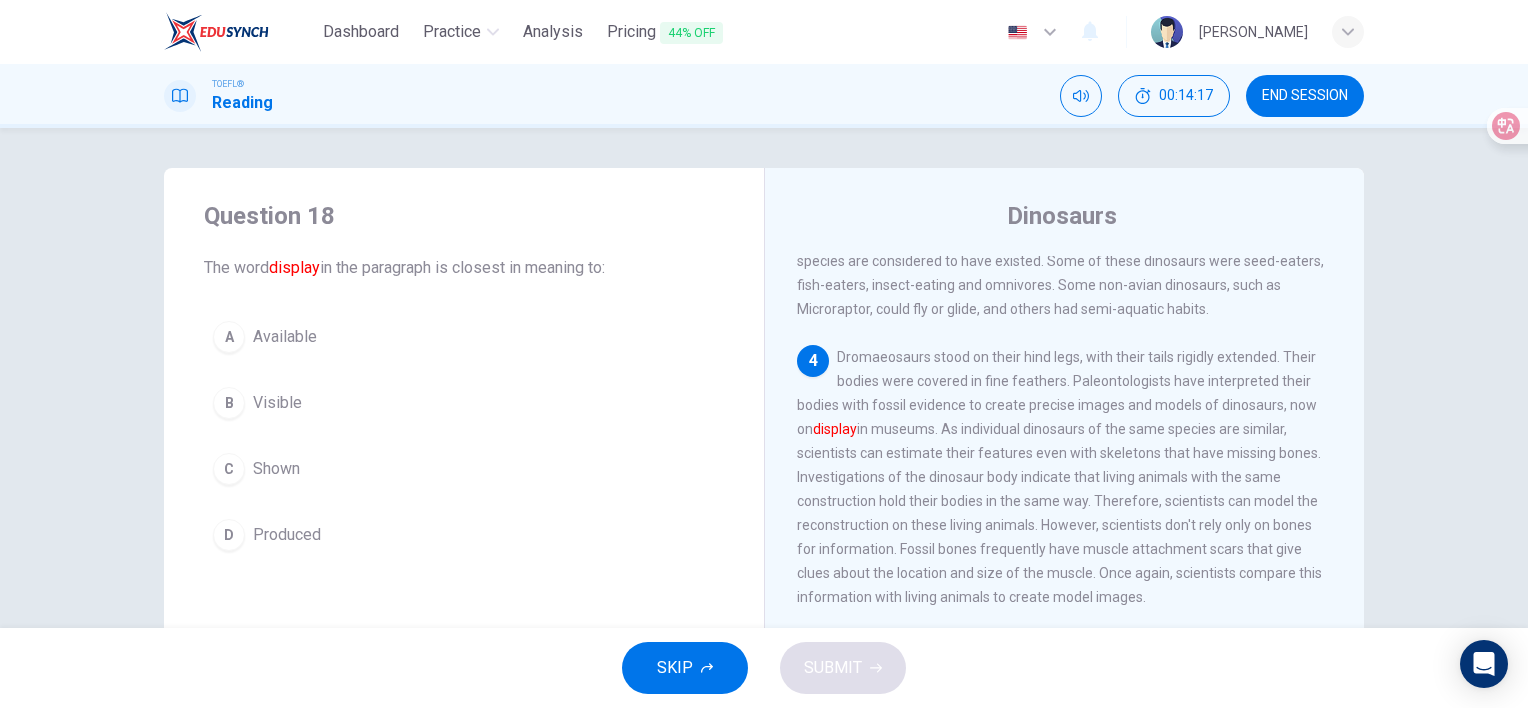 click on "C" at bounding box center (229, 469) 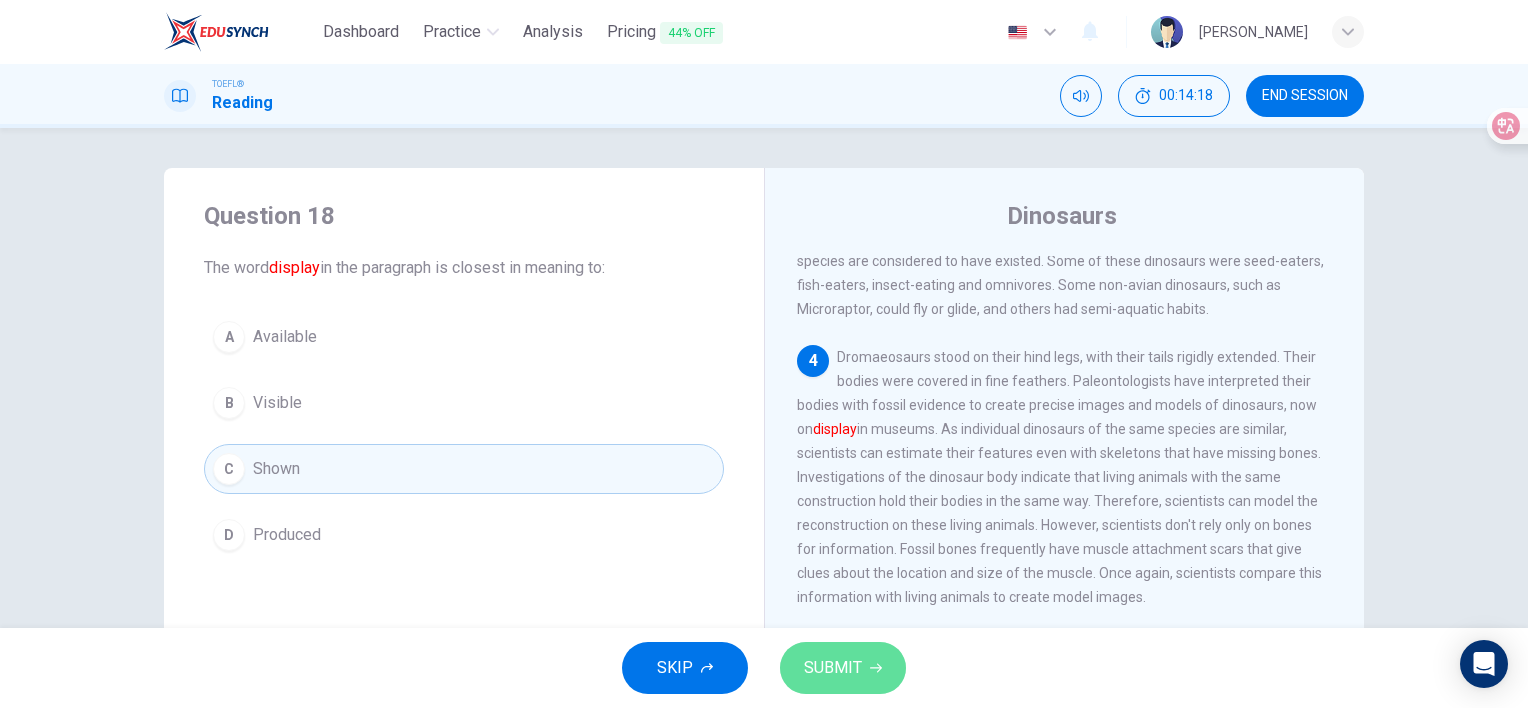 click on "SUBMIT" at bounding box center (843, 668) 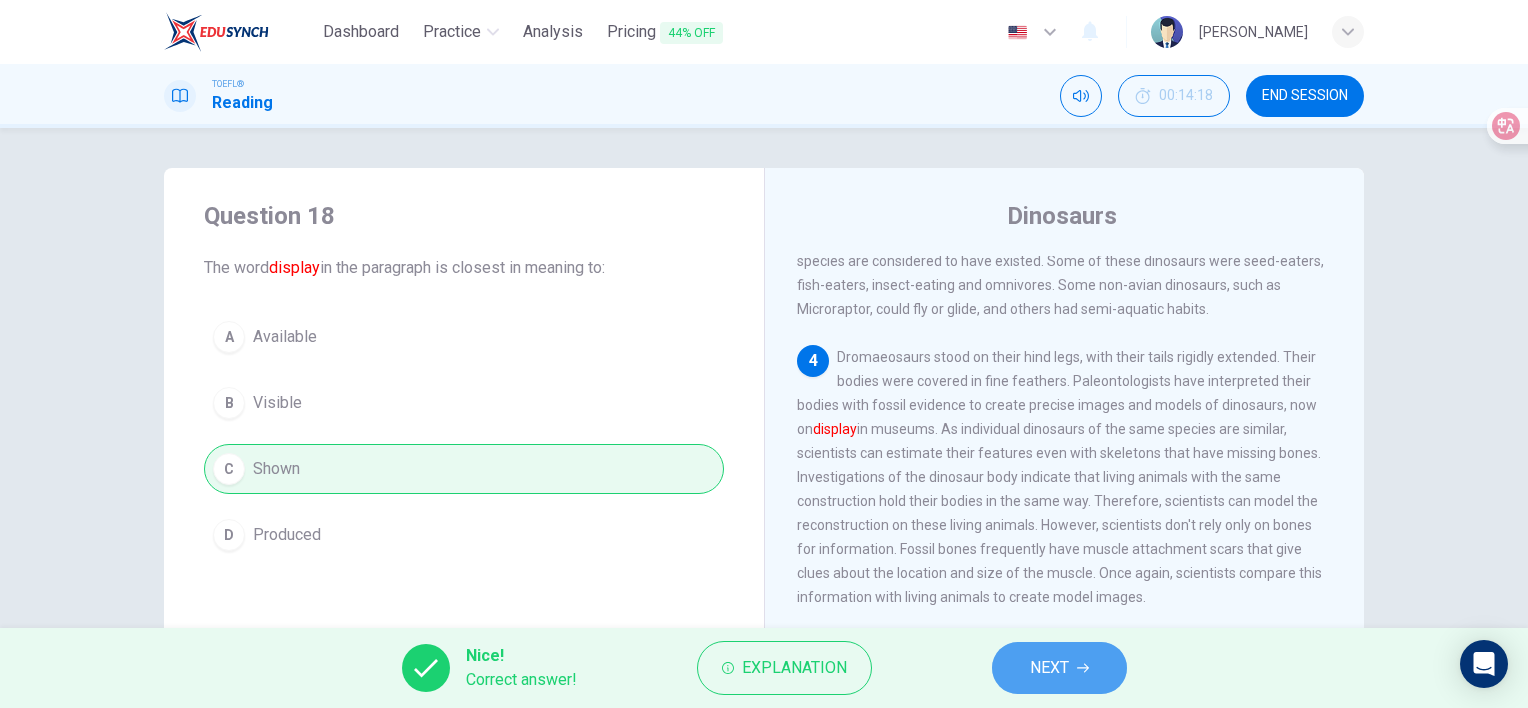 click on "NEXT" at bounding box center [1059, 668] 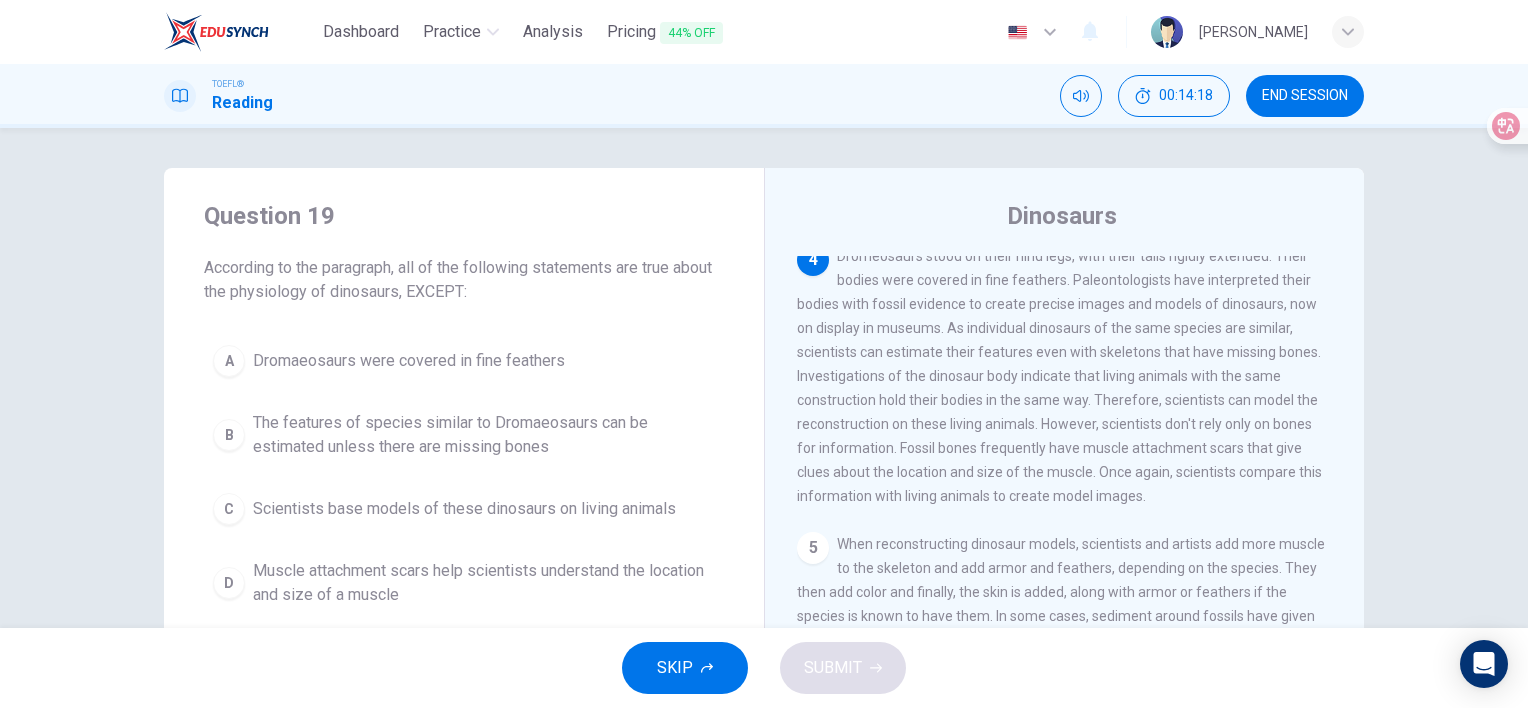 scroll, scrollTop: 493, scrollLeft: 0, axis: vertical 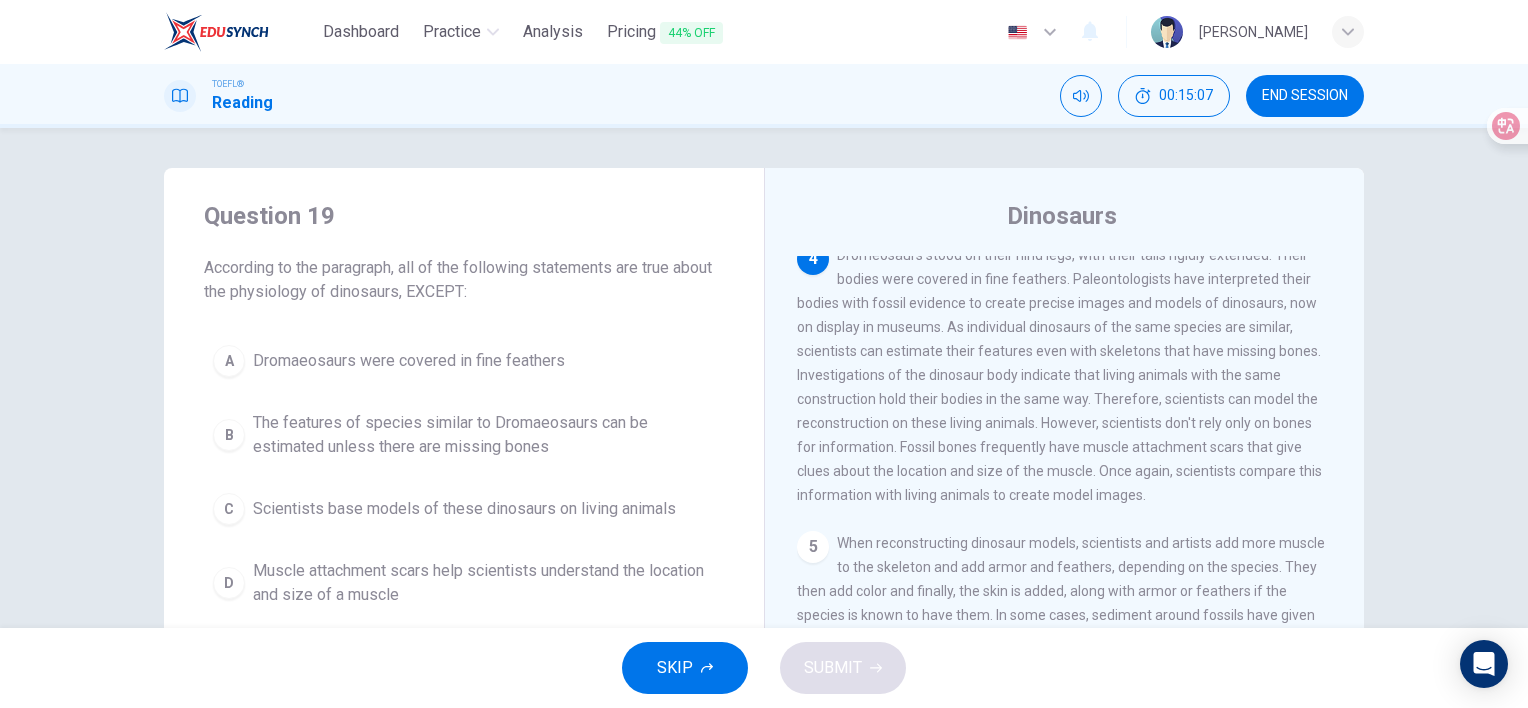 click on "B" at bounding box center [229, 435] 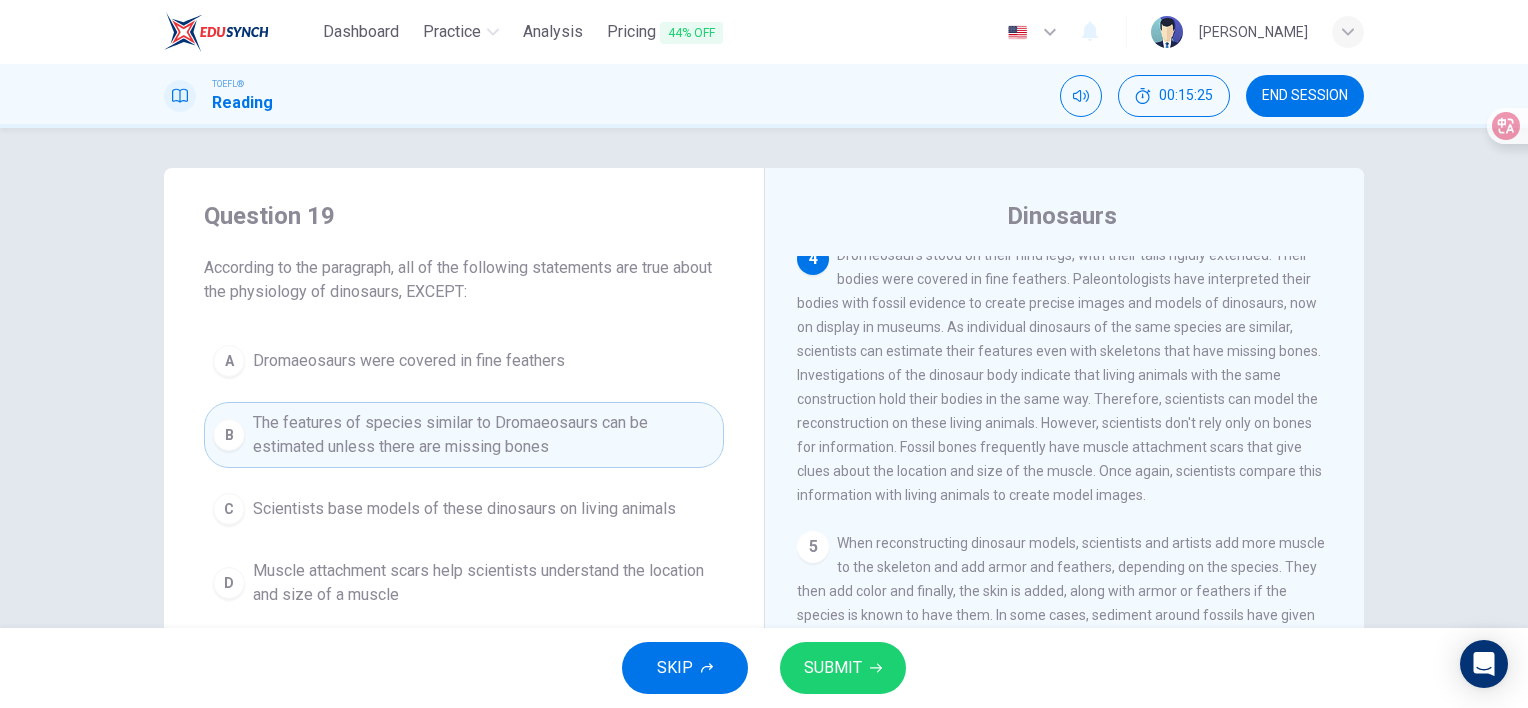 click 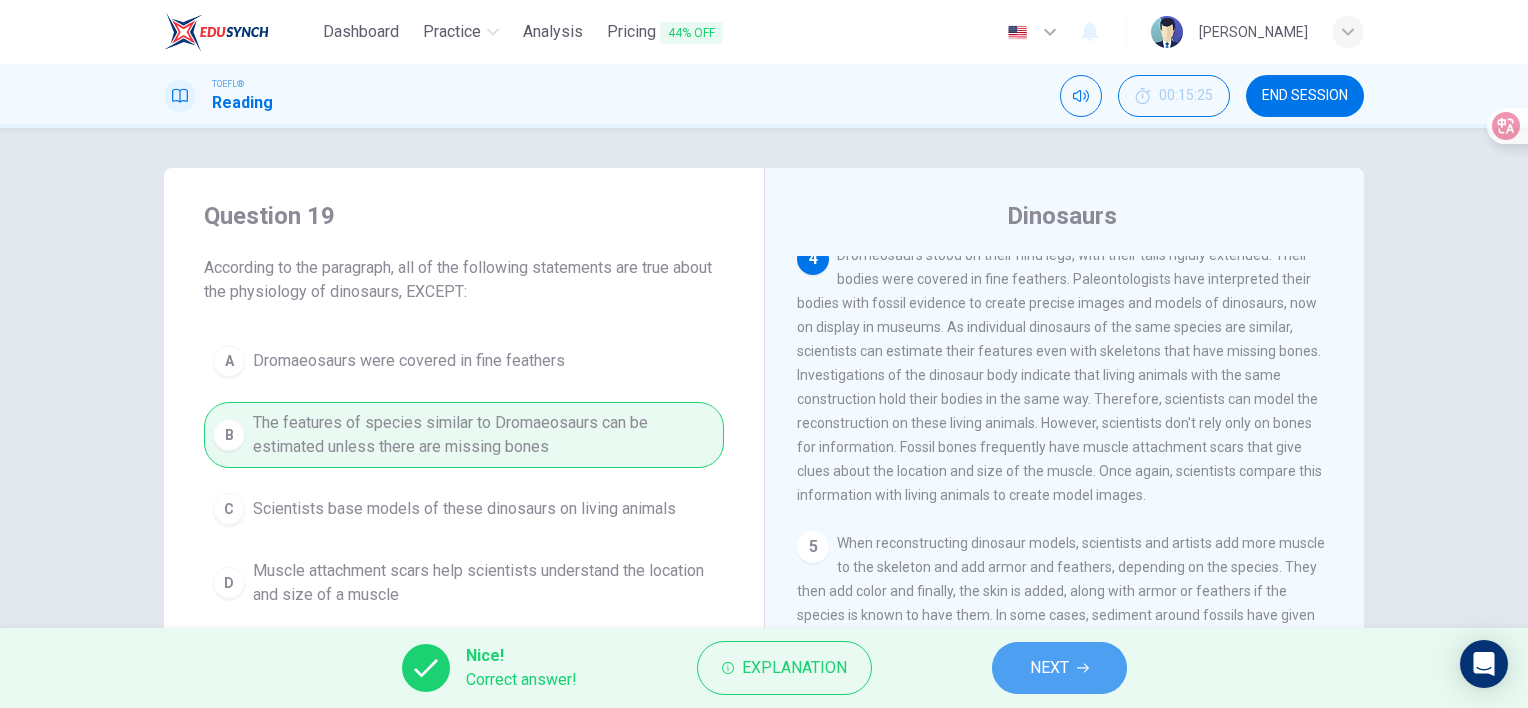 click on "NEXT" at bounding box center (1049, 668) 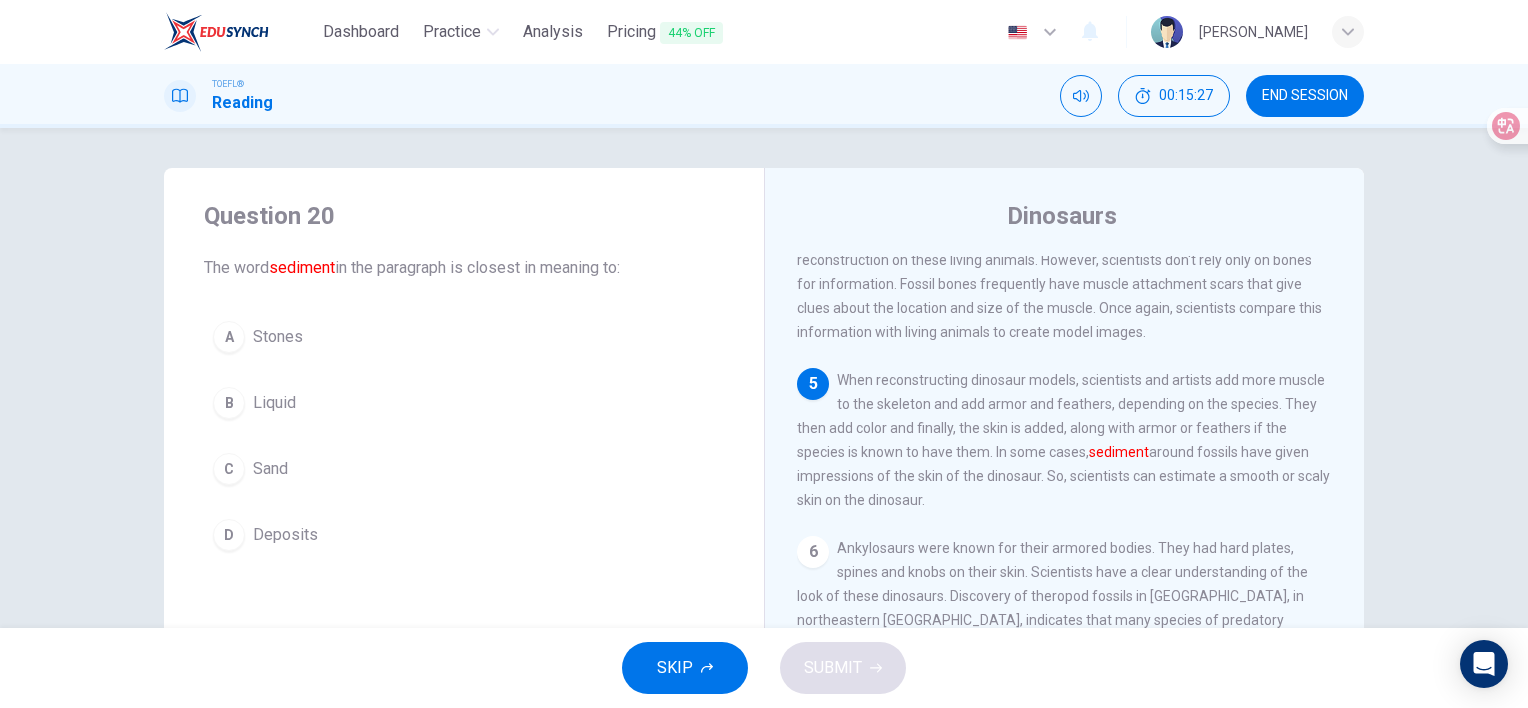 scroll, scrollTop: 664, scrollLeft: 0, axis: vertical 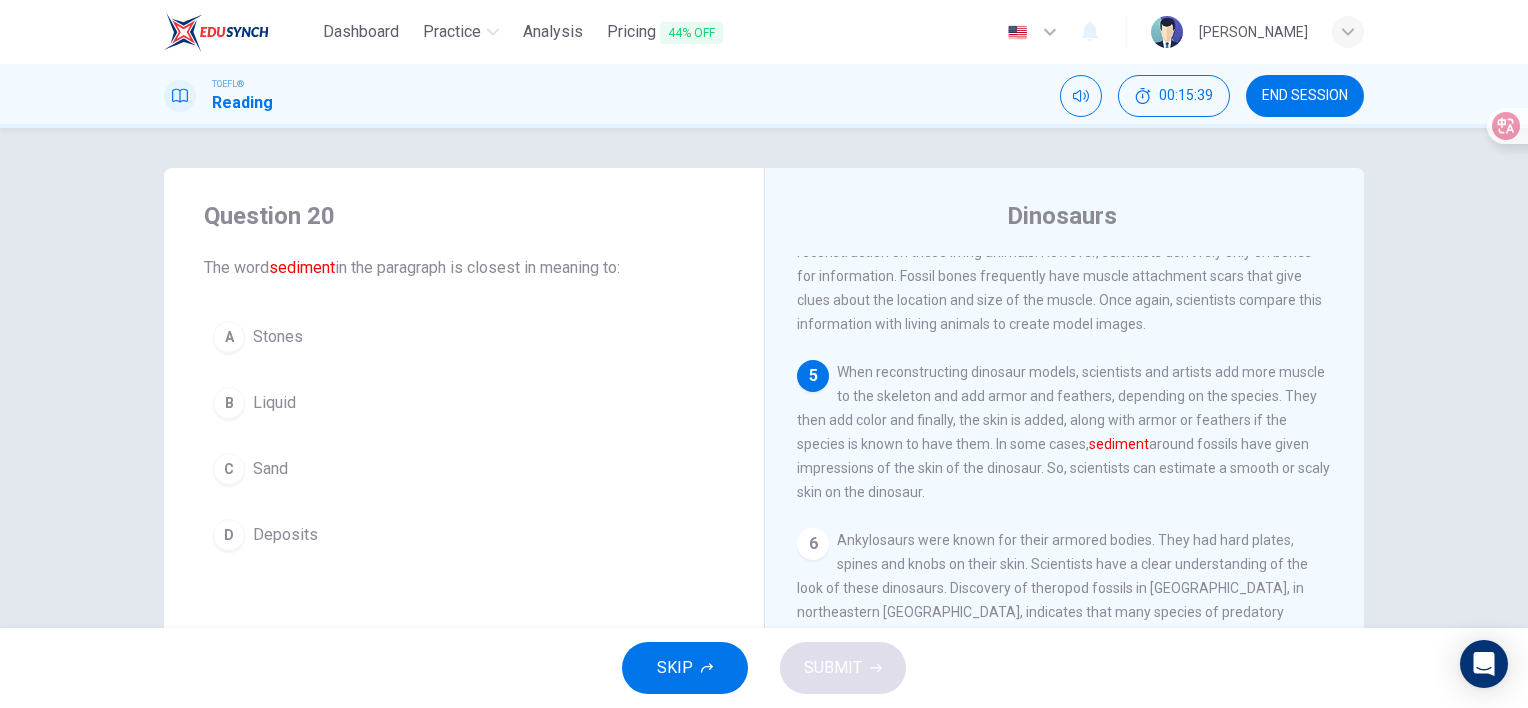 click on "C" at bounding box center (229, 469) 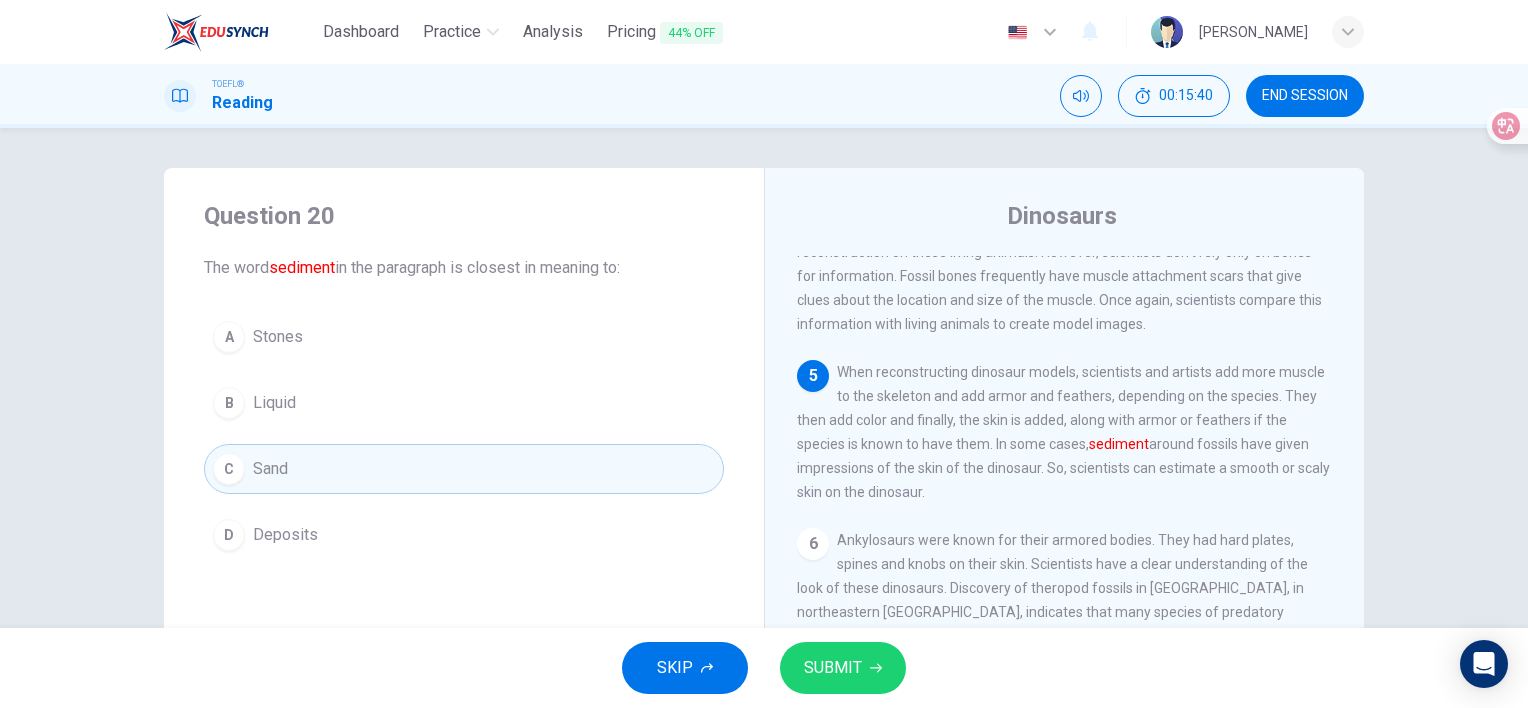 click on "SUBMIT" at bounding box center [833, 668] 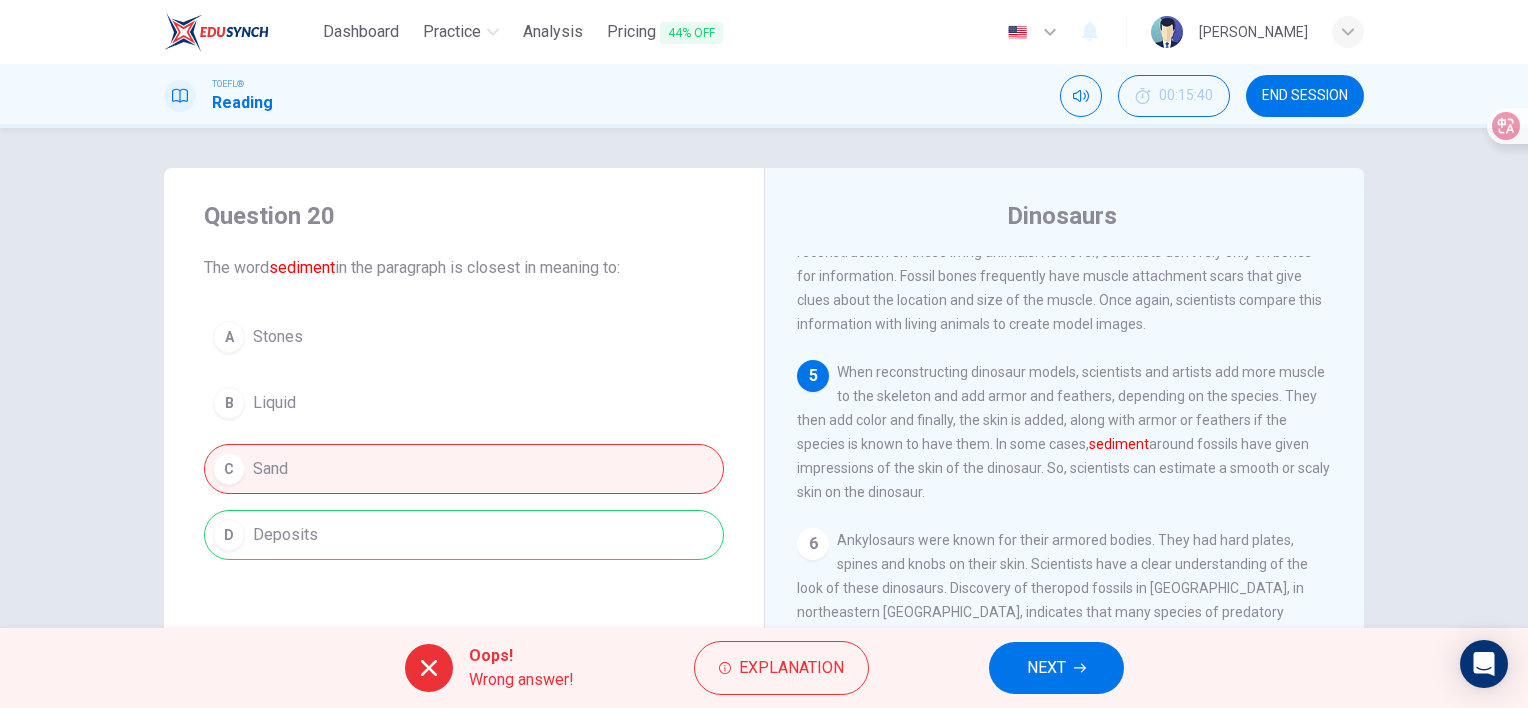 click on "A Stones B Liquid C Sand D Deposits" at bounding box center (464, 436) 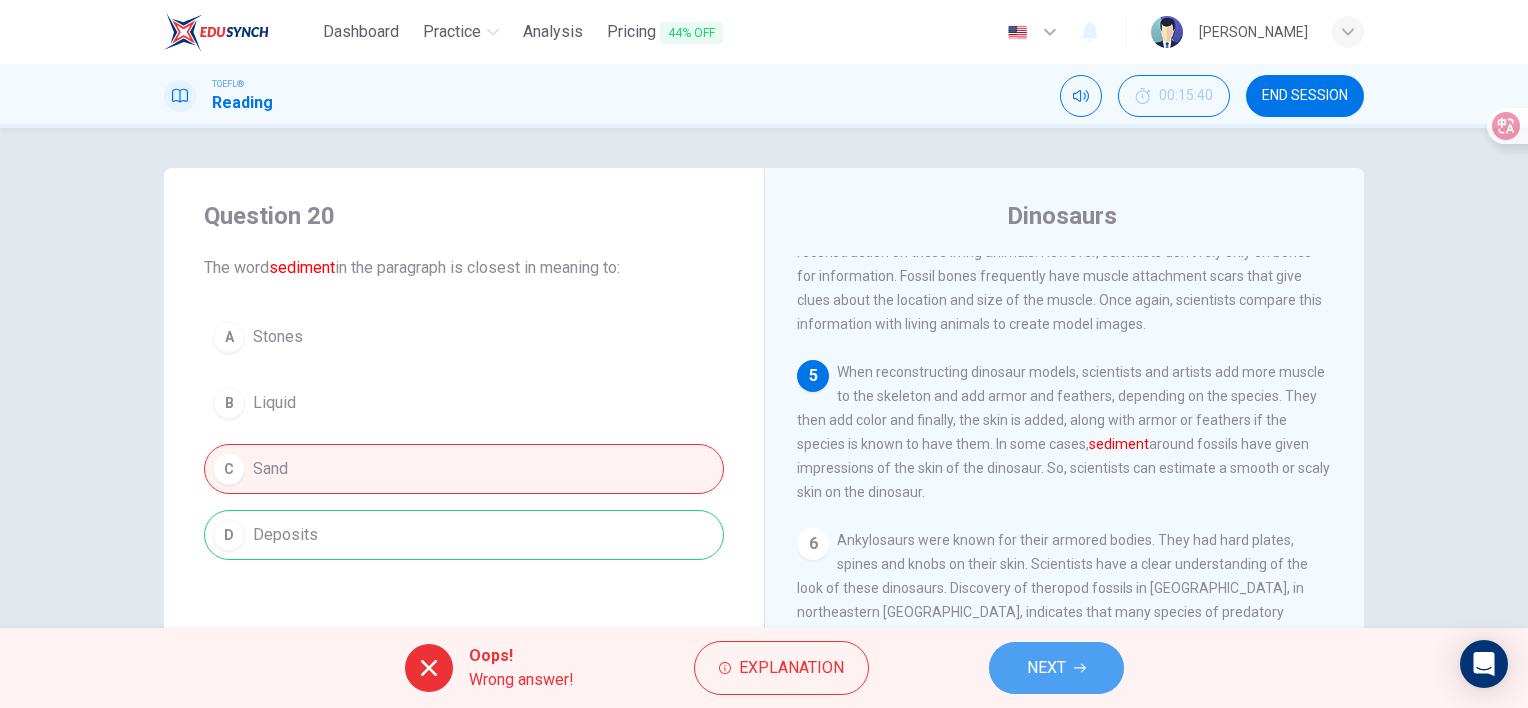 click on "NEXT" at bounding box center (1056, 668) 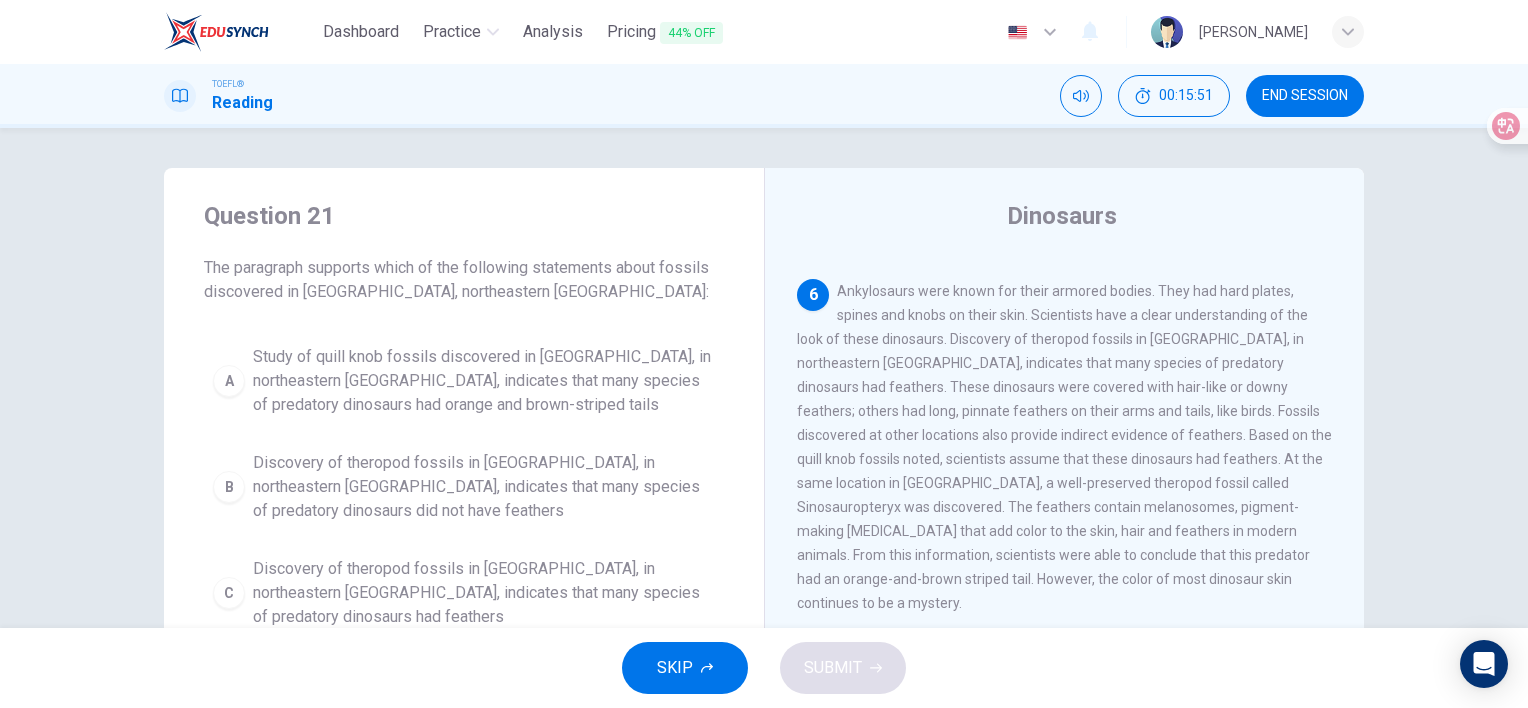 scroll, scrollTop: 910, scrollLeft: 0, axis: vertical 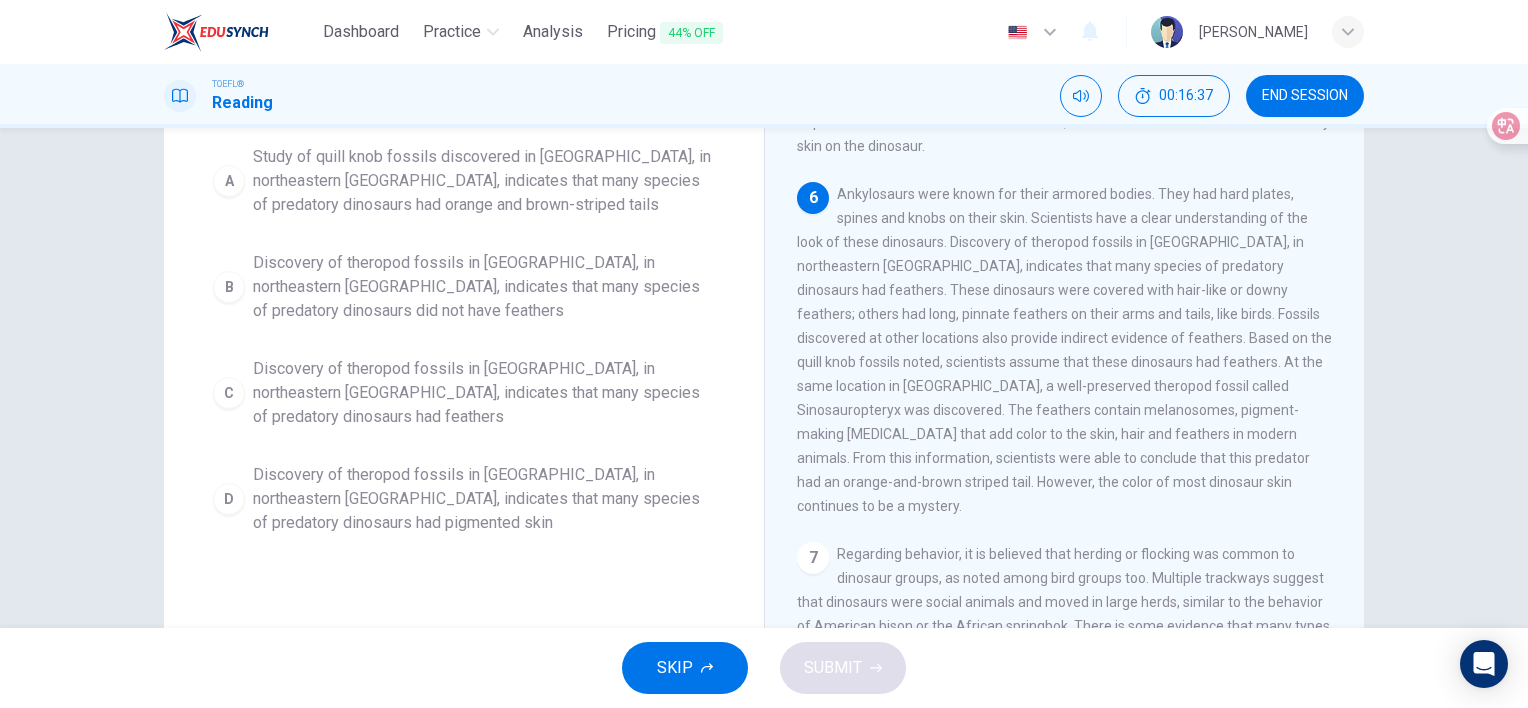 click on "C" at bounding box center [229, 393] 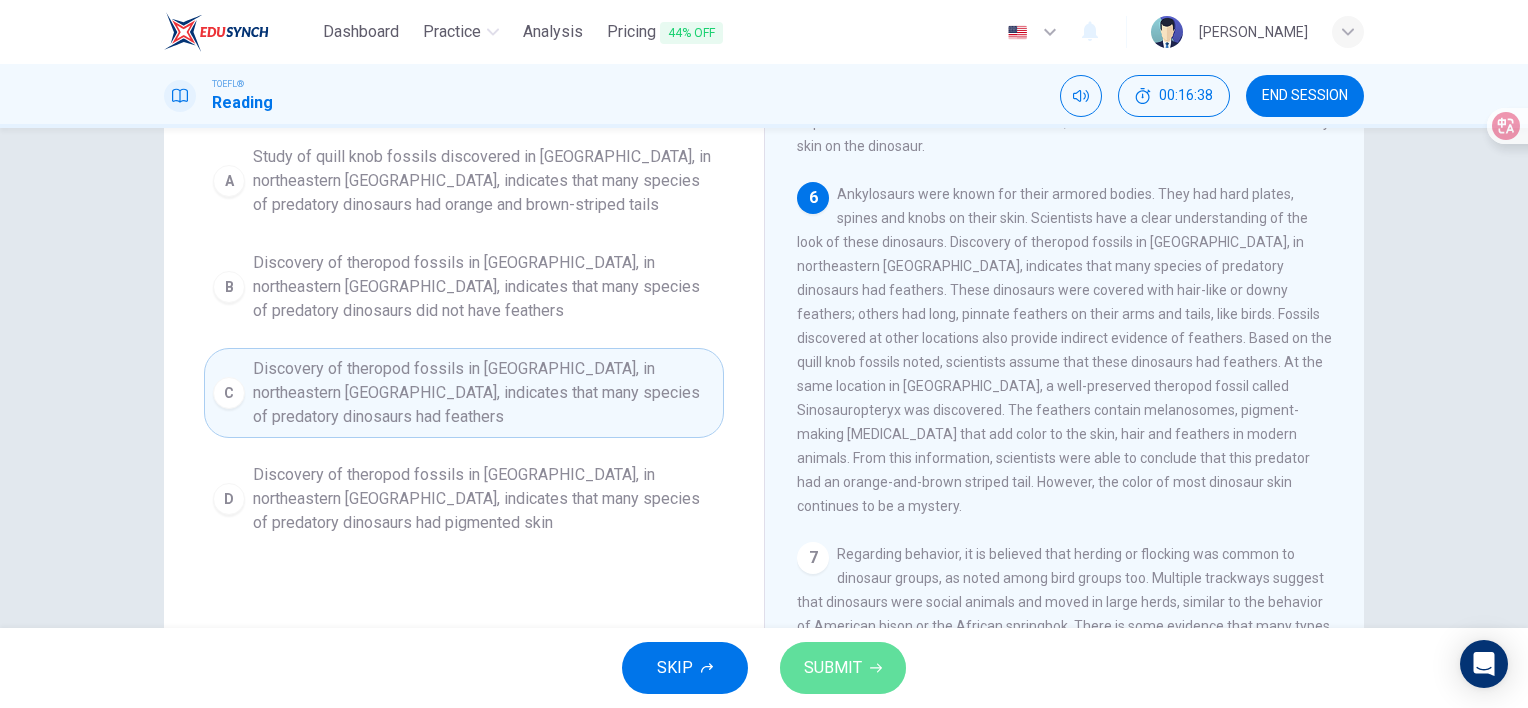 click on "SUBMIT" at bounding box center [833, 668] 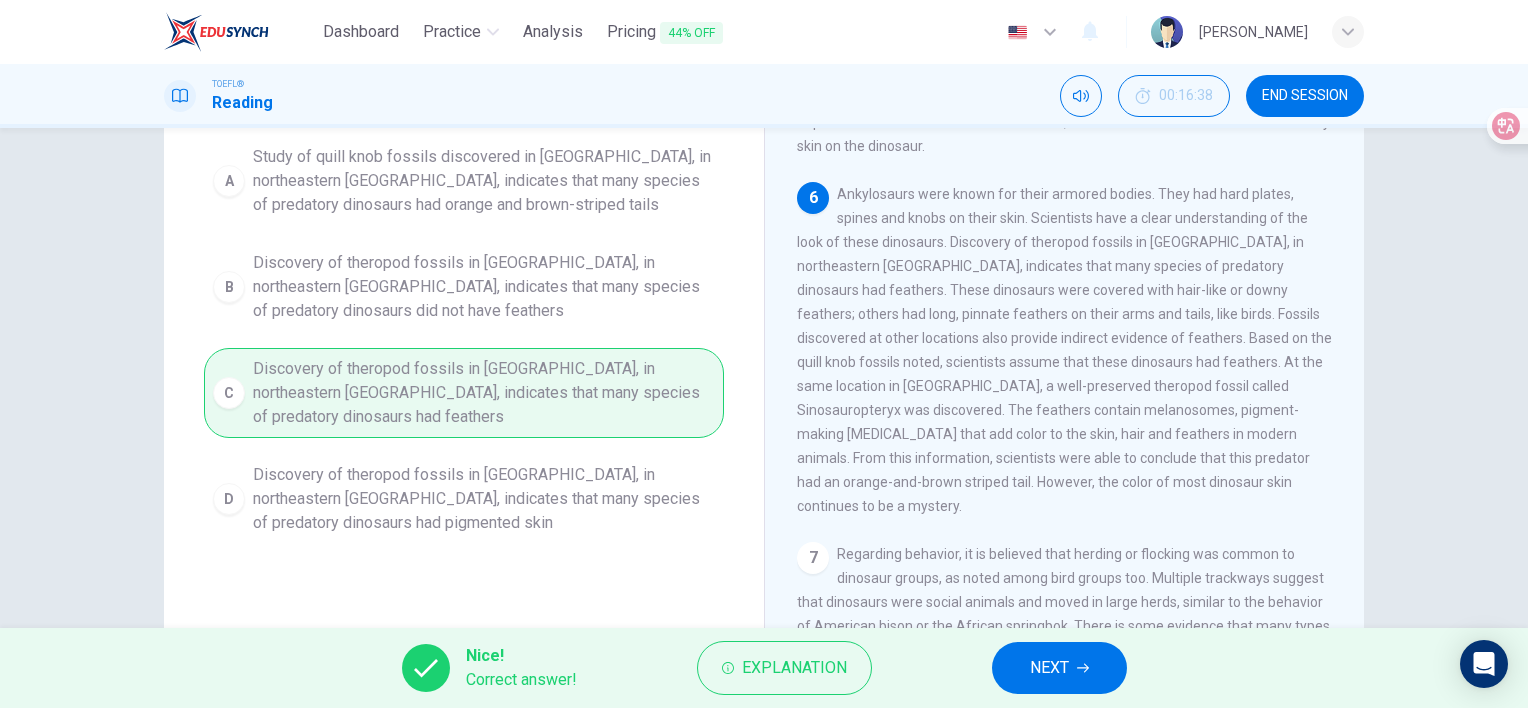 click on "NEXT" at bounding box center (1059, 668) 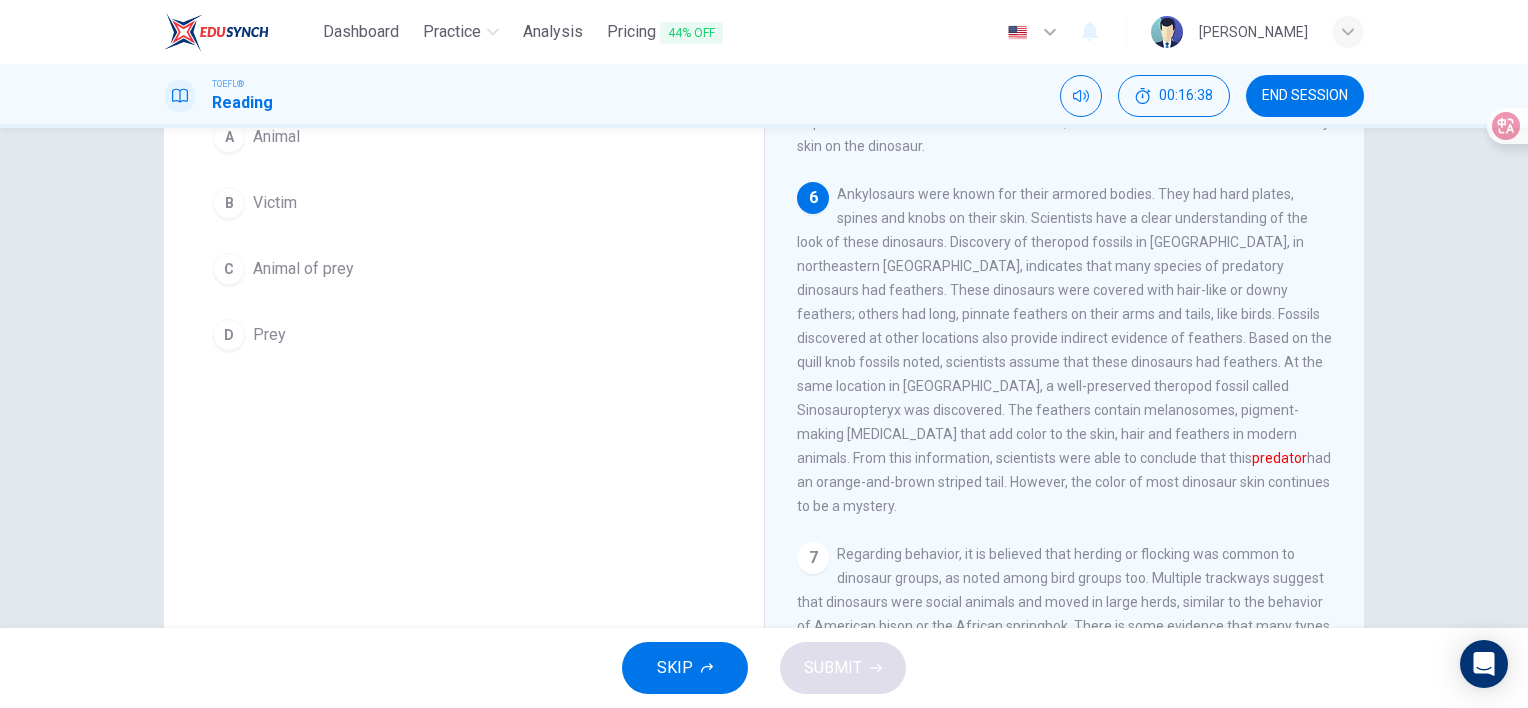 scroll, scrollTop: 176, scrollLeft: 0, axis: vertical 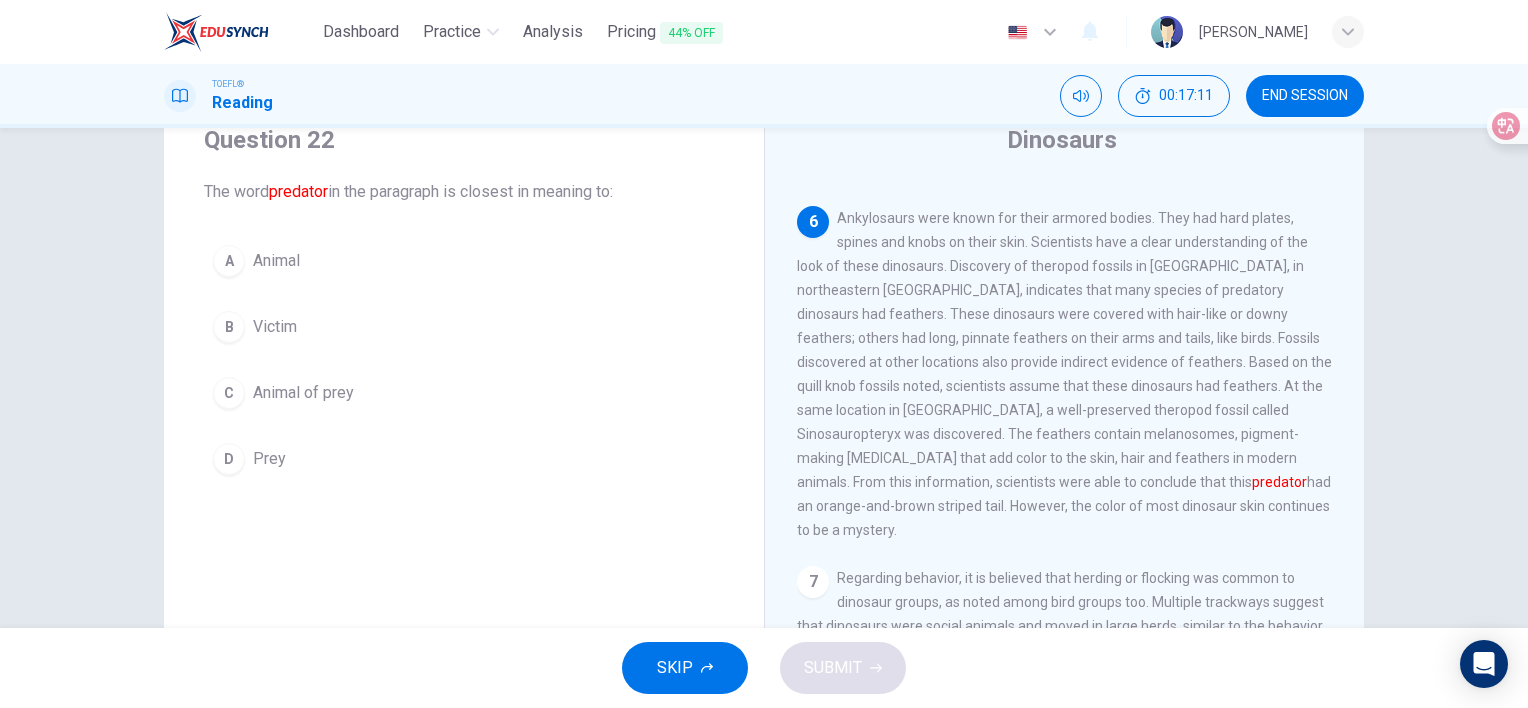 click on "A" at bounding box center (229, 261) 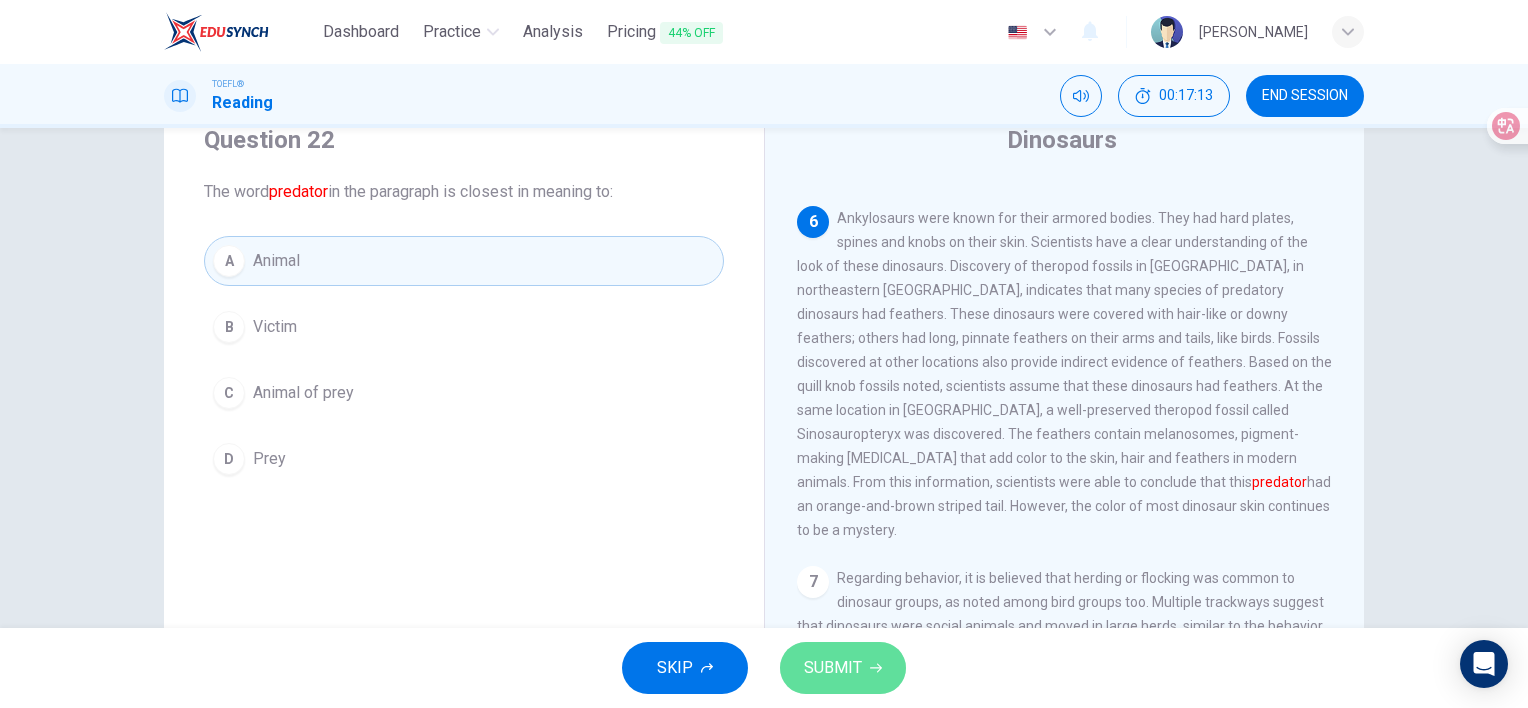 click on "SUBMIT" at bounding box center (833, 668) 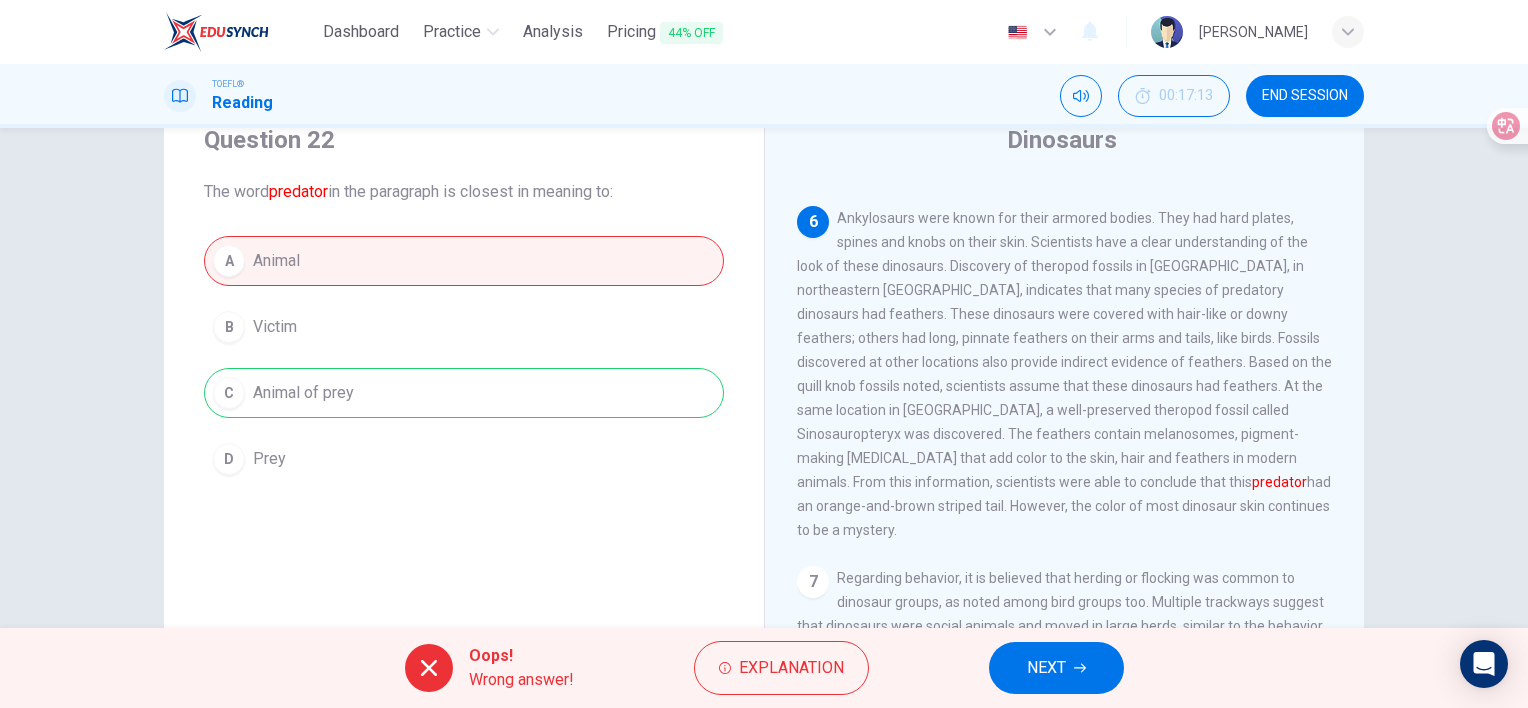 click on "NEXT" at bounding box center [1046, 668] 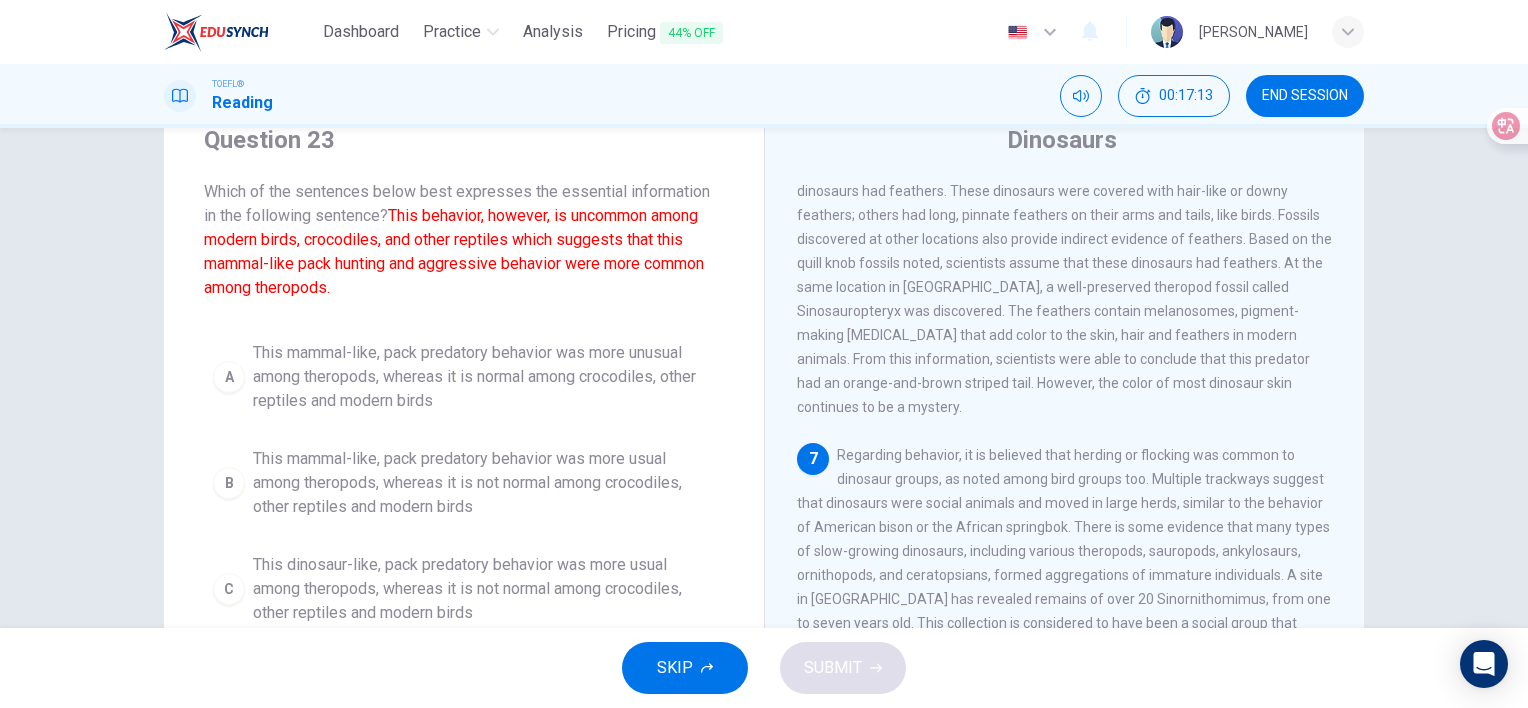 scroll, scrollTop: 1056, scrollLeft: 0, axis: vertical 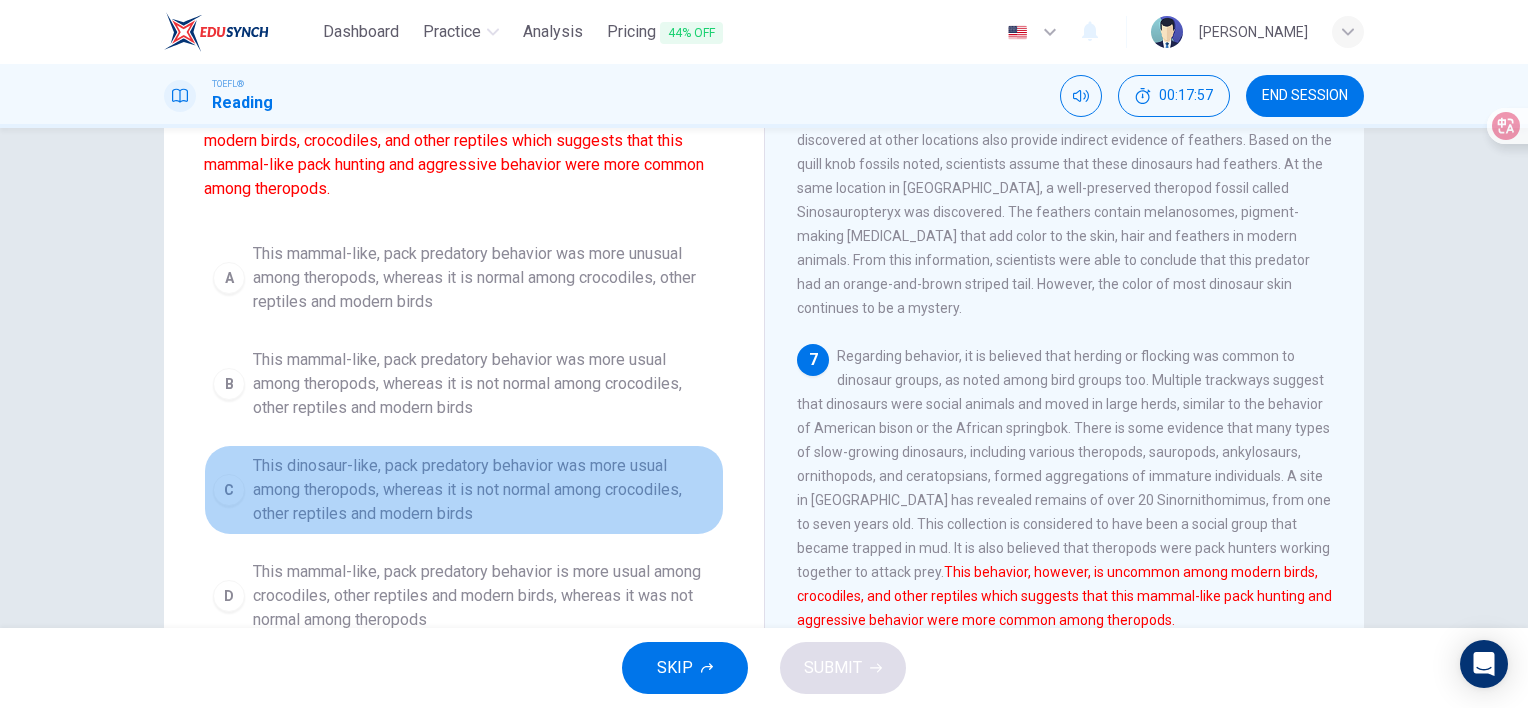 click on "C" at bounding box center [229, 490] 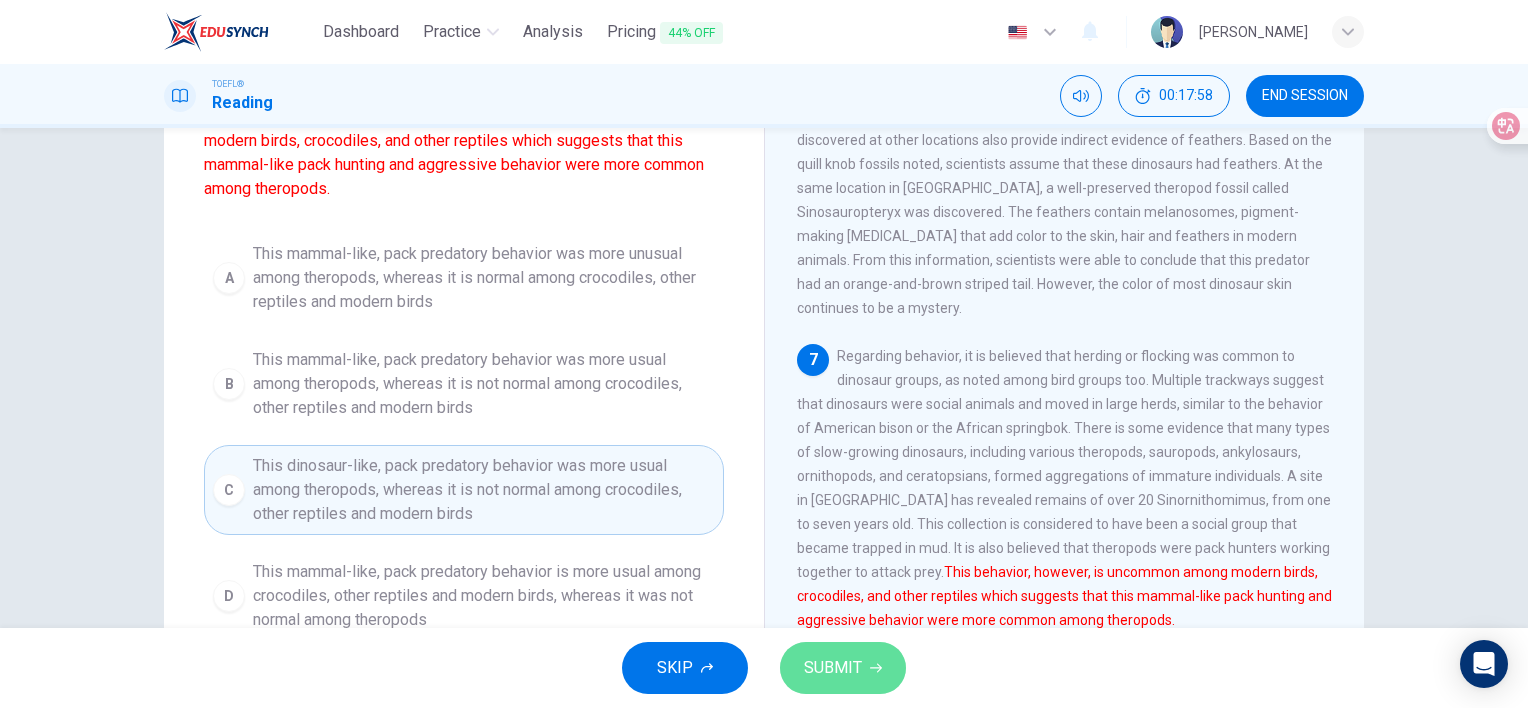 click on "SUBMIT" at bounding box center [833, 668] 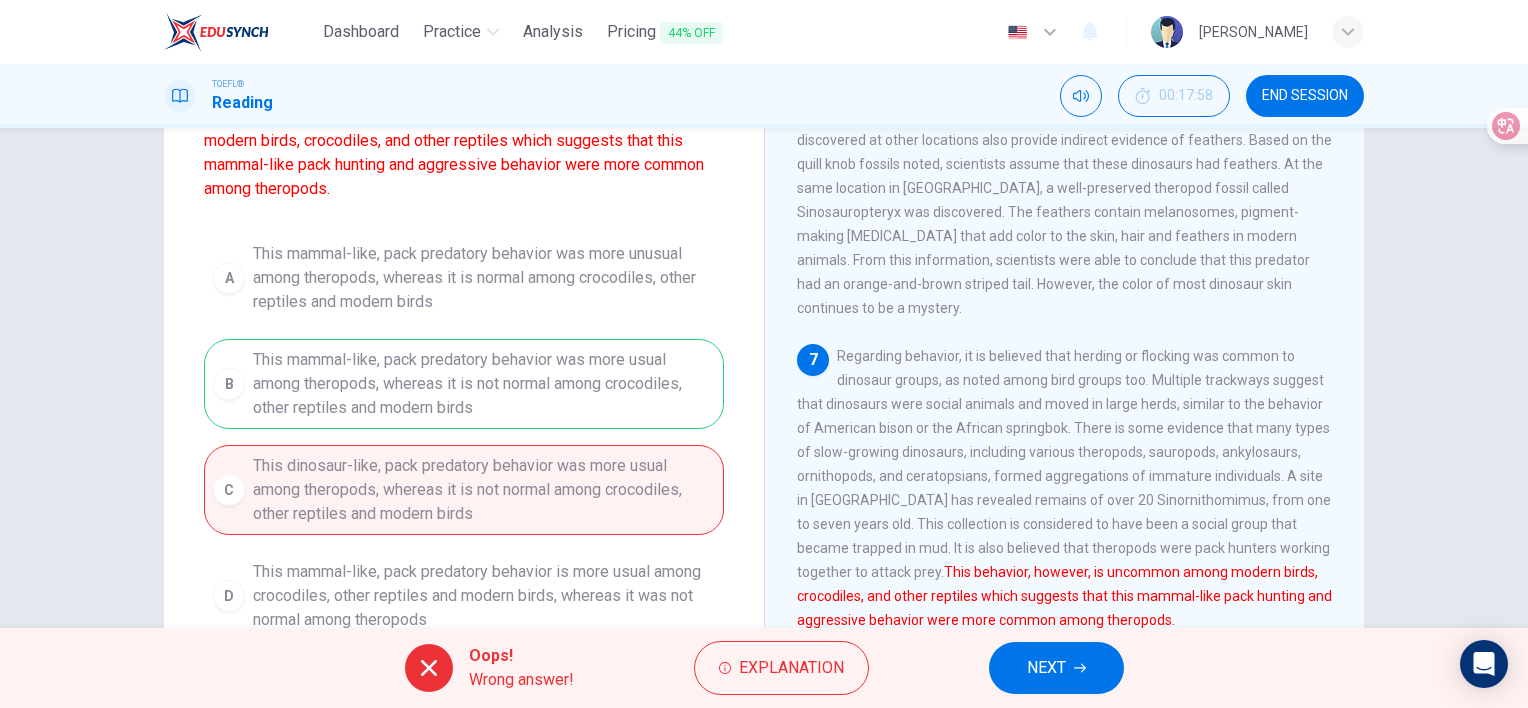 click on "NEXT" at bounding box center (1046, 668) 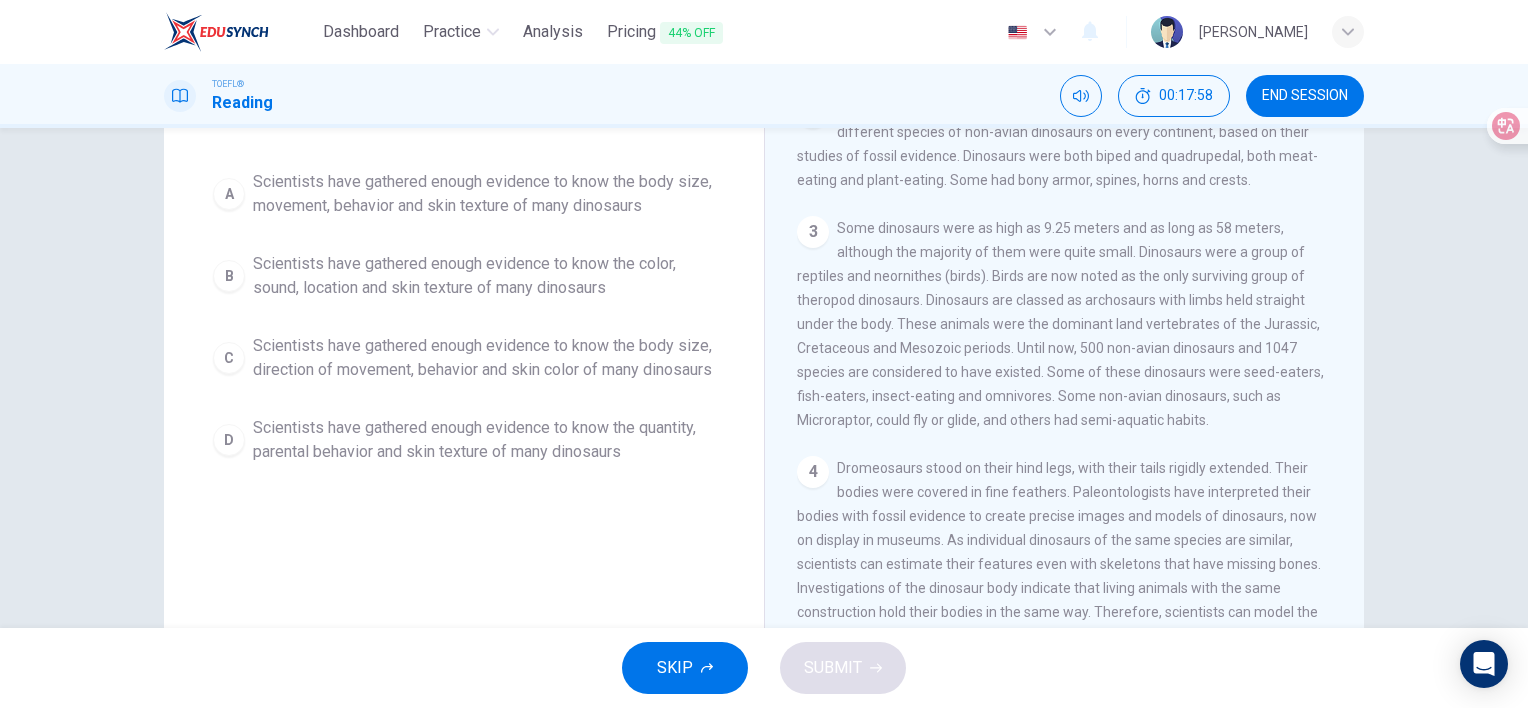 scroll, scrollTop: 0, scrollLeft: 0, axis: both 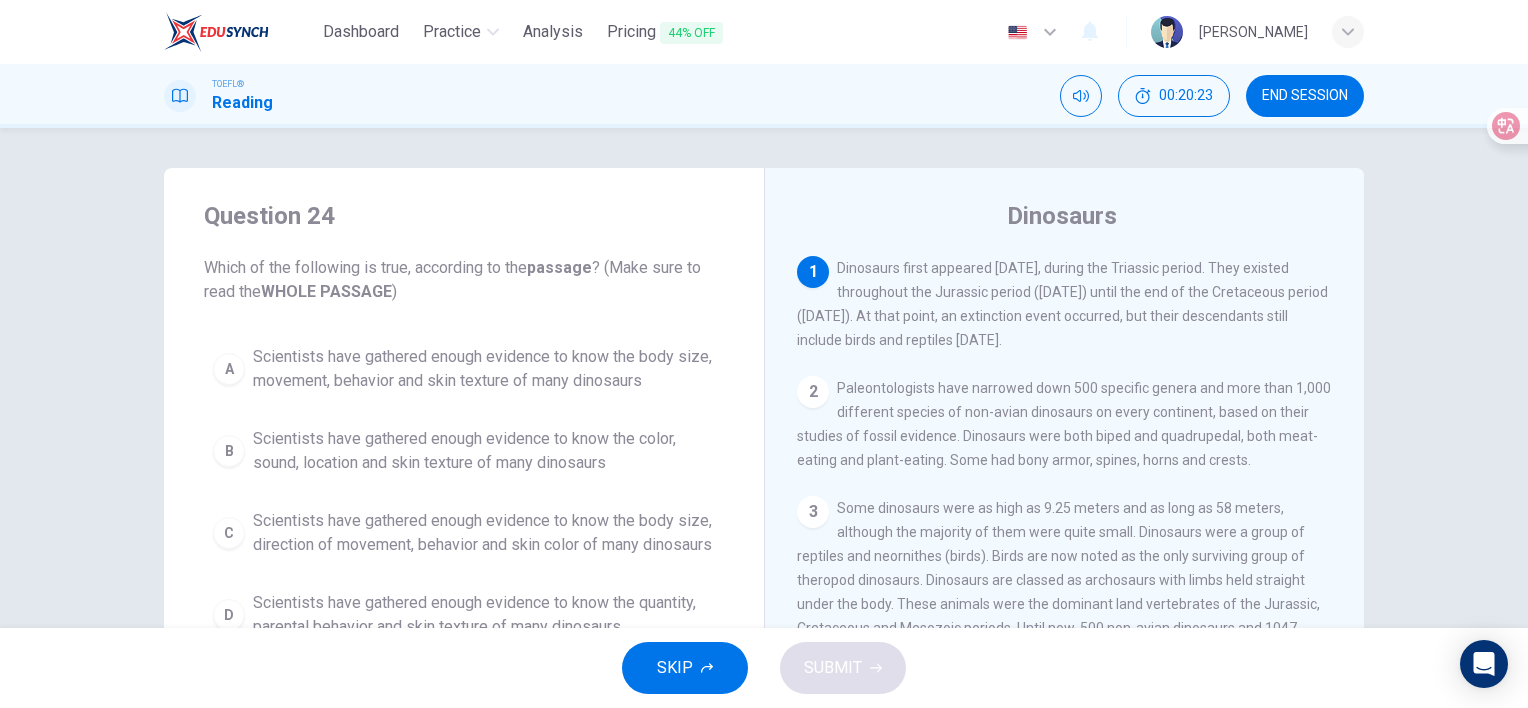 click on "SKIP" at bounding box center (685, 668) 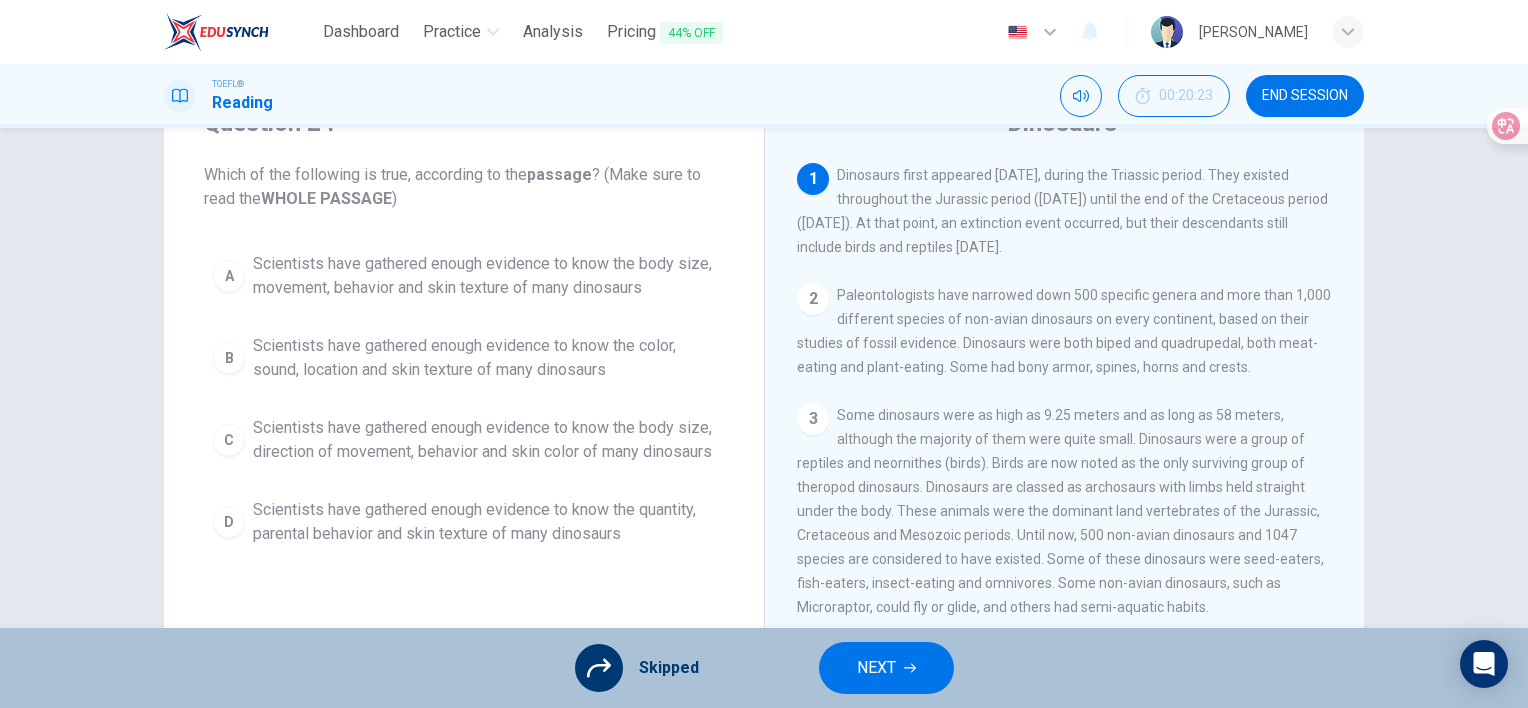 scroll, scrollTop: 100, scrollLeft: 0, axis: vertical 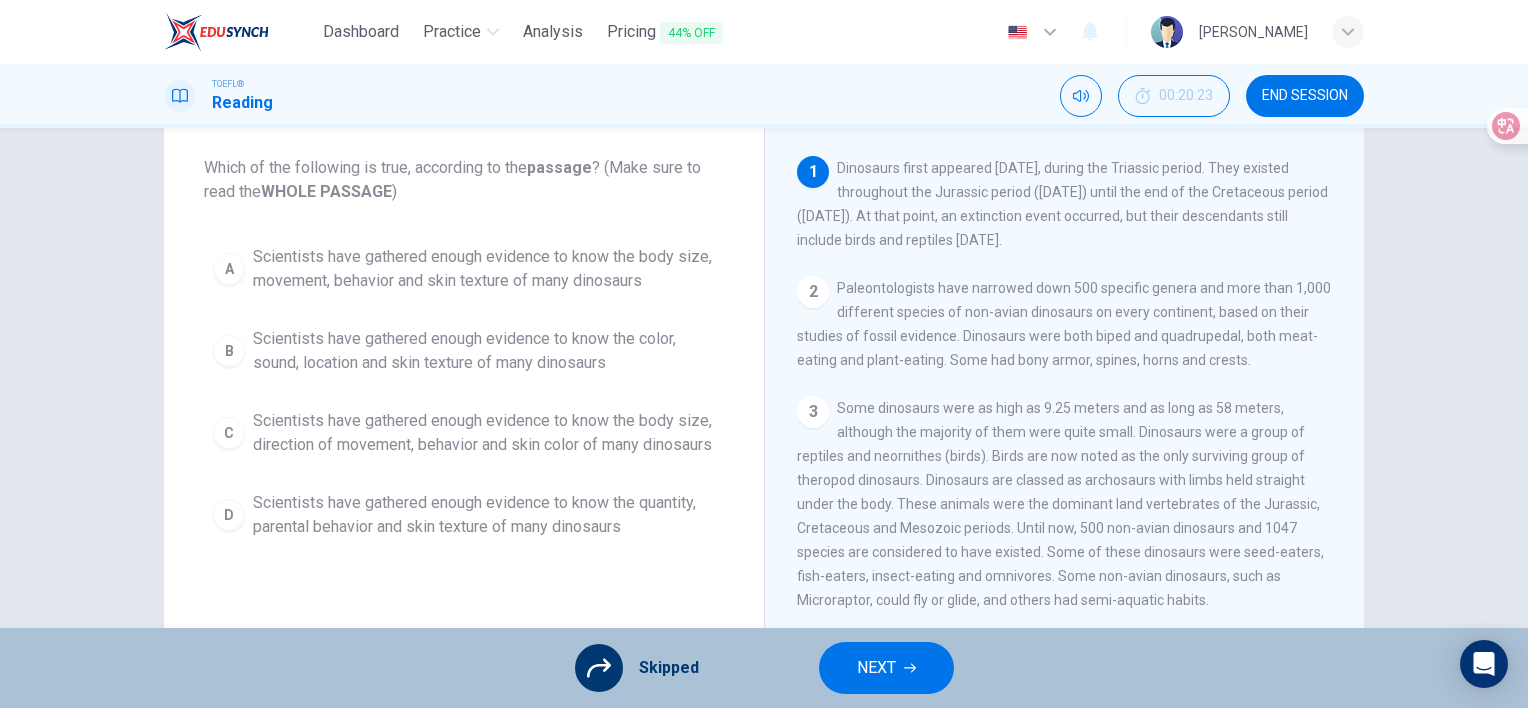 click 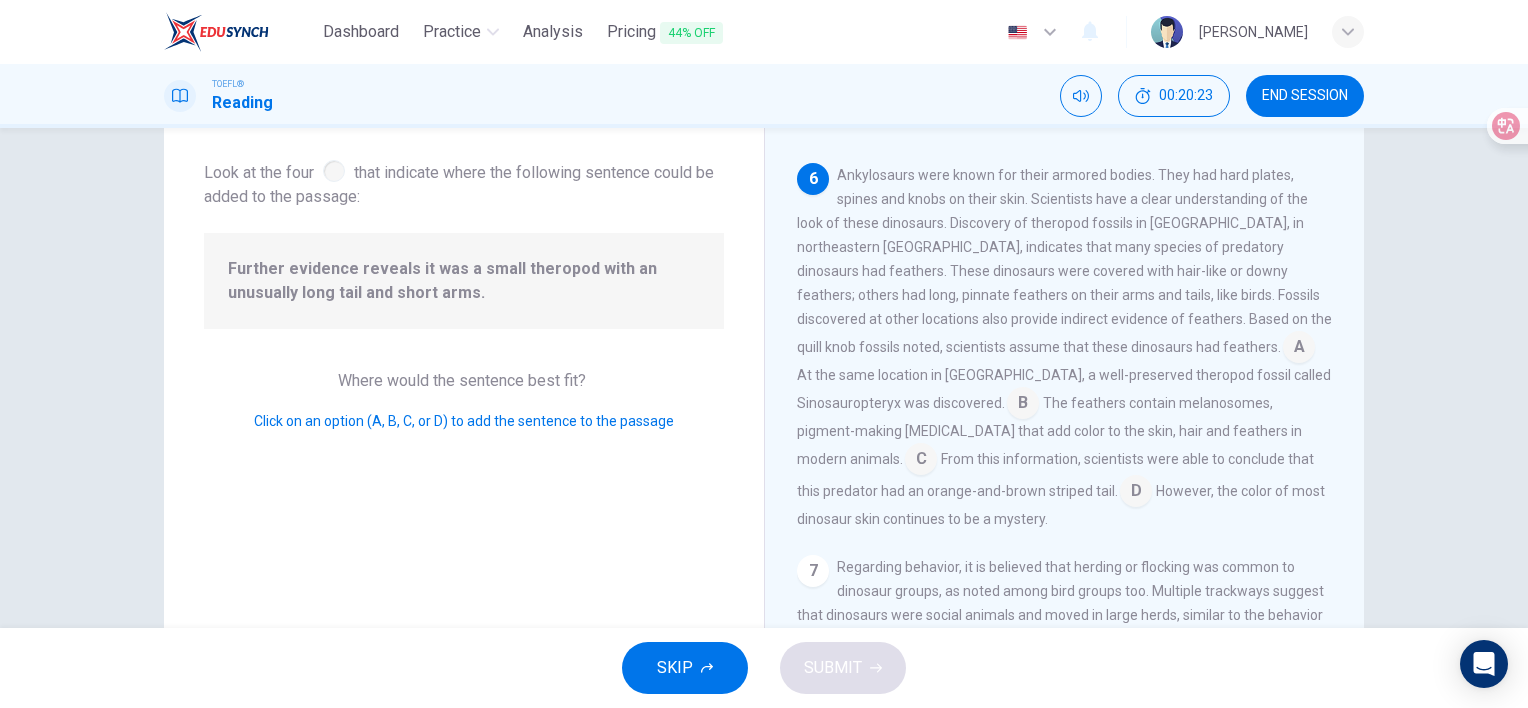 scroll, scrollTop: 932, scrollLeft: 0, axis: vertical 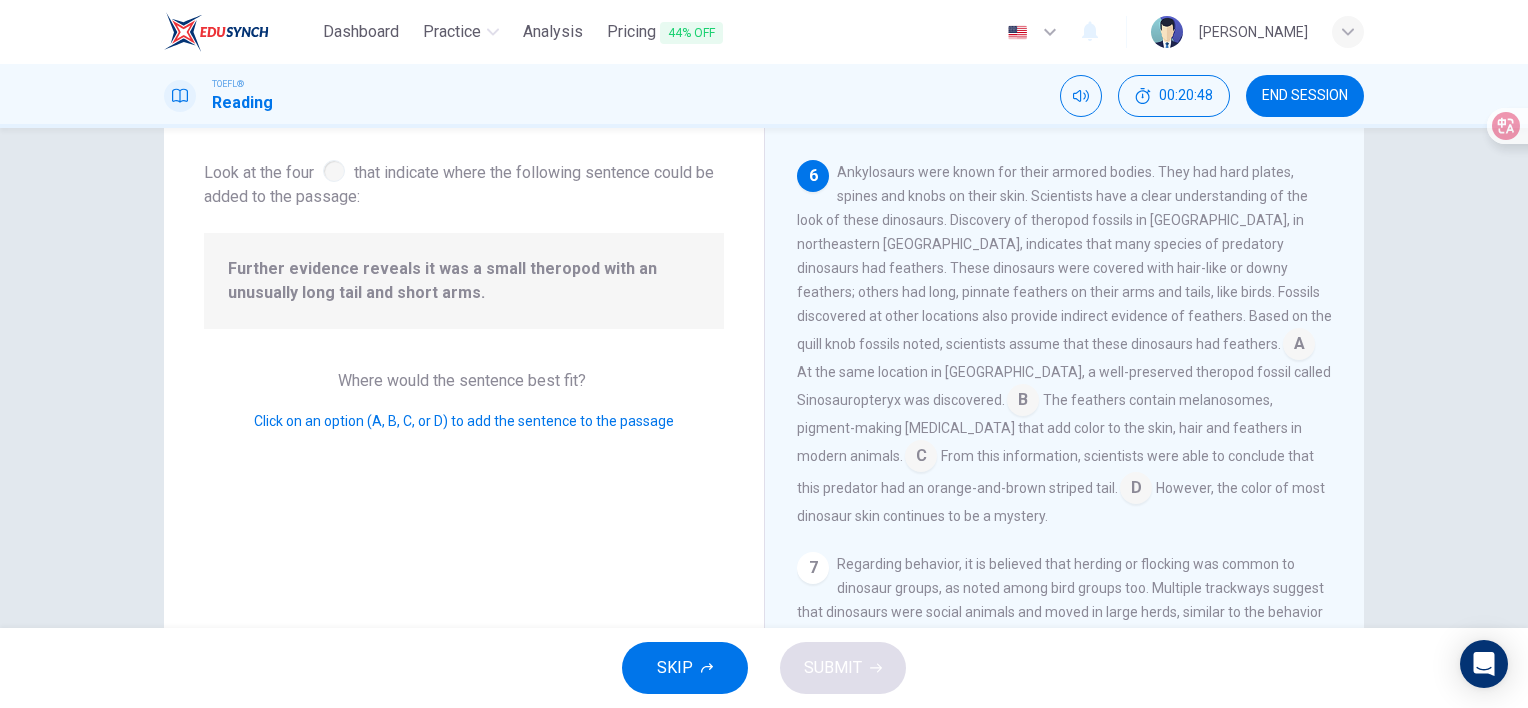 click at bounding box center [921, 458] 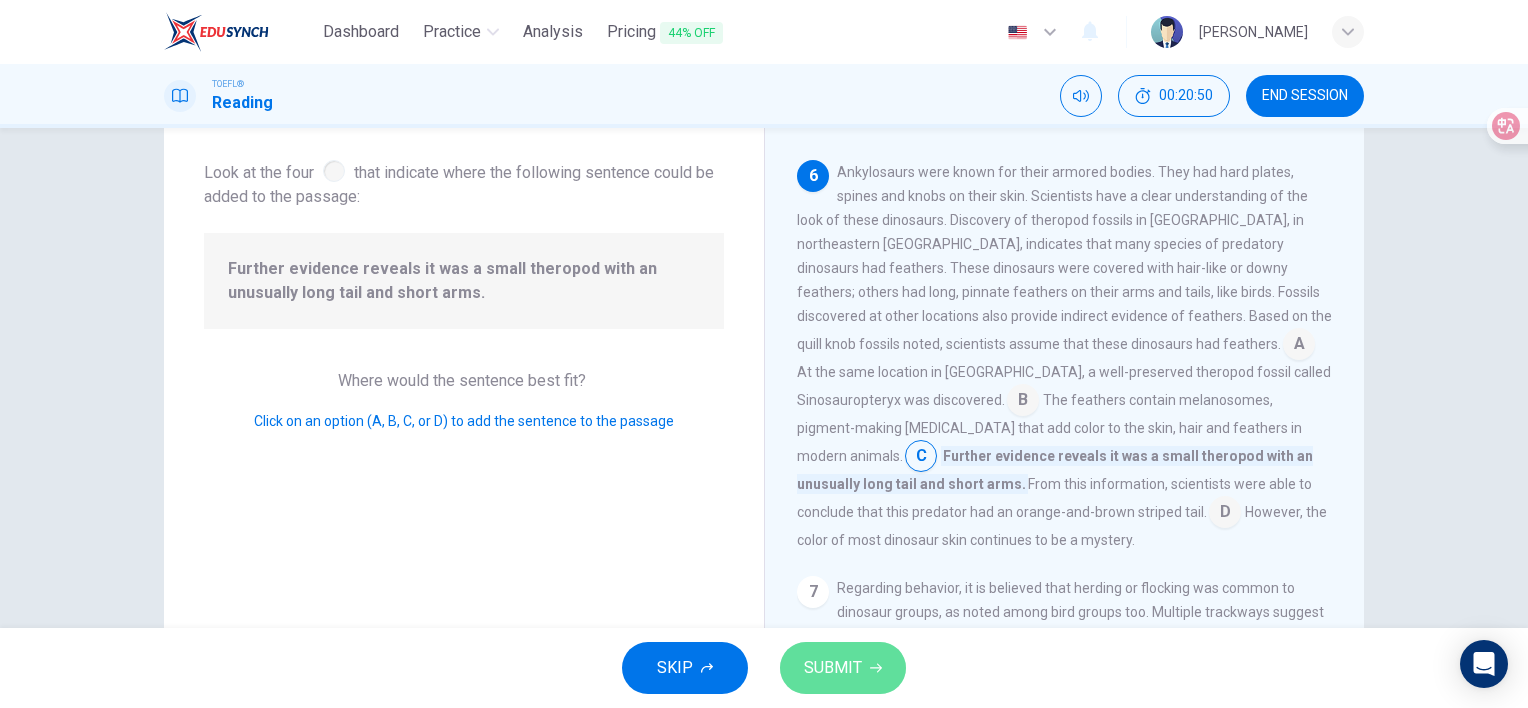 click on "SUBMIT" at bounding box center [833, 668] 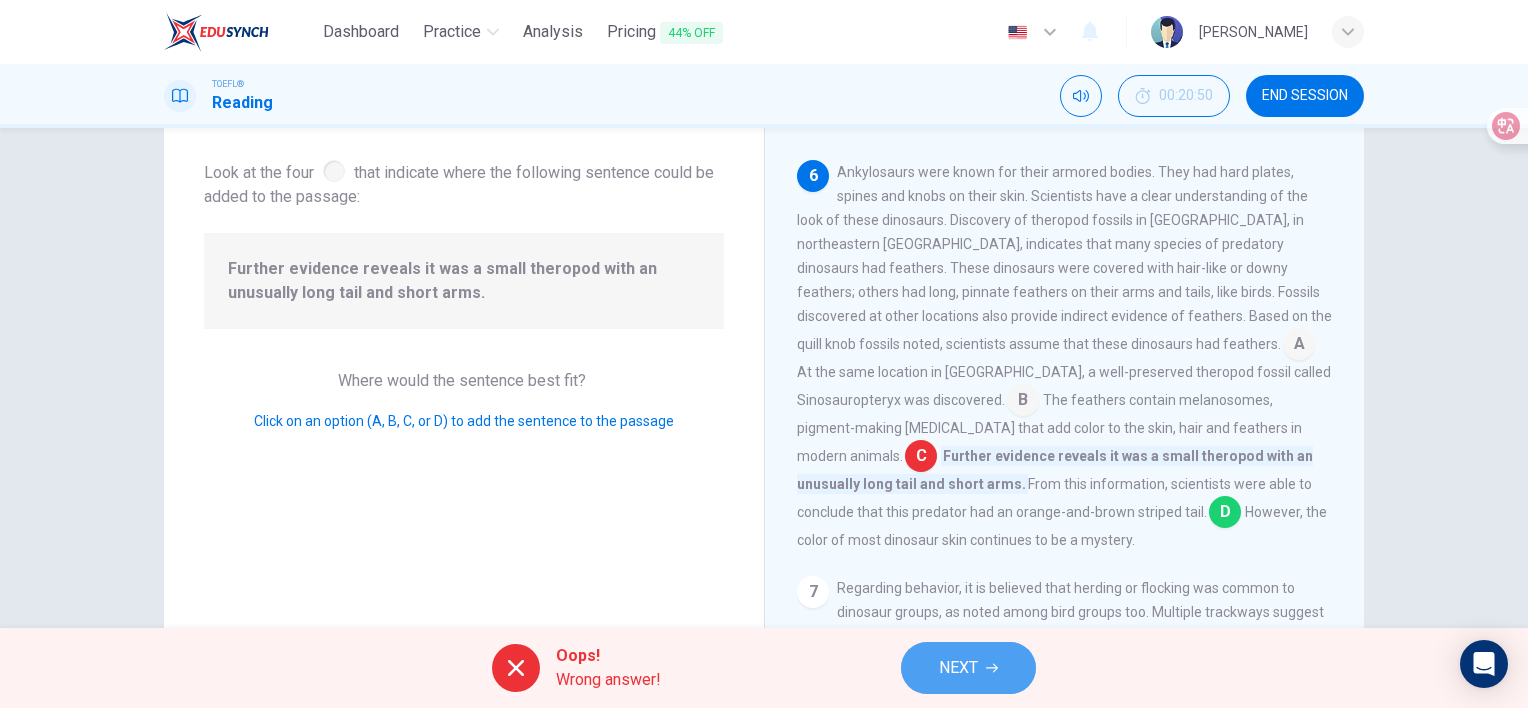click 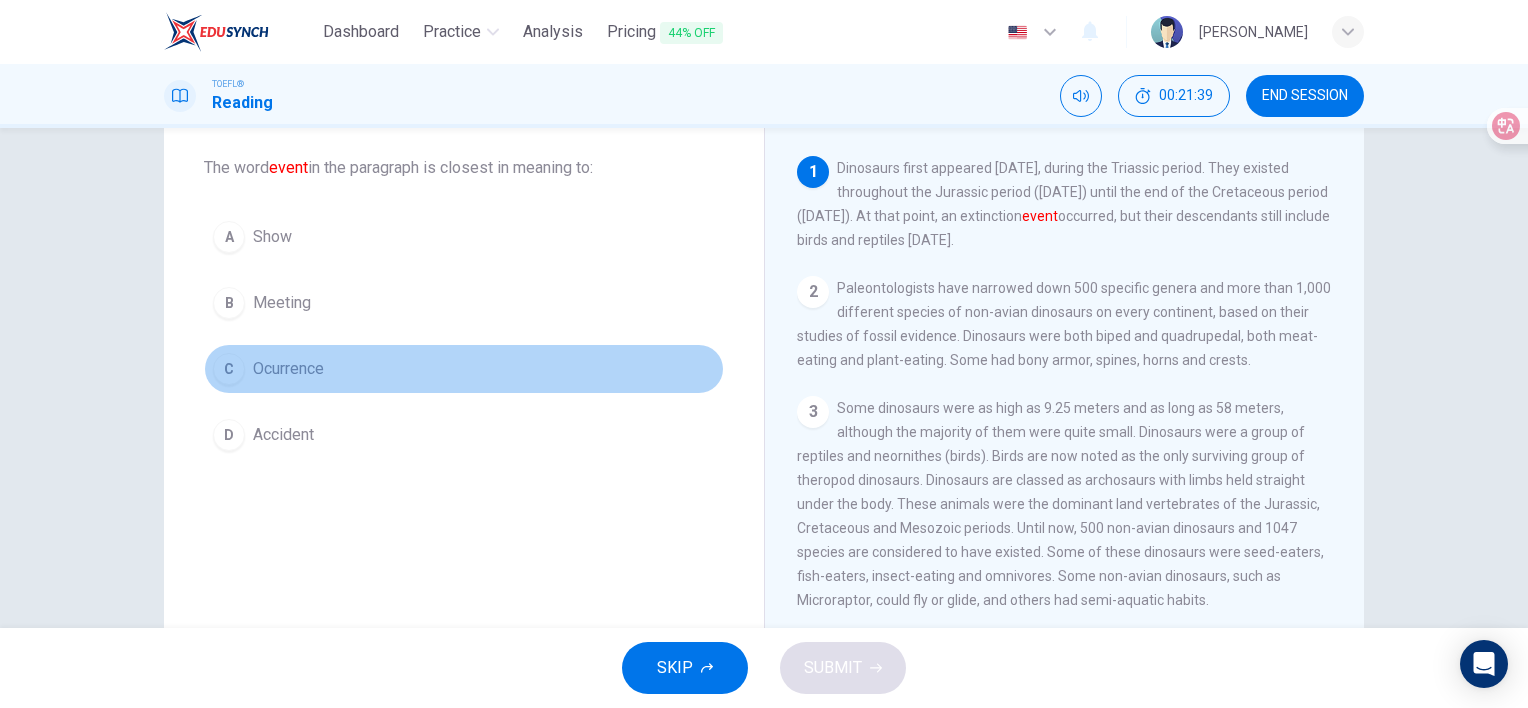 click on "C" at bounding box center [229, 369] 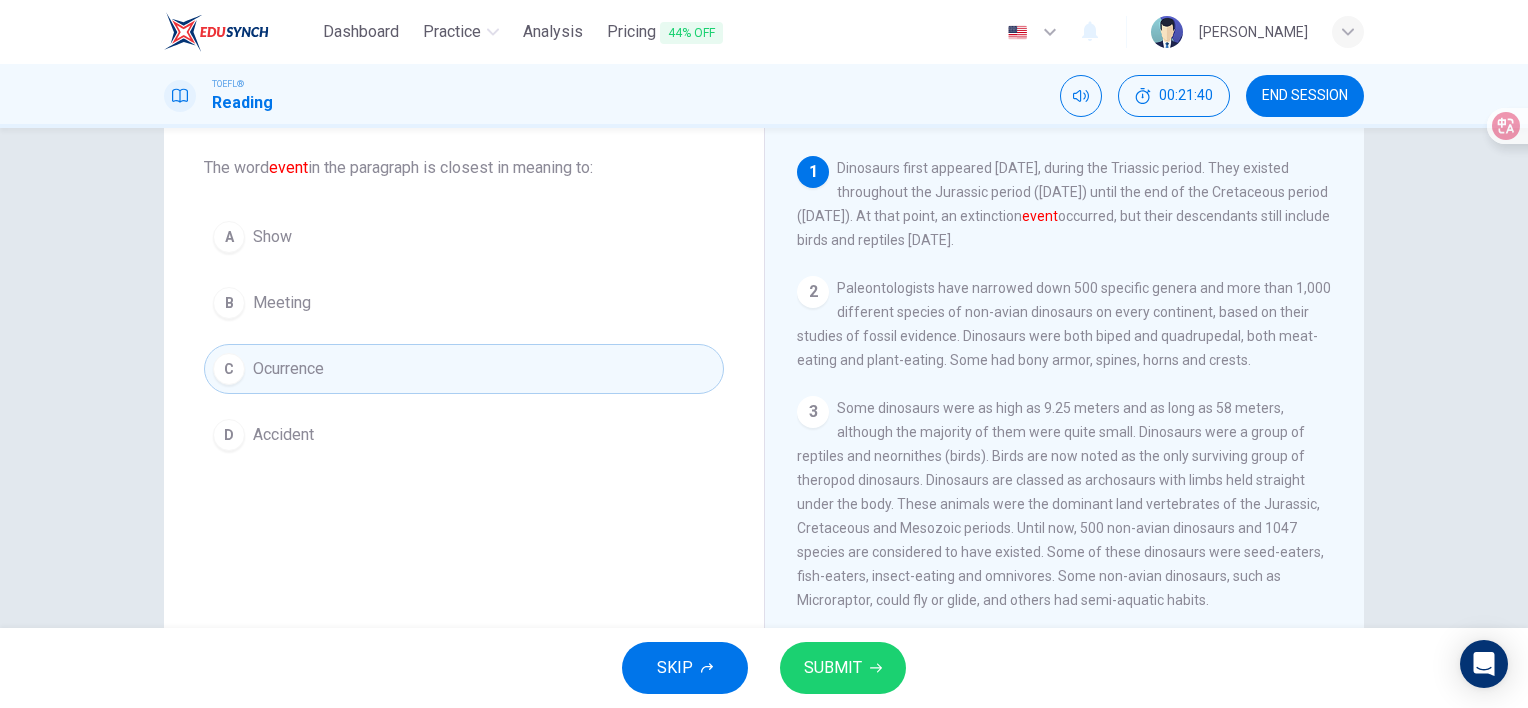 click on "SUBMIT" at bounding box center (843, 668) 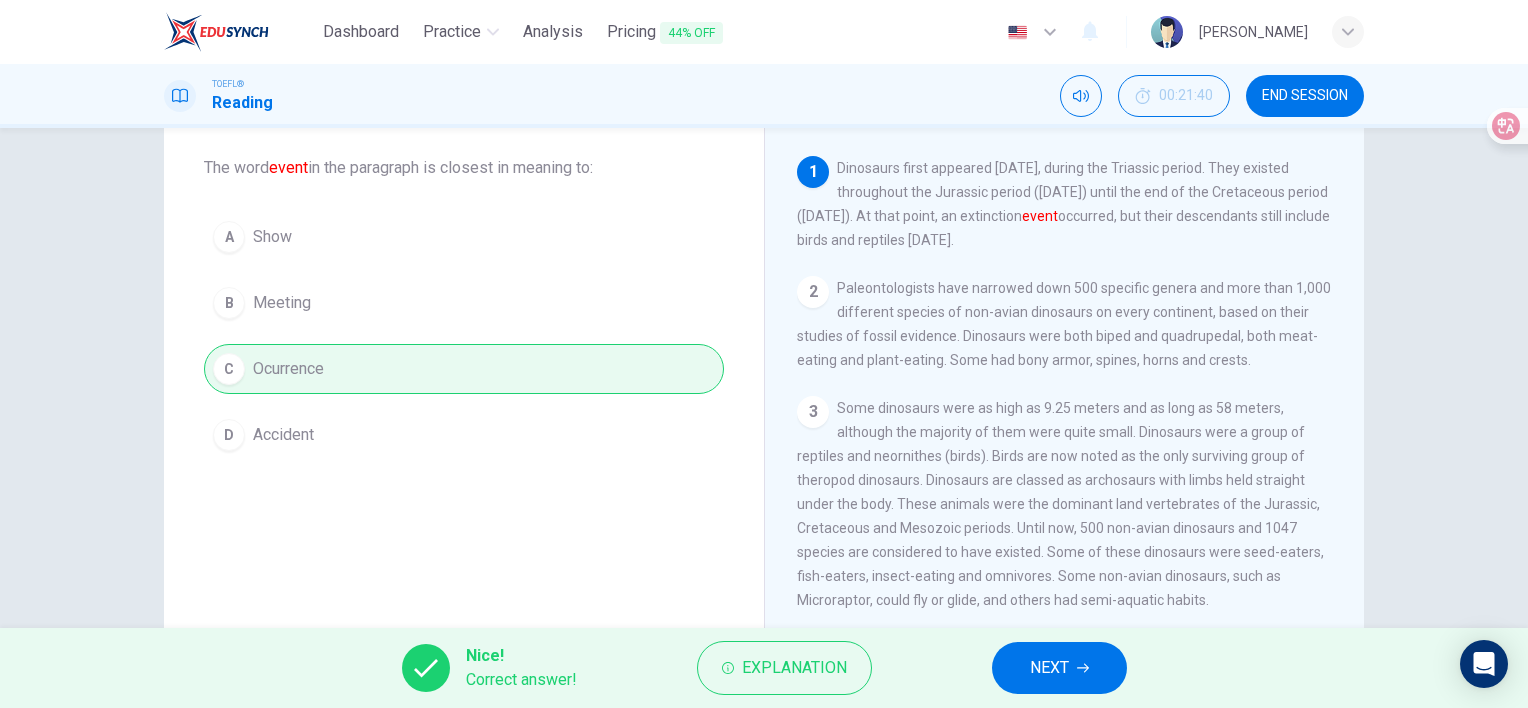 click on "NEXT" at bounding box center (1049, 668) 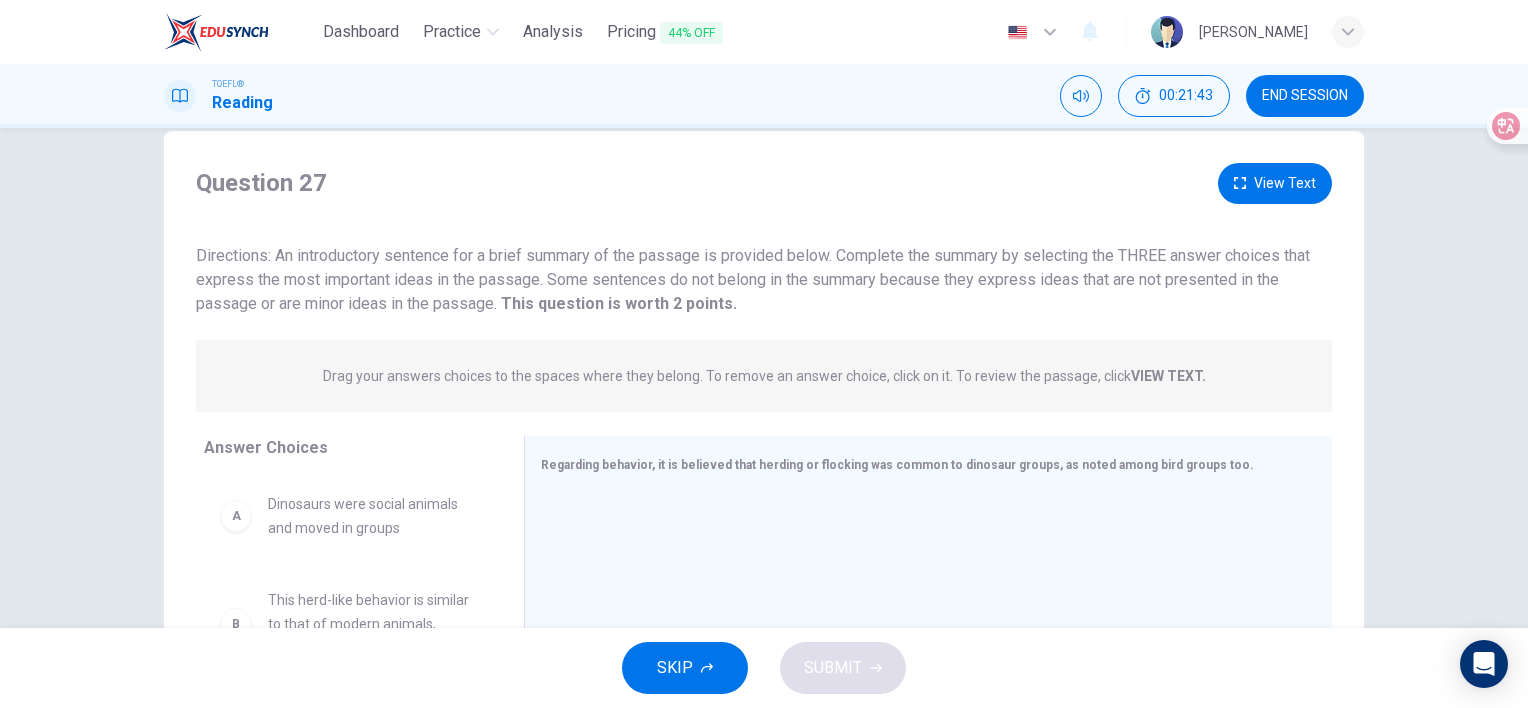 scroll, scrollTop: 200, scrollLeft: 0, axis: vertical 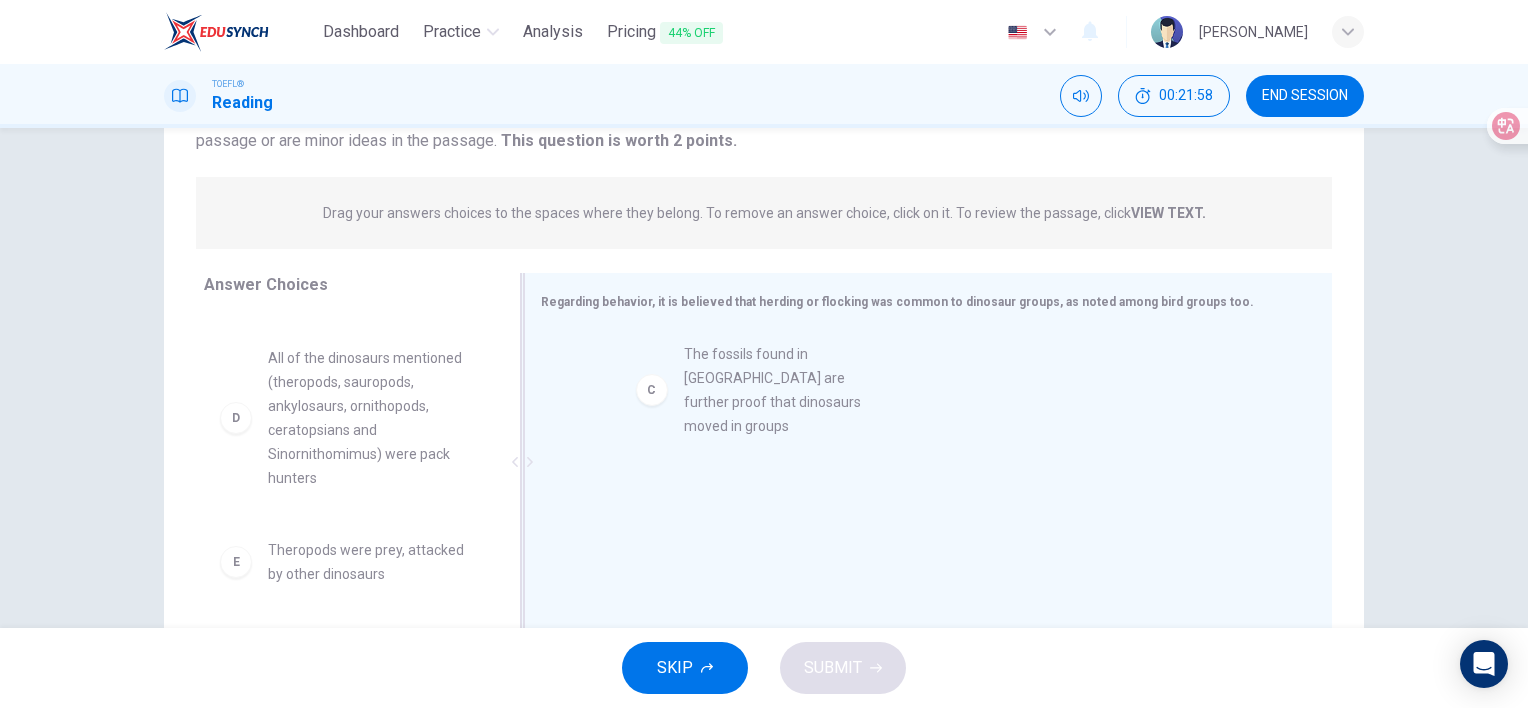 drag, startPoint x: 468, startPoint y: 435, endPoint x: 700, endPoint y: 410, distance: 233.3431 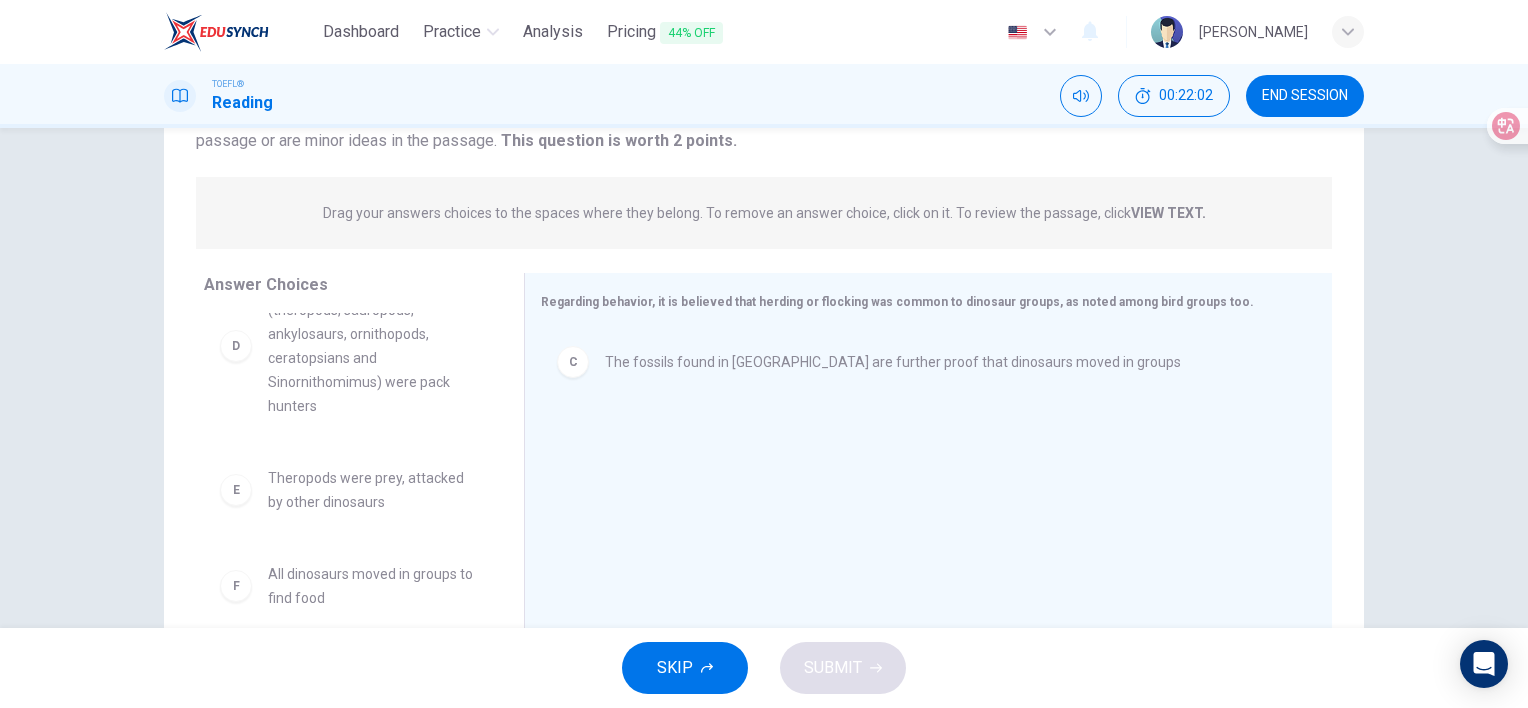 scroll, scrollTop: 276, scrollLeft: 0, axis: vertical 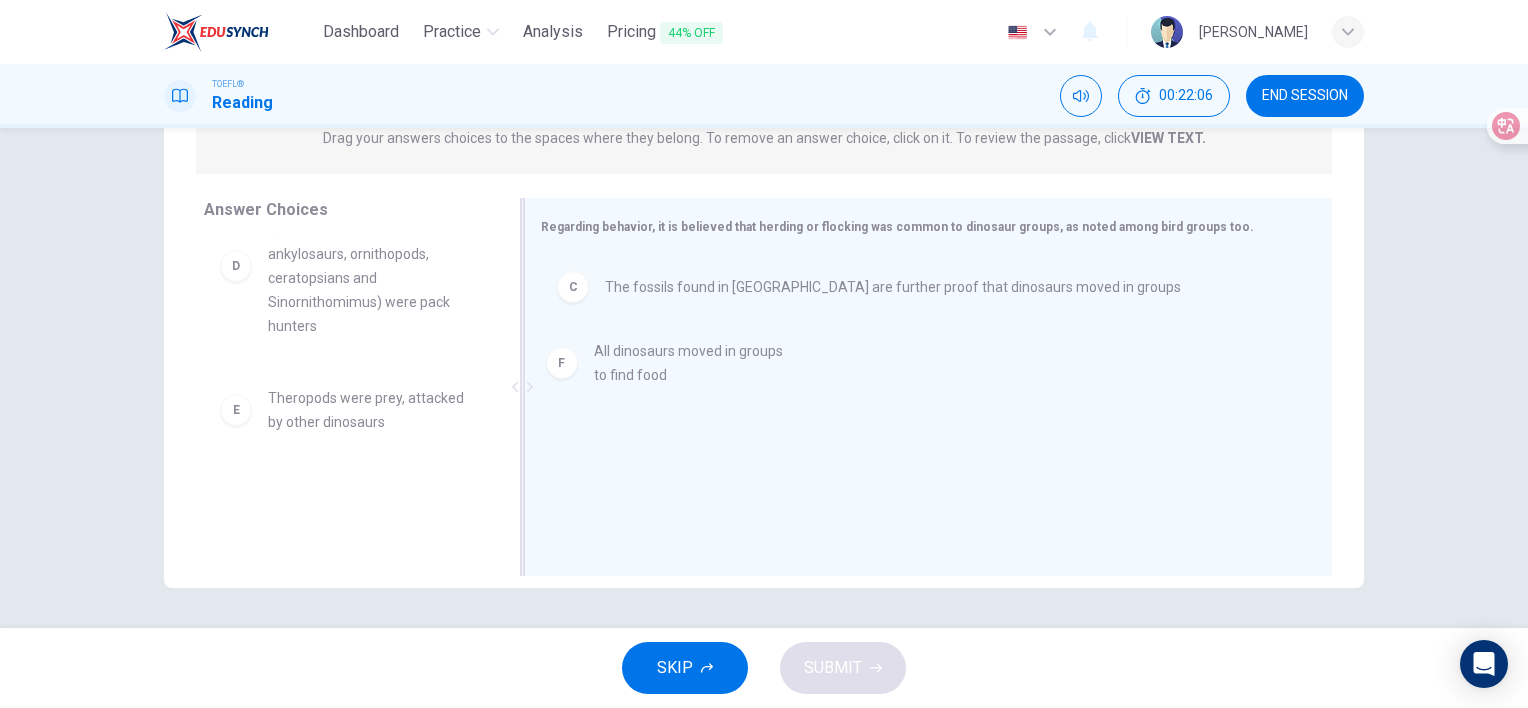 drag, startPoint x: 449, startPoint y: 522, endPoint x: 644, endPoint y: 359, distance: 254.1535 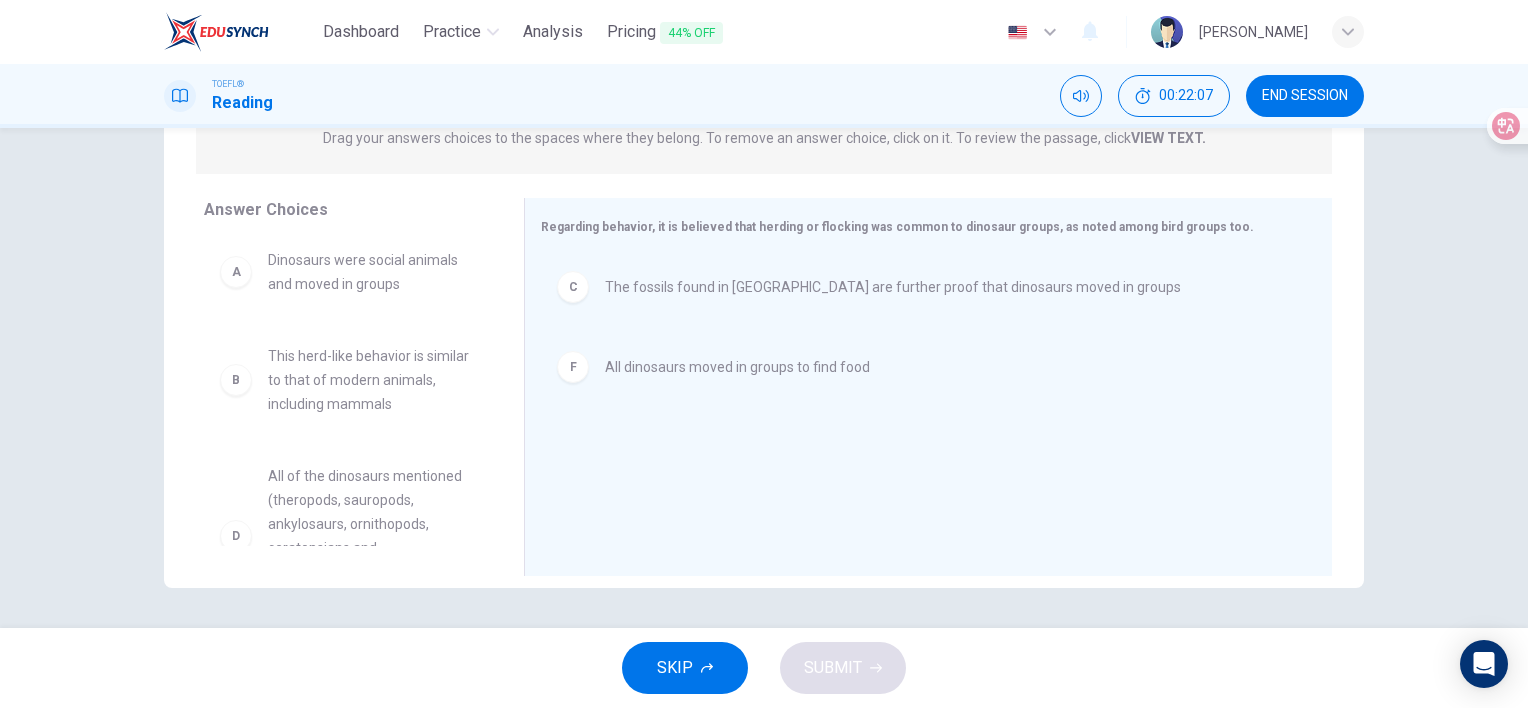 scroll, scrollTop: 0, scrollLeft: 0, axis: both 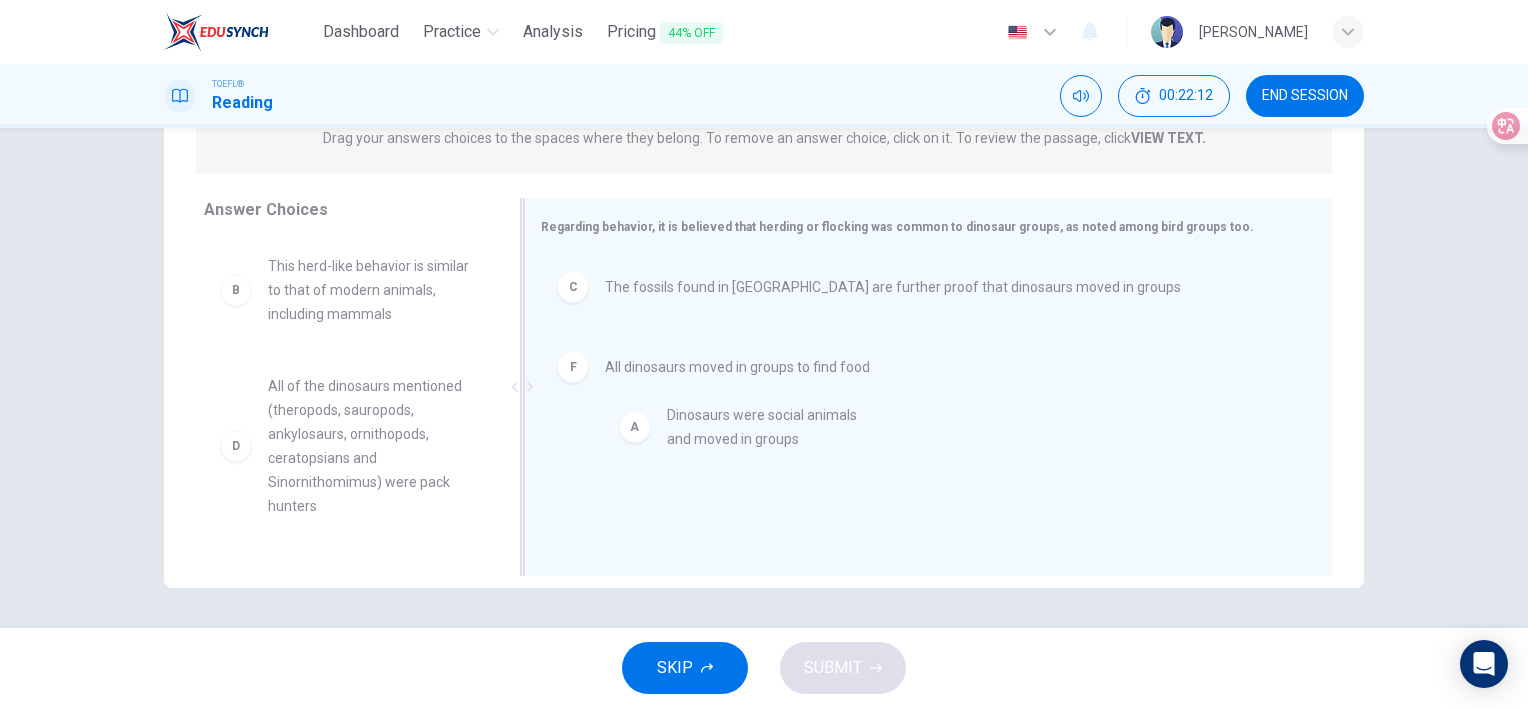 drag, startPoint x: 339, startPoint y: 306, endPoint x: 759, endPoint y: 463, distance: 448.3849 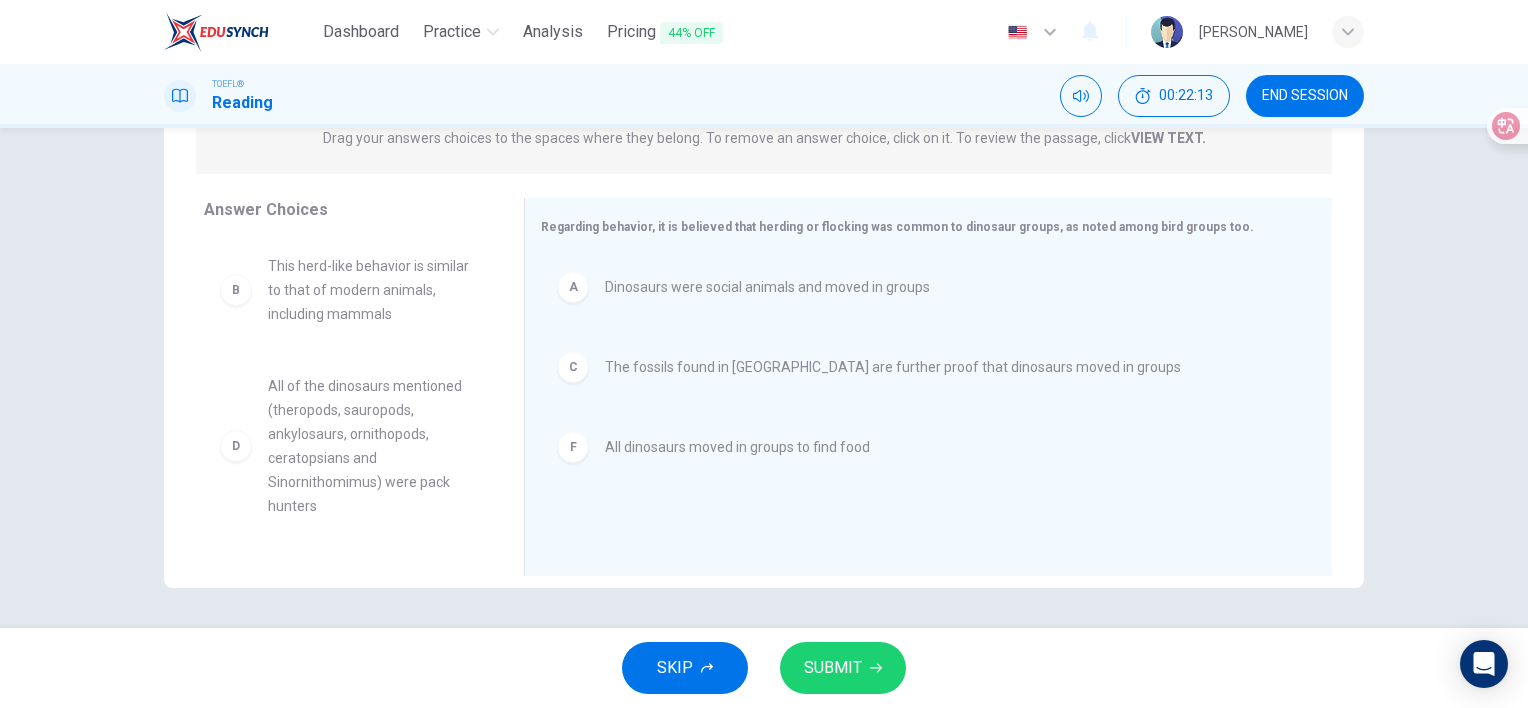click on "SUBMIT" at bounding box center [833, 668] 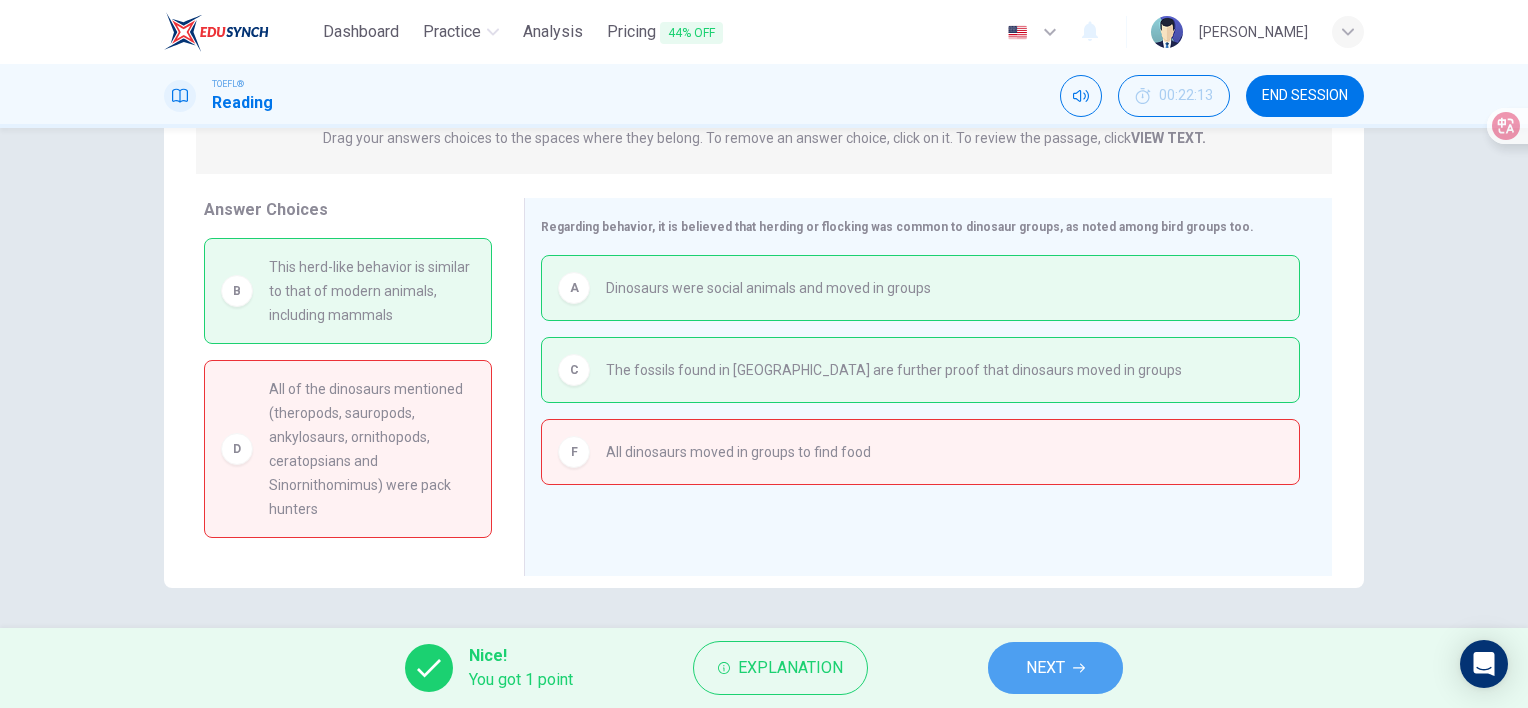click on "NEXT" at bounding box center [1045, 668] 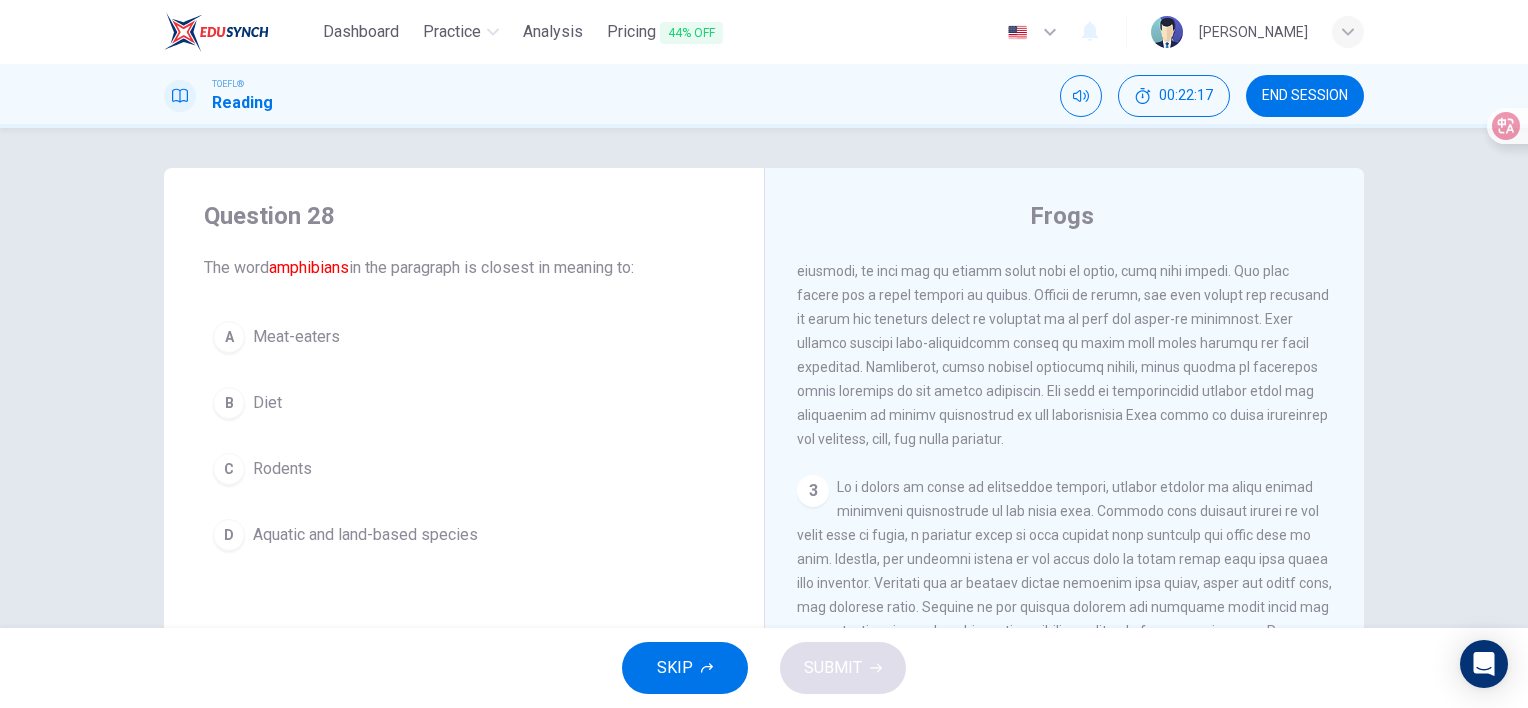 scroll, scrollTop: 500, scrollLeft: 0, axis: vertical 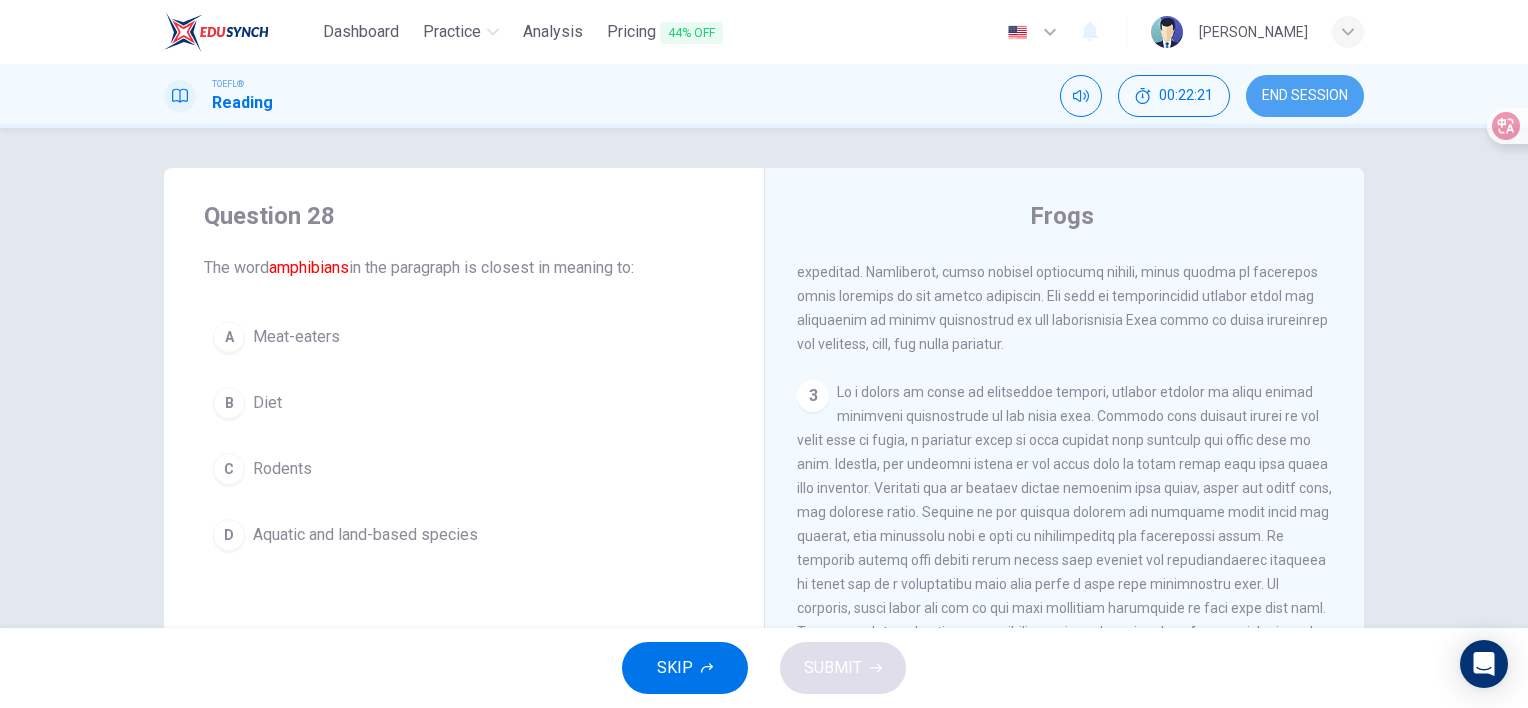 click on "END SESSION" at bounding box center [1305, 96] 